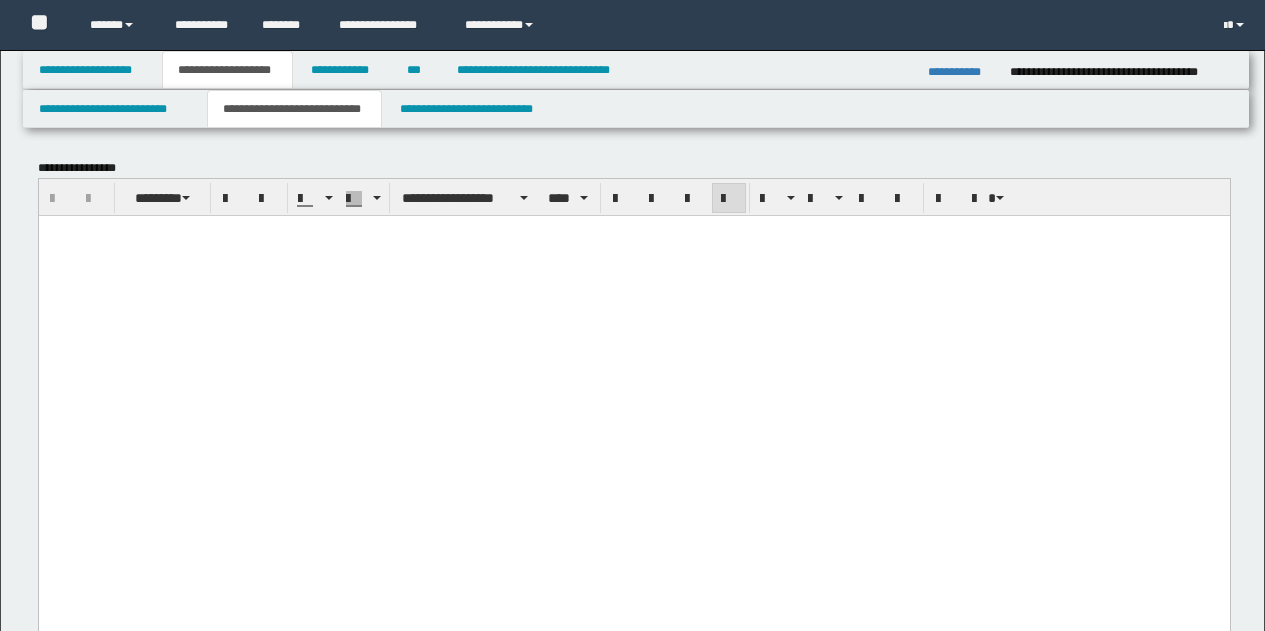 scroll, scrollTop: 200, scrollLeft: 0, axis: vertical 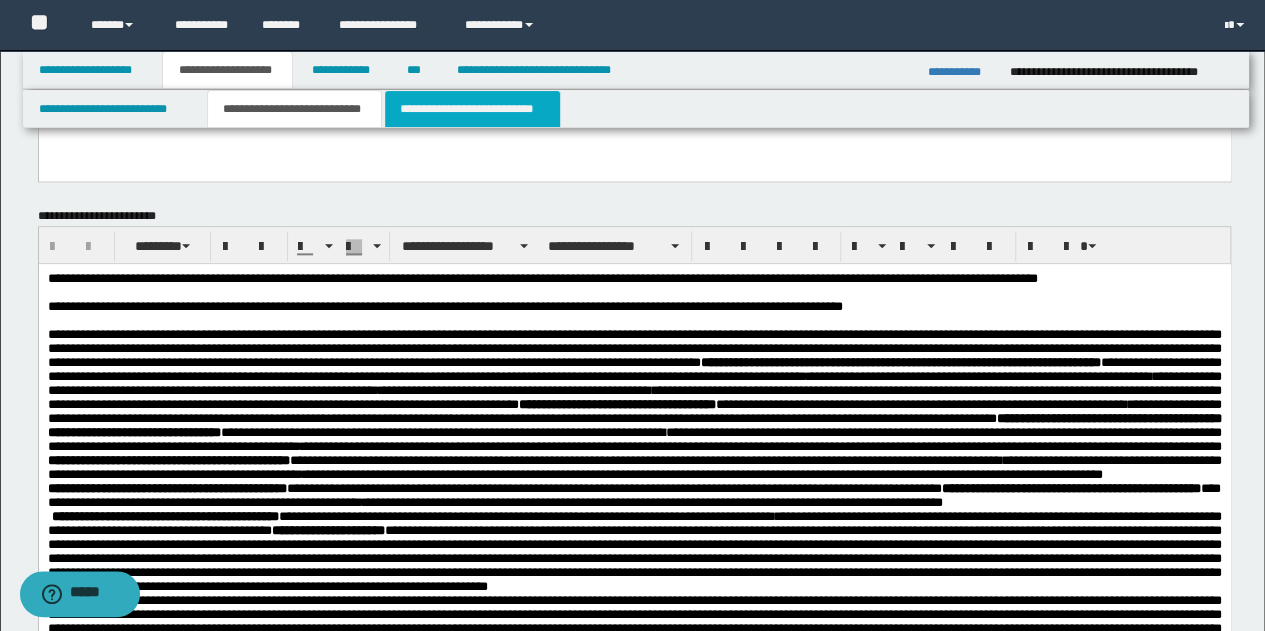 click on "**********" at bounding box center [472, 109] 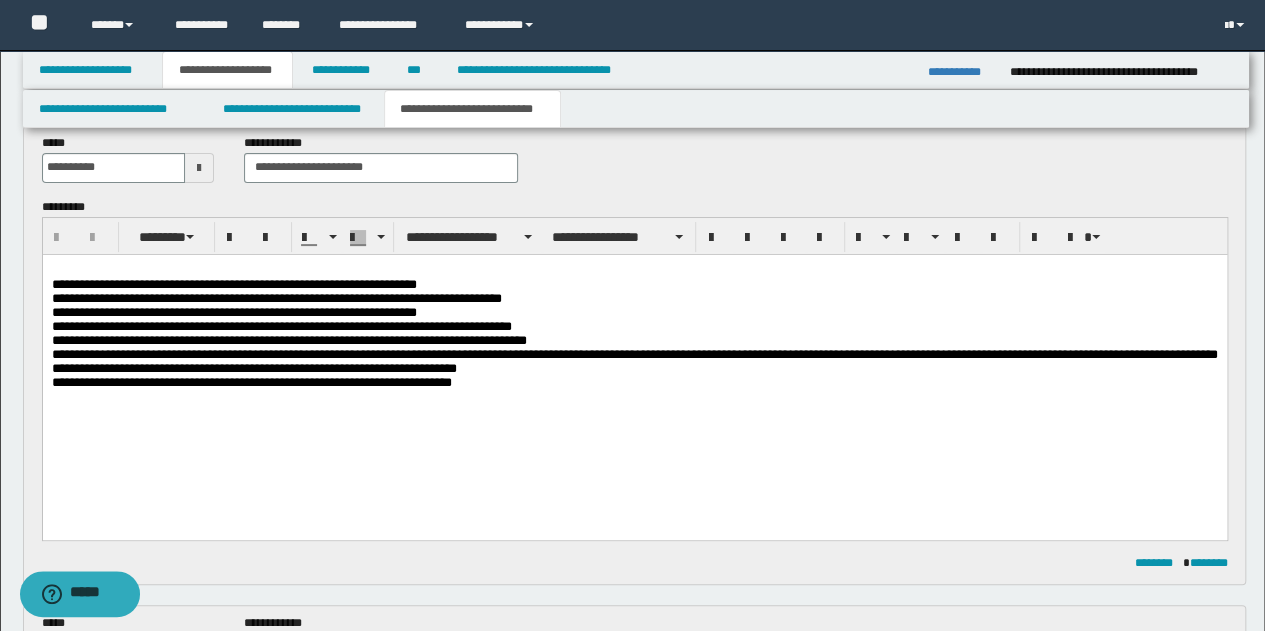 scroll, scrollTop: 100, scrollLeft: 0, axis: vertical 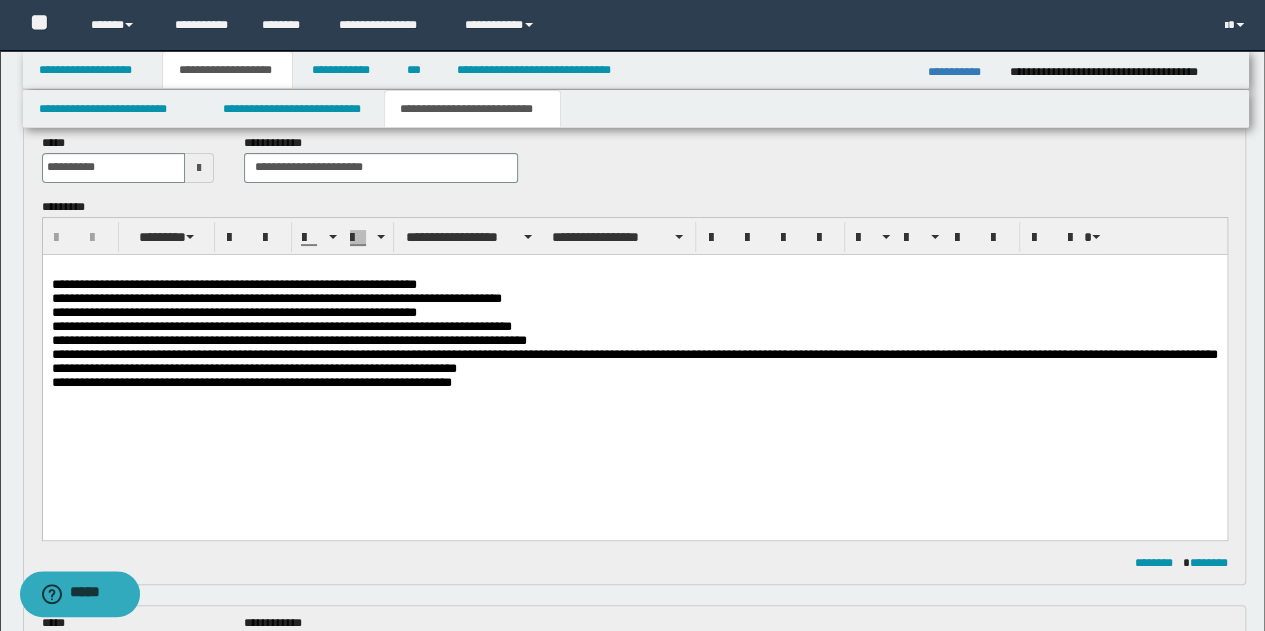 click on "**********" at bounding box center [634, 312] 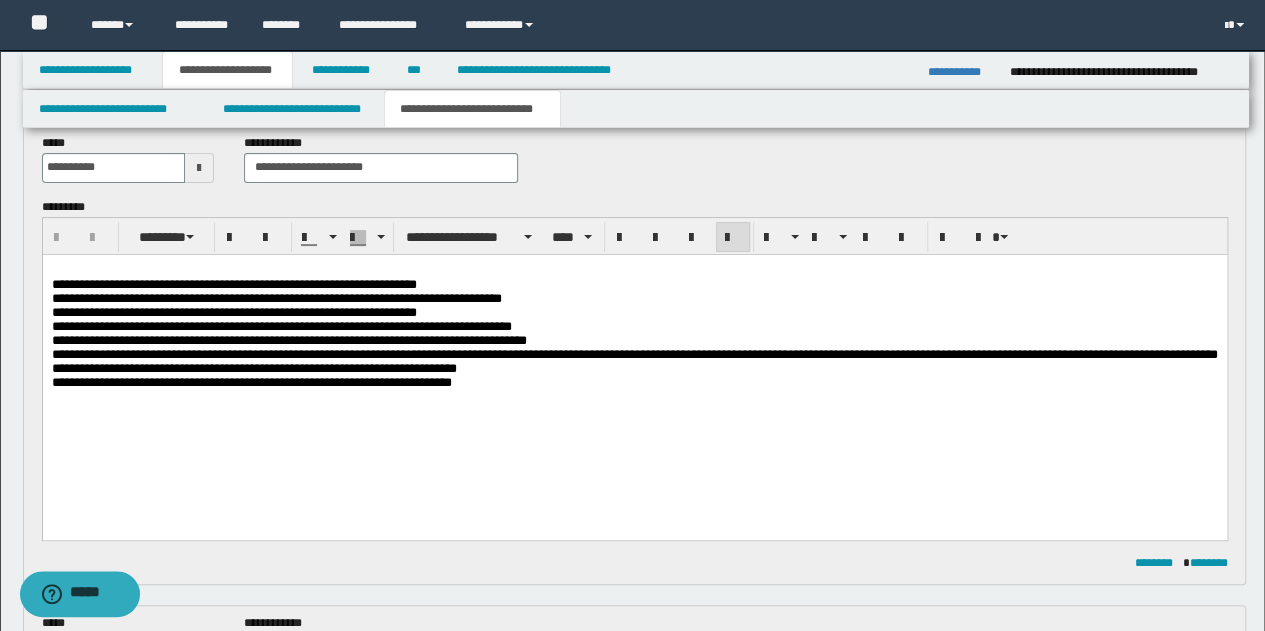 click on "**********" at bounding box center (634, 326) 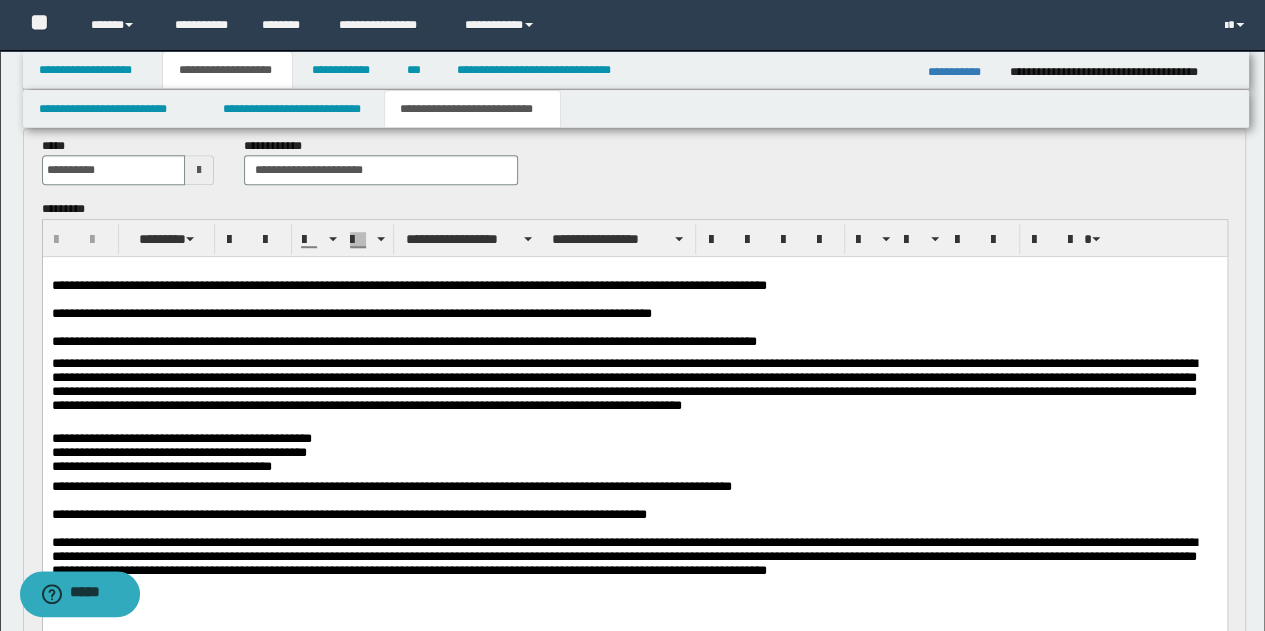 scroll, scrollTop: 600, scrollLeft: 0, axis: vertical 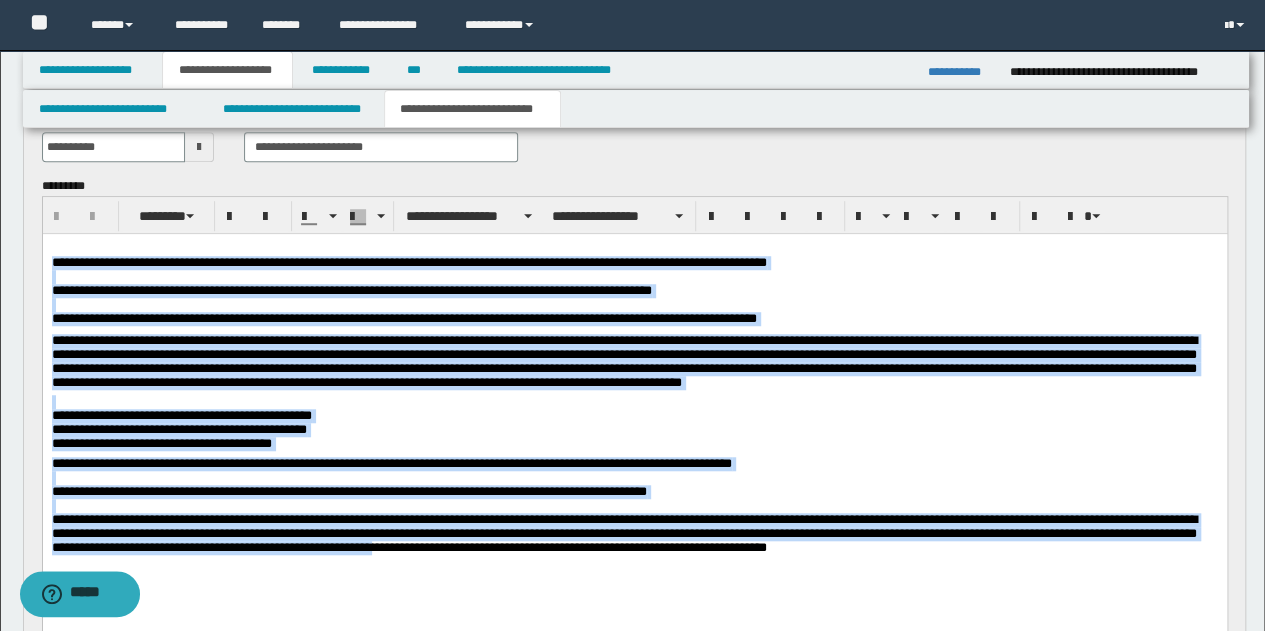 drag, startPoint x: 51, startPoint y: 262, endPoint x: 465, endPoint y: 586, distance: 525.71094 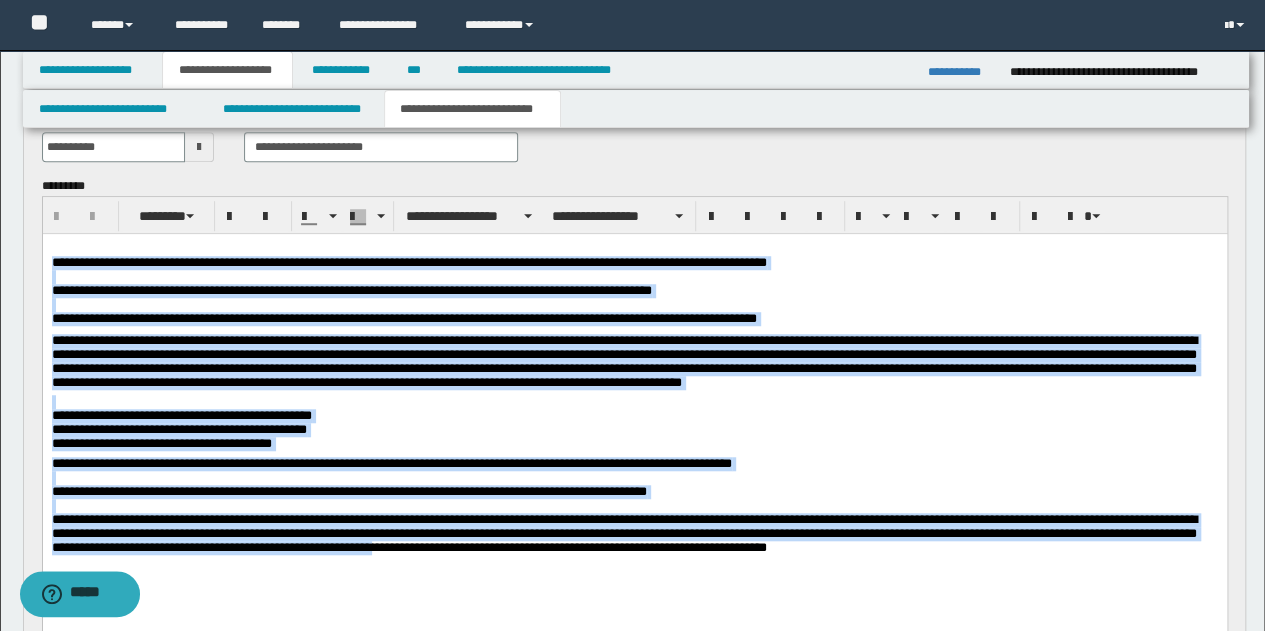 click on "**********" at bounding box center (634, 428) 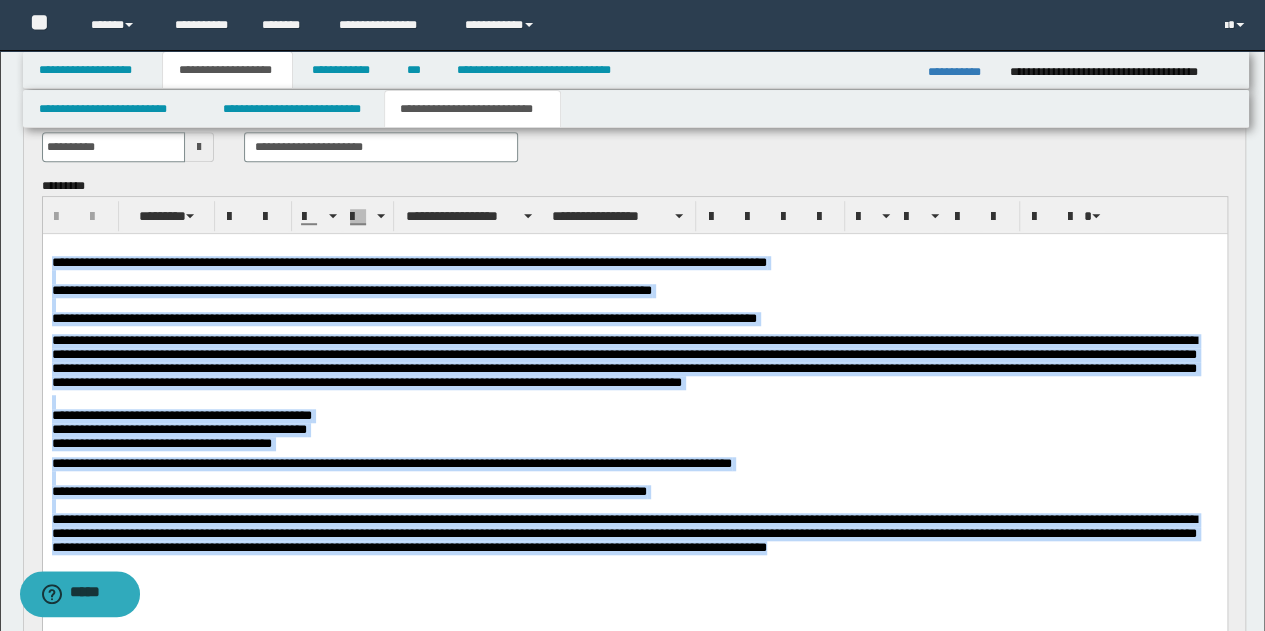 drag, startPoint x: 51, startPoint y: 263, endPoint x: 995, endPoint y: 574, distance: 993.91 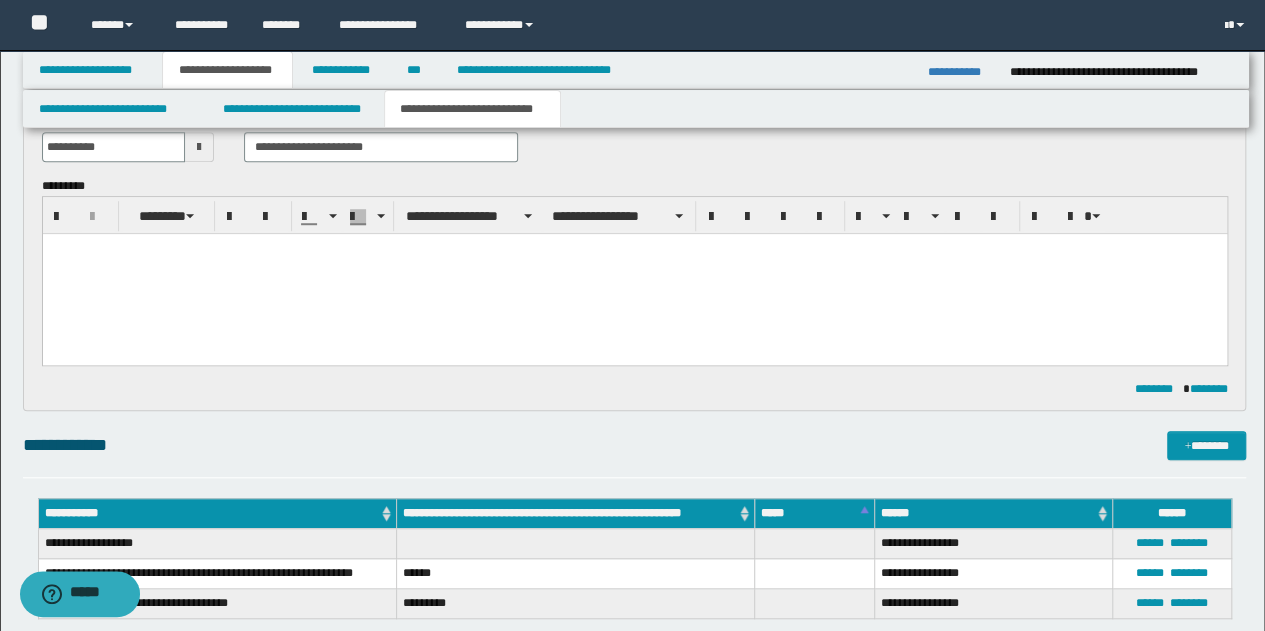 paste 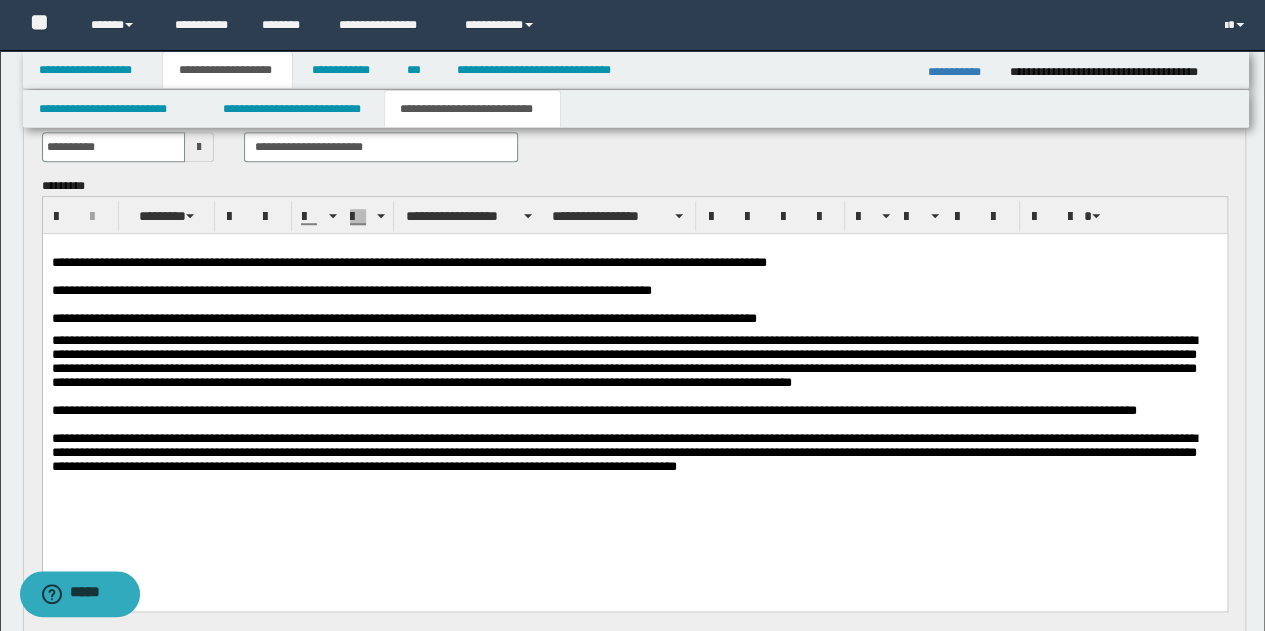 click on "**********" at bounding box center (634, 288) 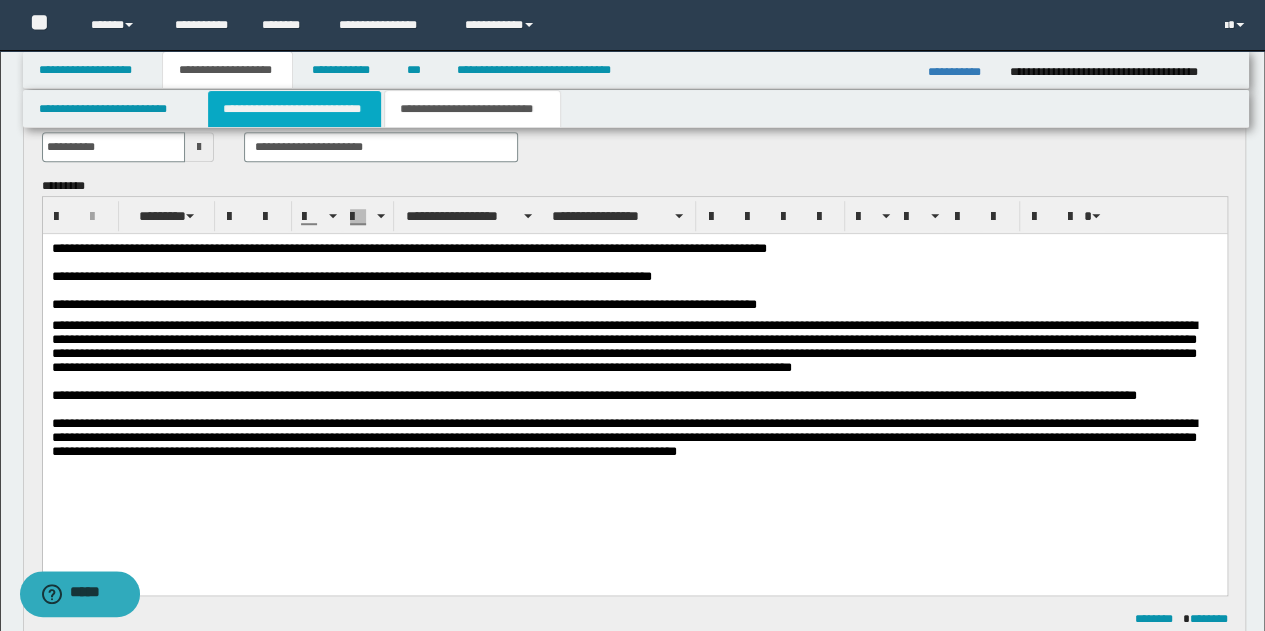 click on "**********" at bounding box center [294, 109] 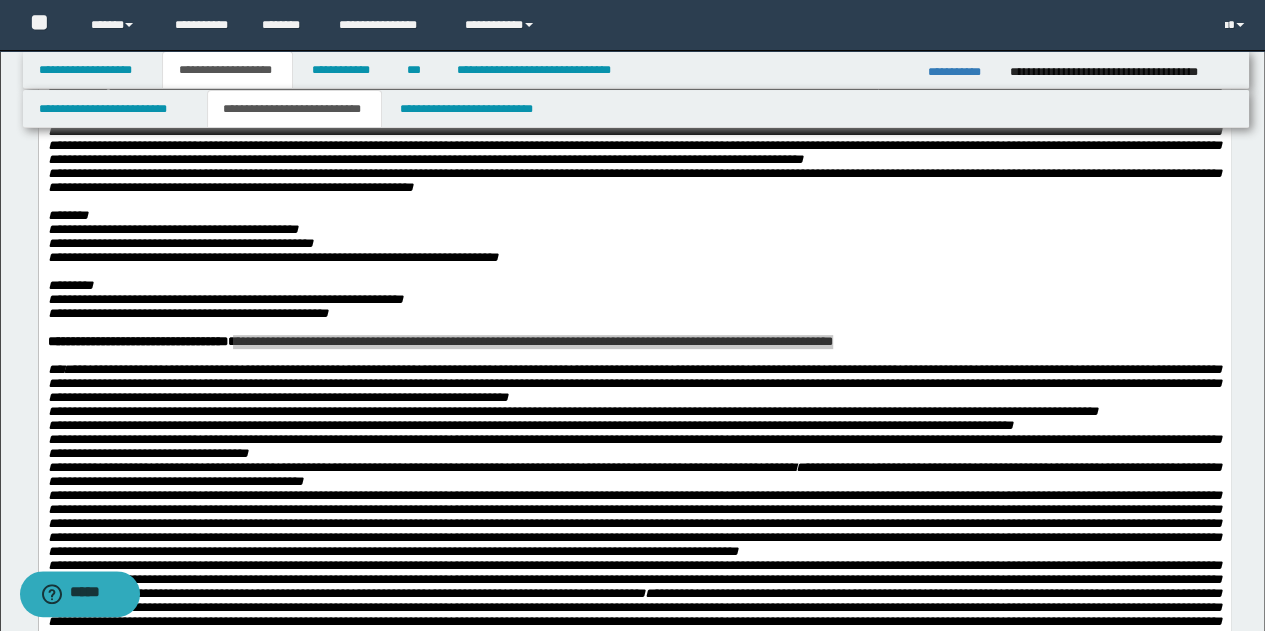 scroll, scrollTop: 100, scrollLeft: 0, axis: vertical 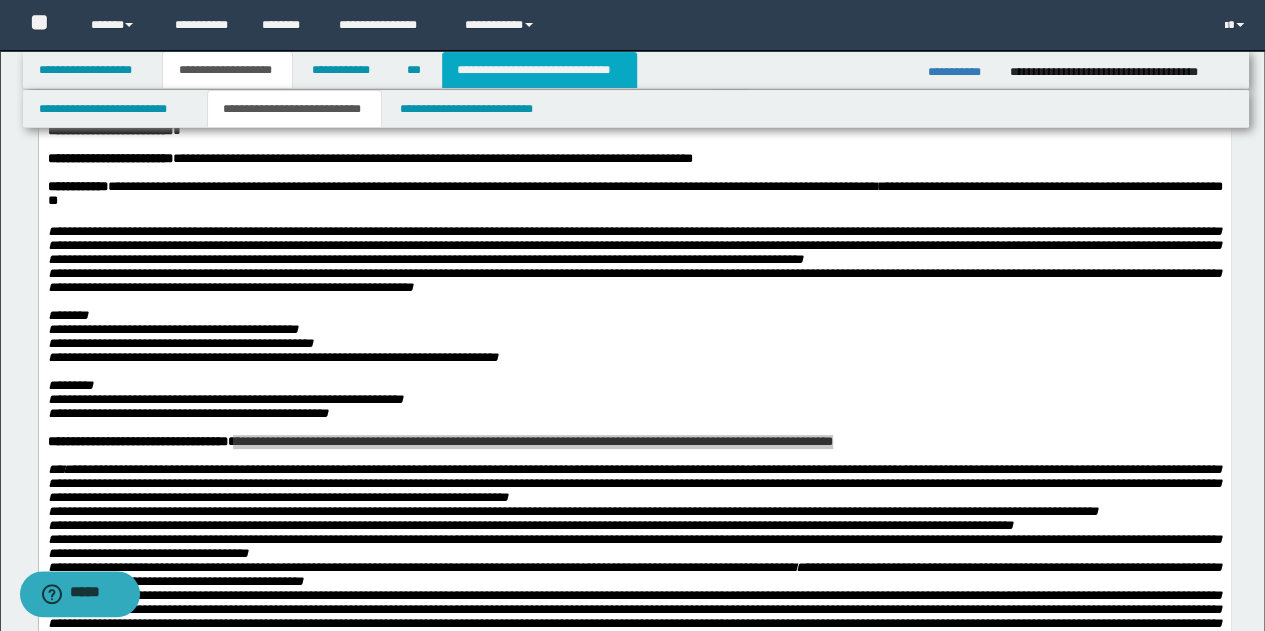 click on "**********" at bounding box center (539, 70) 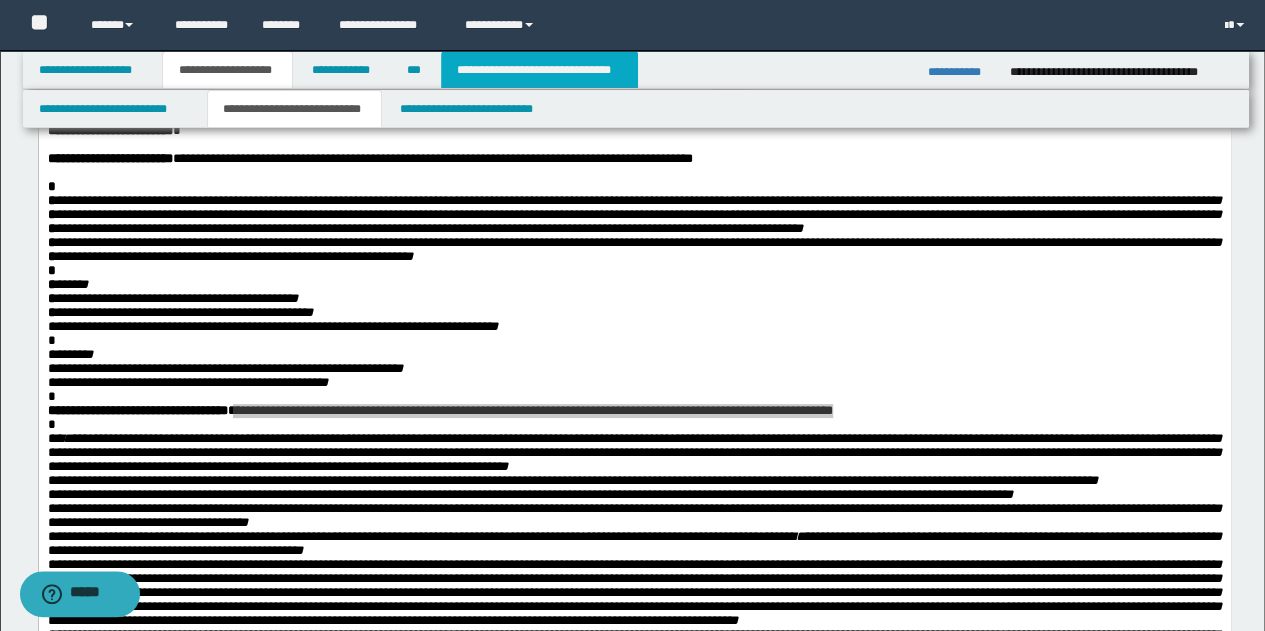 scroll, scrollTop: 0, scrollLeft: 0, axis: both 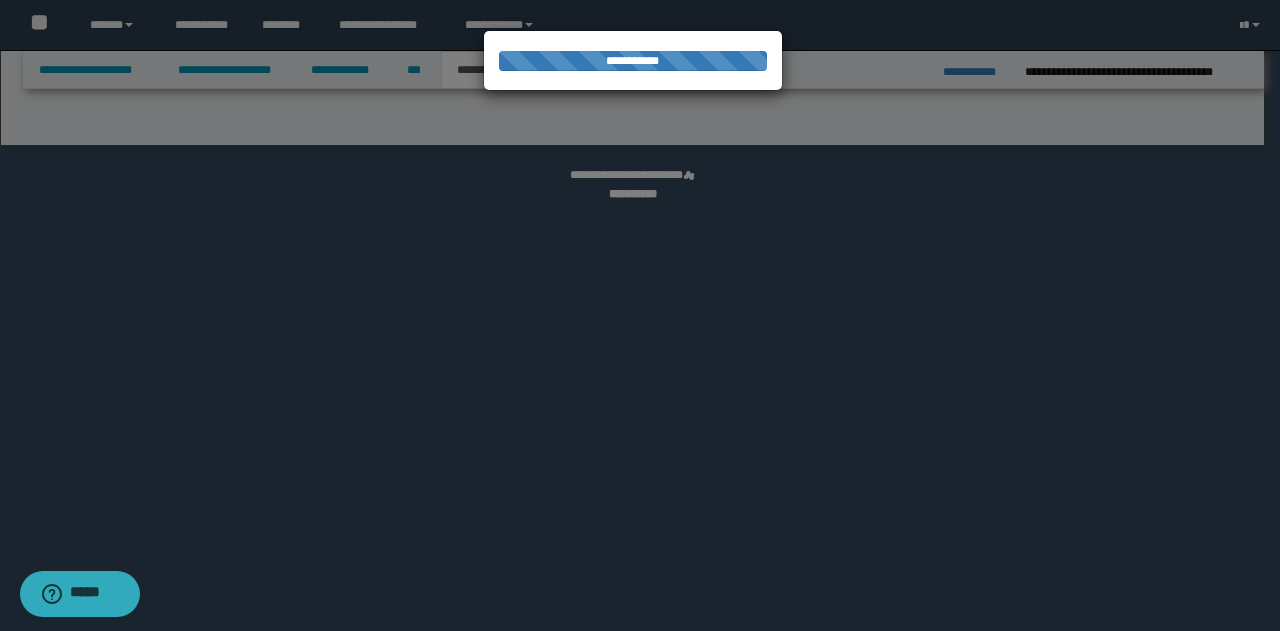 select on "*" 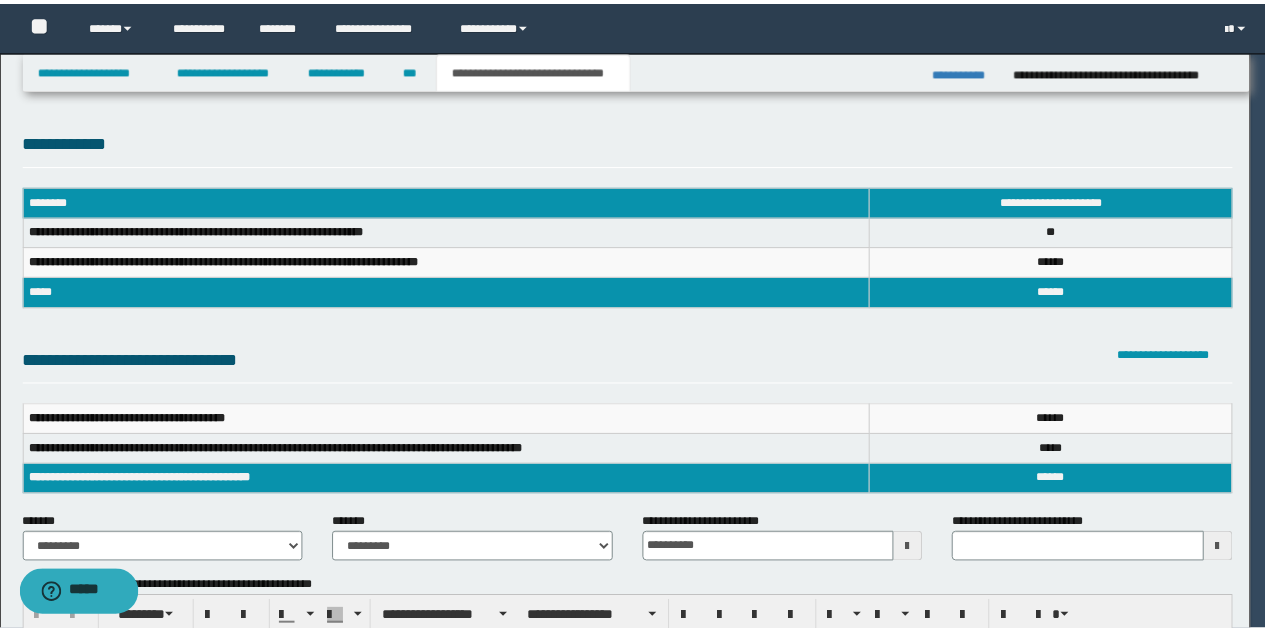 scroll, scrollTop: 0, scrollLeft: 0, axis: both 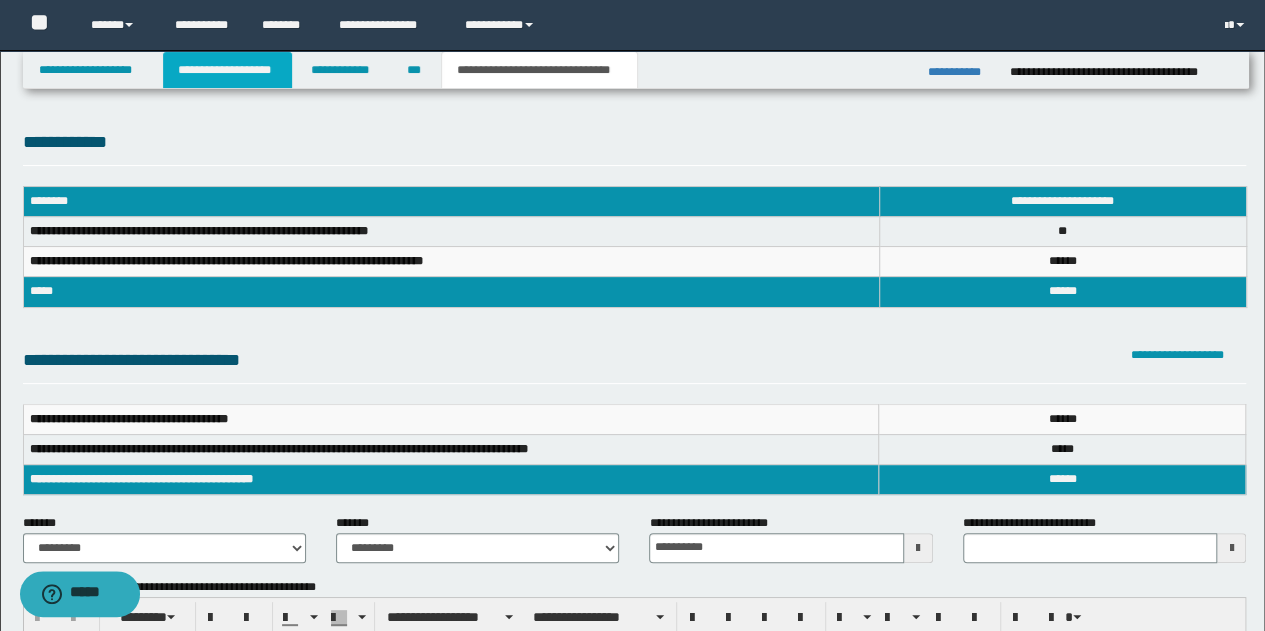 click on "**********" at bounding box center (227, 70) 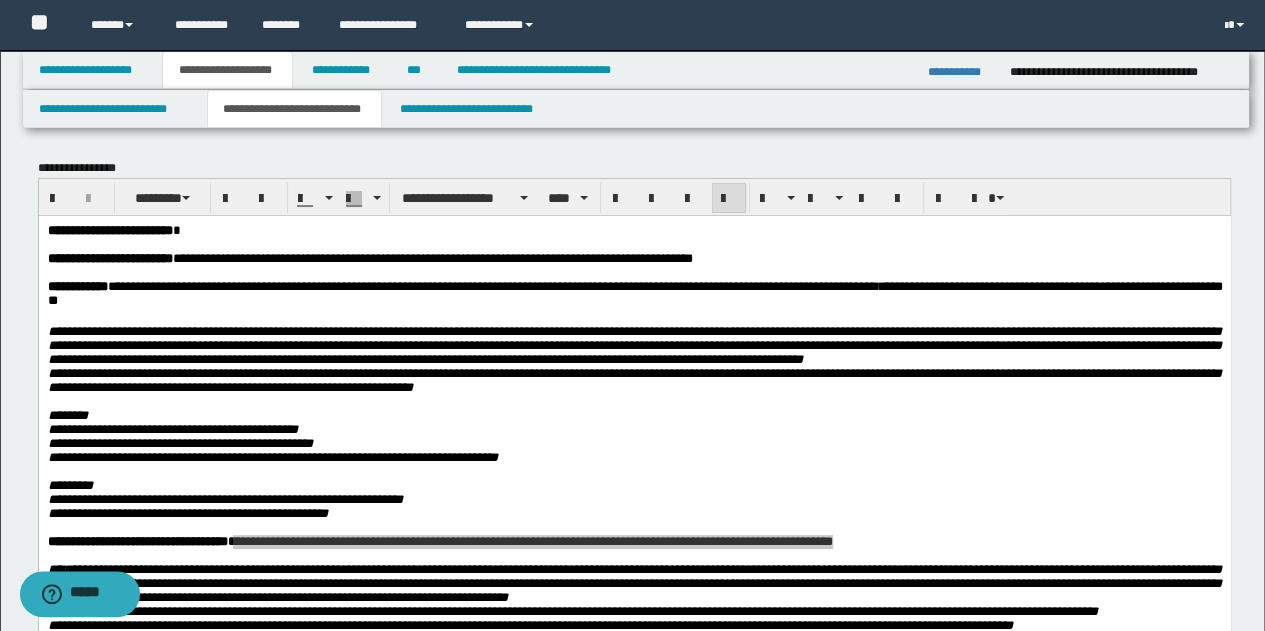 scroll, scrollTop: 100, scrollLeft: 0, axis: vertical 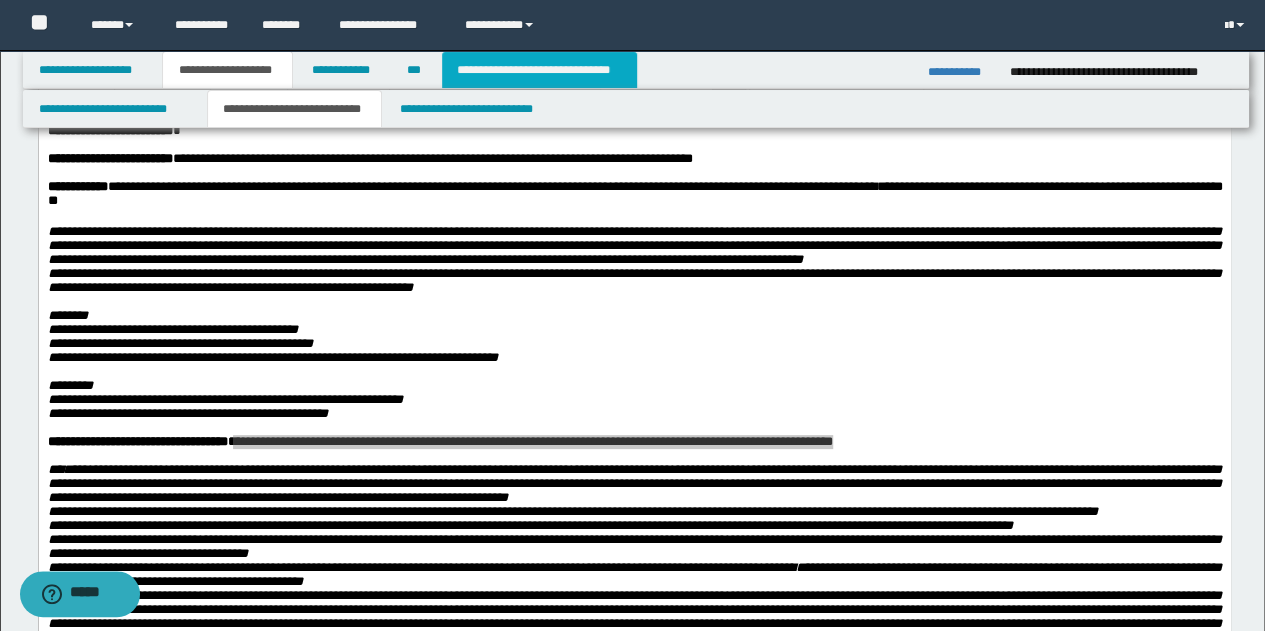 click on "**********" at bounding box center (539, 70) 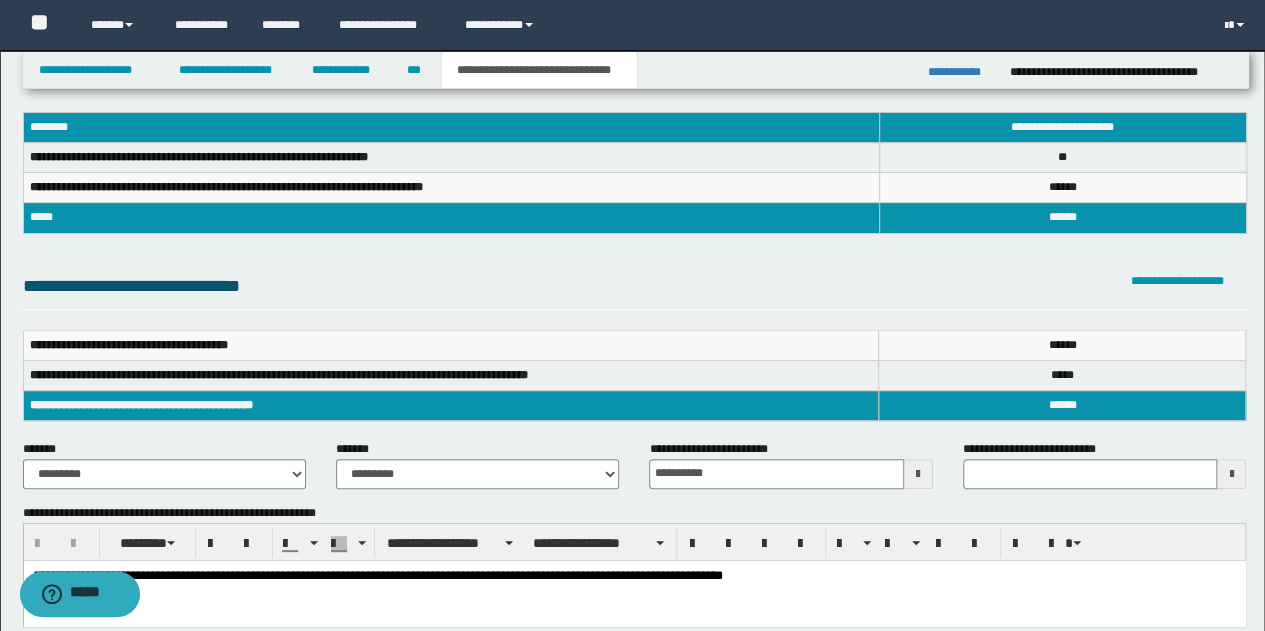 scroll, scrollTop: 69, scrollLeft: 0, axis: vertical 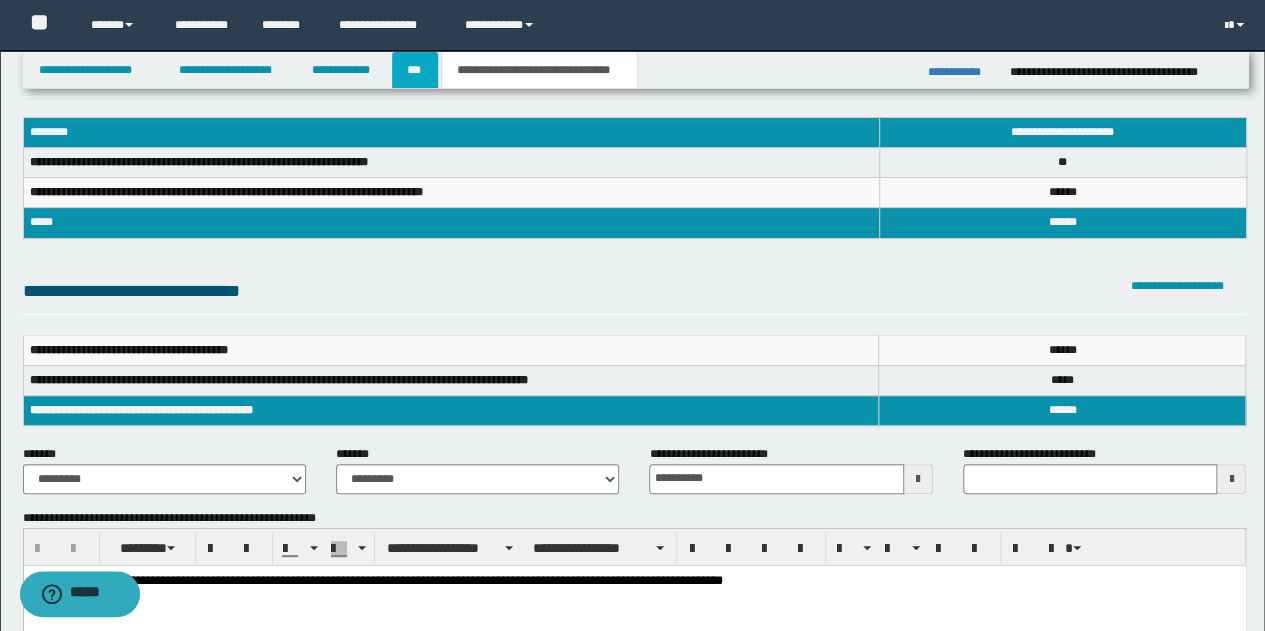 click on "***" at bounding box center [415, 70] 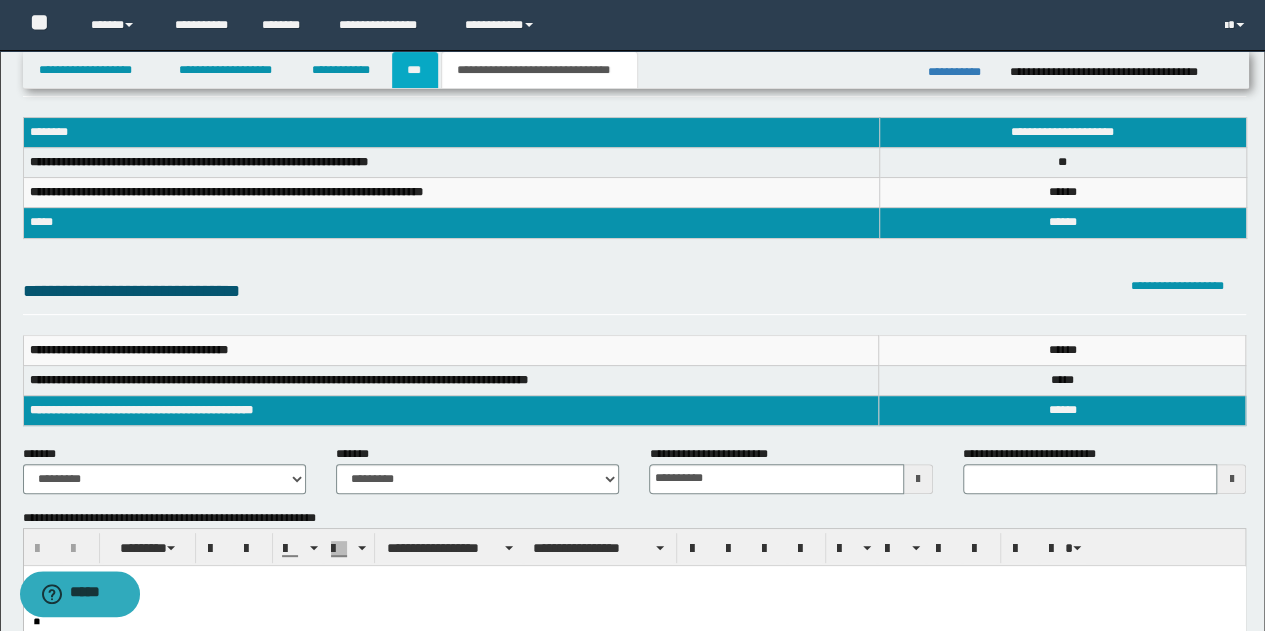 scroll, scrollTop: 0, scrollLeft: 0, axis: both 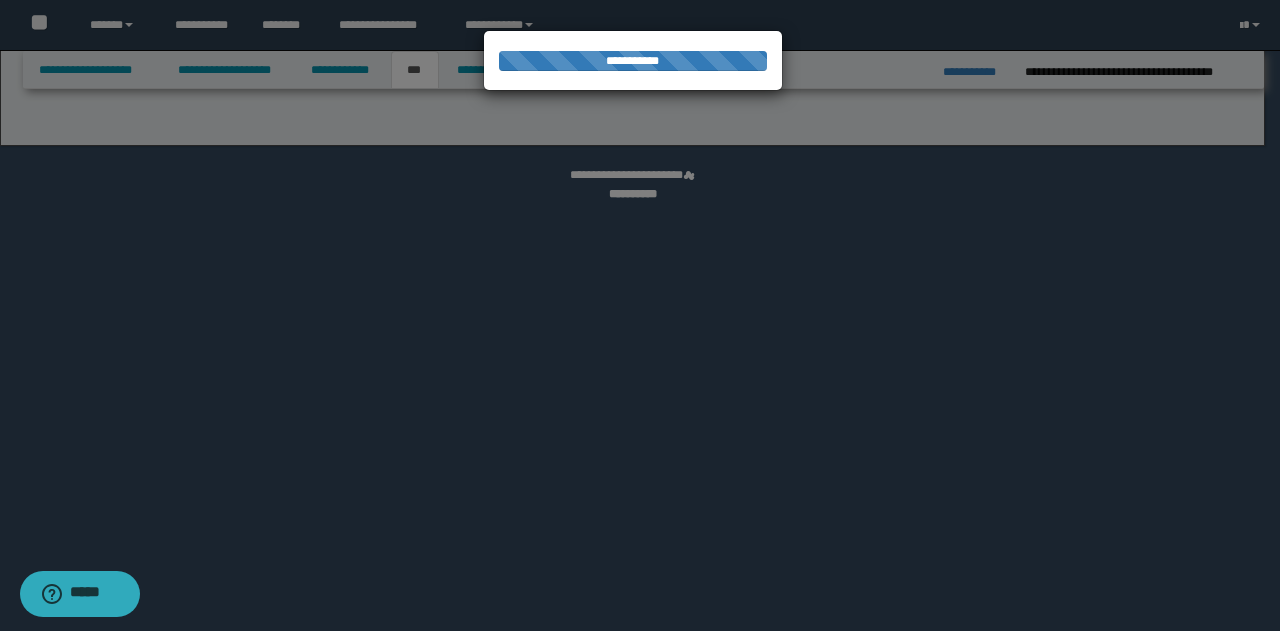 select on "**" 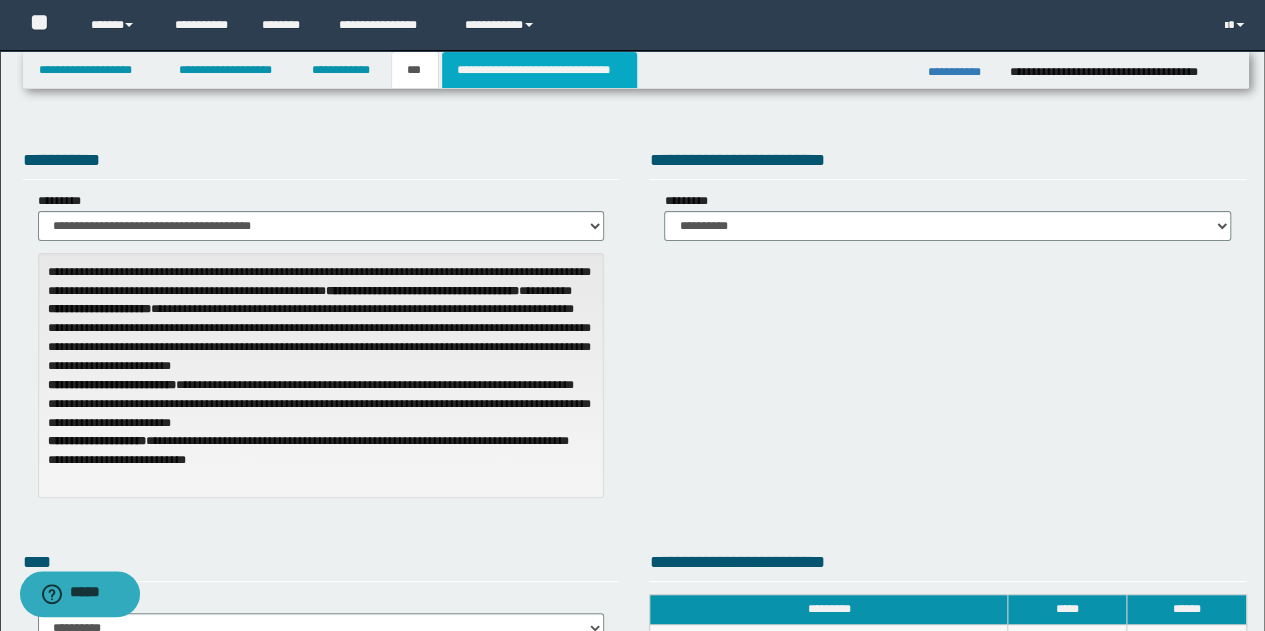 click on "**********" at bounding box center [539, 70] 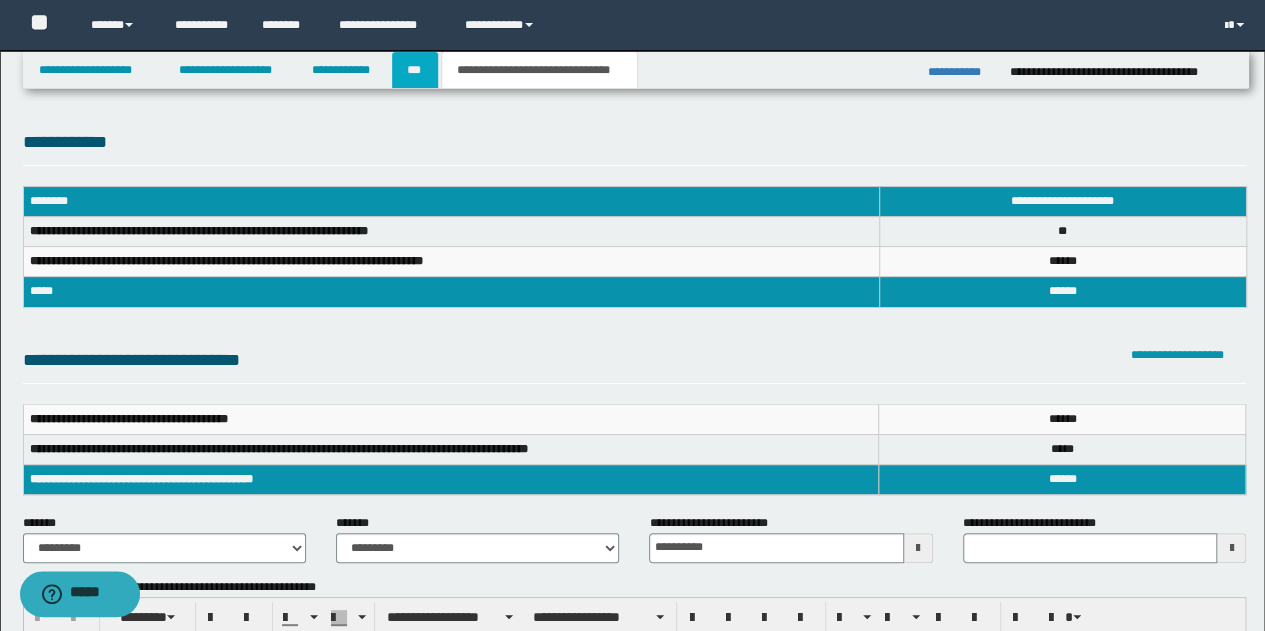 click on "***" at bounding box center (415, 70) 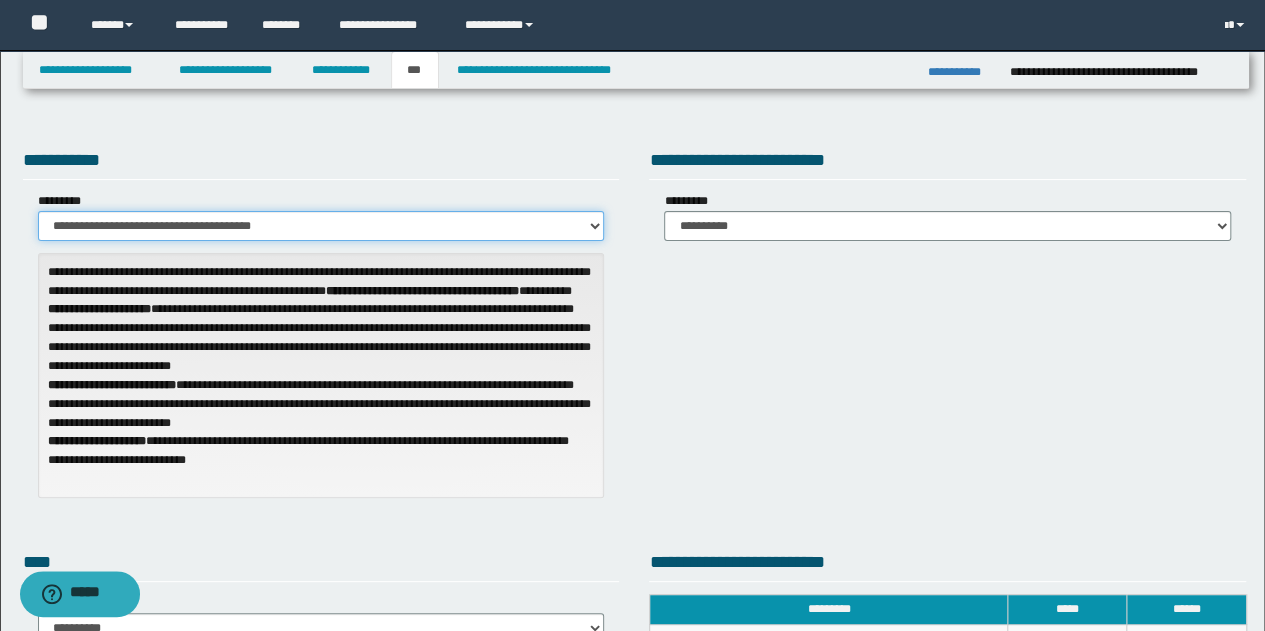 click on "**********" at bounding box center [321, 226] 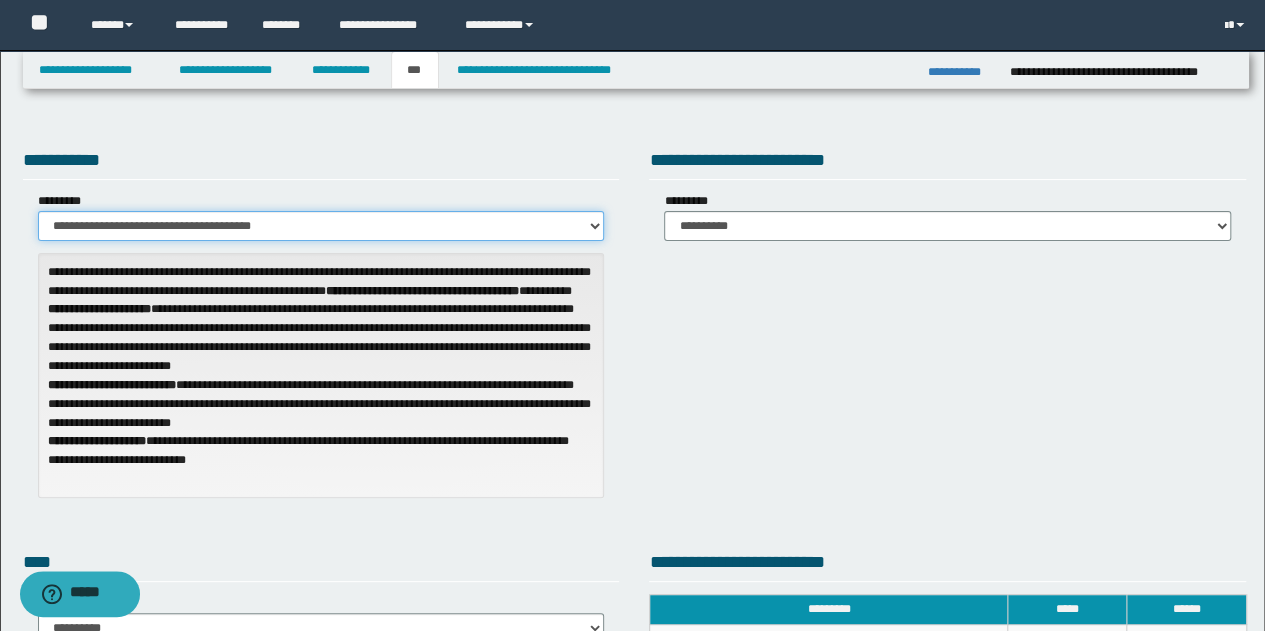 select on "**" 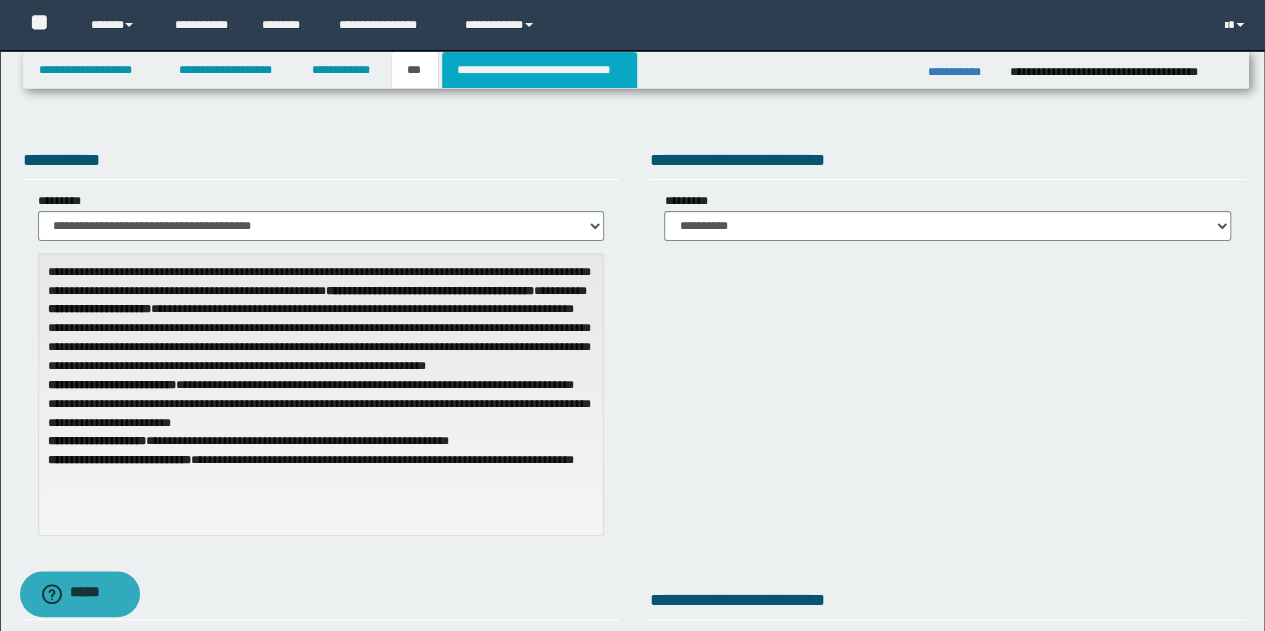 click on "**********" at bounding box center (539, 70) 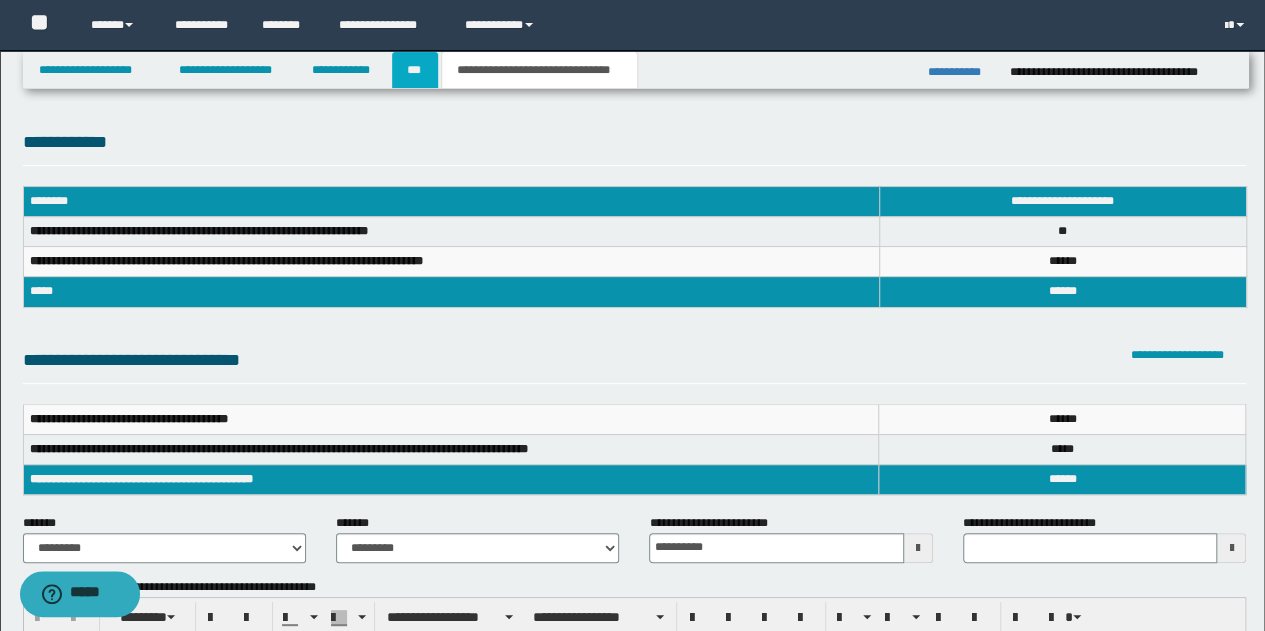 click on "***" at bounding box center (415, 70) 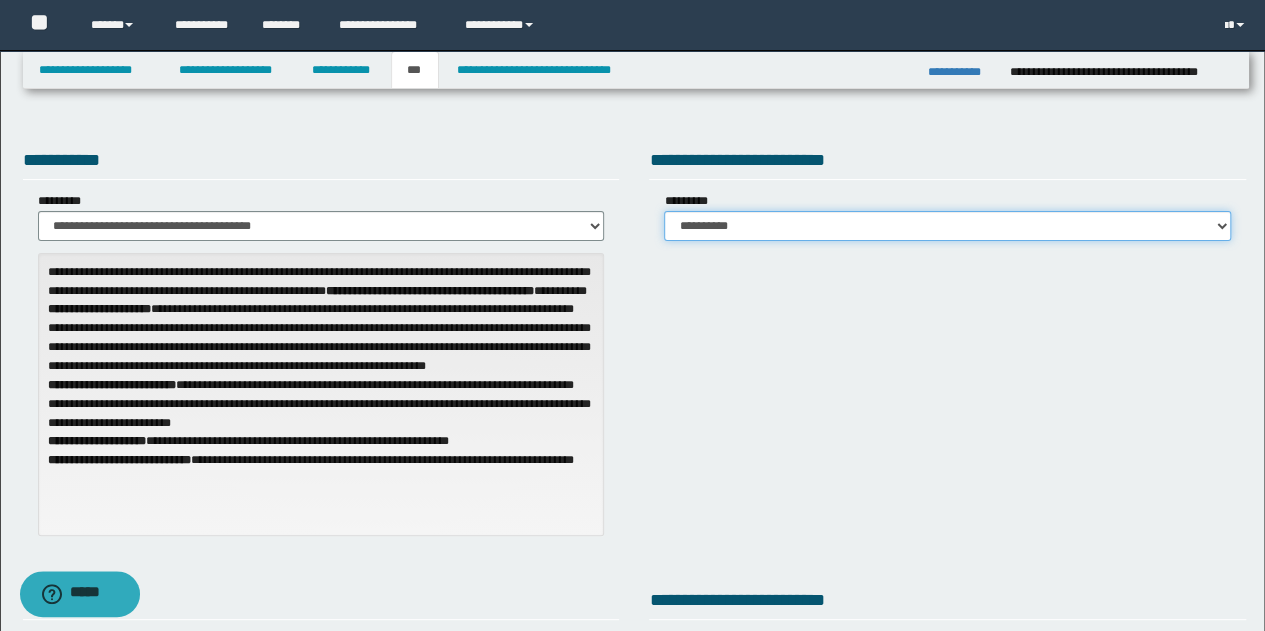 click on "**********" at bounding box center [947, 226] 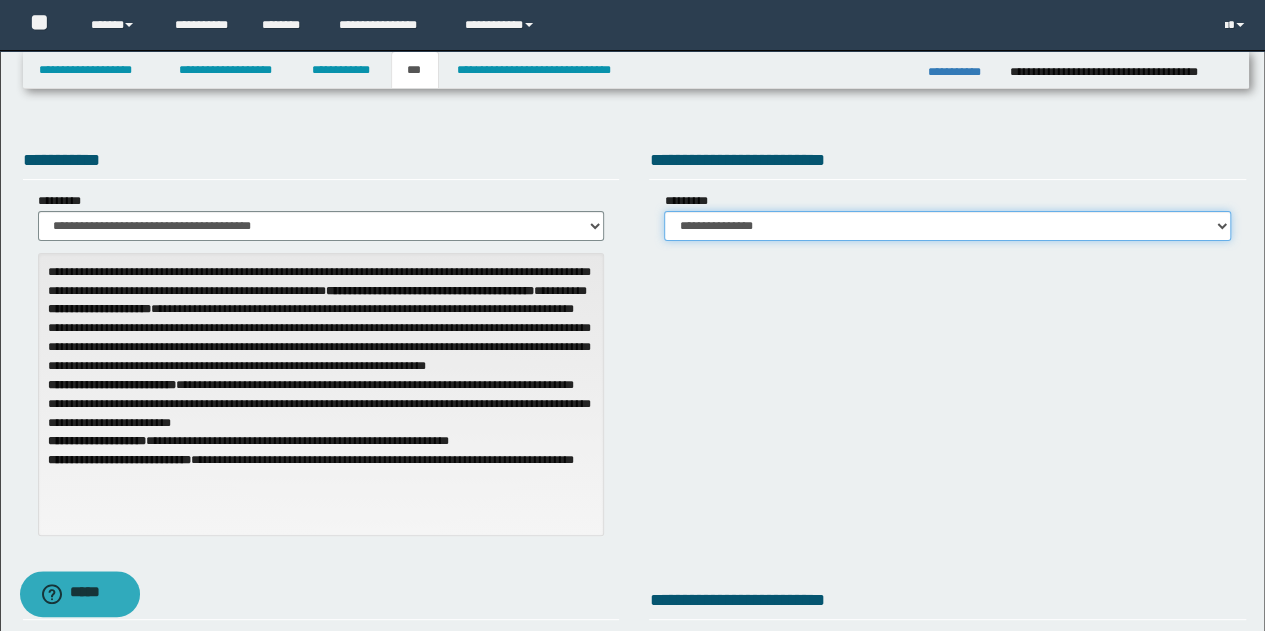 click on "**********" at bounding box center [947, 226] 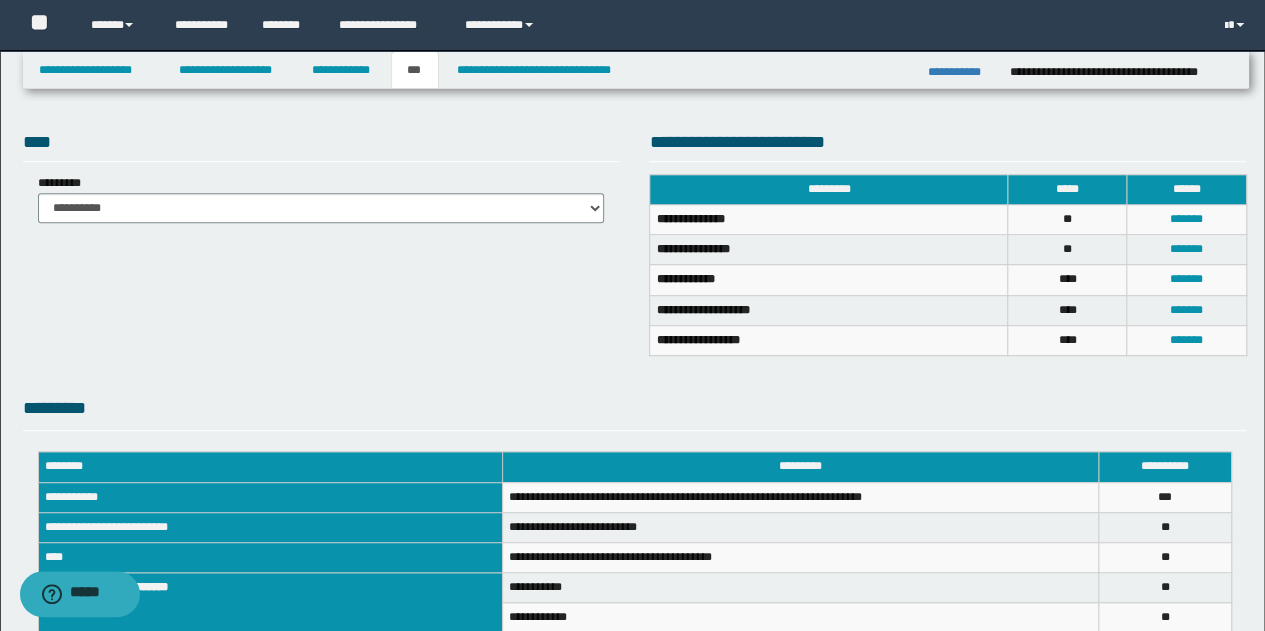 scroll, scrollTop: 400, scrollLeft: 0, axis: vertical 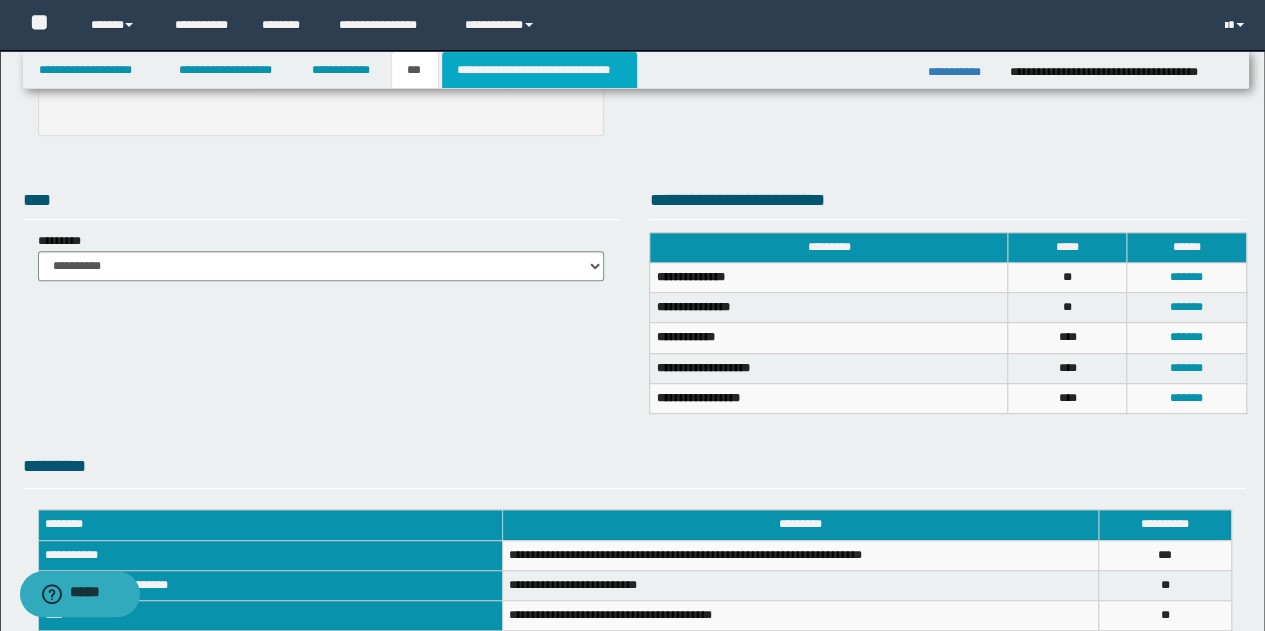 click on "**********" at bounding box center (539, 70) 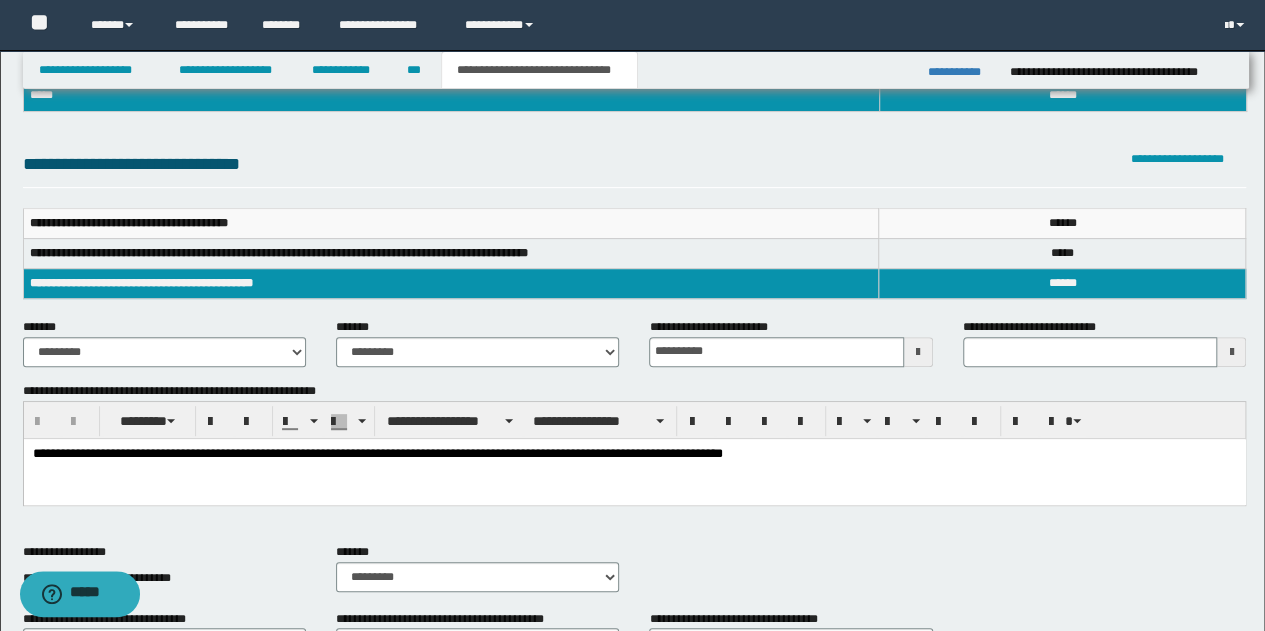 scroll, scrollTop: 0, scrollLeft: 0, axis: both 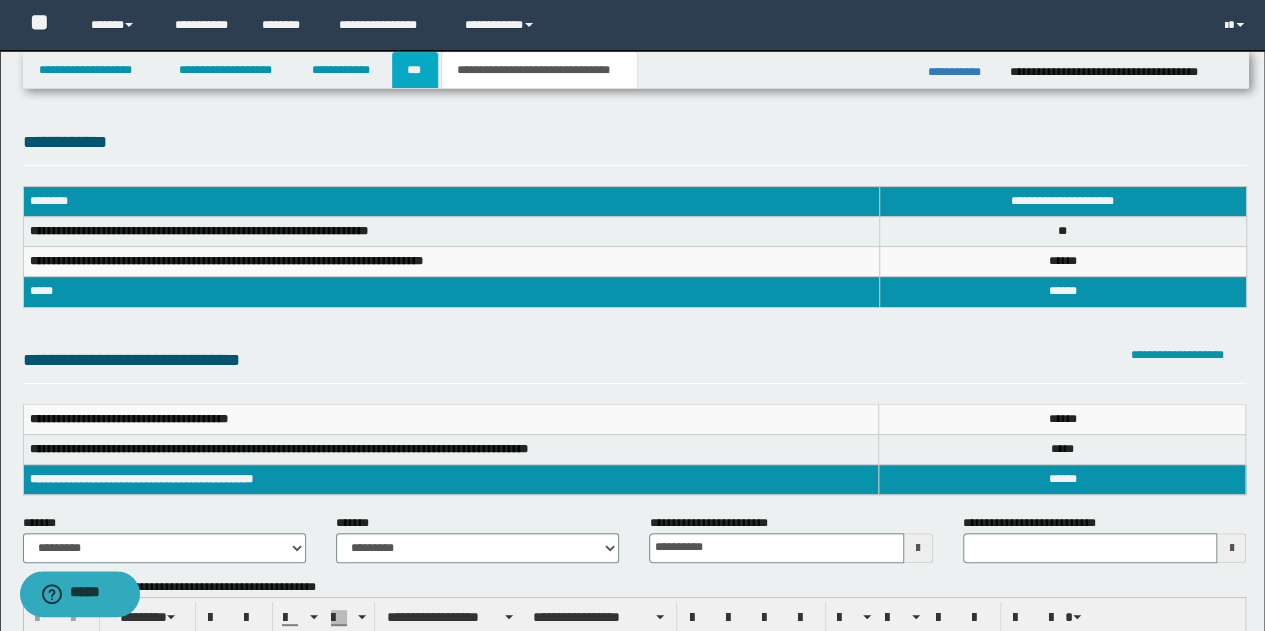 click on "***" at bounding box center [415, 70] 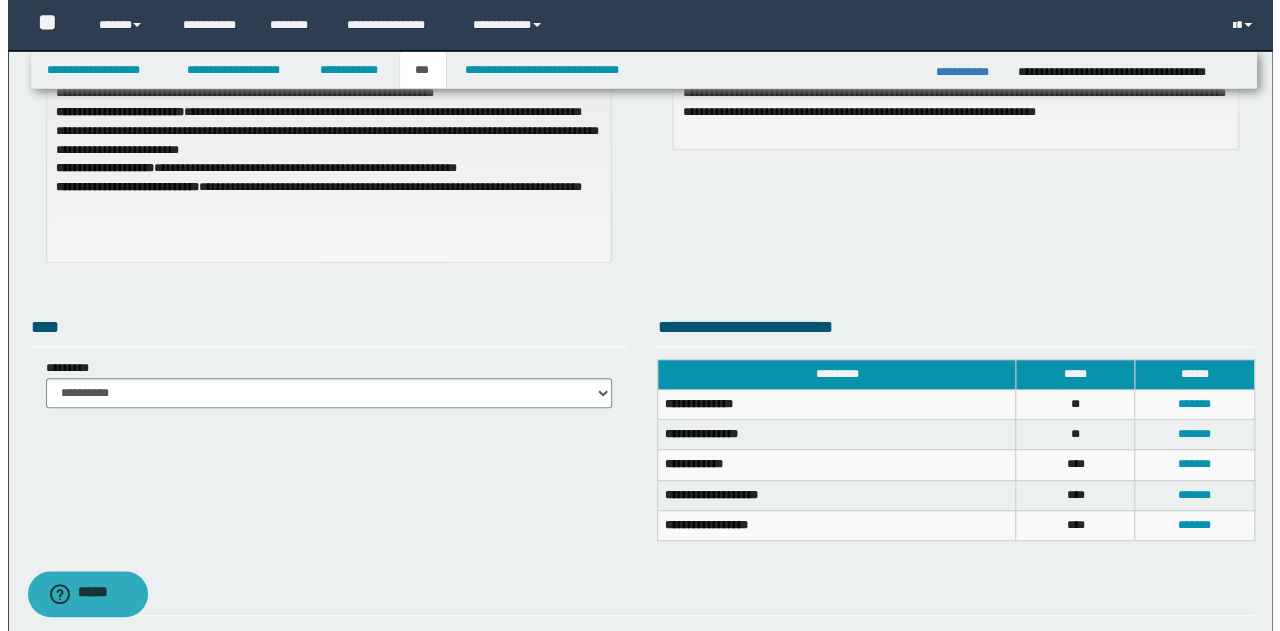 scroll, scrollTop: 300, scrollLeft: 0, axis: vertical 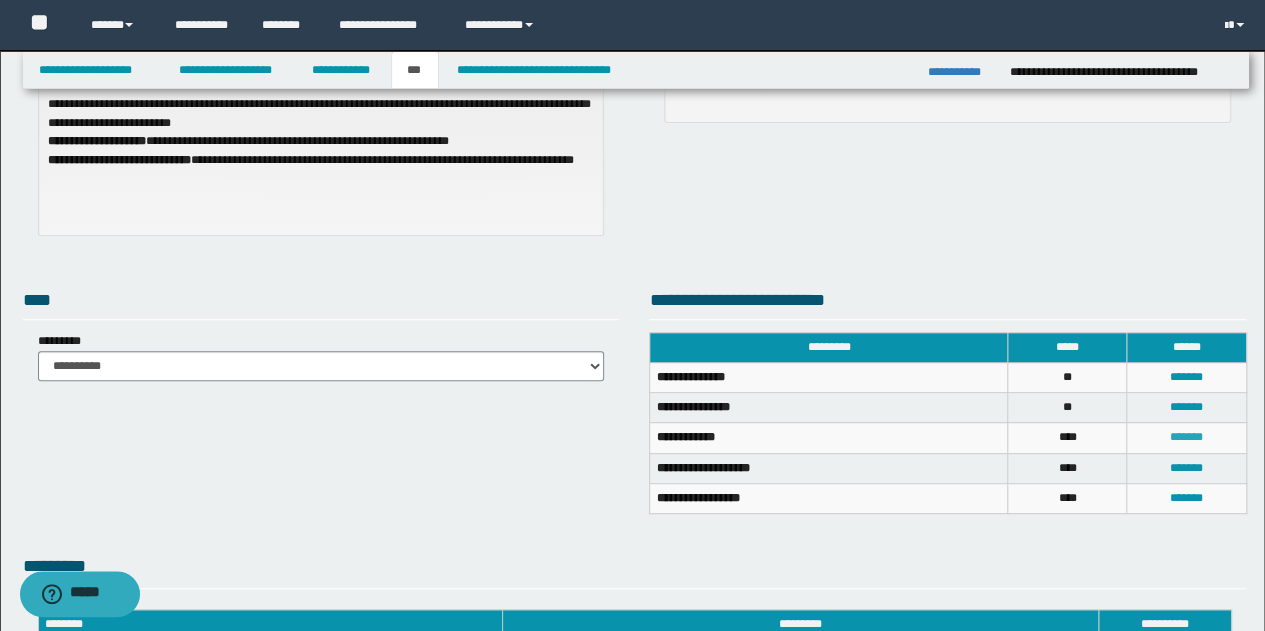 click on "*******" at bounding box center [1186, 437] 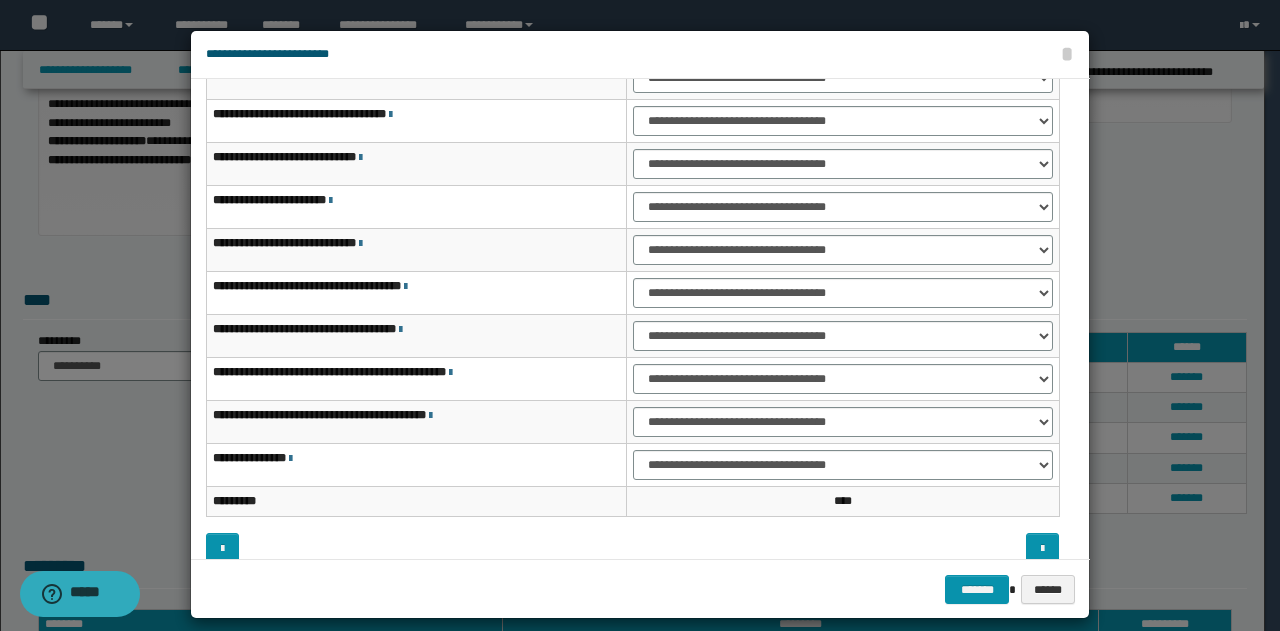 scroll, scrollTop: 116, scrollLeft: 0, axis: vertical 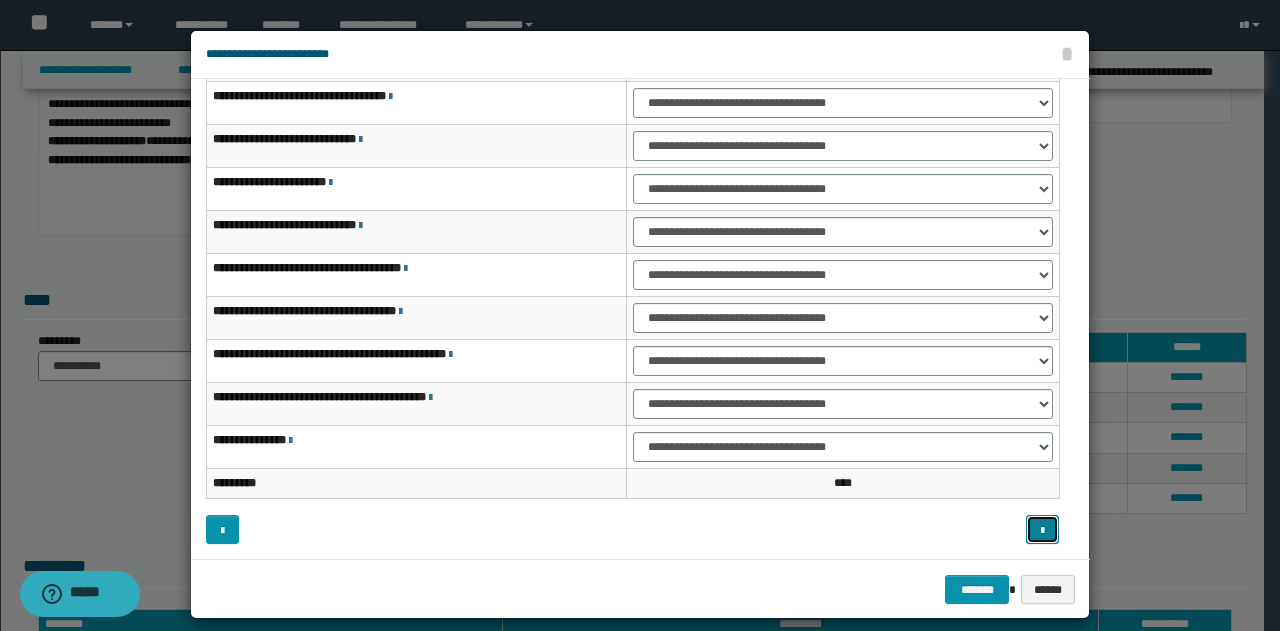 click at bounding box center (1042, 531) 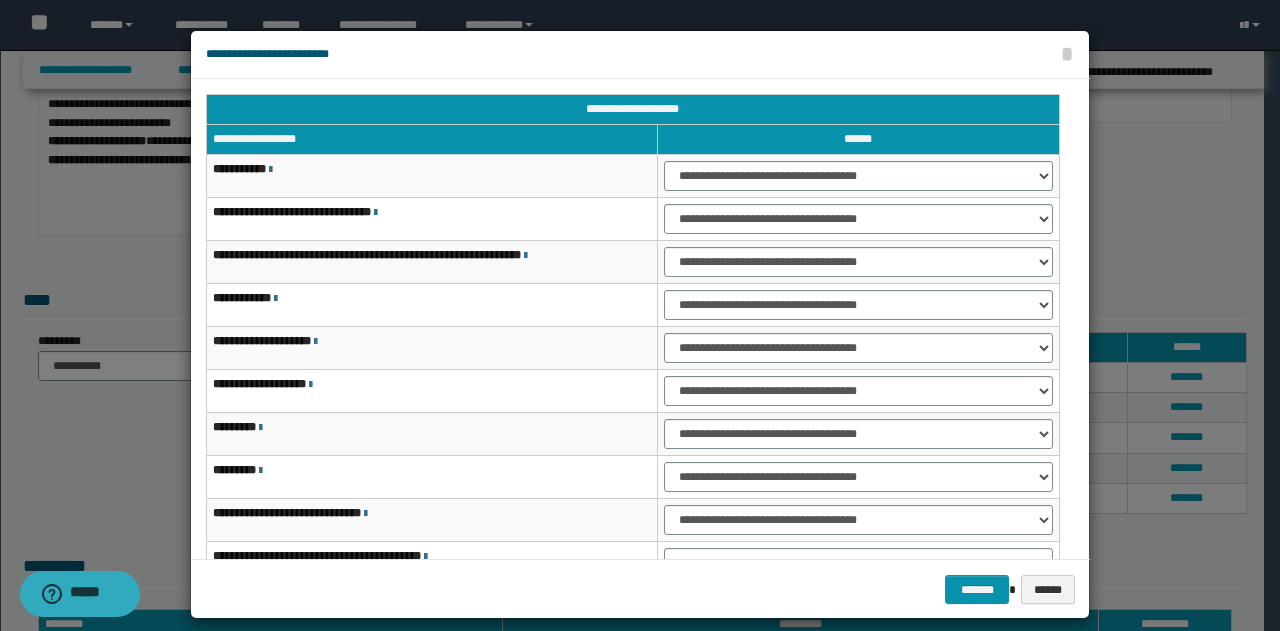 scroll, scrollTop: 100, scrollLeft: 0, axis: vertical 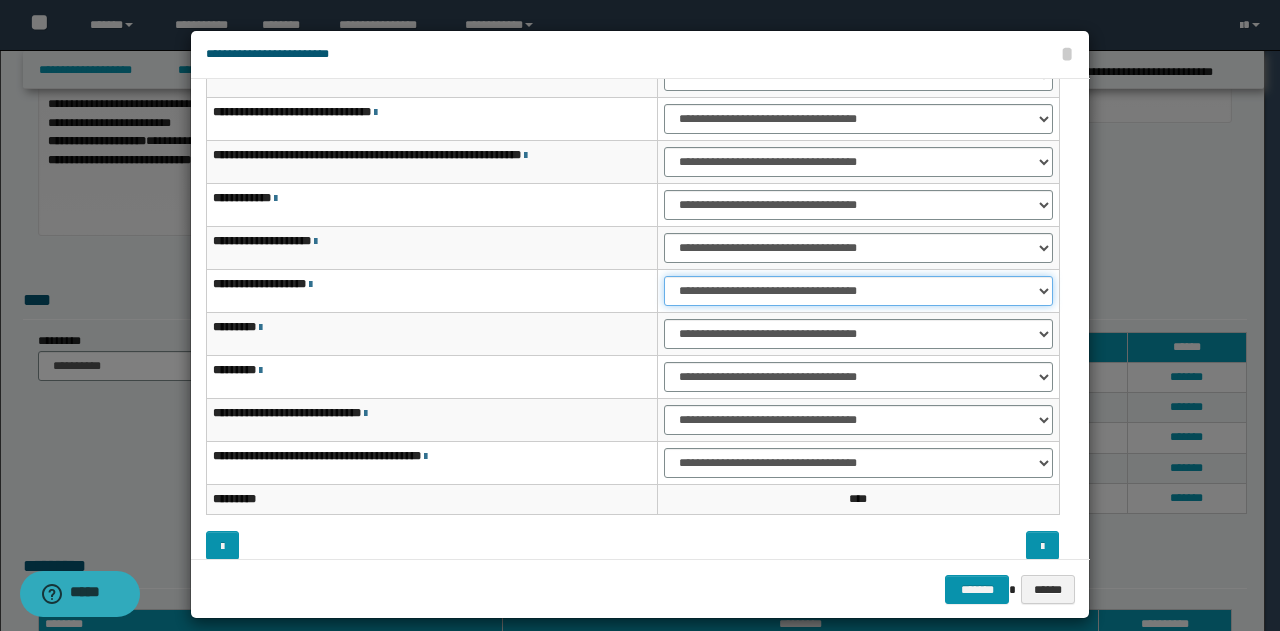 click on "**********" at bounding box center (858, 291) 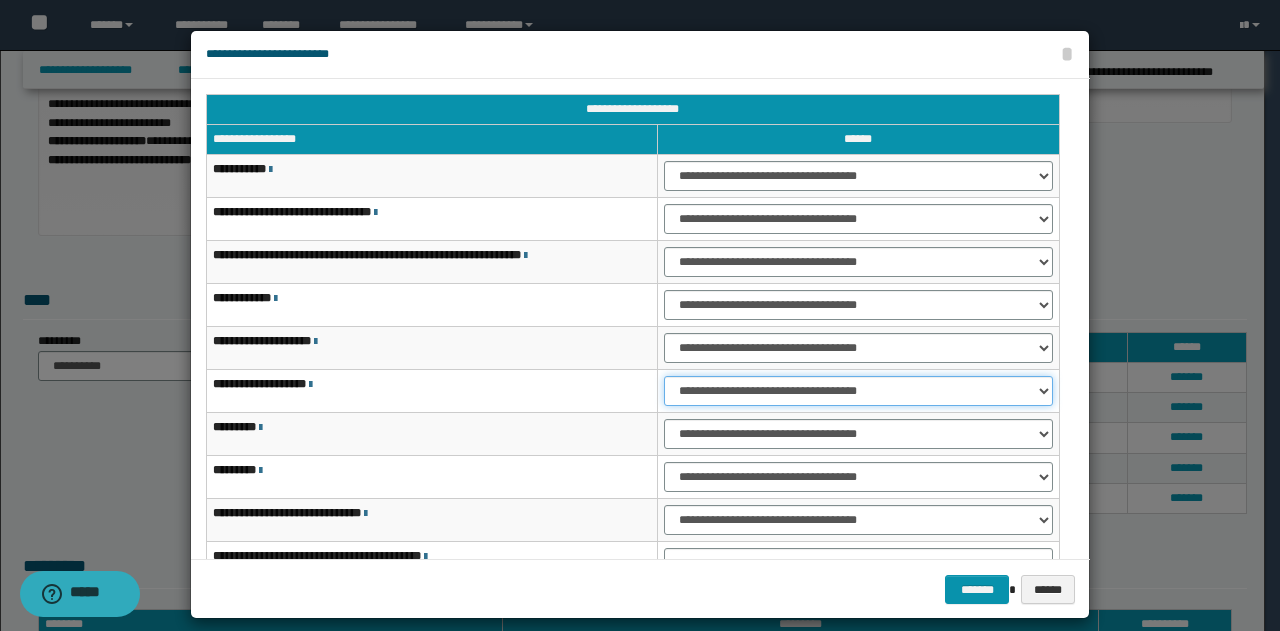 scroll, scrollTop: 116, scrollLeft: 0, axis: vertical 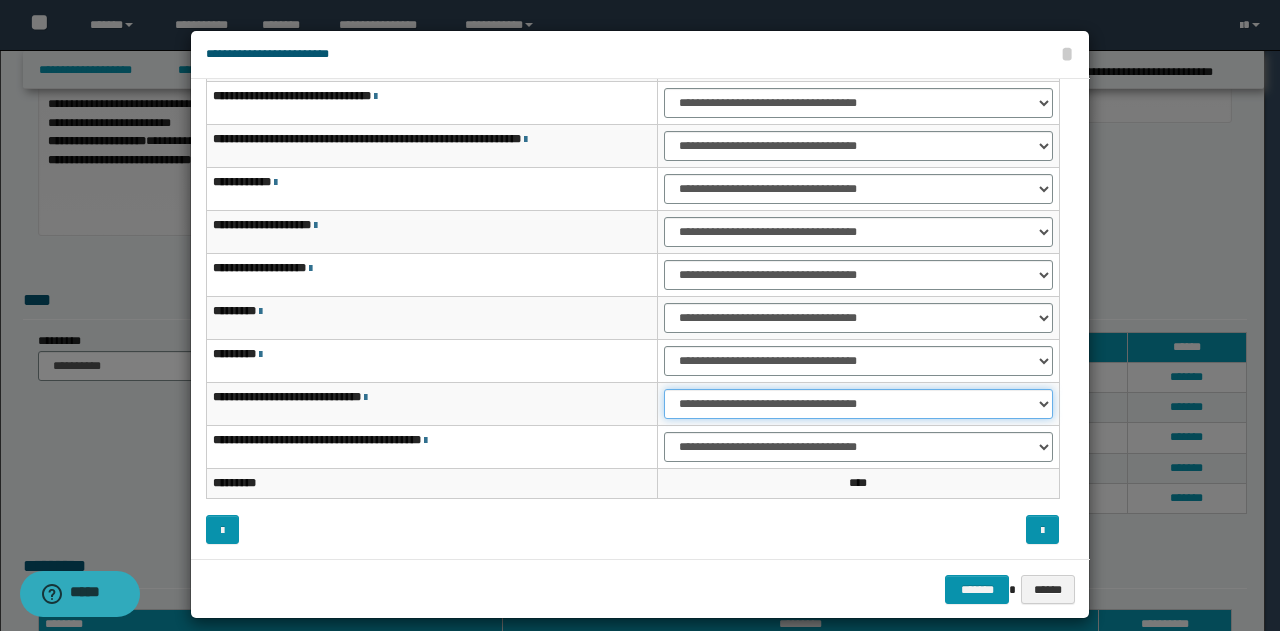click on "**********" at bounding box center (858, 404) 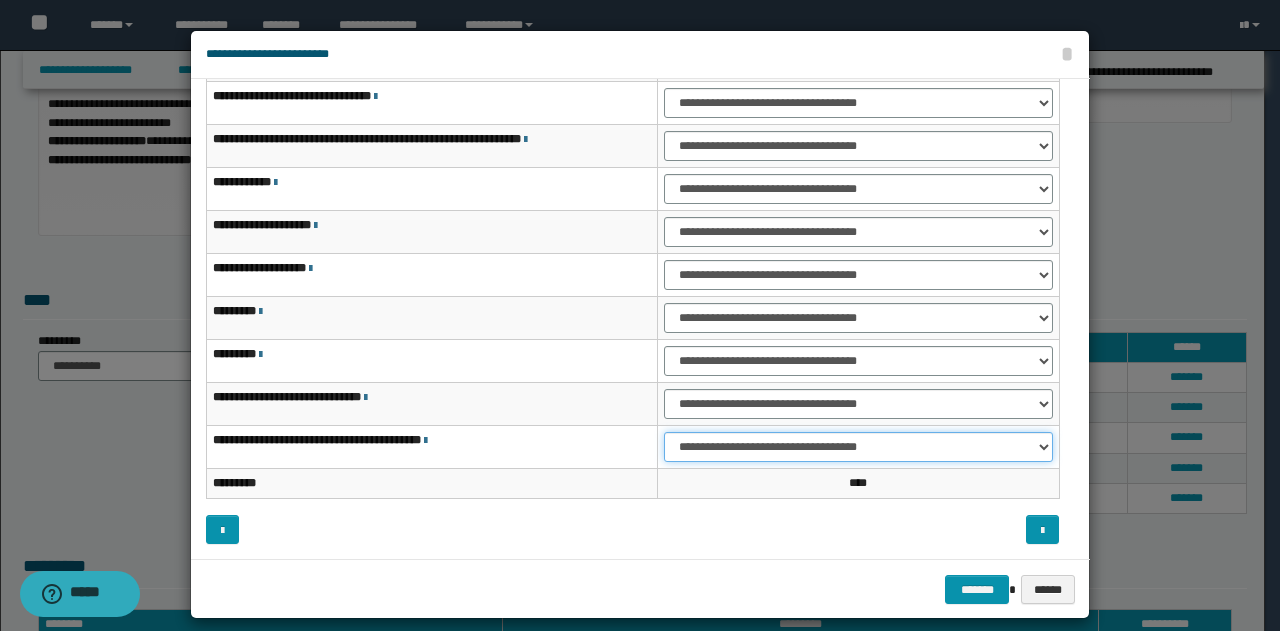click on "**********" at bounding box center [858, 447] 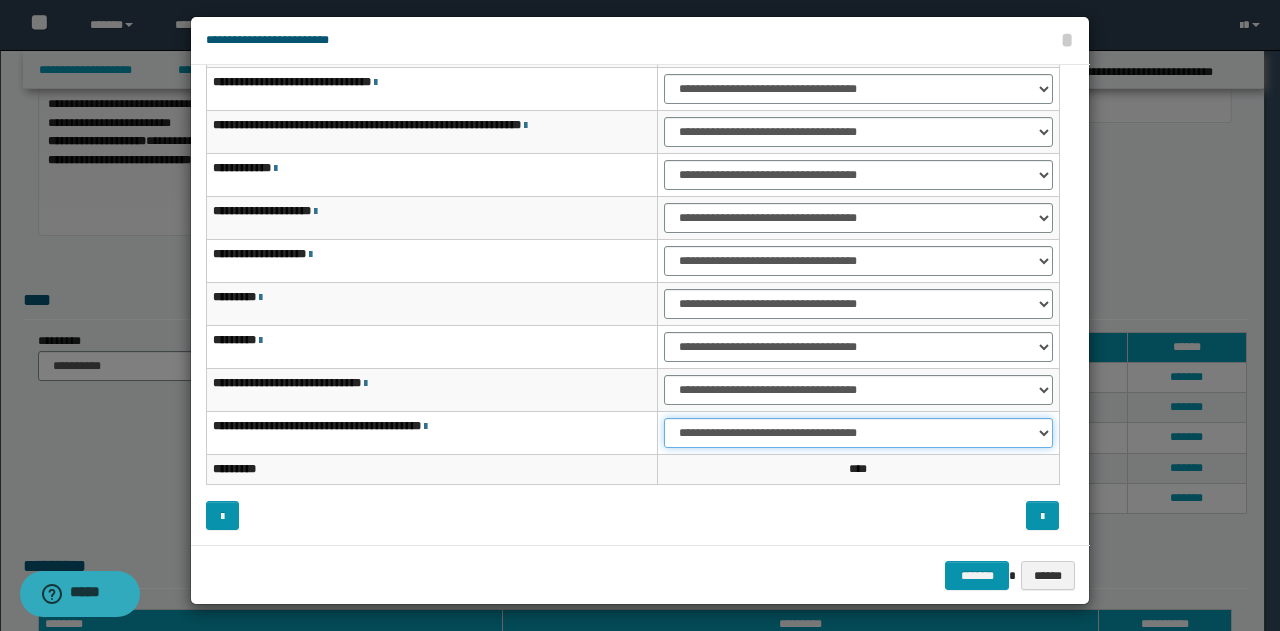 scroll, scrollTop: 18, scrollLeft: 0, axis: vertical 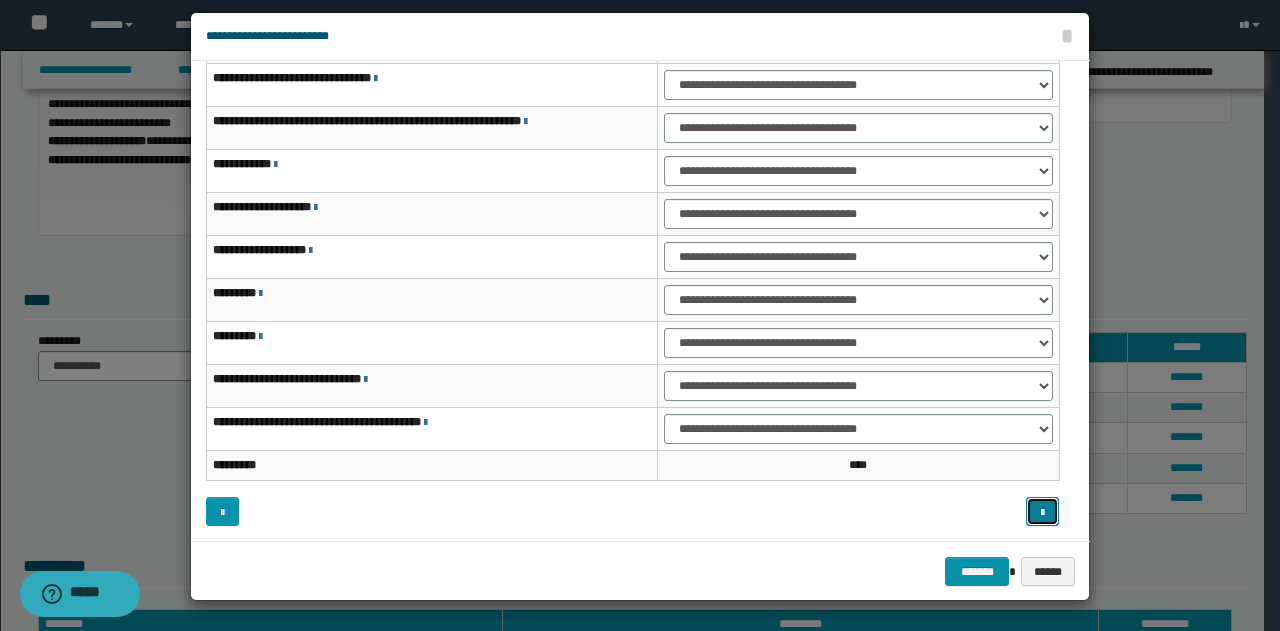click at bounding box center [1042, 513] 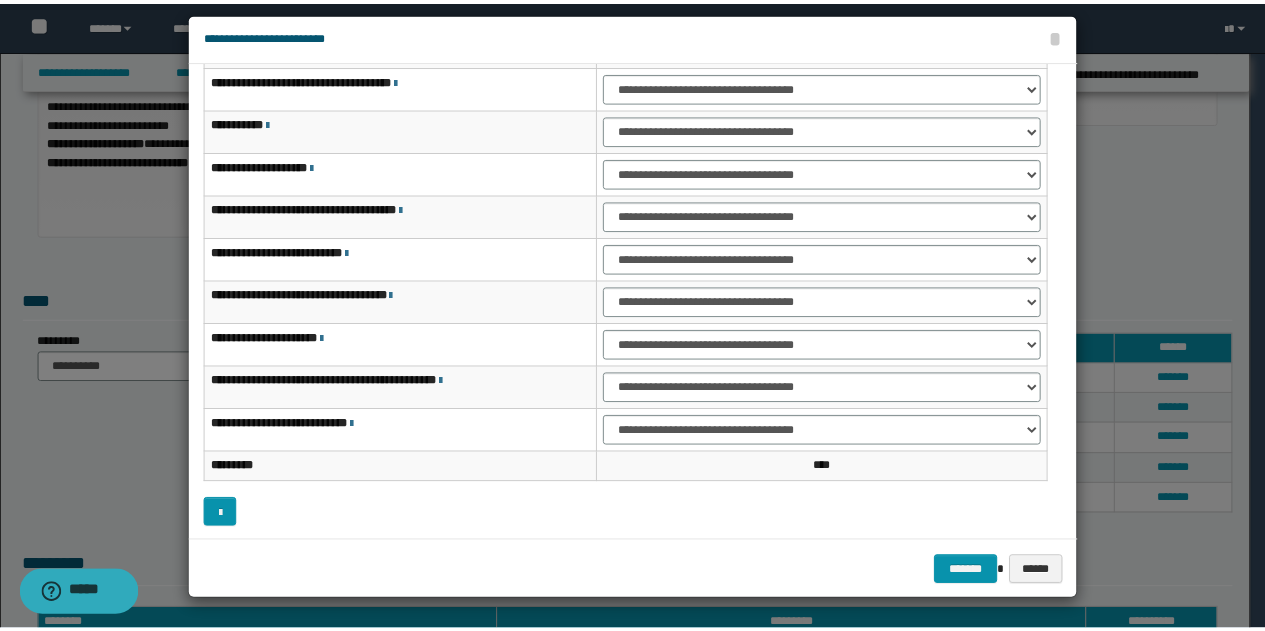 scroll, scrollTop: 116, scrollLeft: 0, axis: vertical 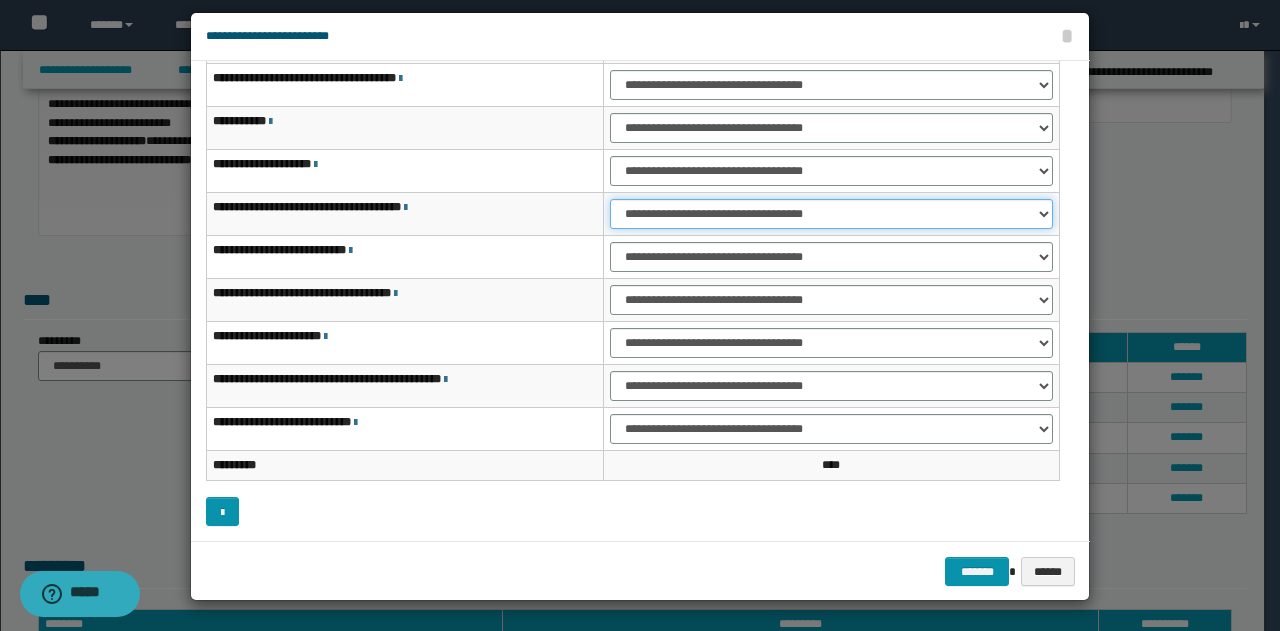 click on "**********" at bounding box center (831, 214) 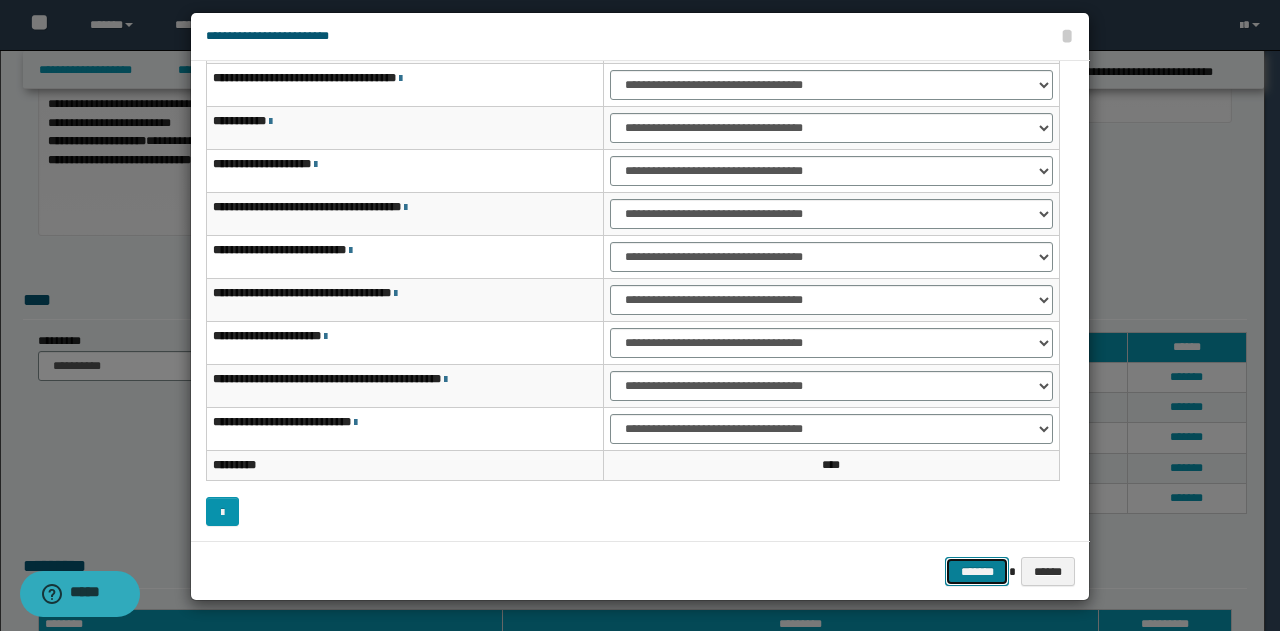 click on "*******" at bounding box center (977, 571) 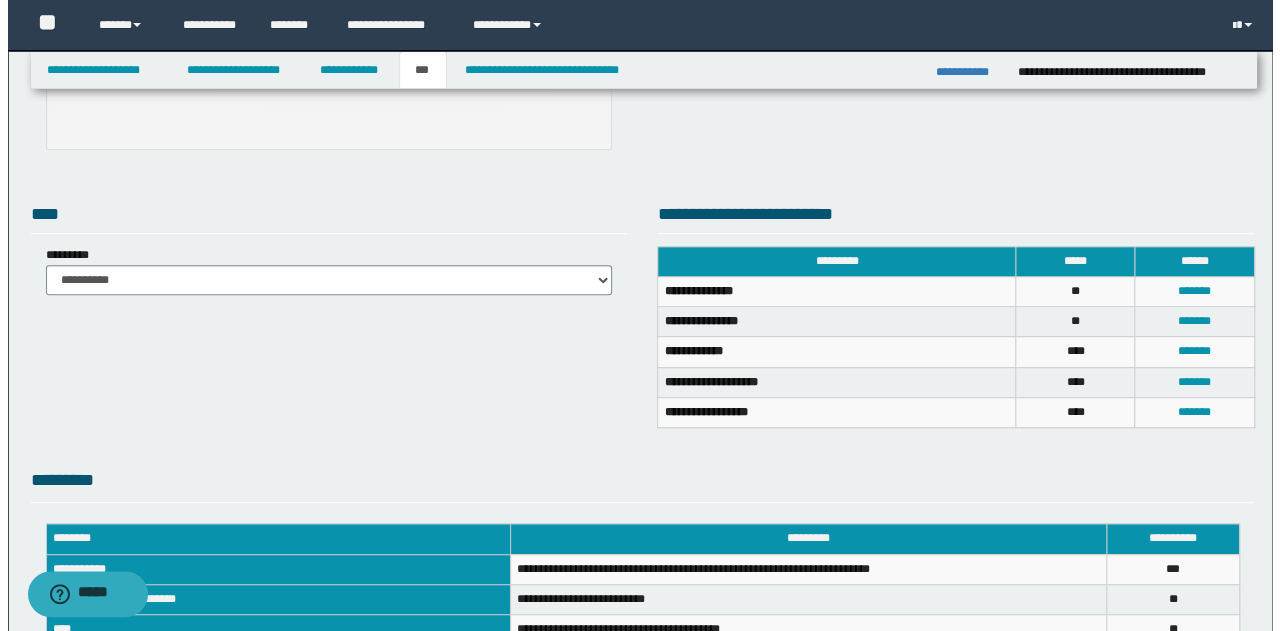 scroll, scrollTop: 200, scrollLeft: 0, axis: vertical 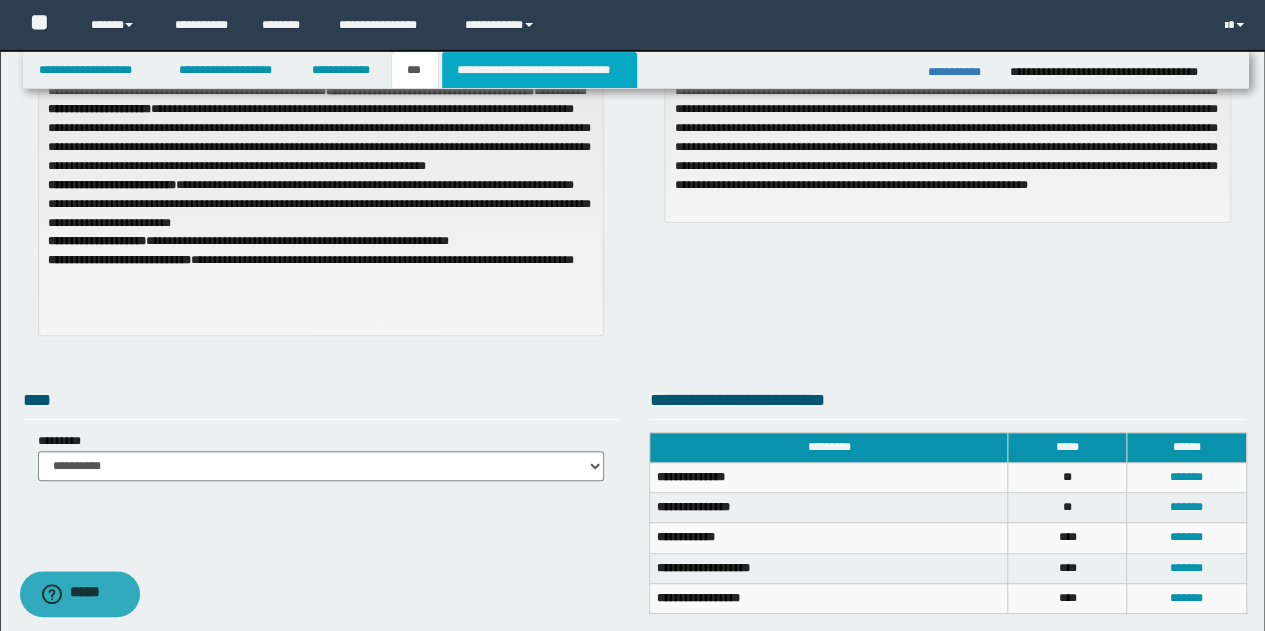 click on "**********" at bounding box center [539, 70] 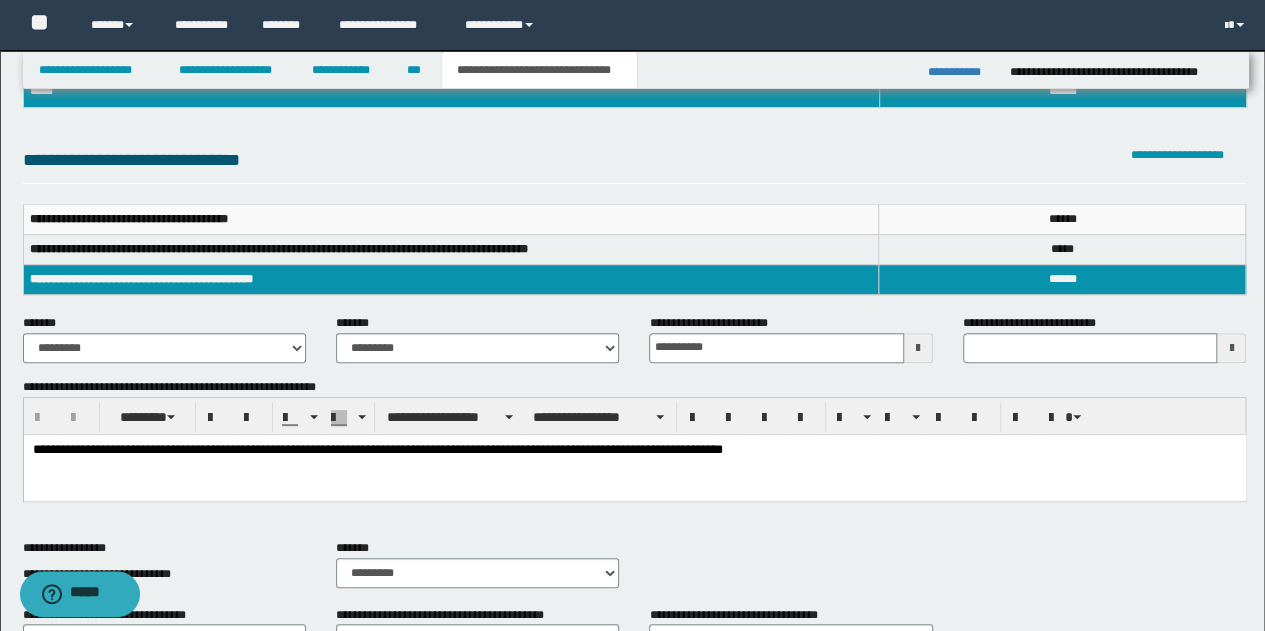 scroll, scrollTop: 0, scrollLeft: 0, axis: both 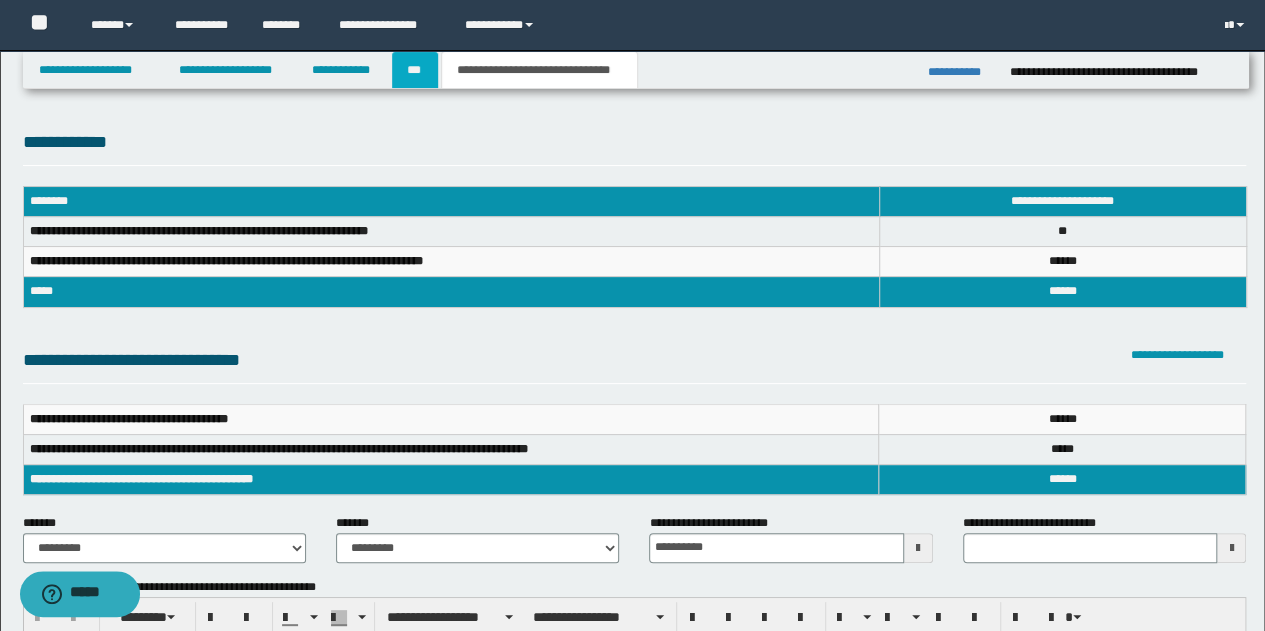 click on "***" at bounding box center (415, 70) 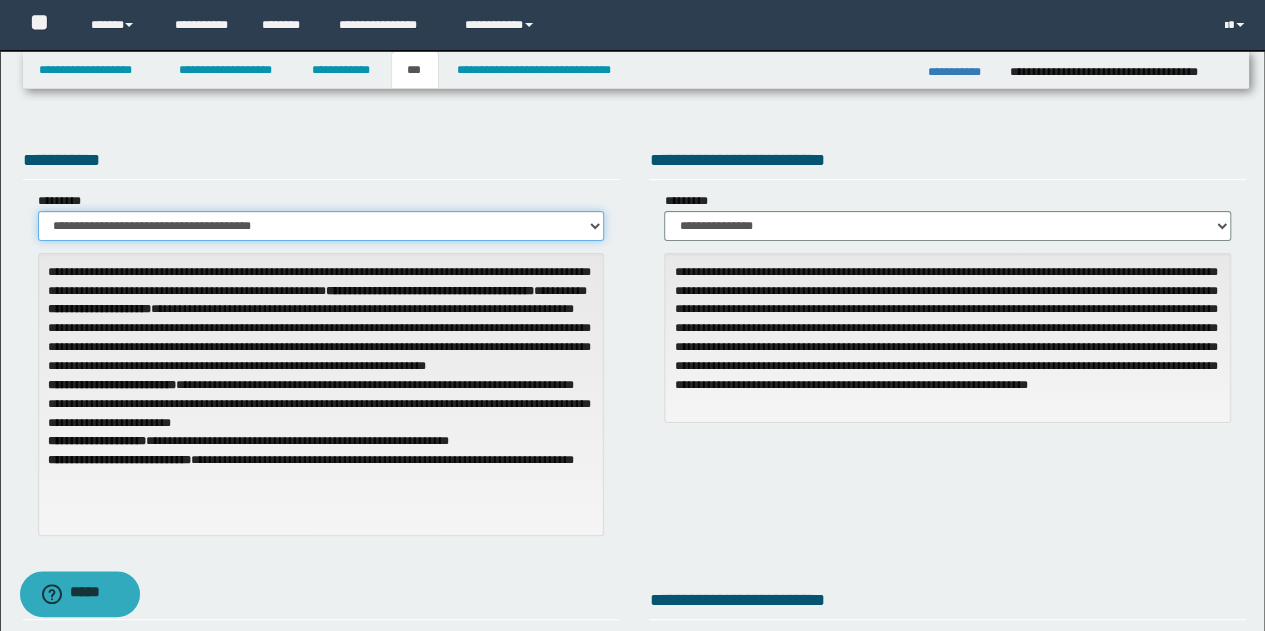 click on "**********" at bounding box center [321, 226] 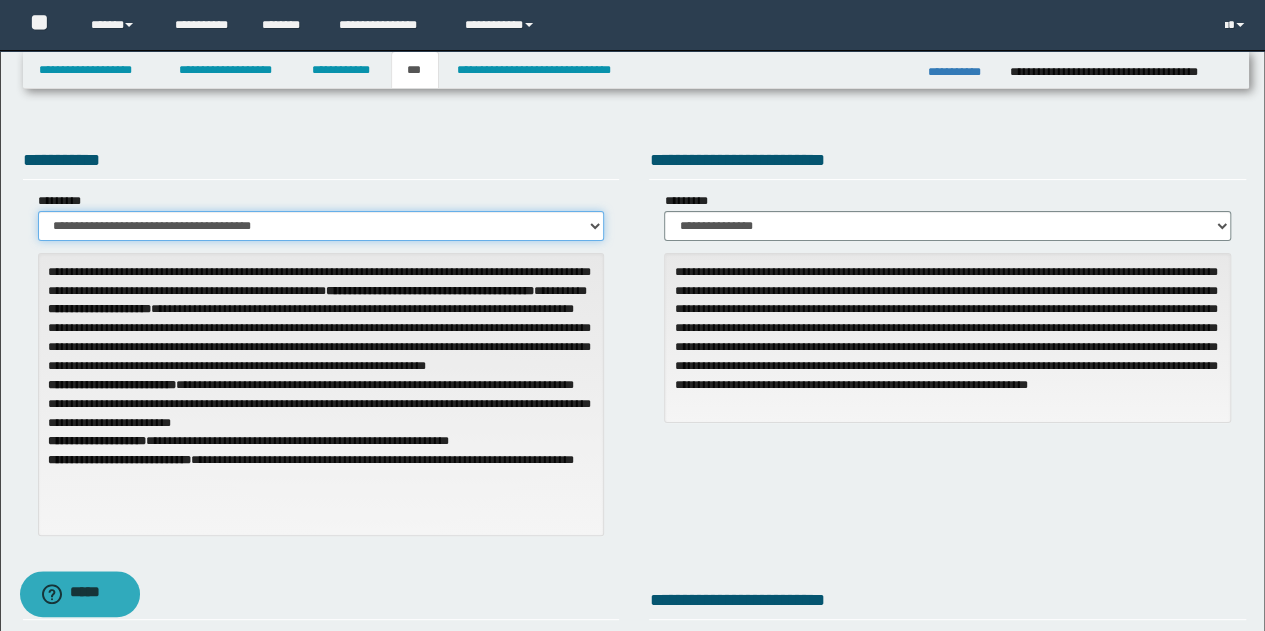 click on "**********" at bounding box center (321, 226) 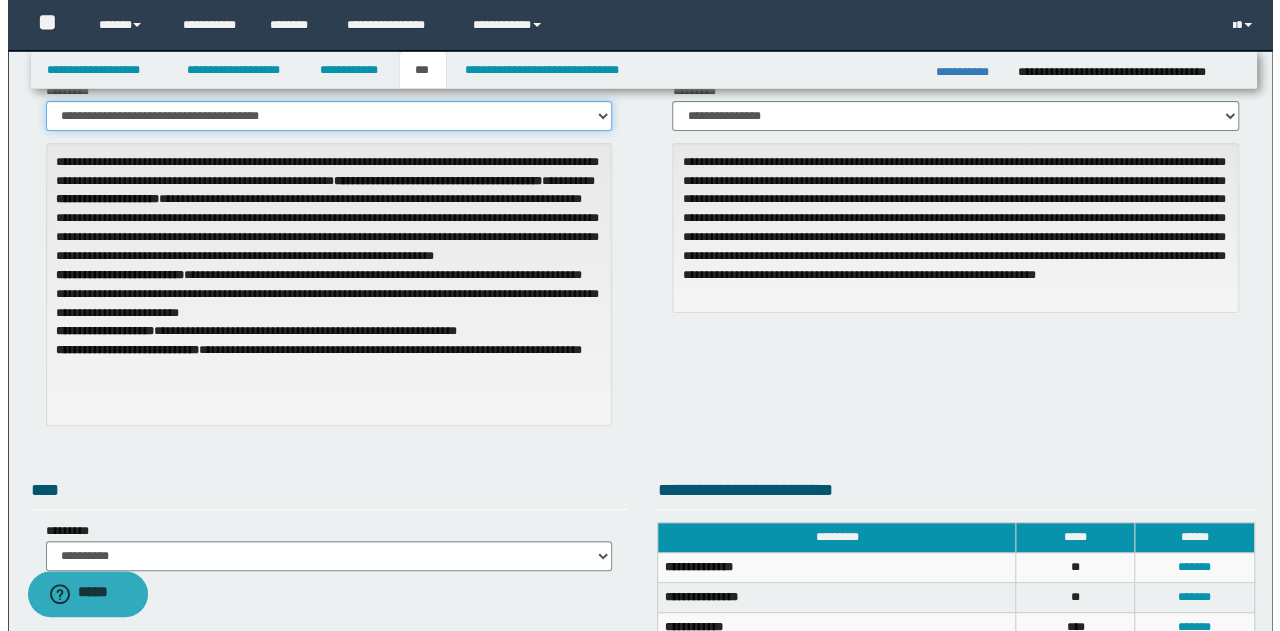 scroll, scrollTop: 300, scrollLeft: 0, axis: vertical 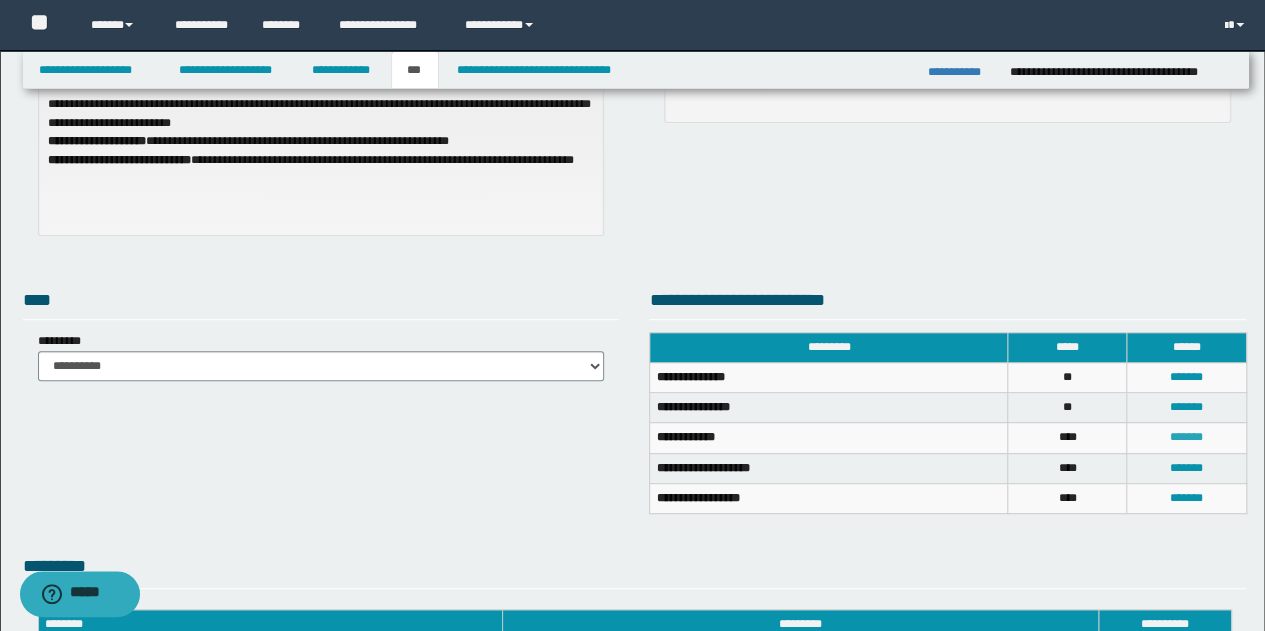 click on "*******" at bounding box center (1186, 437) 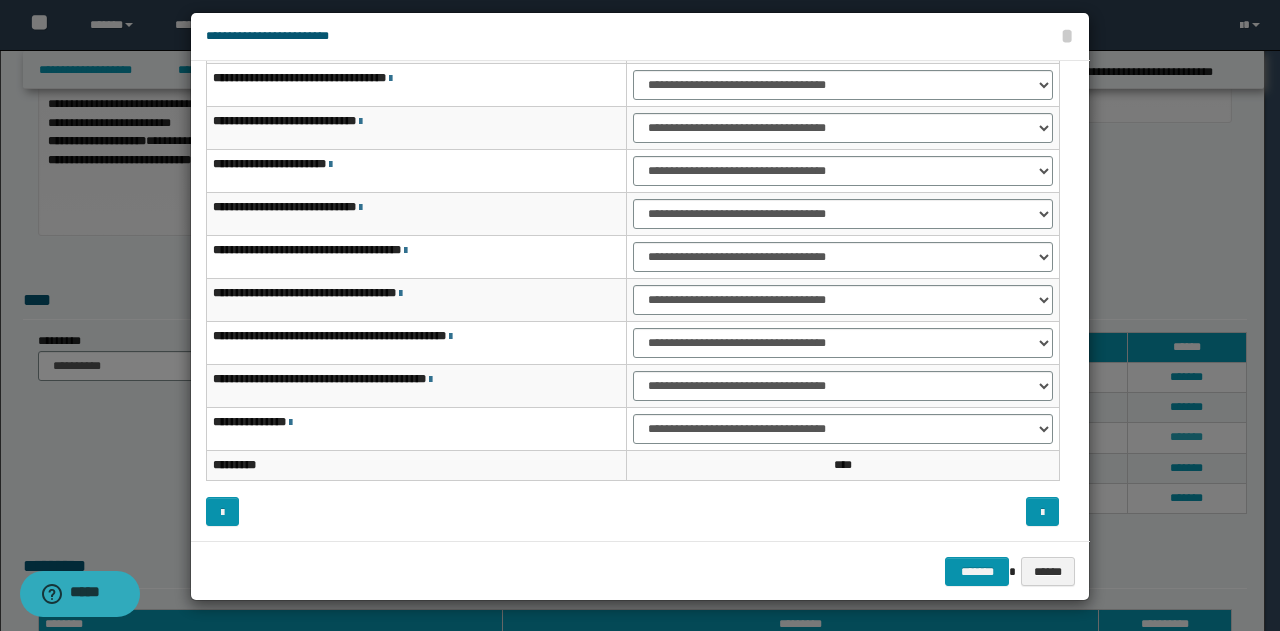 scroll, scrollTop: 0, scrollLeft: 0, axis: both 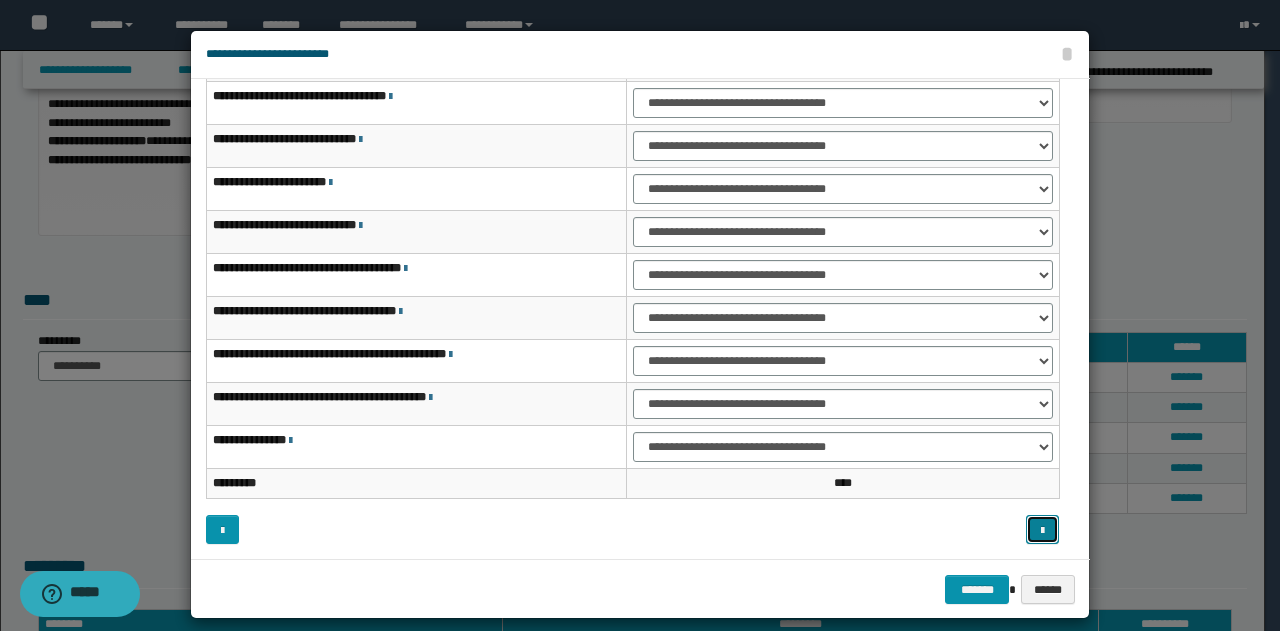 click at bounding box center (1042, 531) 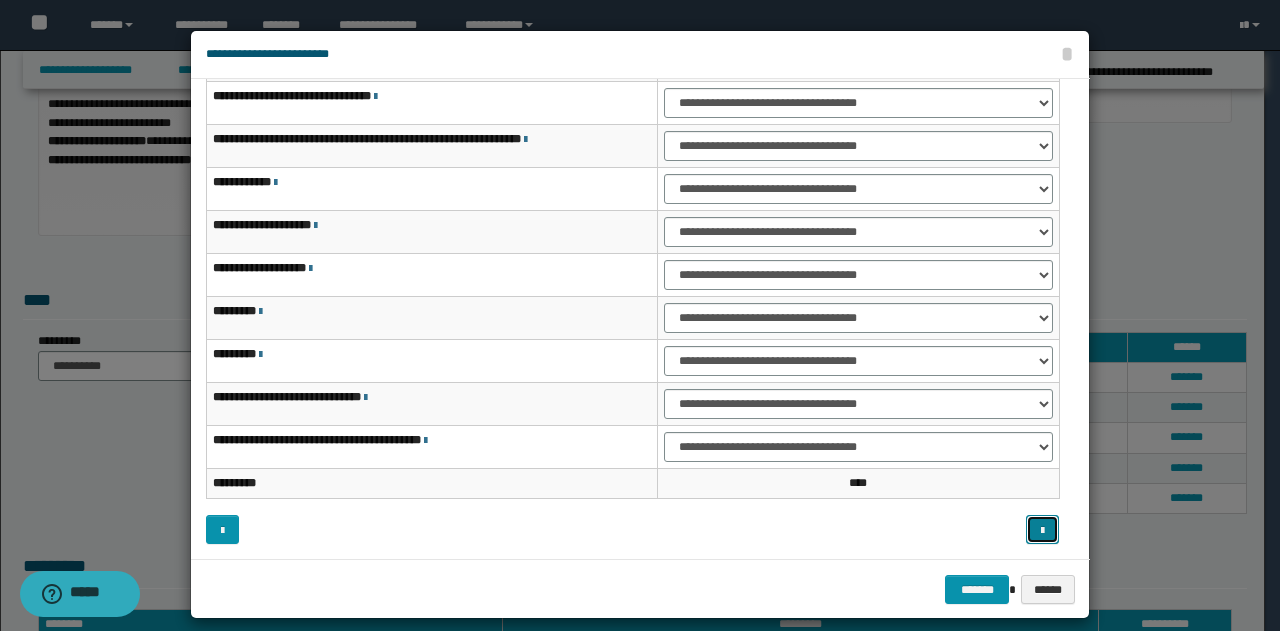 click at bounding box center (1042, 531) 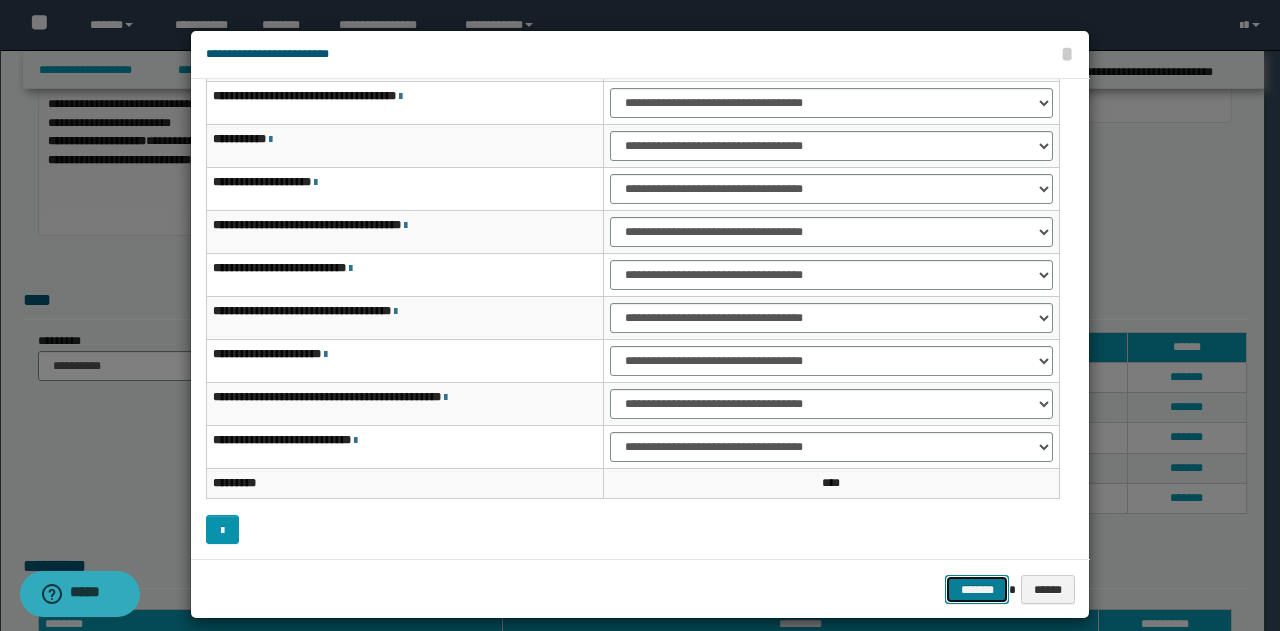 click on "*******" at bounding box center [977, 589] 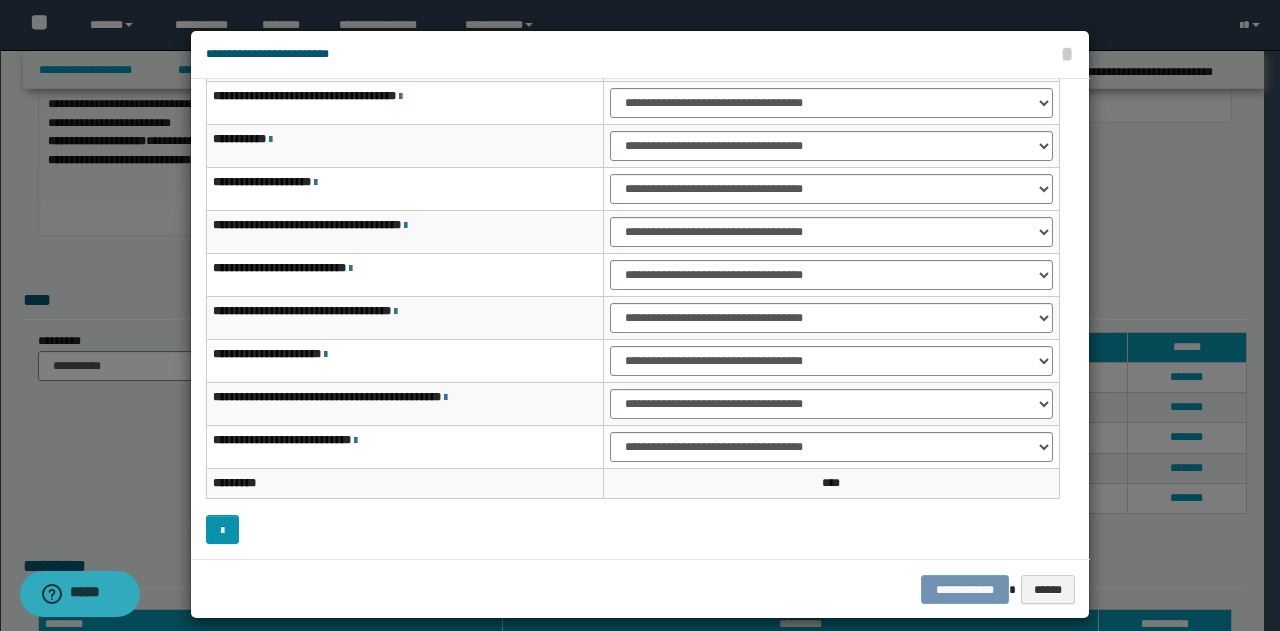 click on "**********" at bounding box center [640, 319] 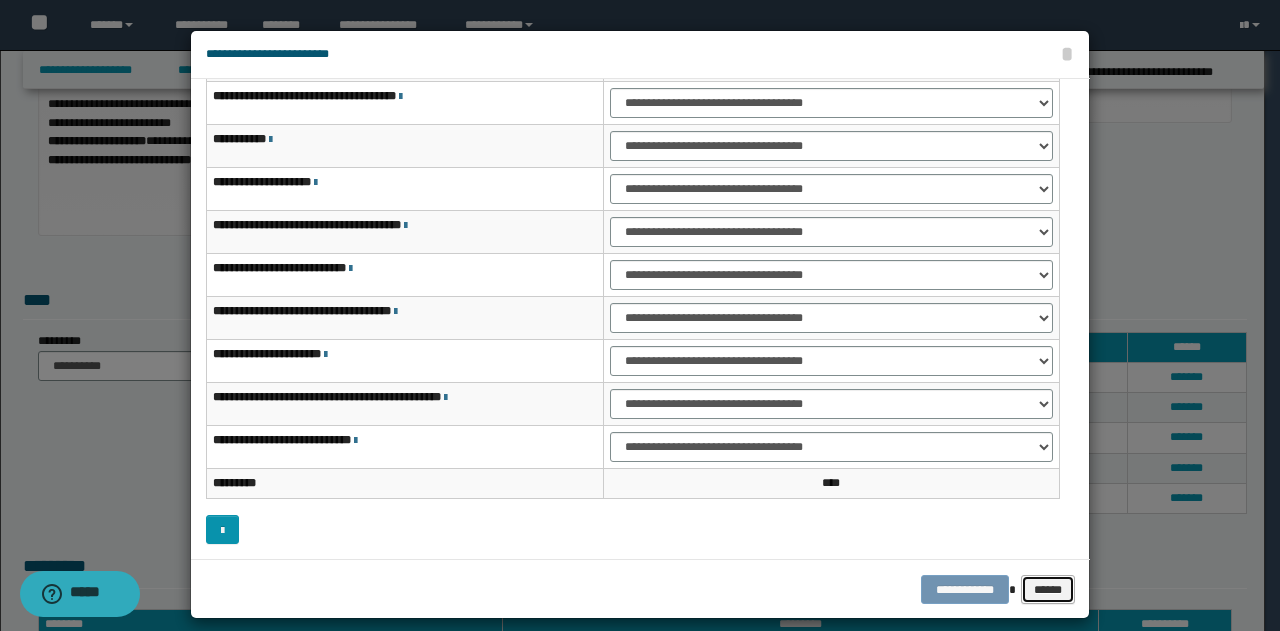 click on "******" at bounding box center (1048, 589) 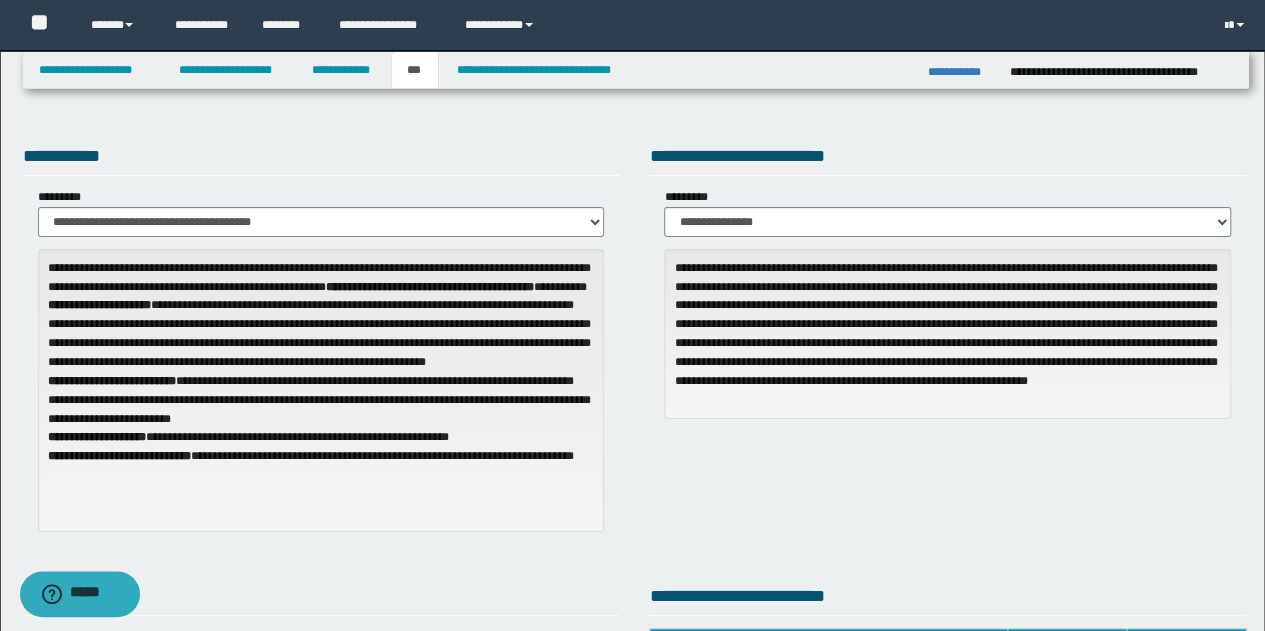 scroll, scrollTop: 0, scrollLeft: 0, axis: both 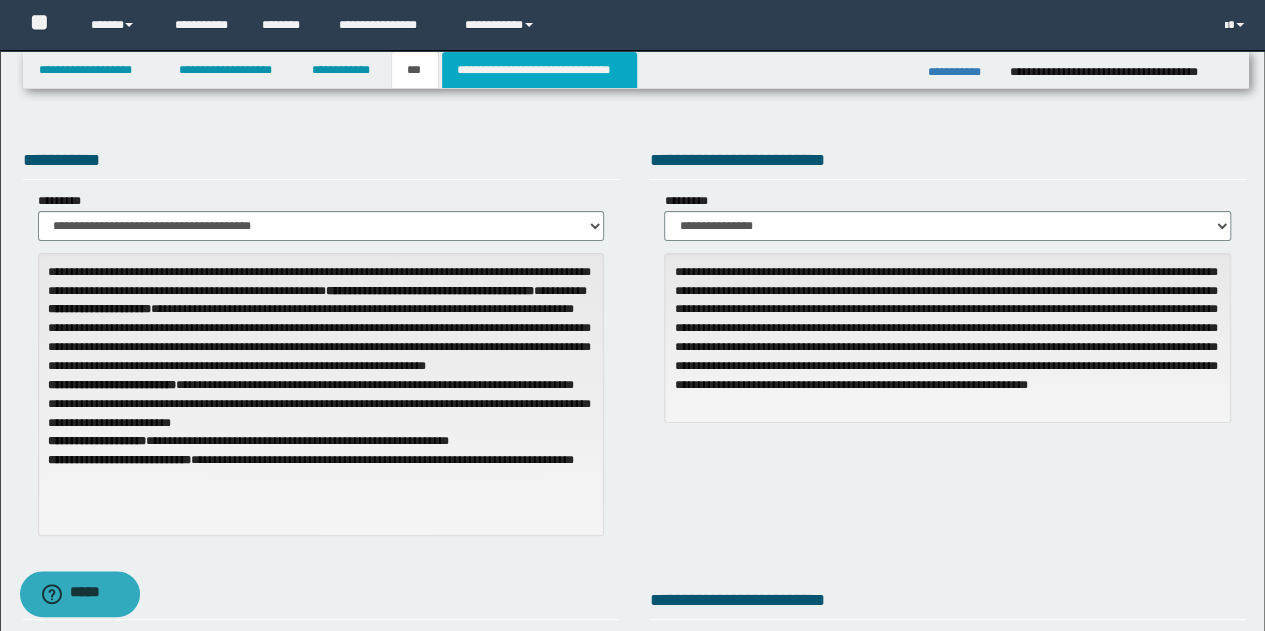 click on "**********" at bounding box center (539, 70) 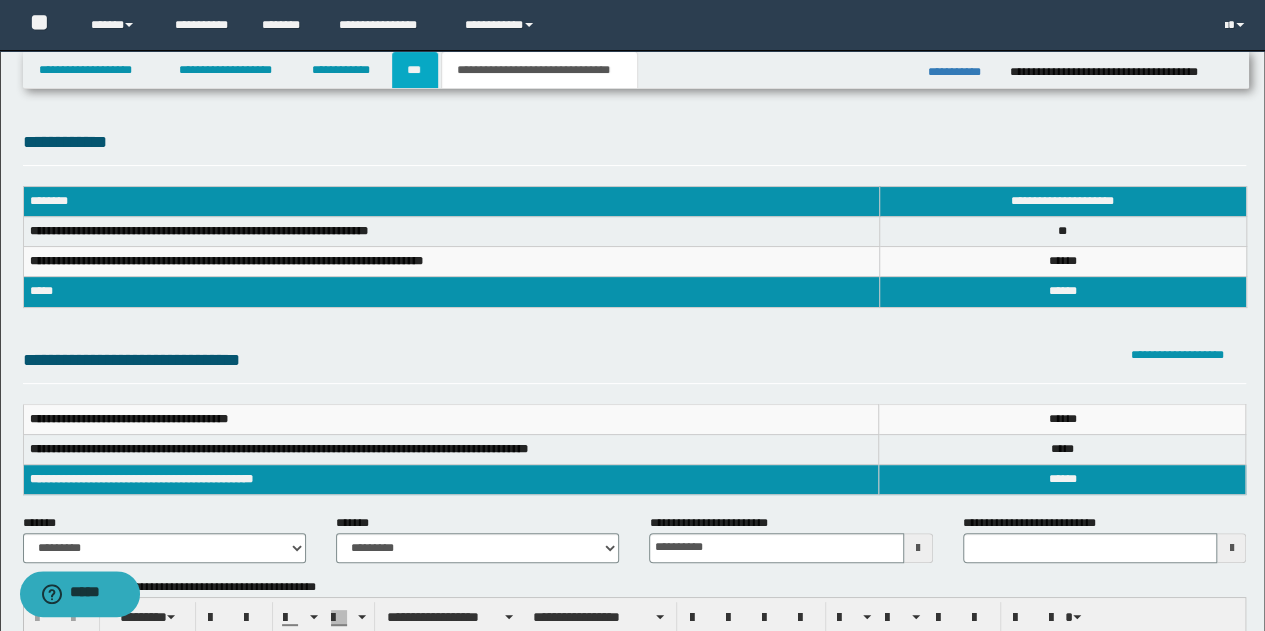 click on "***" at bounding box center [415, 70] 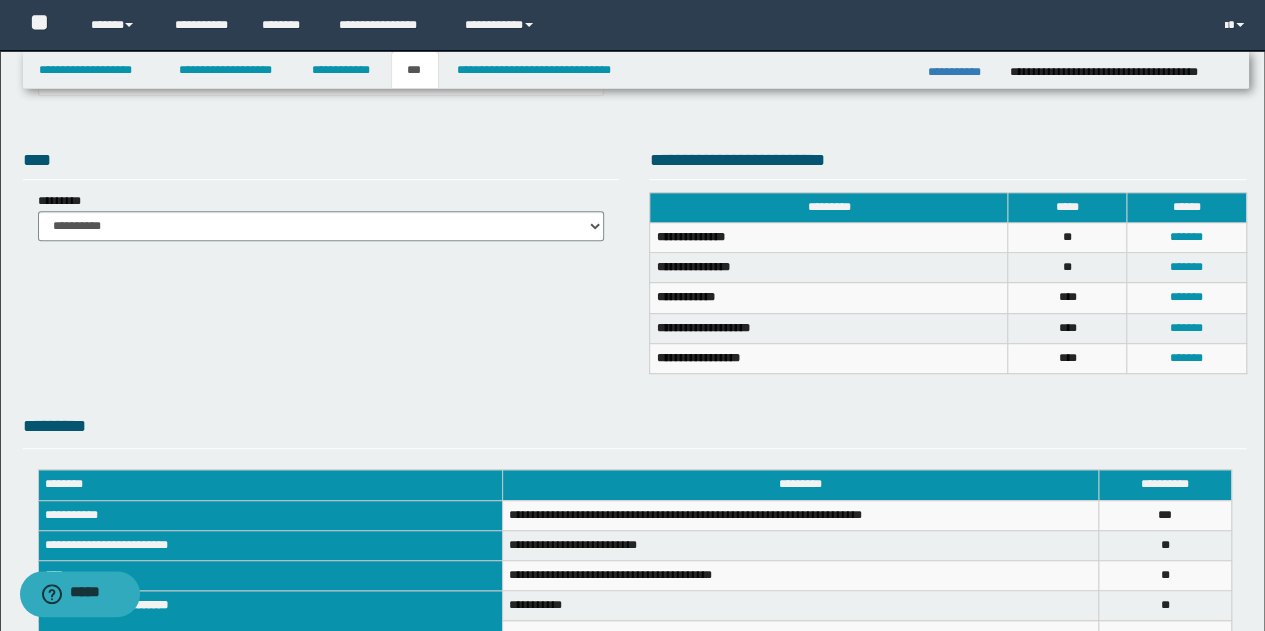 scroll, scrollTop: 204, scrollLeft: 0, axis: vertical 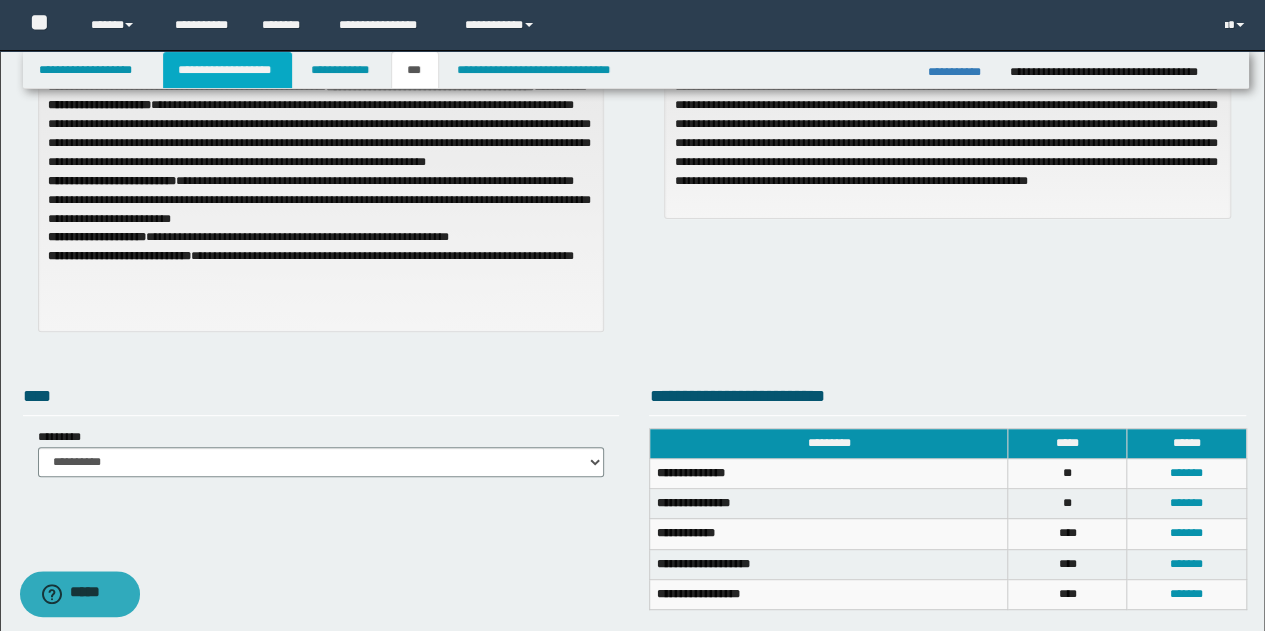 click on "**********" at bounding box center [227, 70] 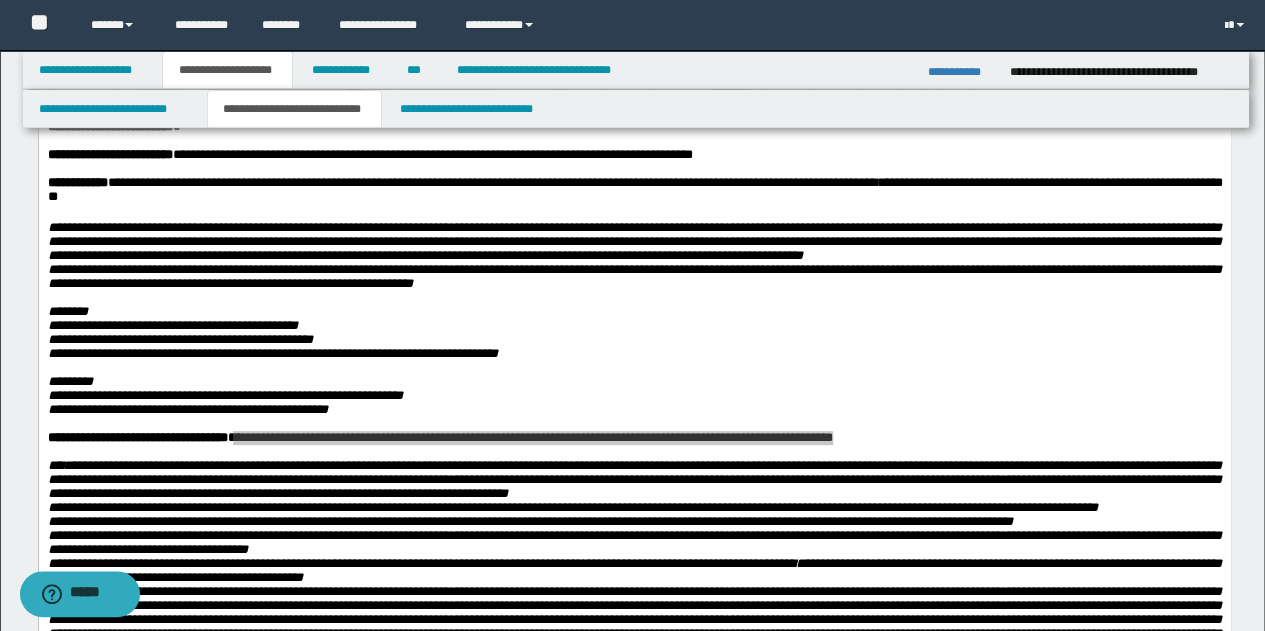 scroll, scrollTop: 135, scrollLeft: 0, axis: vertical 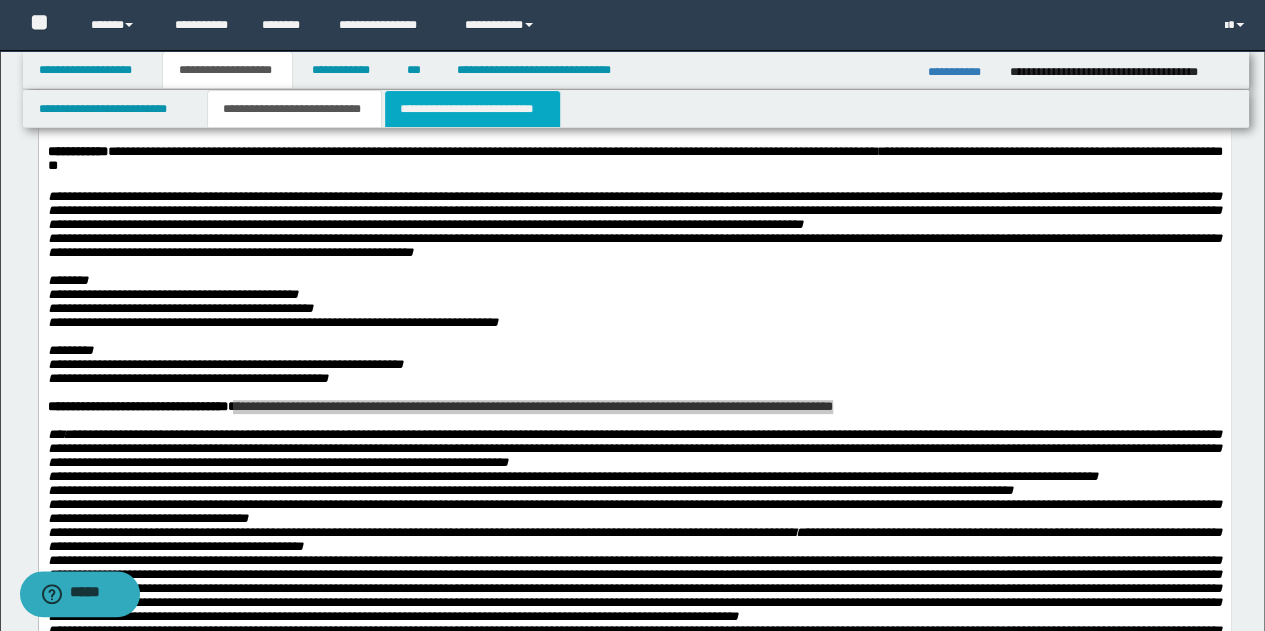 click on "**********" at bounding box center (472, 109) 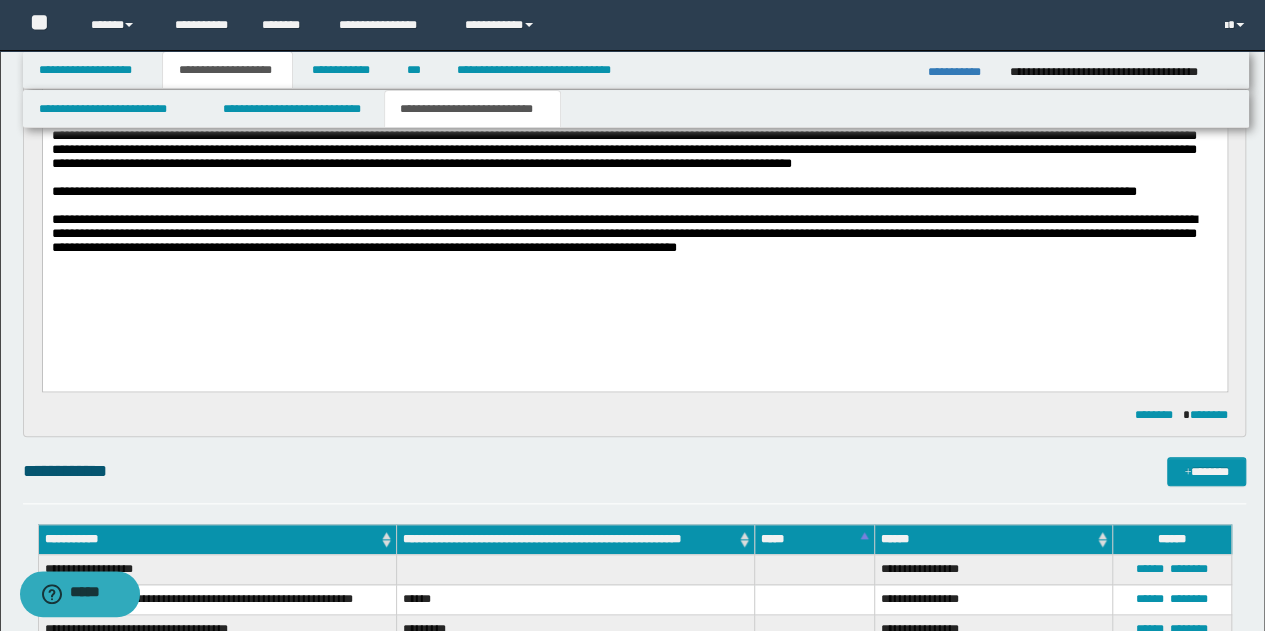 scroll, scrollTop: 635, scrollLeft: 0, axis: vertical 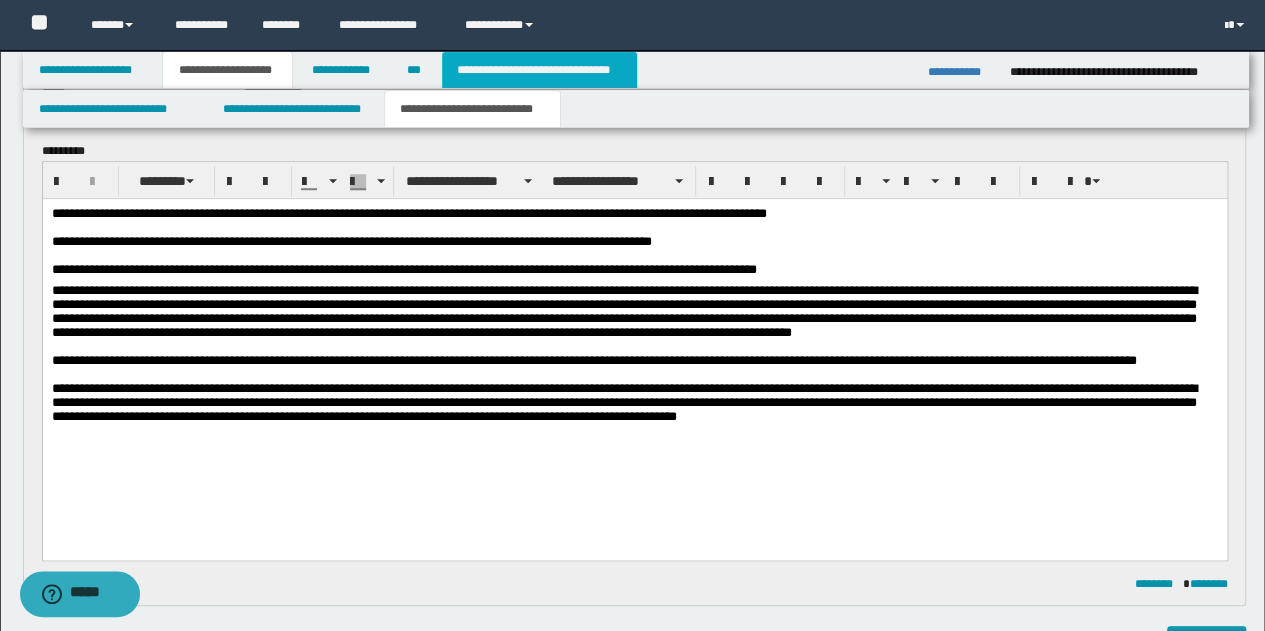 click on "**********" at bounding box center [539, 70] 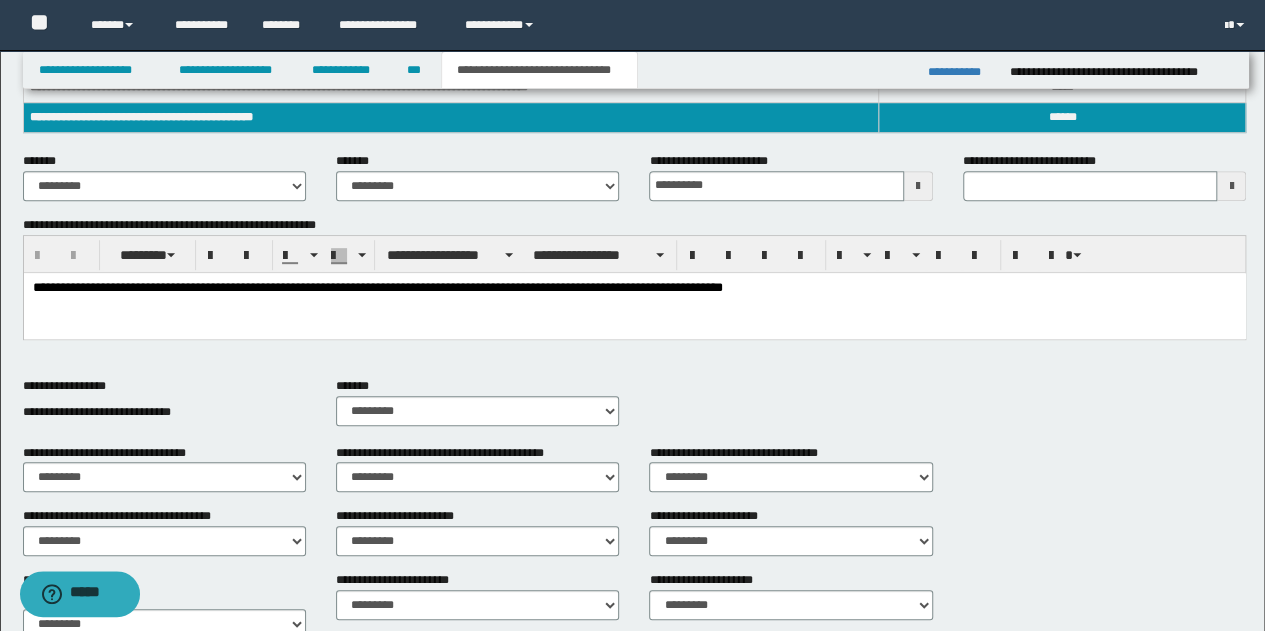 scroll, scrollTop: 204, scrollLeft: 0, axis: vertical 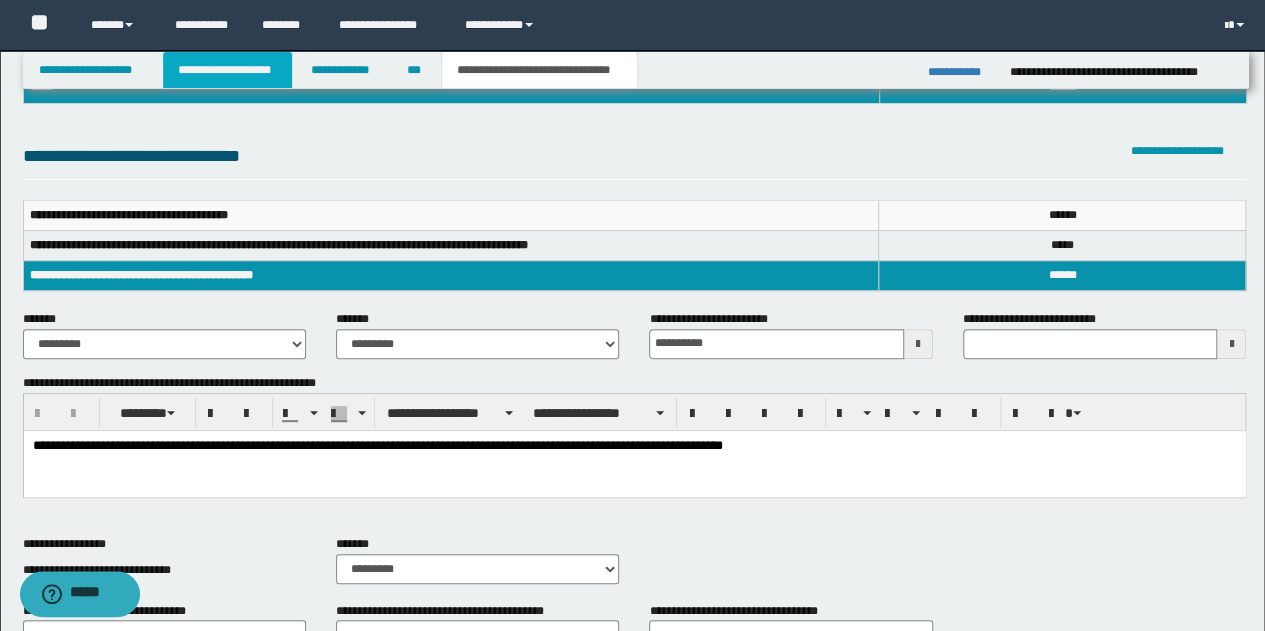 click on "**********" at bounding box center (227, 70) 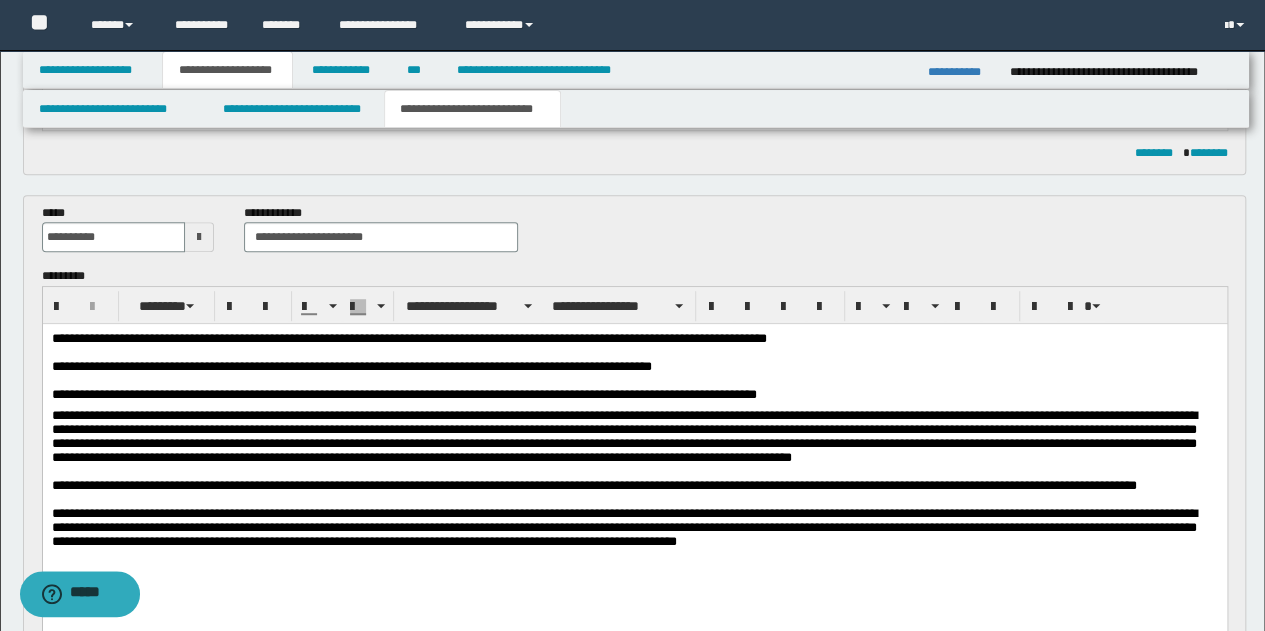 scroll, scrollTop: 335, scrollLeft: 0, axis: vertical 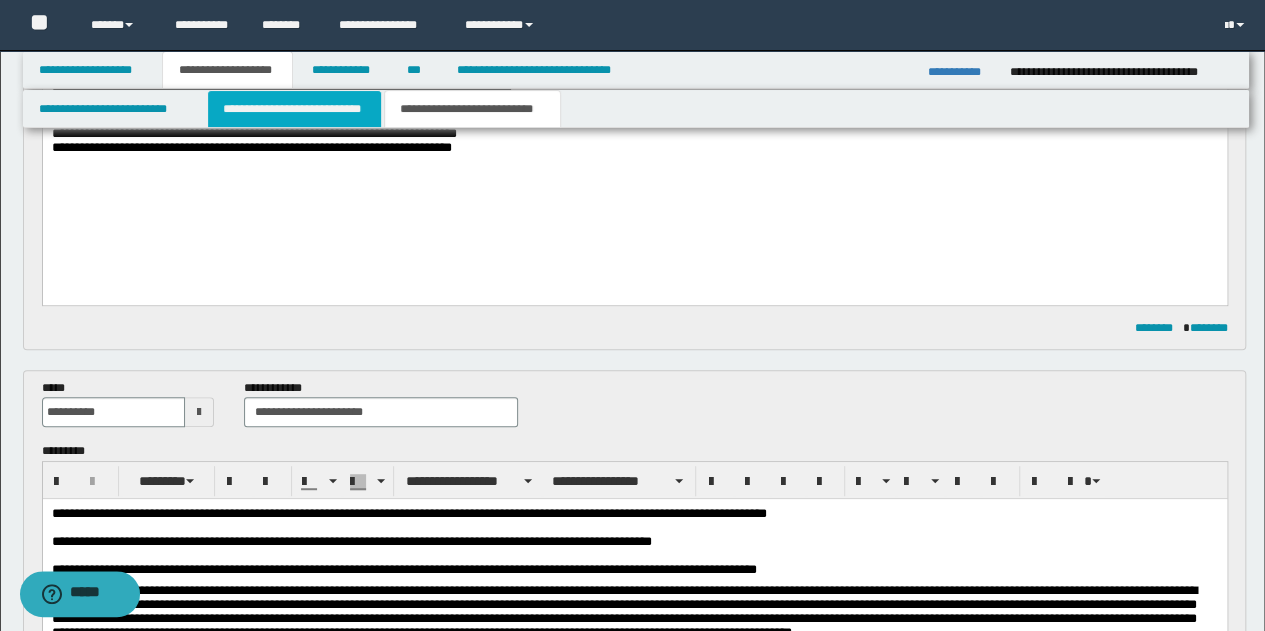 click on "**********" at bounding box center (294, 109) 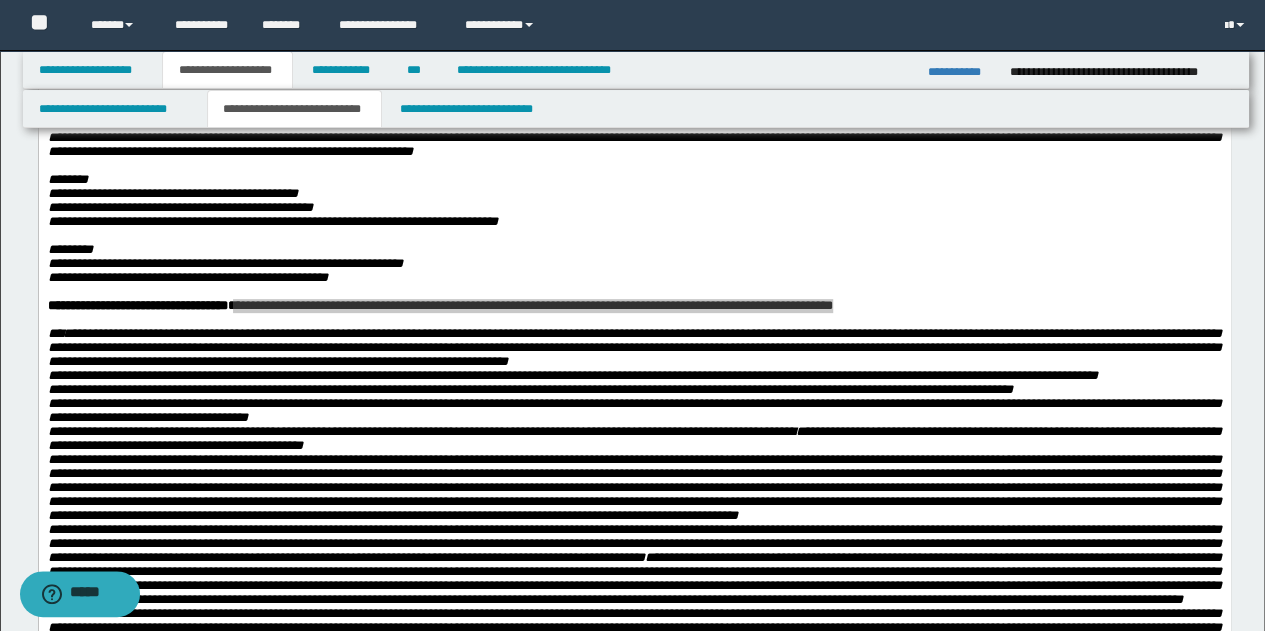 scroll, scrollTop: 135, scrollLeft: 0, axis: vertical 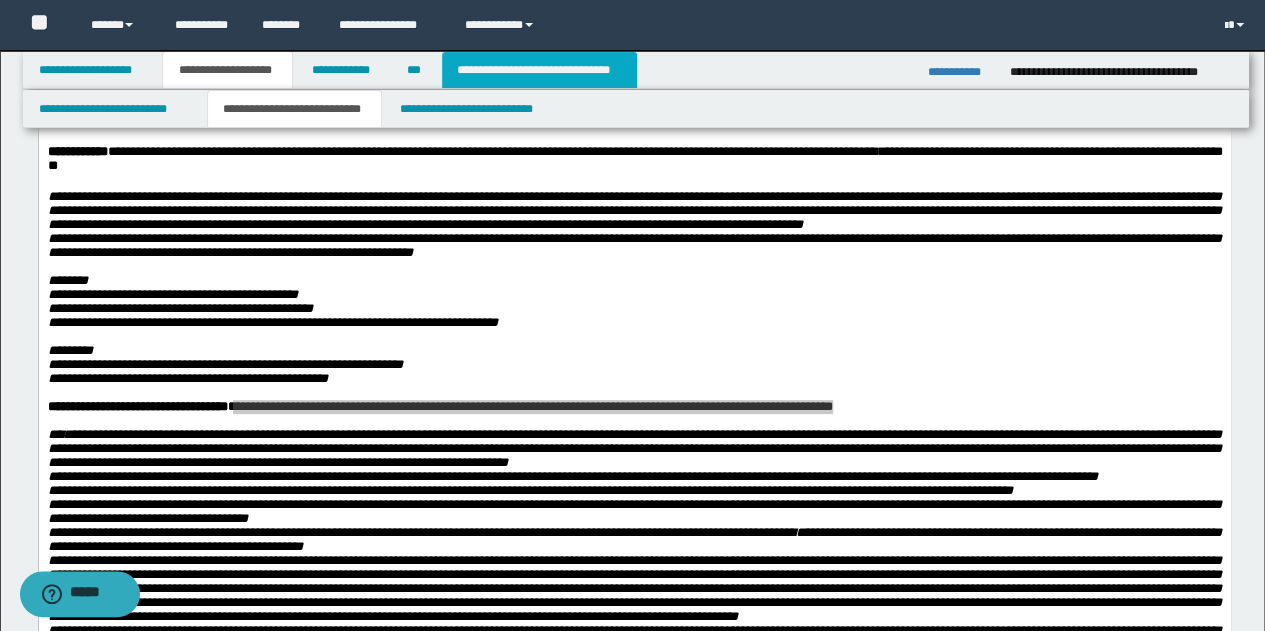 click on "**********" at bounding box center [539, 70] 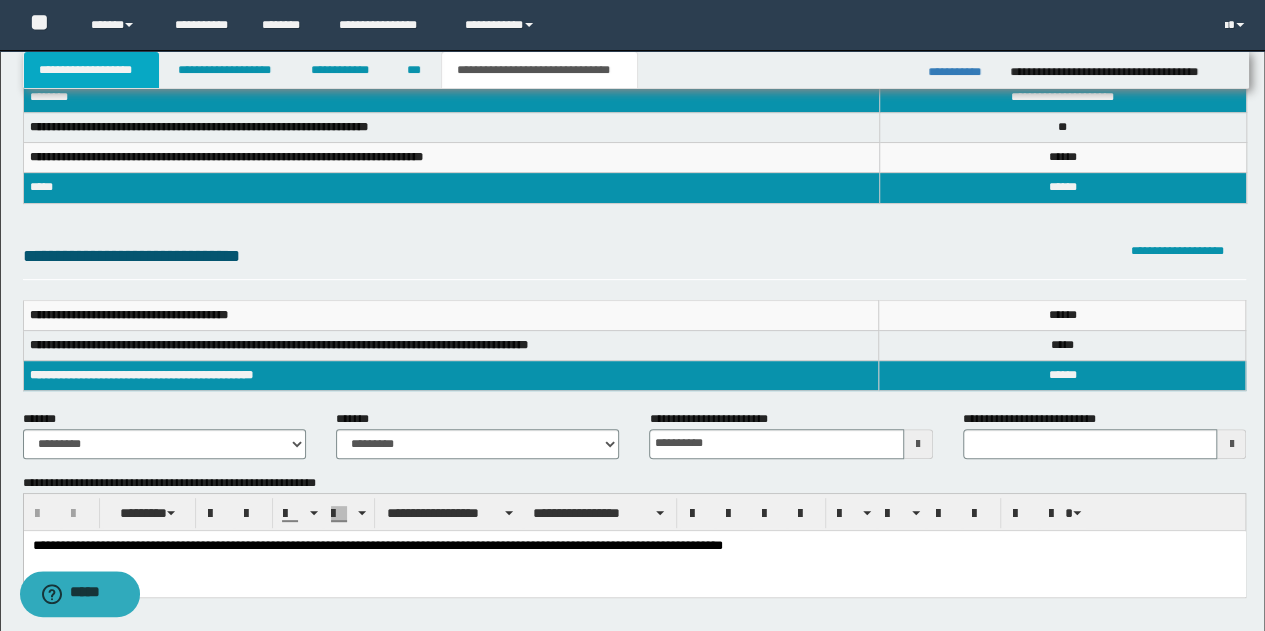 click on "**********" at bounding box center [92, 70] 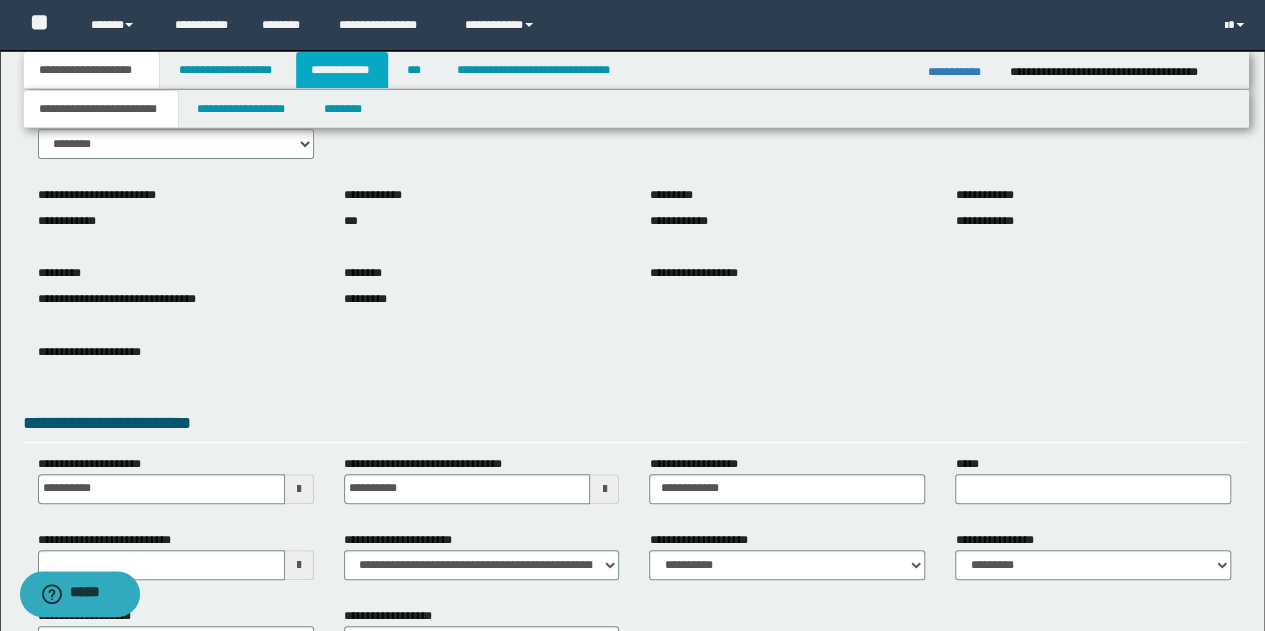 scroll, scrollTop: 135, scrollLeft: 0, axis: vertical 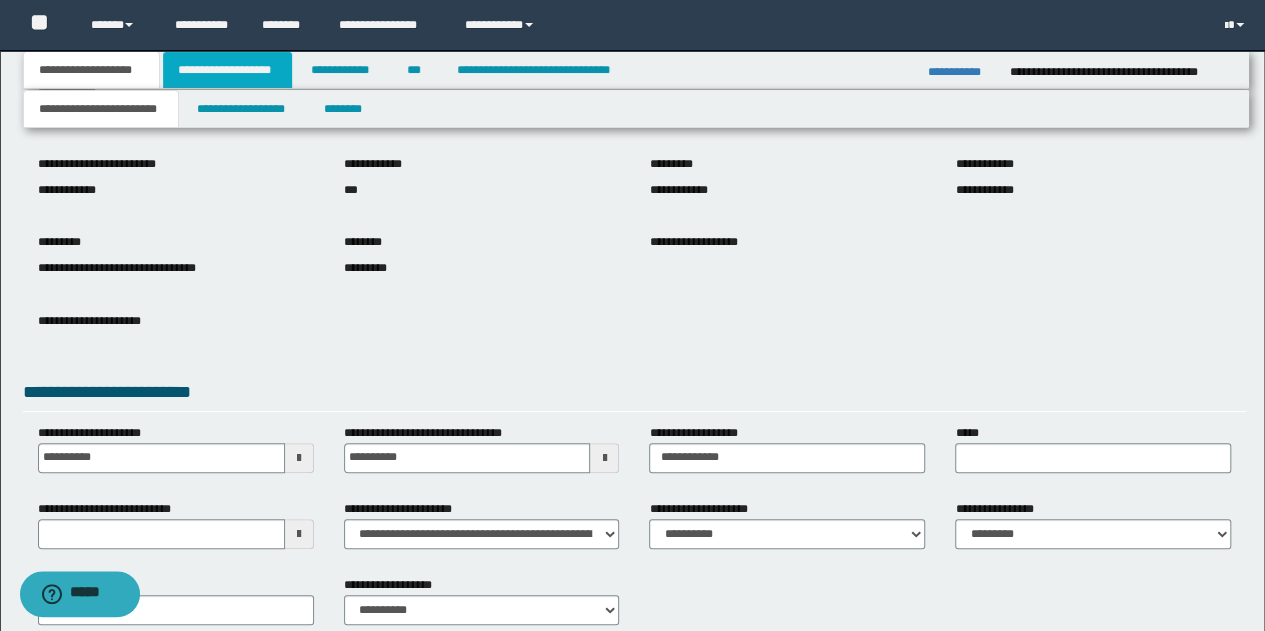 click on "**********" at bounding box center (227, 70) 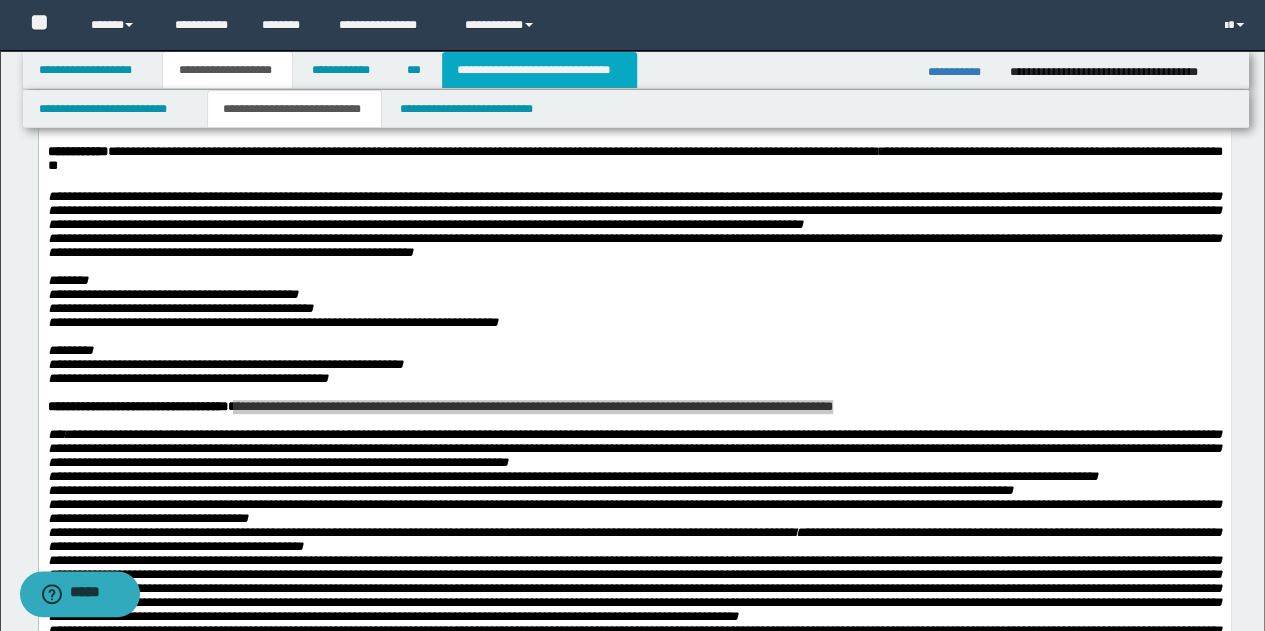 click on "**********" at bounding box center (539, 70) 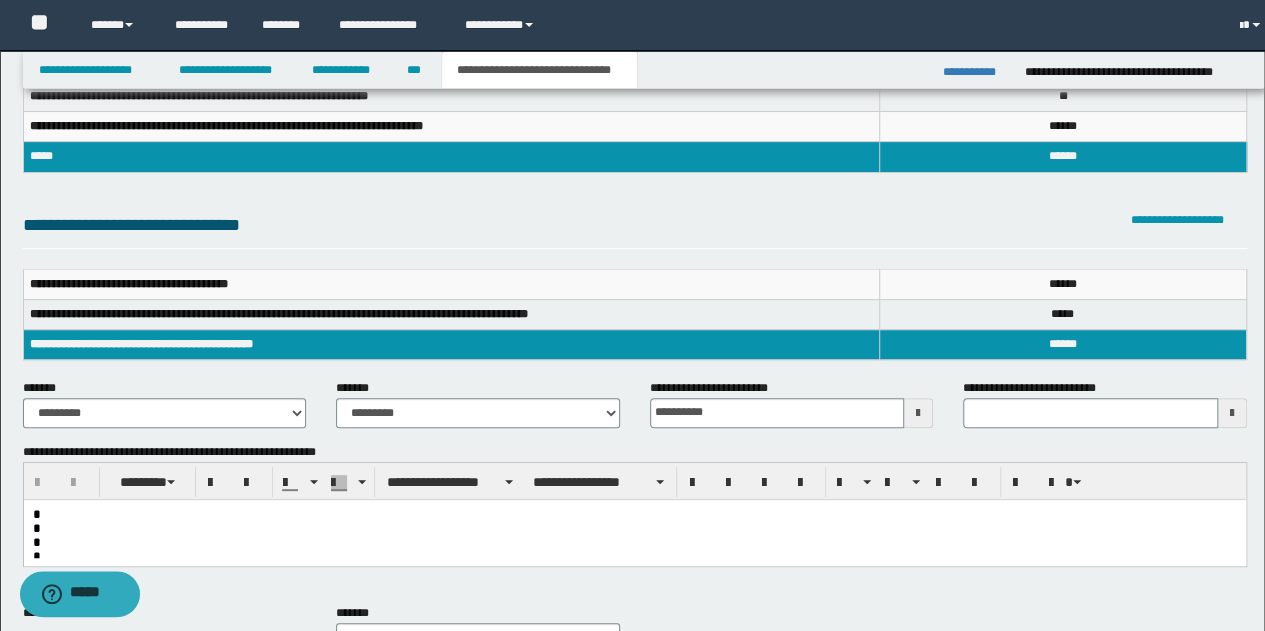 scroll, scrollTop: 104, scrollLeft: 0, axis: vertical 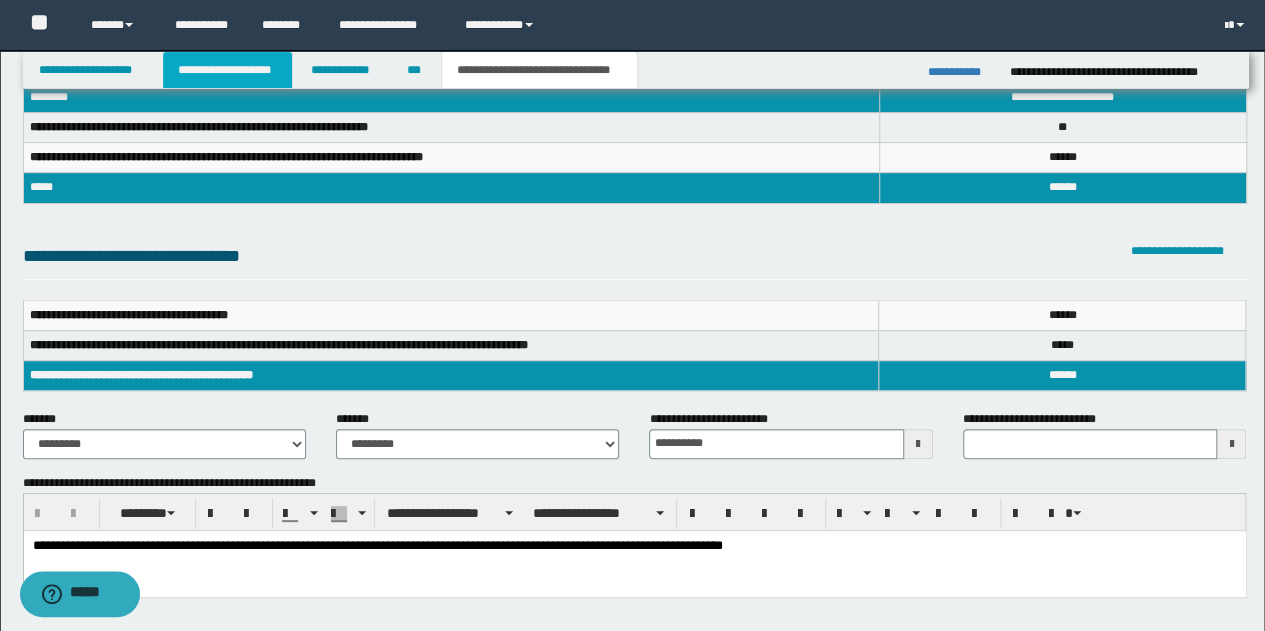 click on "**********" at bounding box center (227, 70) 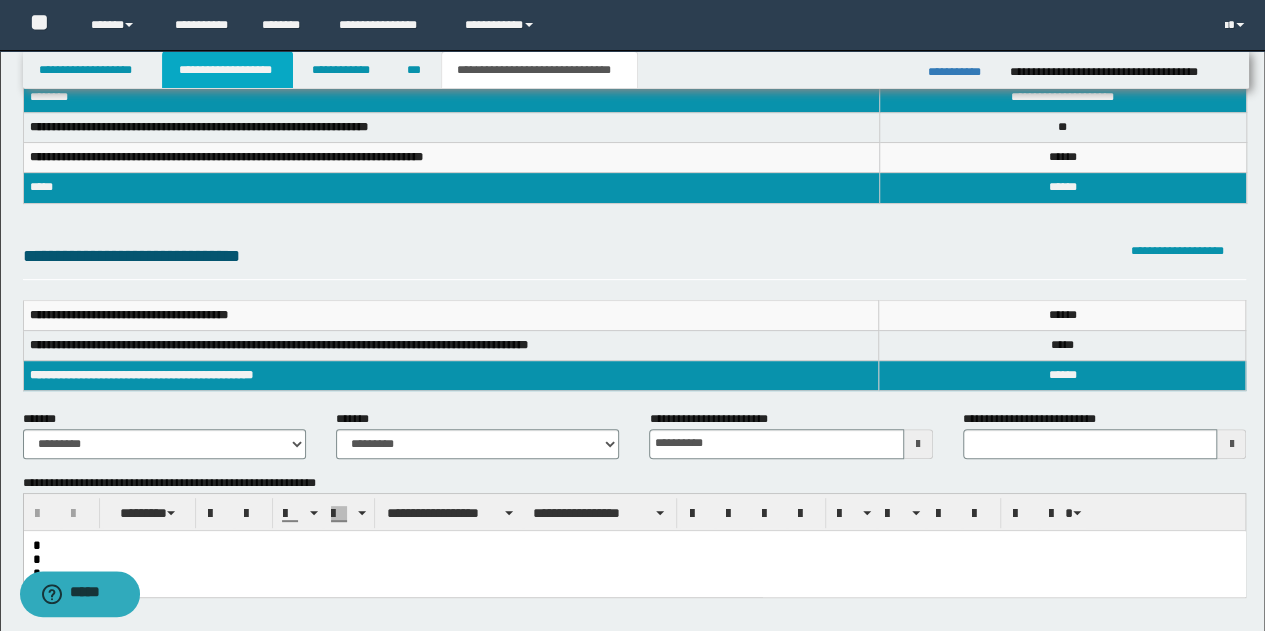 scroll, scrollTop: 135, scrollLeft: 0, axis: vertical 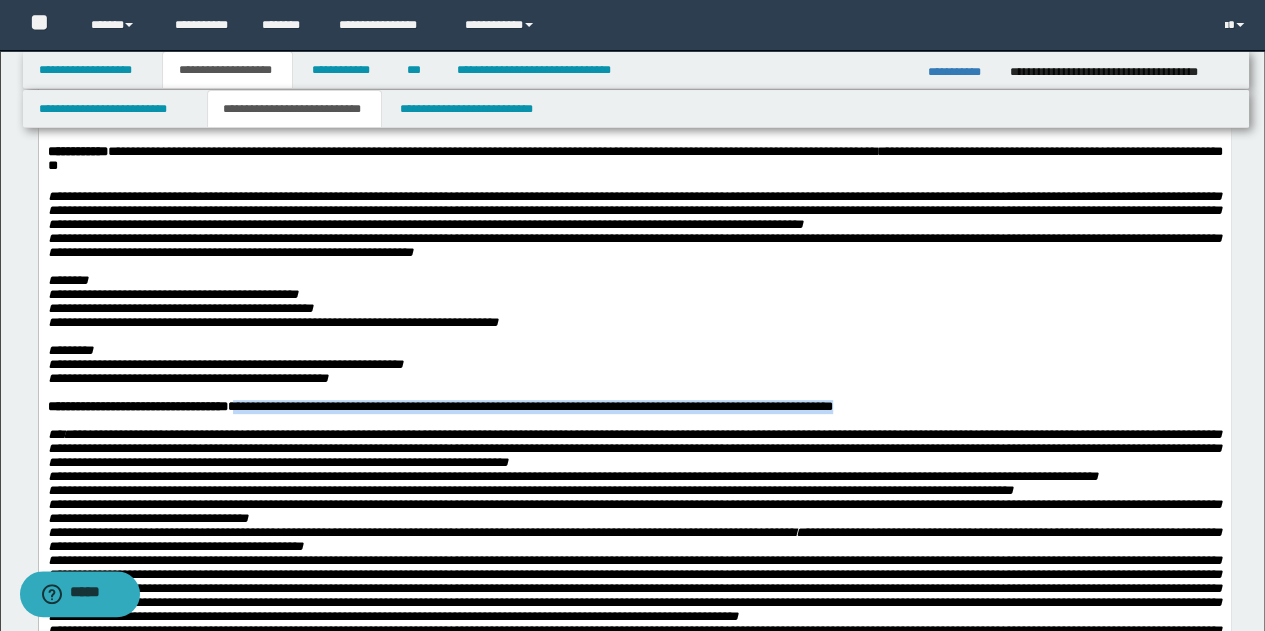 click on "**********" at bounding box center (634, 364) 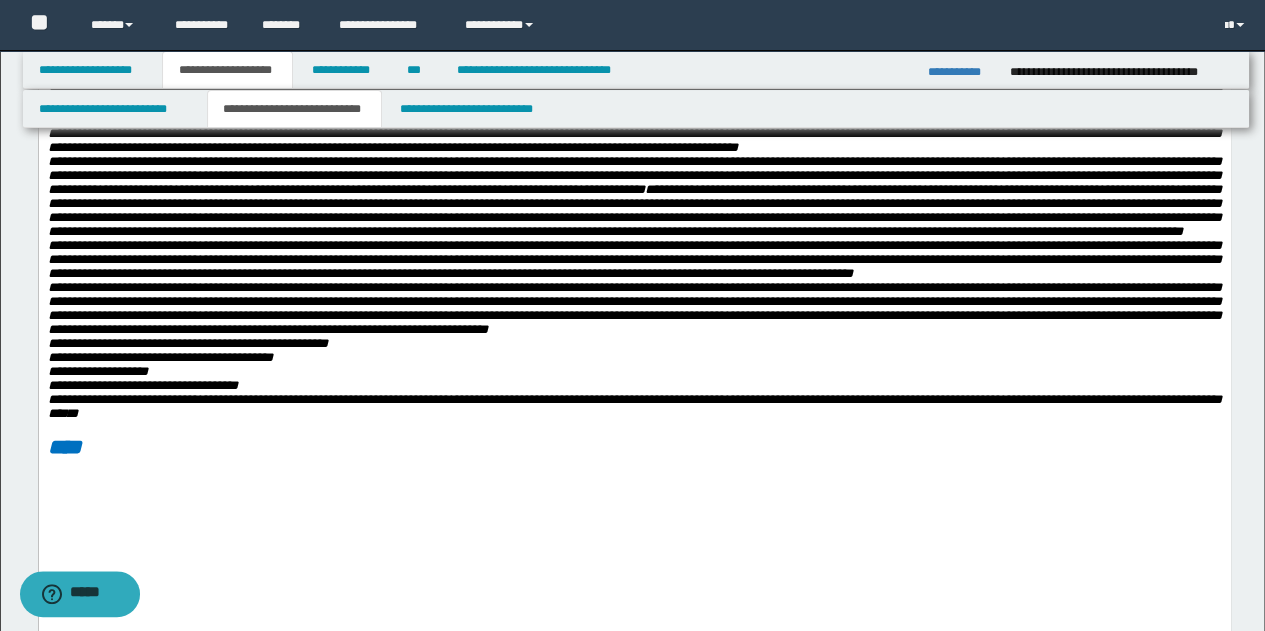 scroll, scrollTop: 635, scrollLeft: 0, axis: vertical 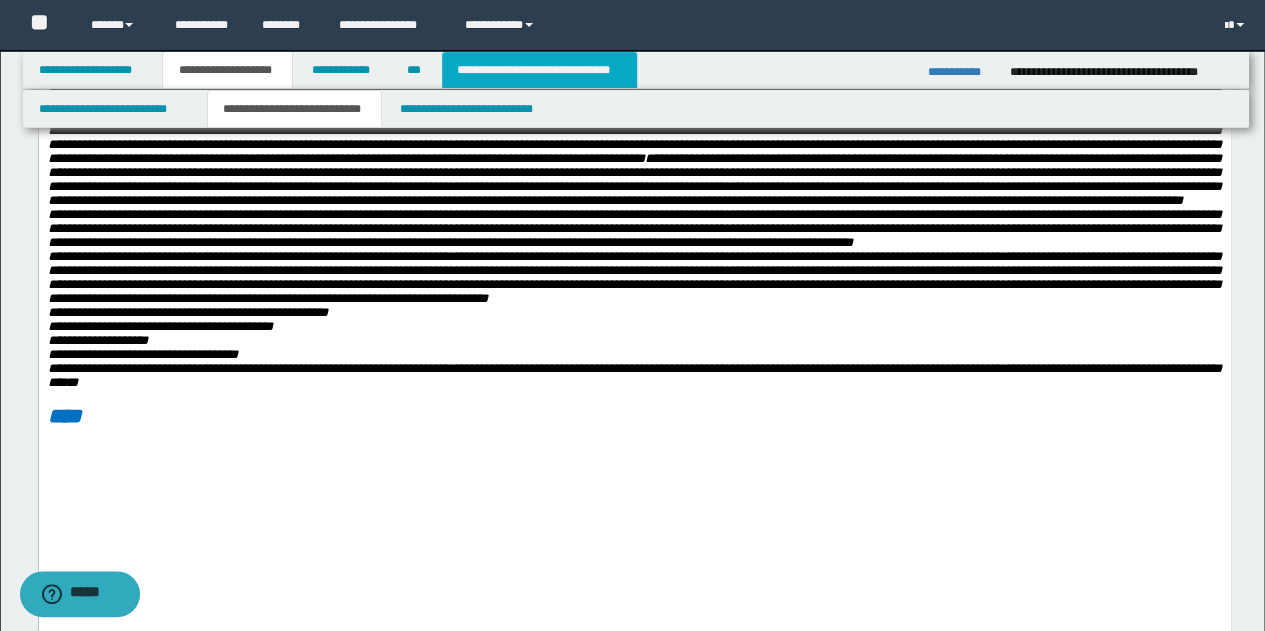 click on "**********" at bounding box center (539, 70) 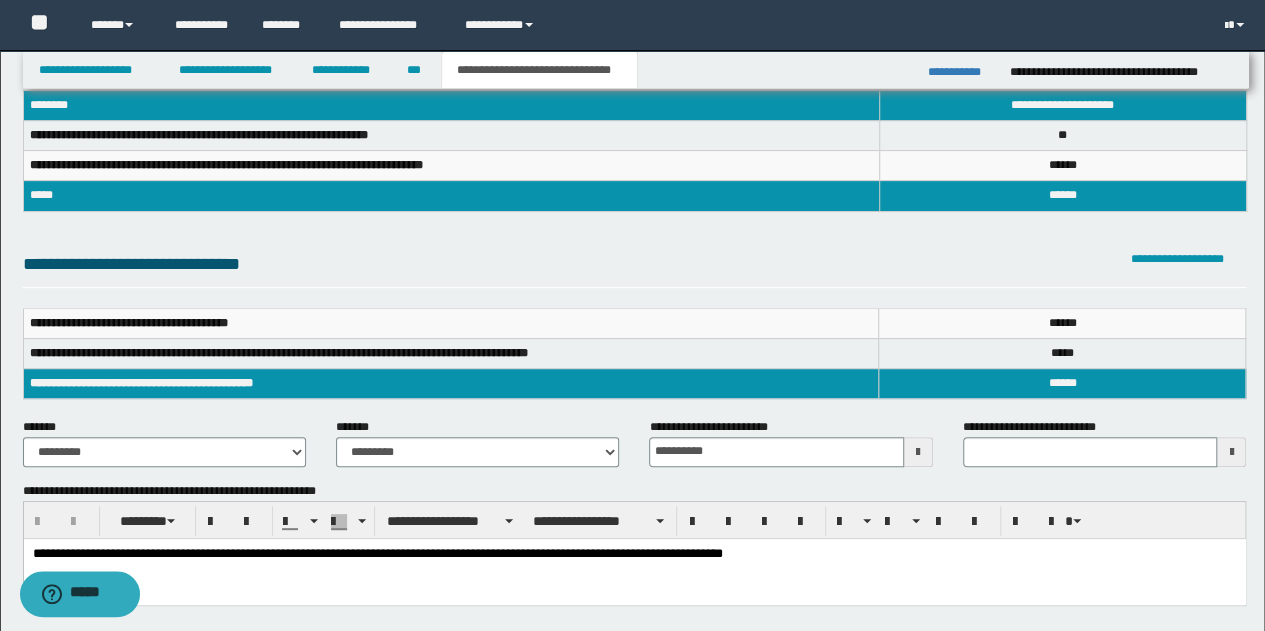 scroll, scrollTop: 0, scrollLeft: 0, axis: both 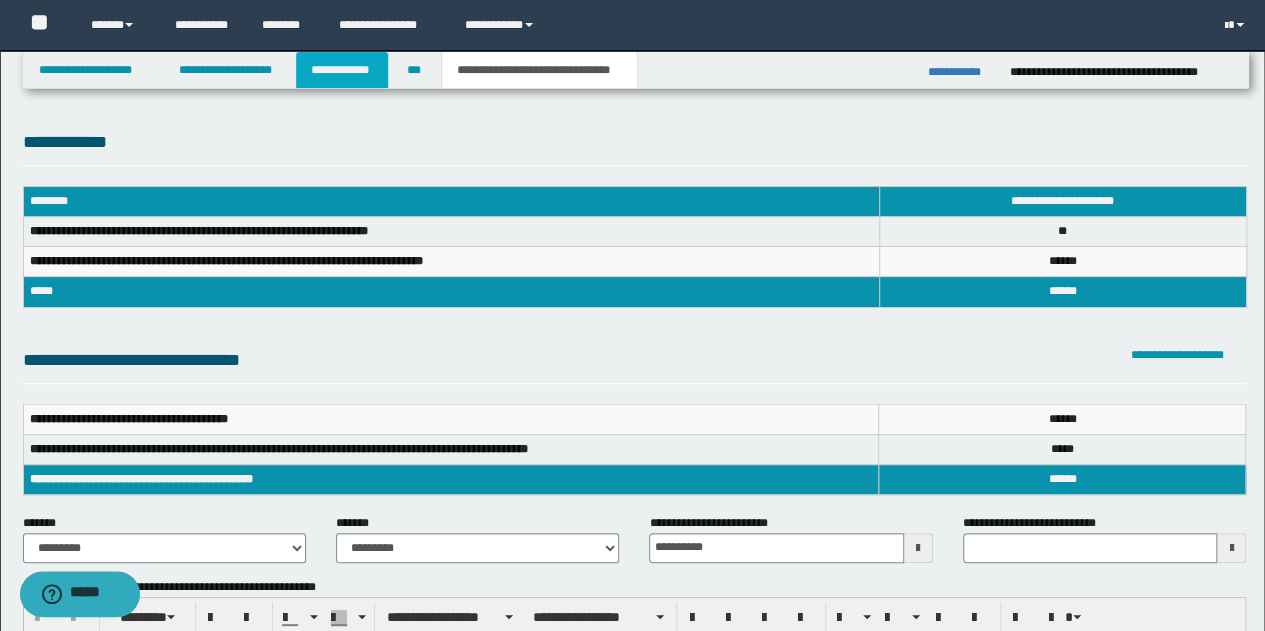 click on "**********" at bounding box center [342, 70] 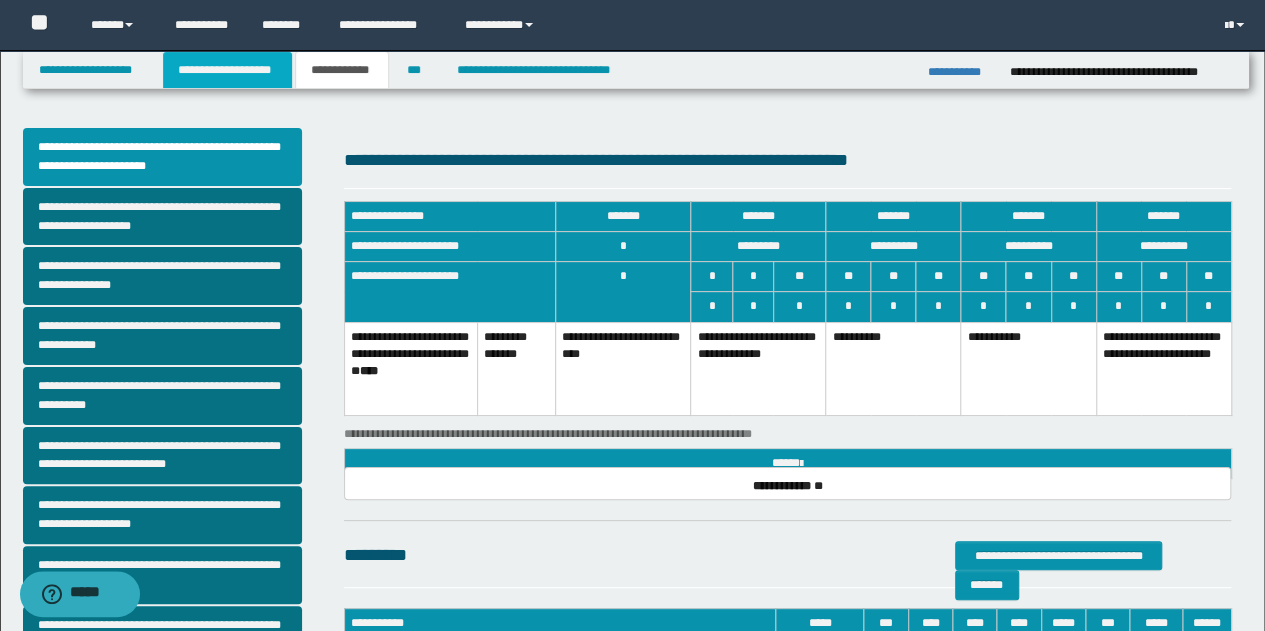 click on "**********" at bounding box center (227, 70) 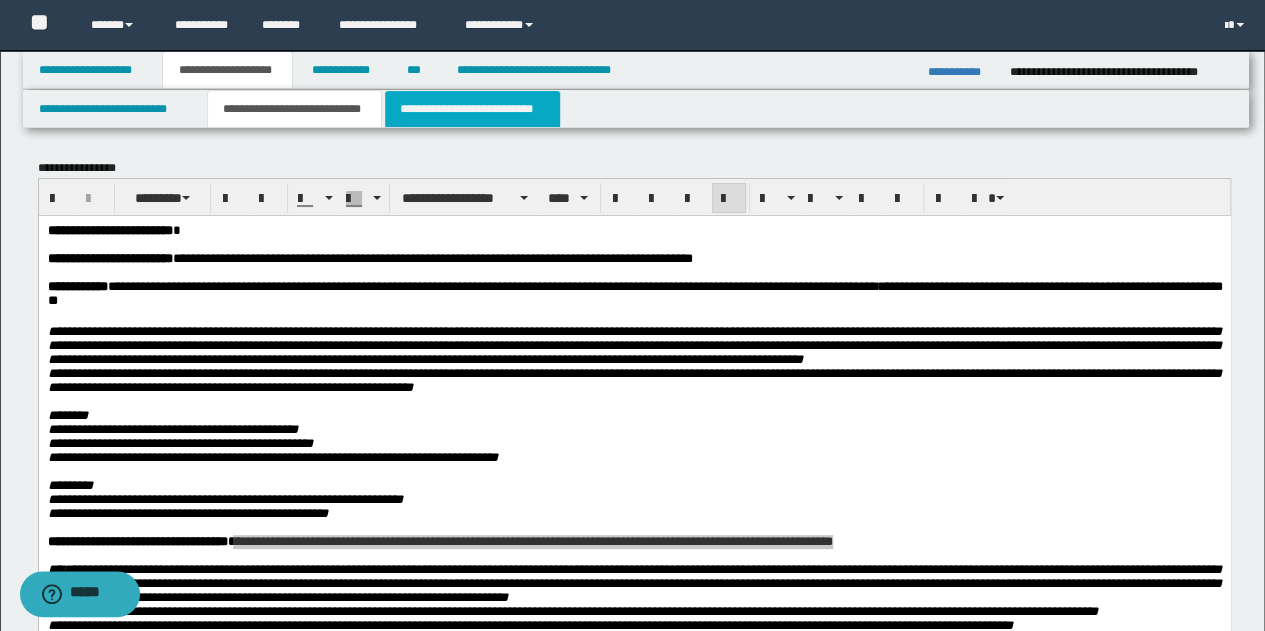 click on "**********" at bounding box center (472, 109) 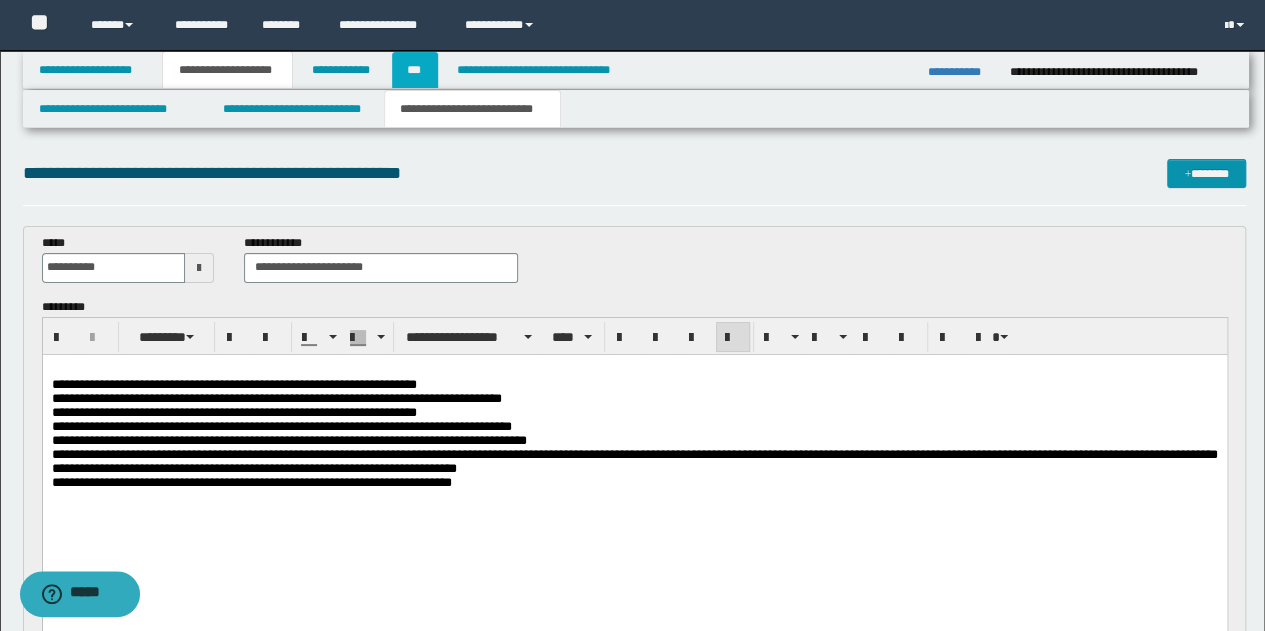 click on "***" at bounding box center [415, 70] 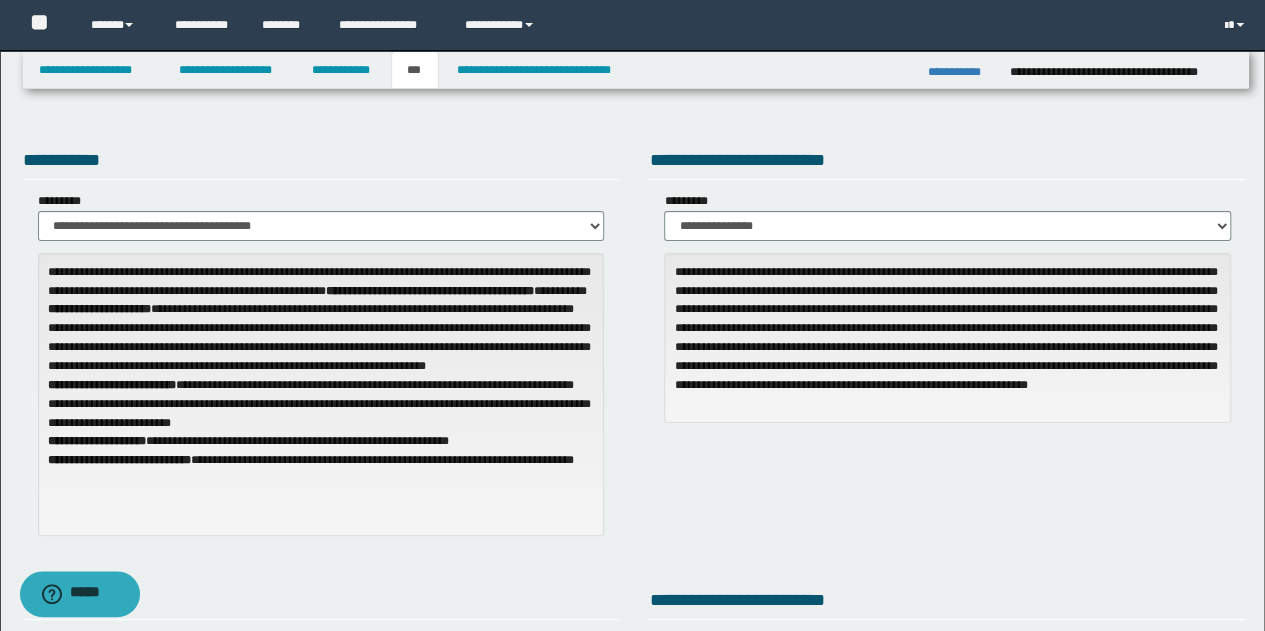 scroll, scrollTop: 100, scrollLeft: 0, axis: vertical 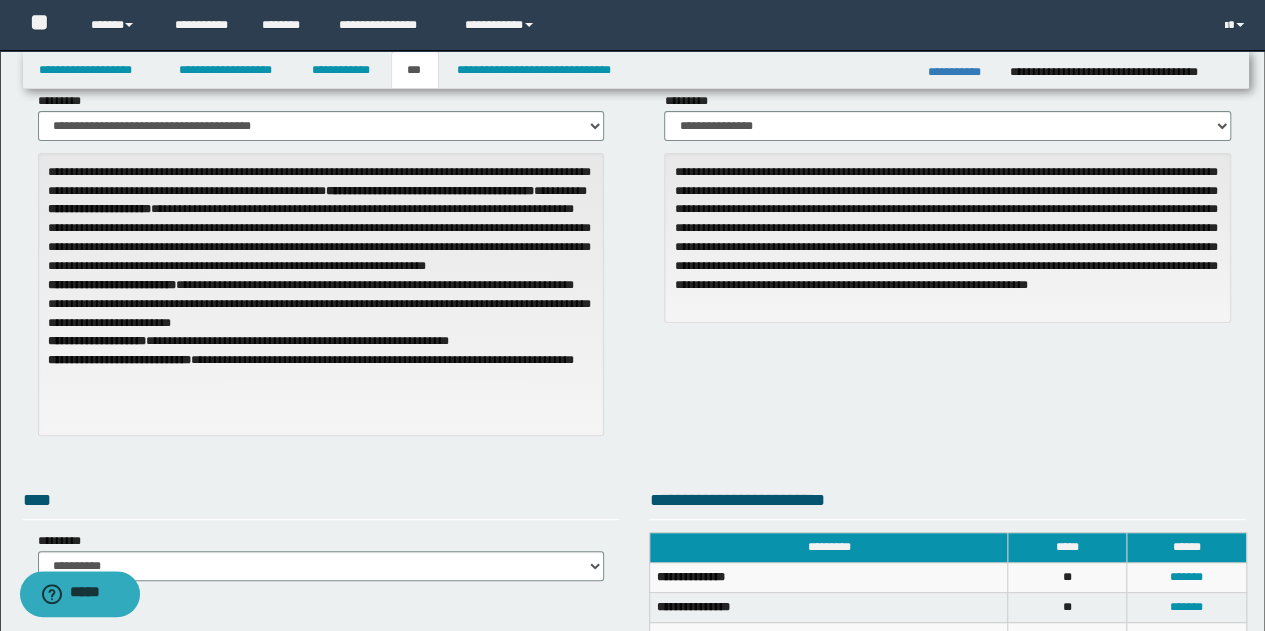 click on "**********" at bounding box center (635, 248) 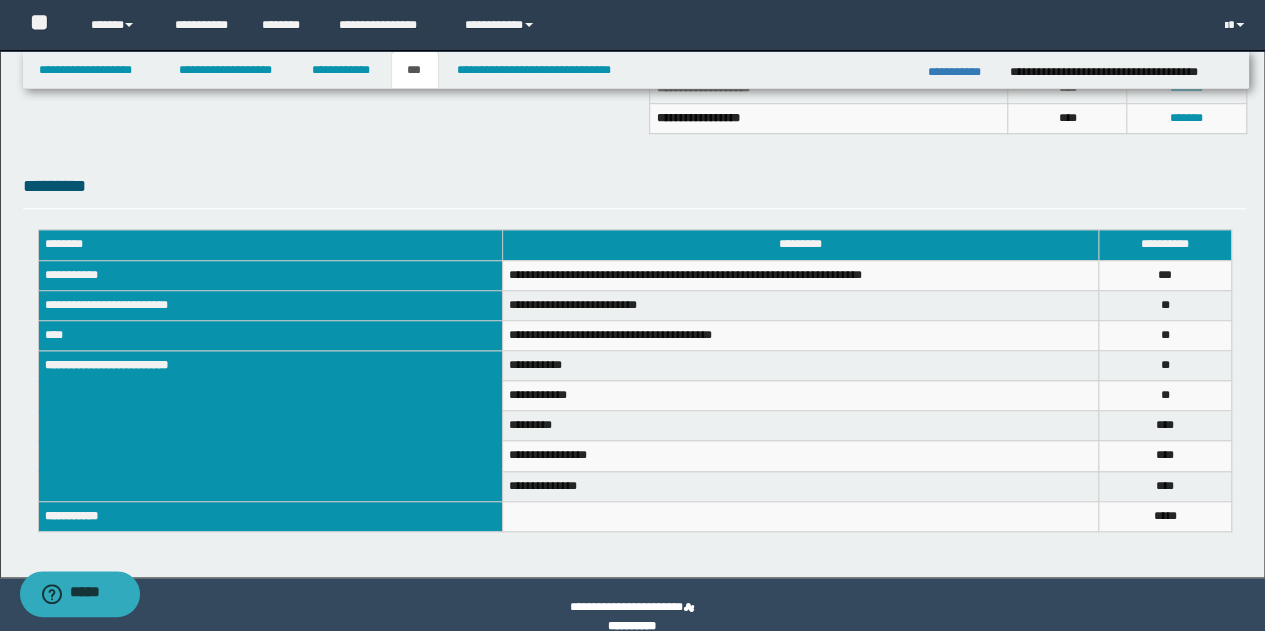 scroll, scrollTop: 700, scrollLeft: 0, axis: vertical 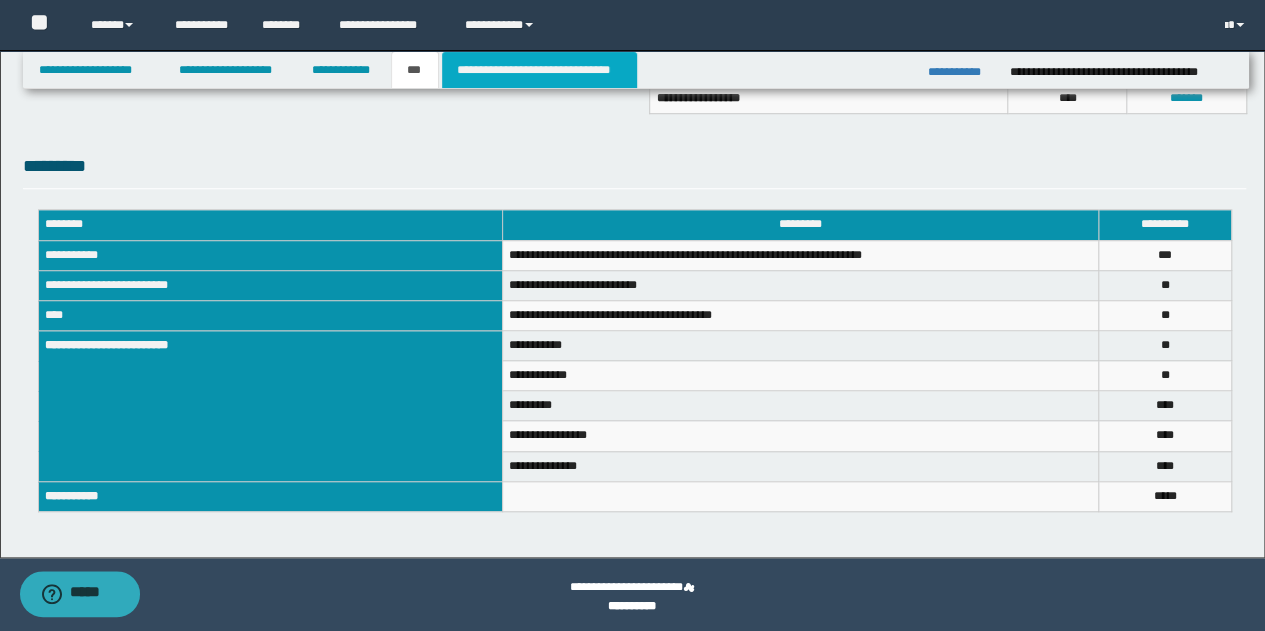click on "**********" at bounding box center [539, 70] 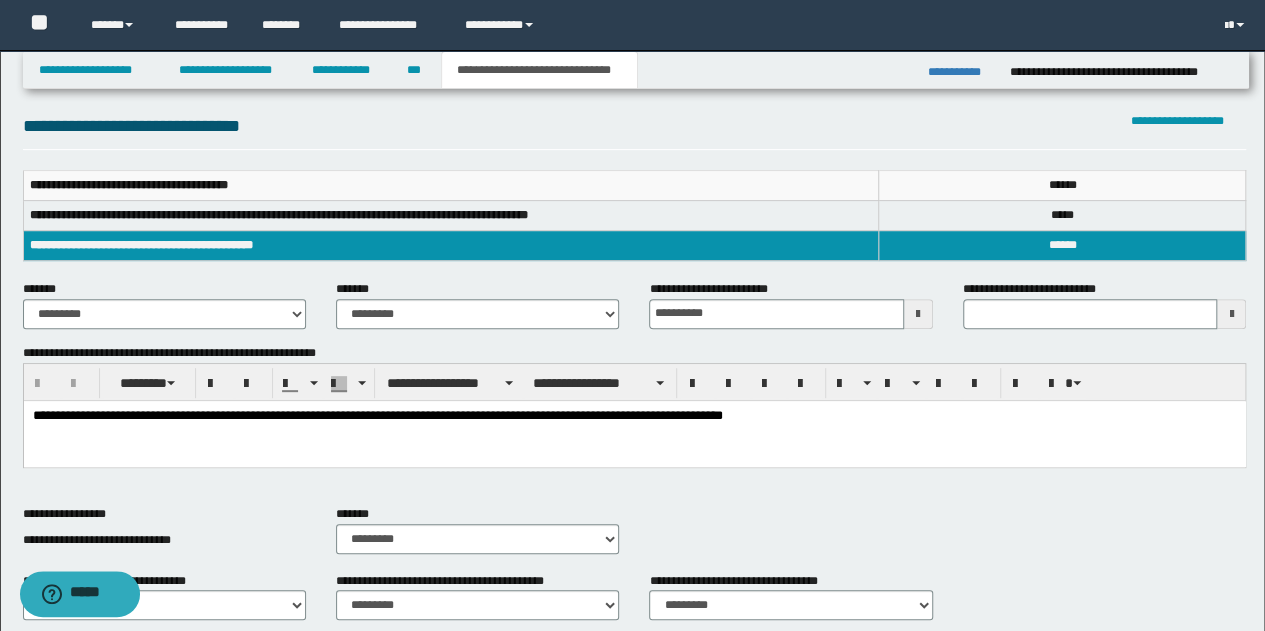 scroll, scrollTop: 0, scrollLeft: 0, axis: both 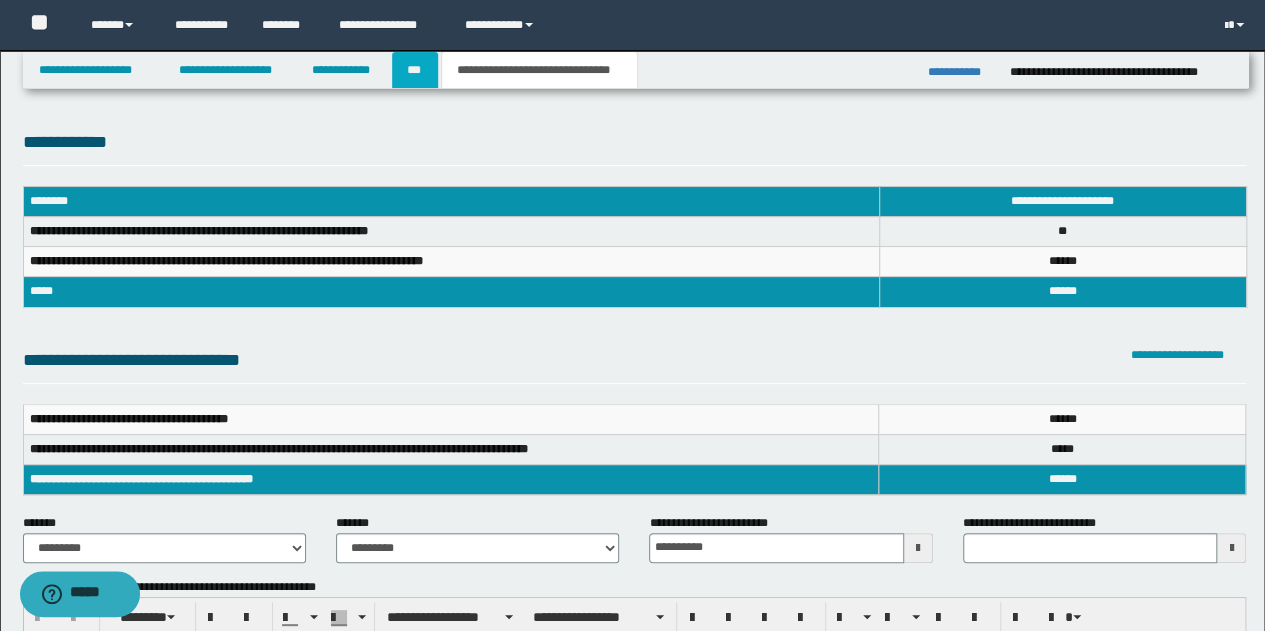 click on "***" at bounding box center [415, 70] 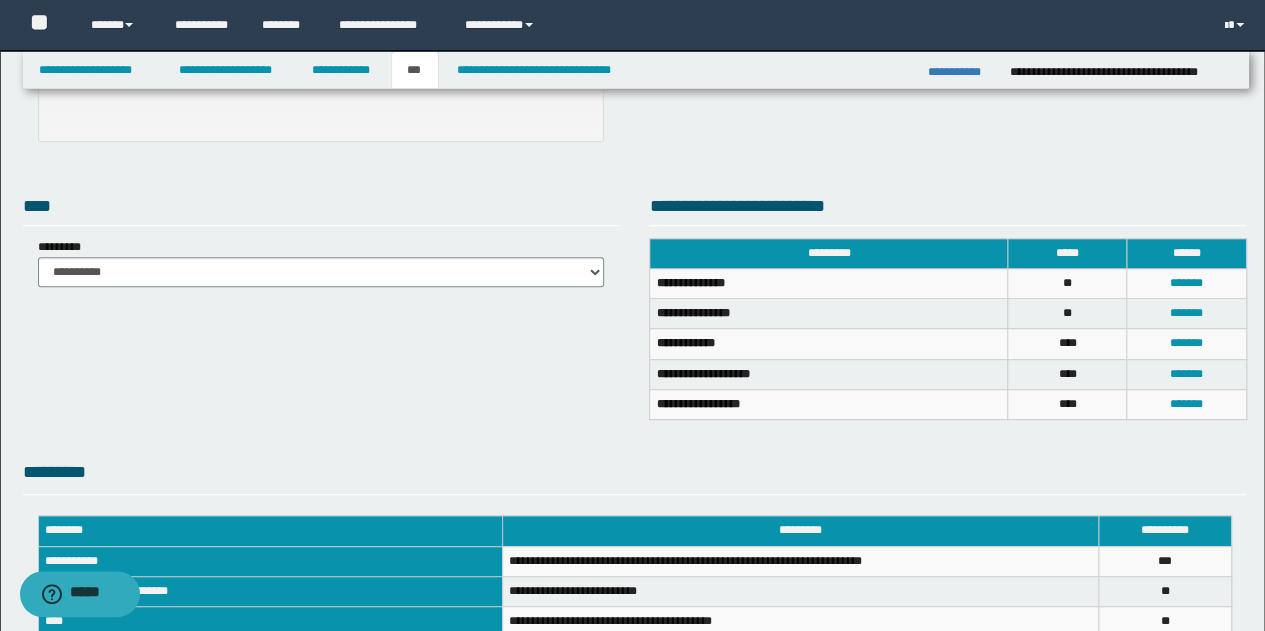 scroll, scrollTop: 400, scrollLeft: 0, axis: vertical 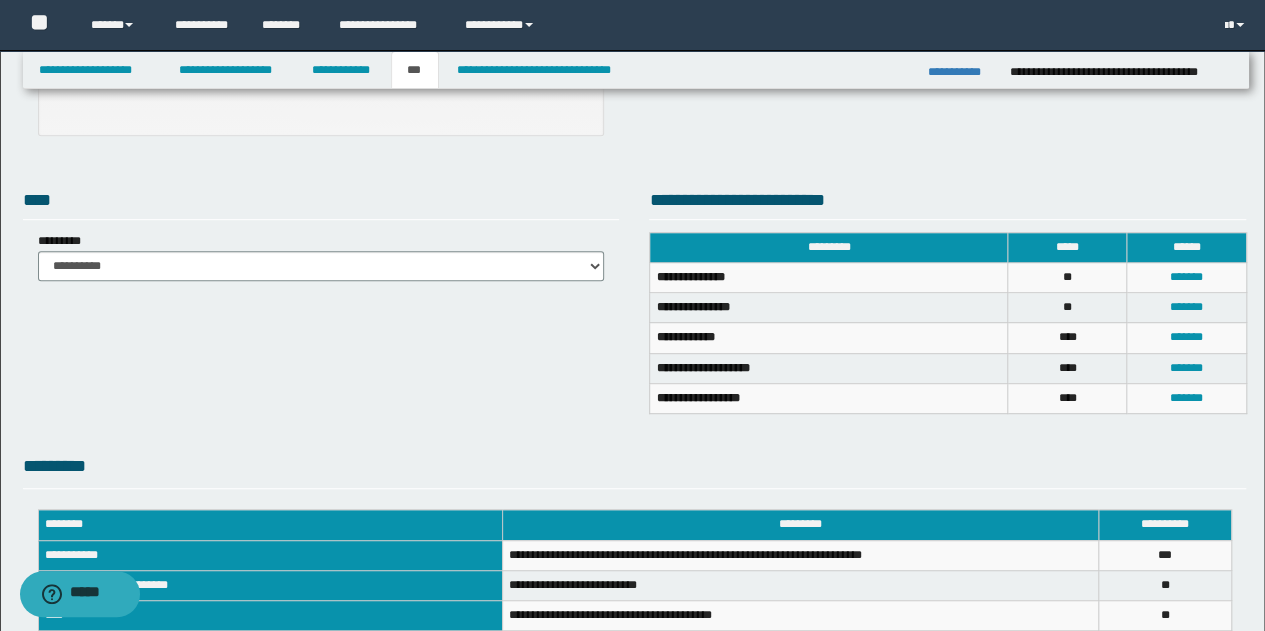 click on "**********" at bounding box center [635, 299] 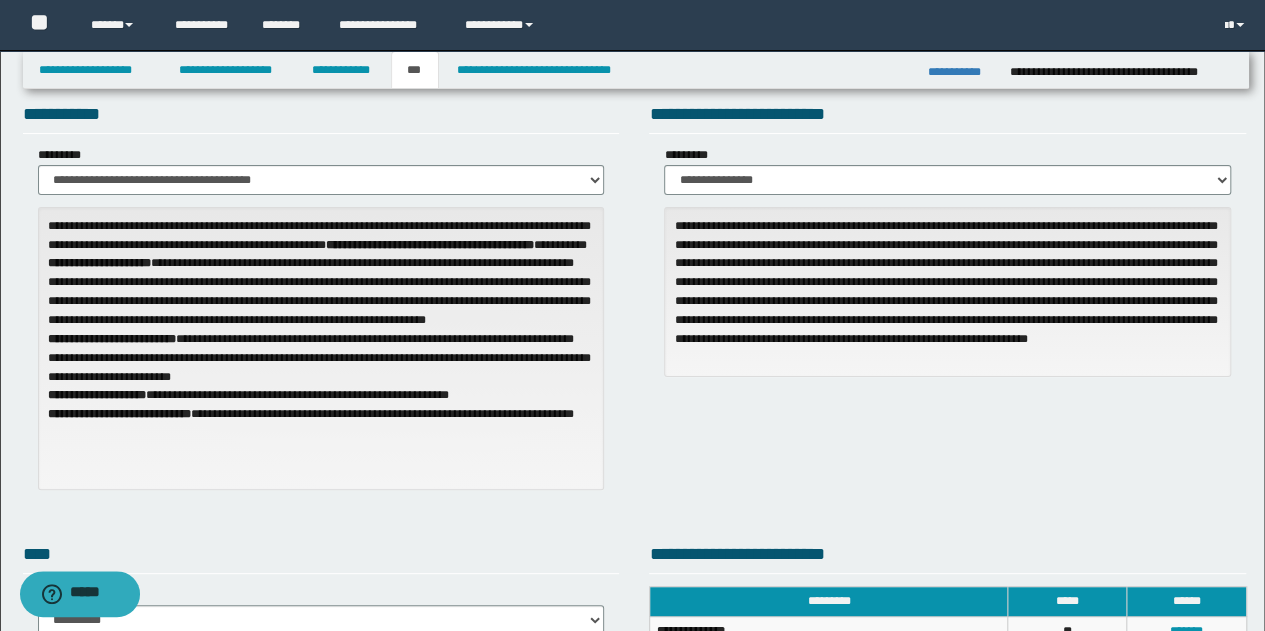 scroll, scrollTop: 0, scrollLeft: 0, axis: both 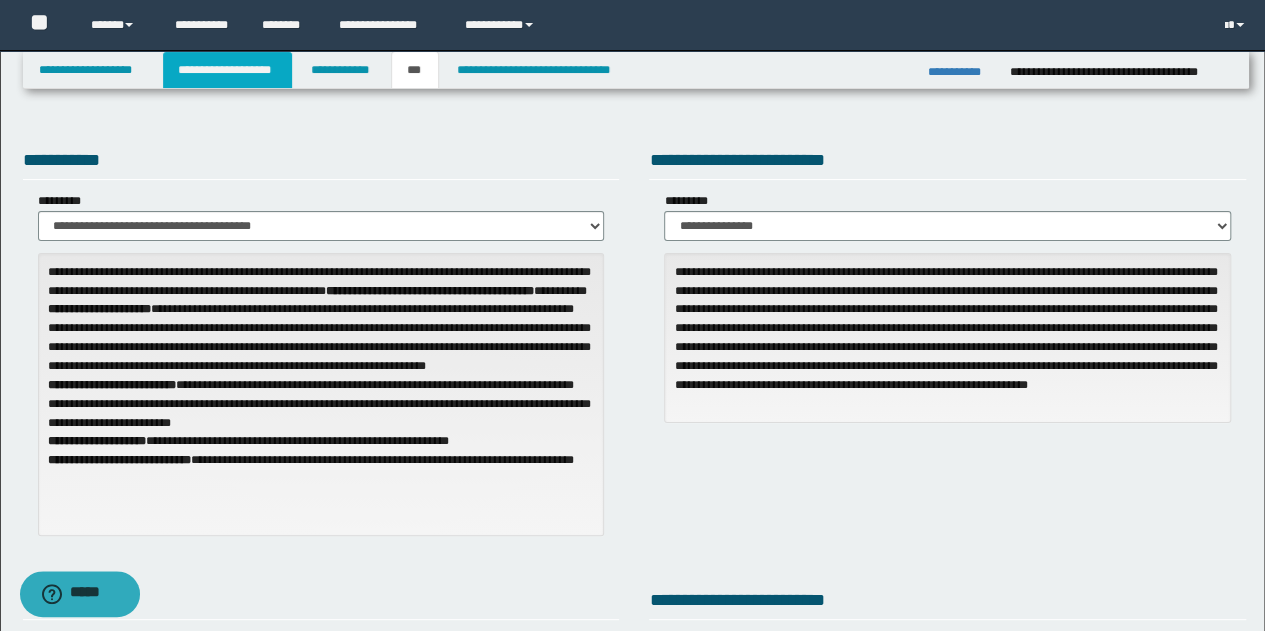 click on "**********" at bounding box center [227, 70] 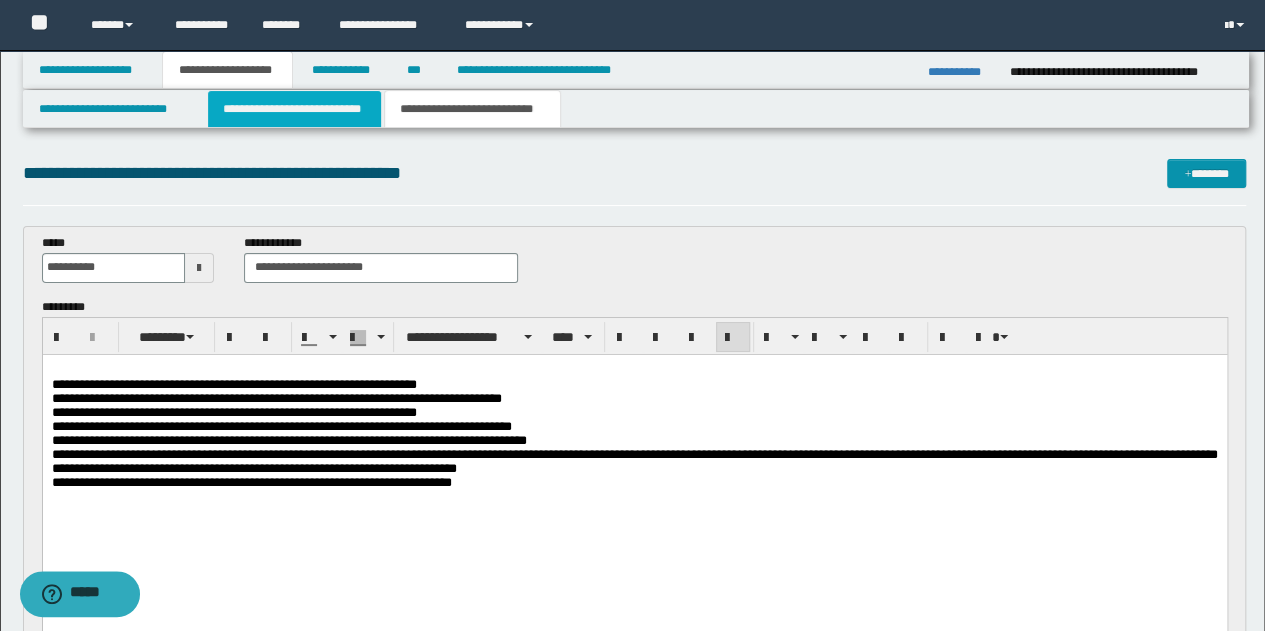 click on "**********" at bounding box center (294, 109) 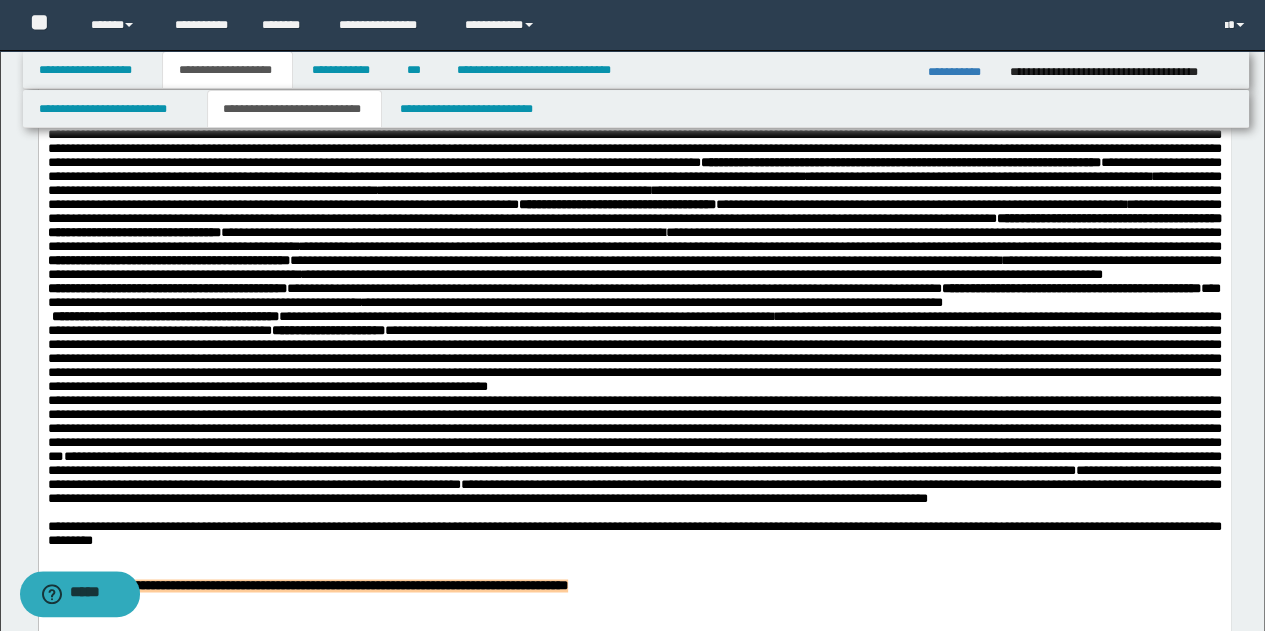 scroll, scrollTop: 1600, scrollLeft: 0, axis: vertical 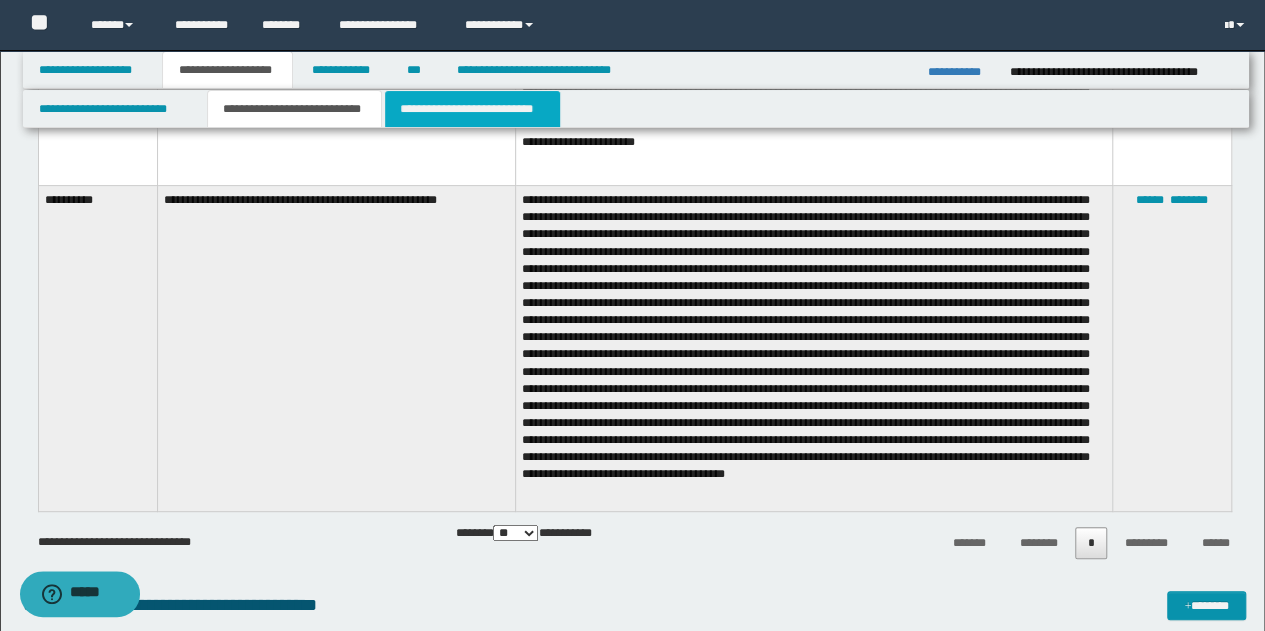 click on "**********" at bounding box center (472, 109) 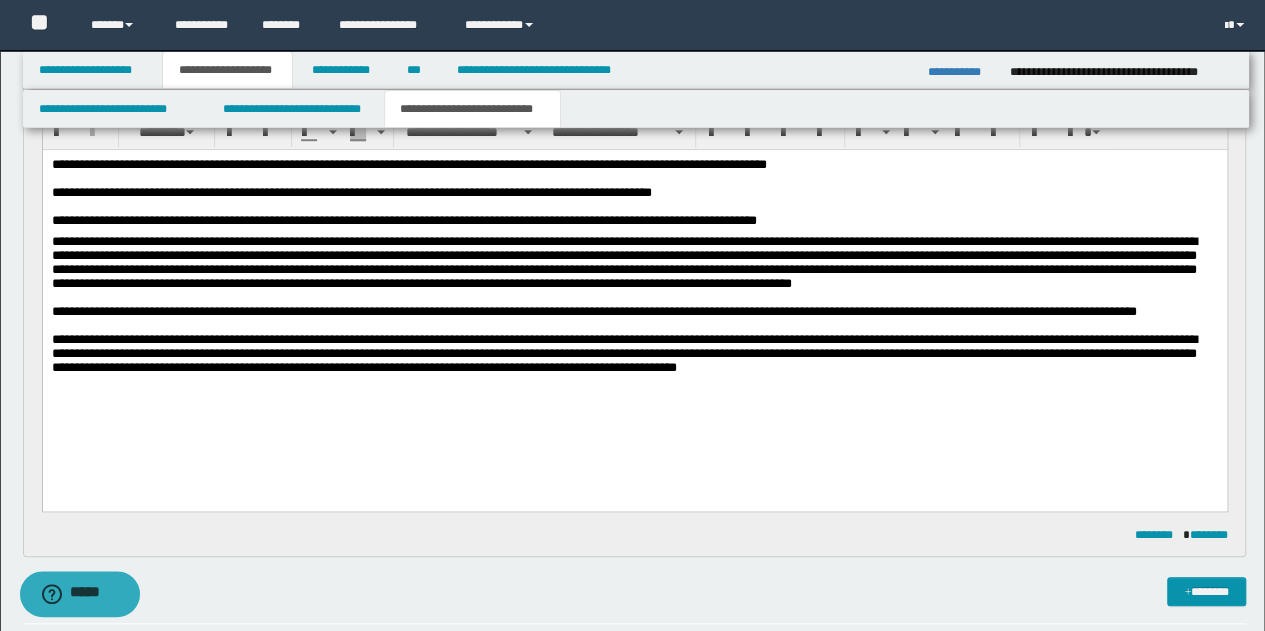 scroll, scrollTop: 654, scrollLeft: 0, axis: vertical 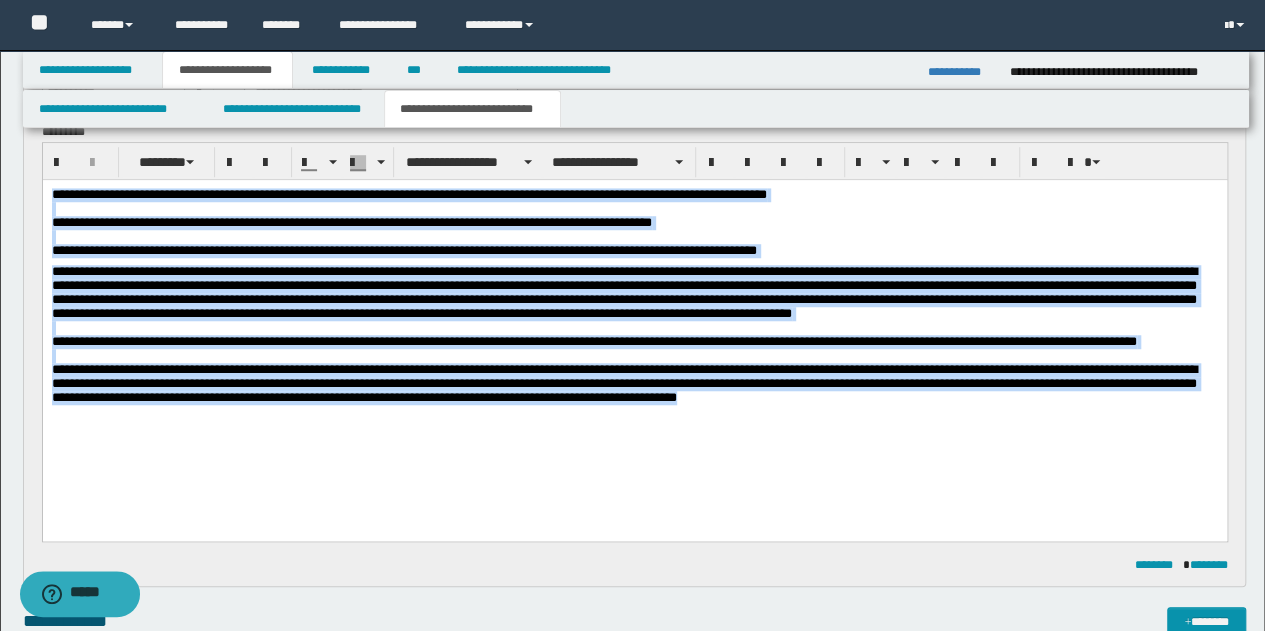 drag, startPoint x: 52, startPoint y: 194, endPoint x: 909, endPoint y: 442, distance: 892.162 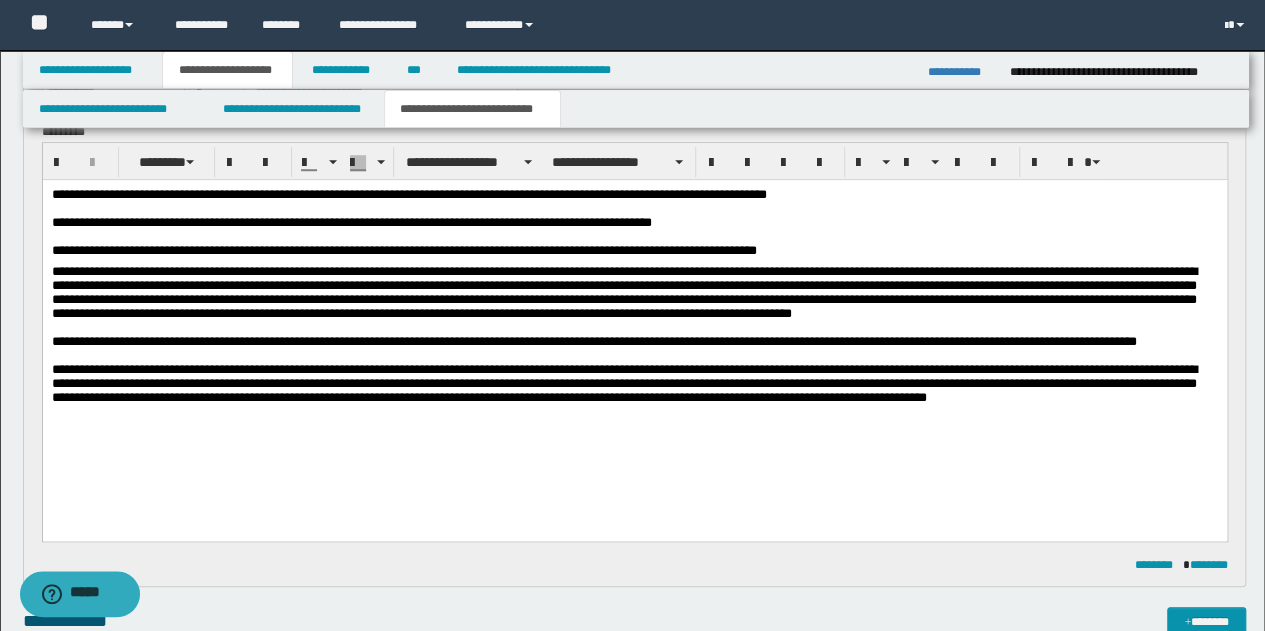 click on "**********" at bounding box center [634, 226] 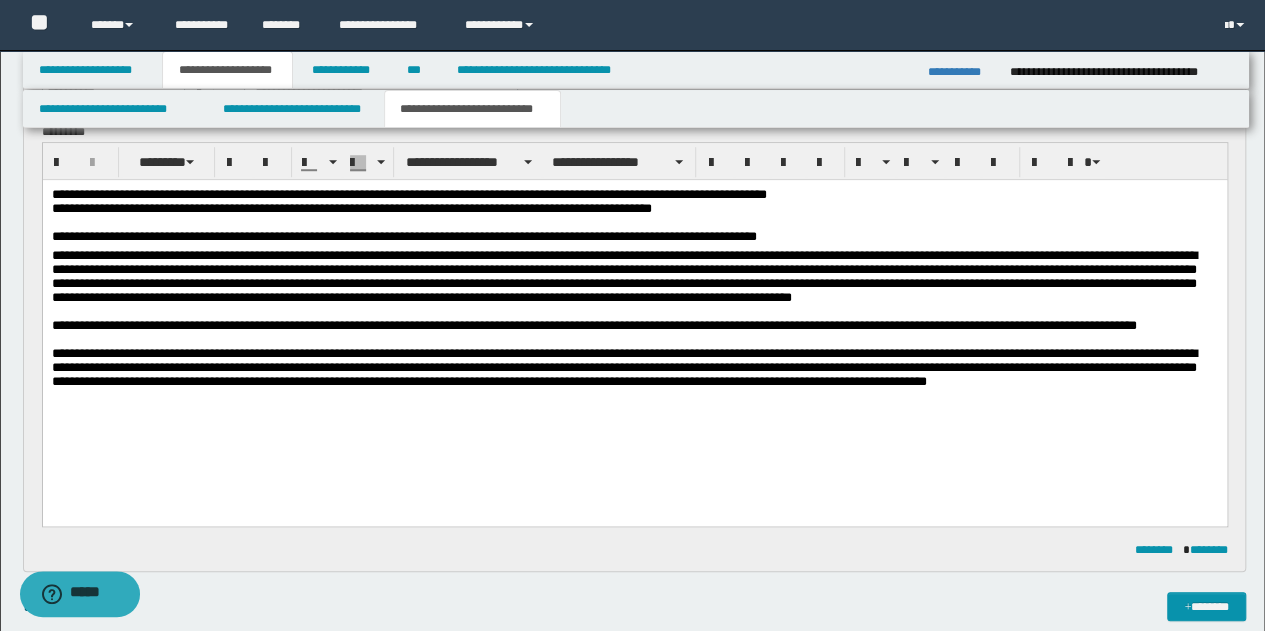click on "**********" at bounding box center (634, 328) 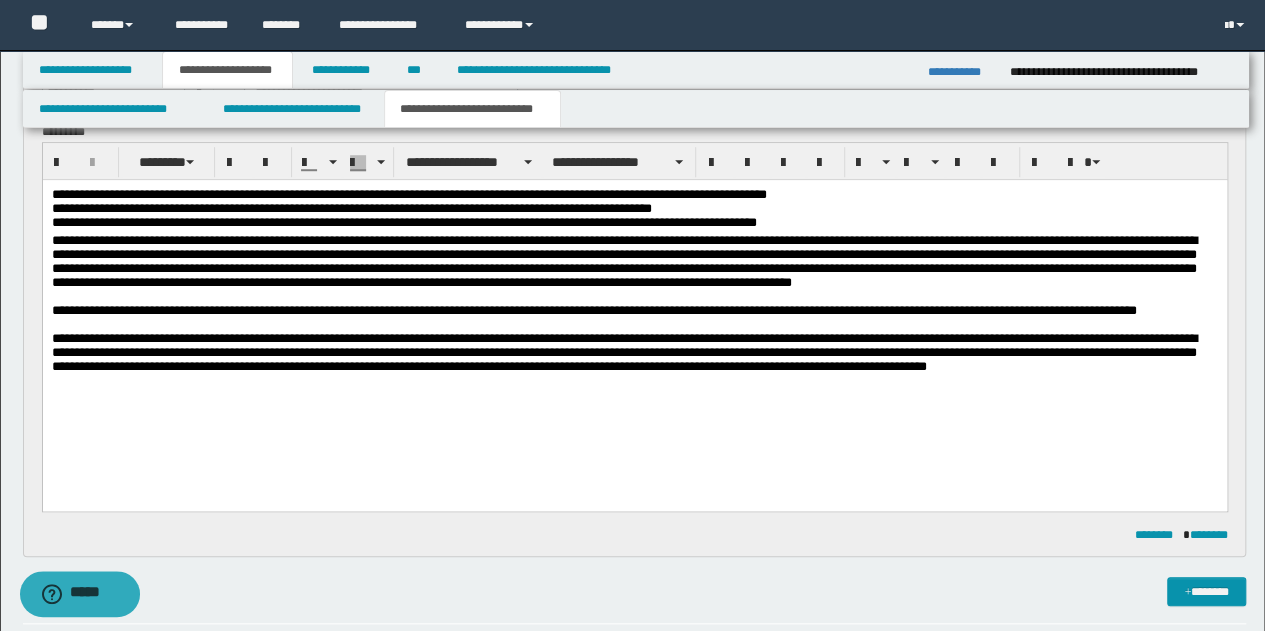 click on "**********" at bounding box center [634, 320] 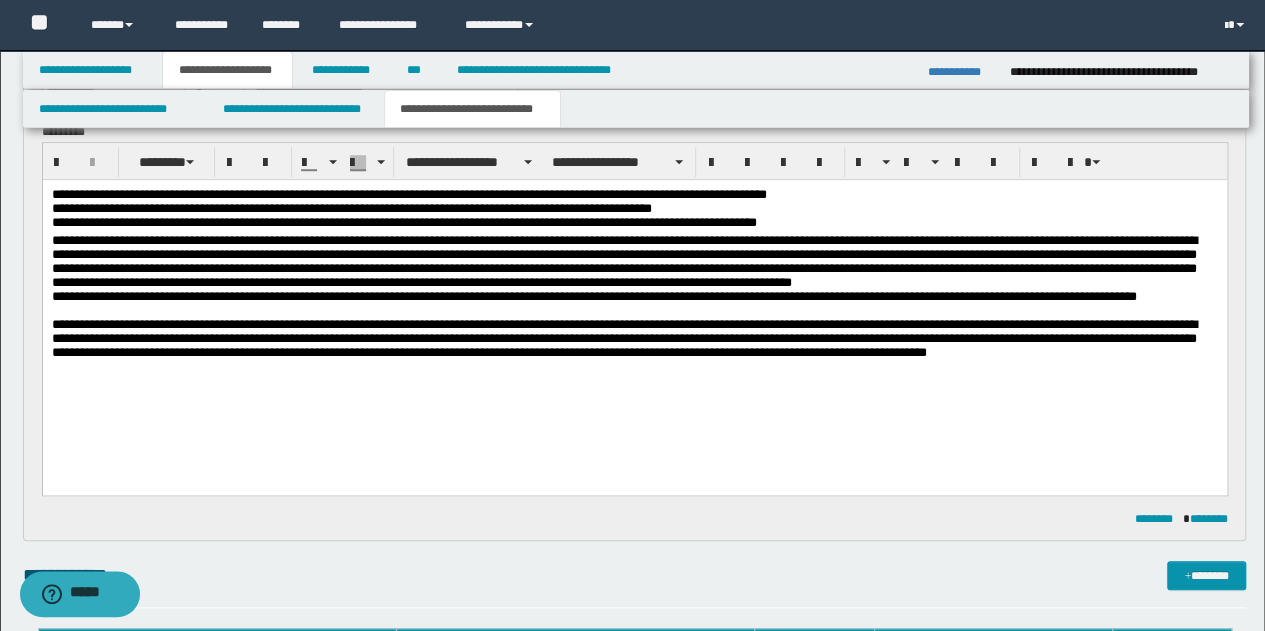 click on "**********" at bounding box center [634, 312] 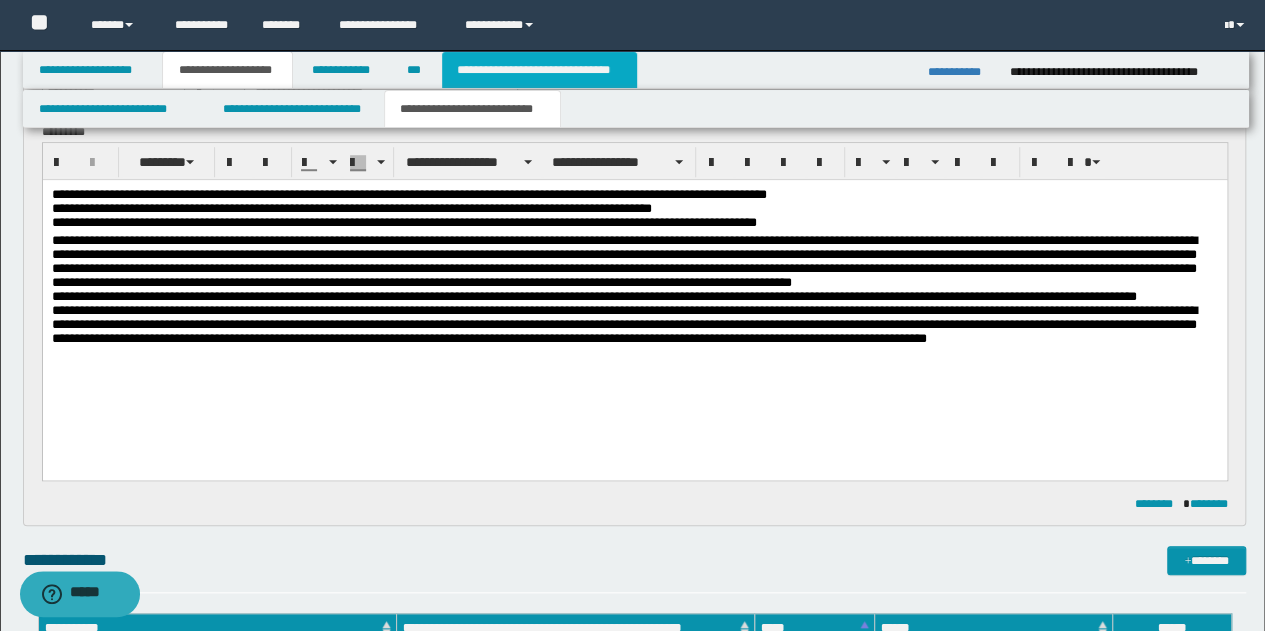 click on "**********" at bounding box center (539, 70) 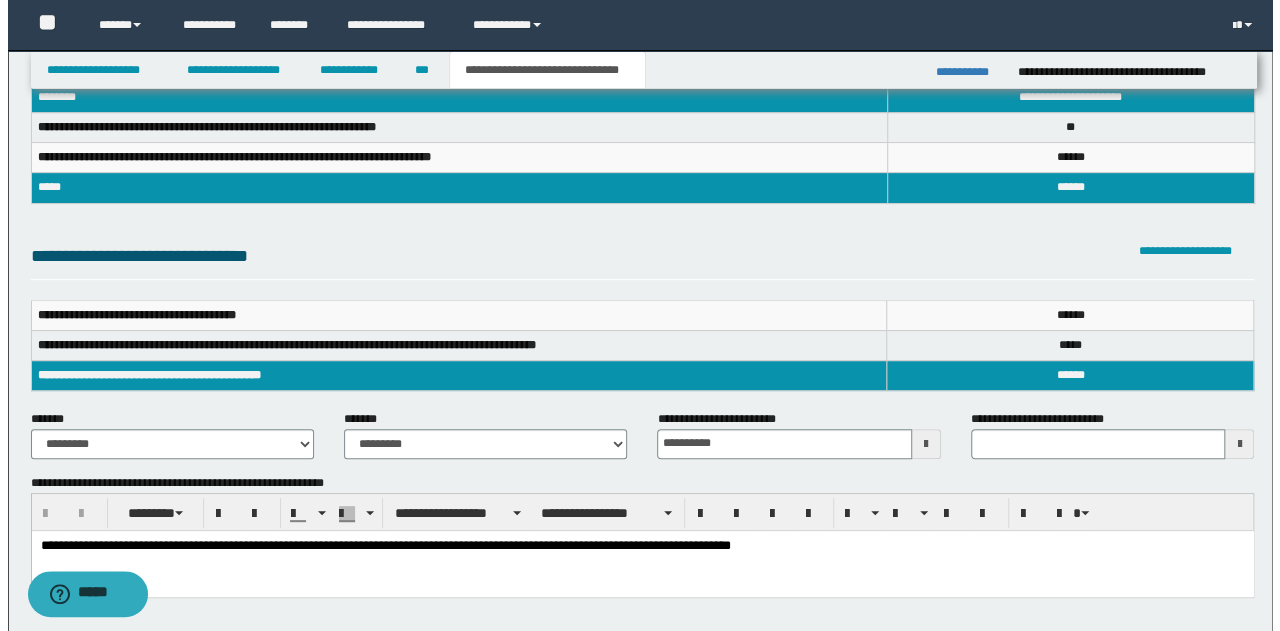 scroll, scrollTop: 23, scrollLeft: 0, axis: vertical 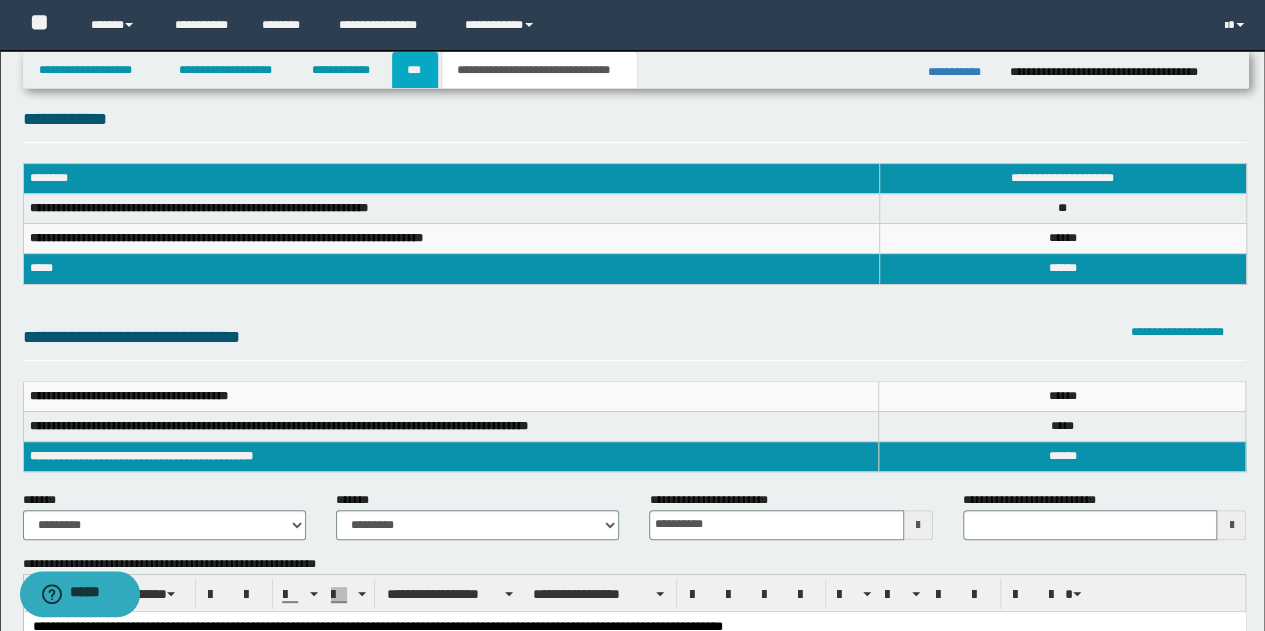 click on "***" at bounding box center [415, 70] 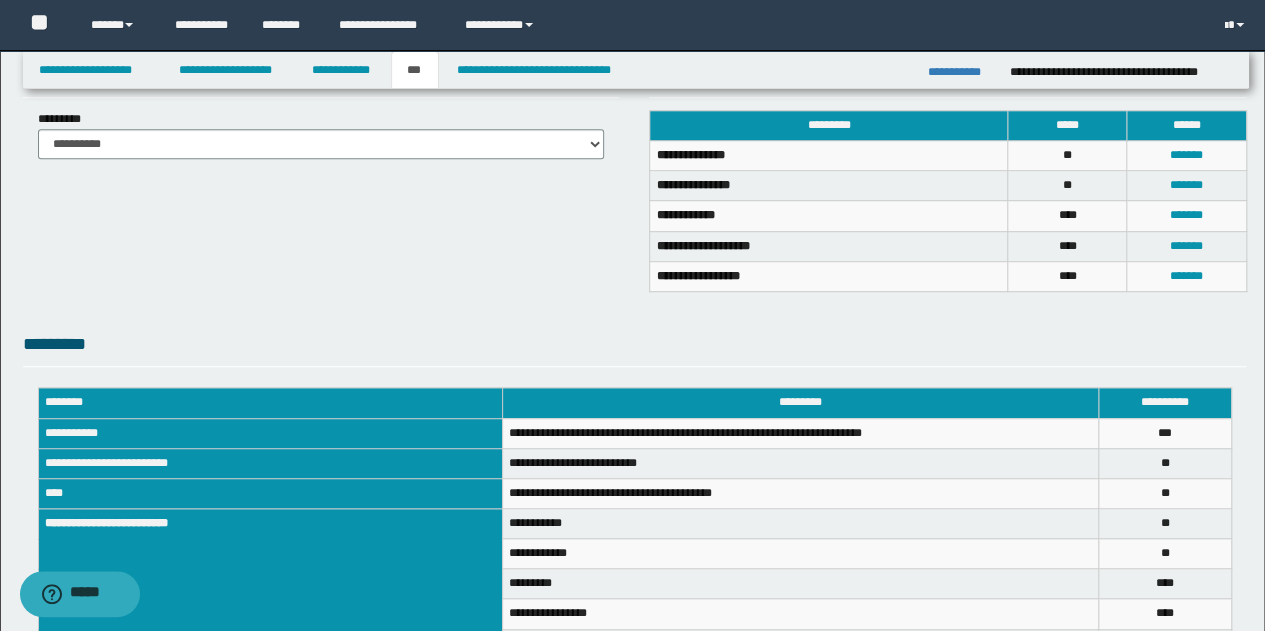 scroll, scrollTop: 704, scrollLeft: 0, axis: vertical 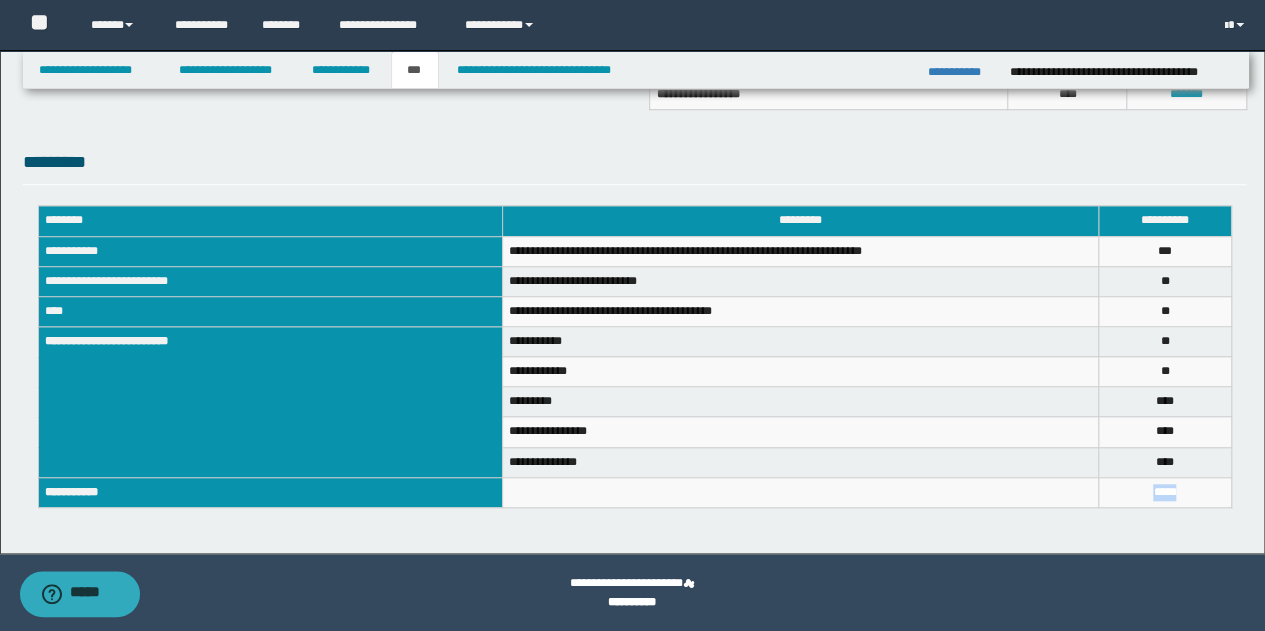 drag, startPoint x: 1200, startPoint y: 481, endPoint x: 1124, endPoint y: 495, distance: 77.27872 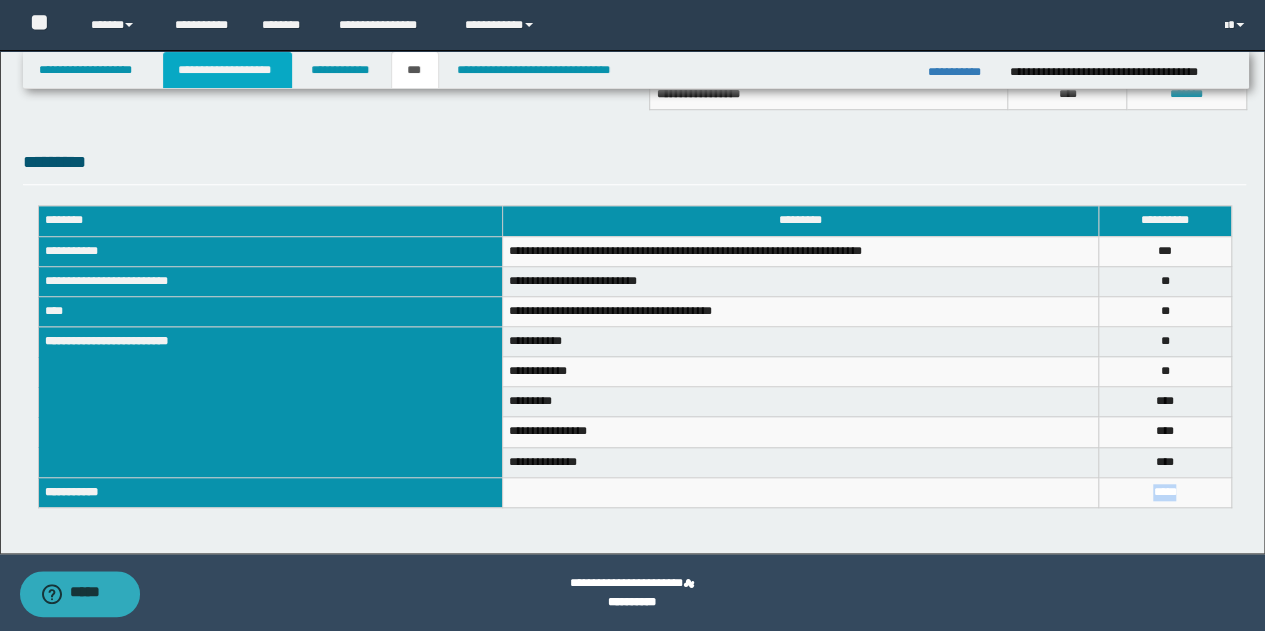 click on "**********" at bounding box center (227, 70) 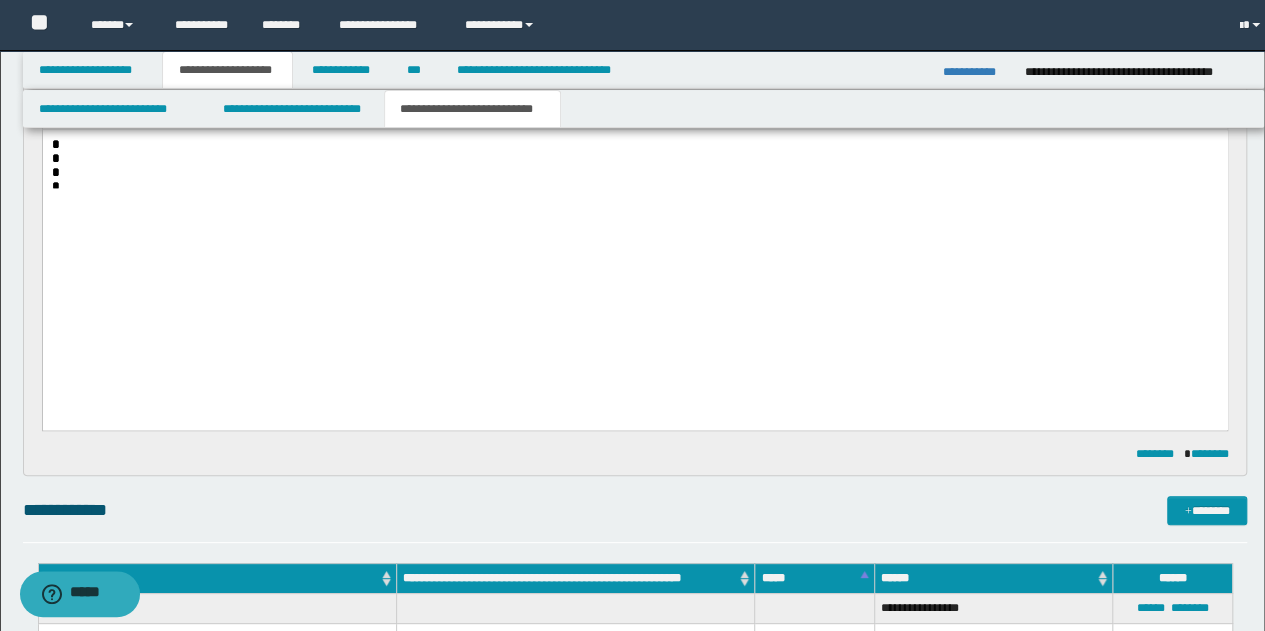 scroll, scrollTop: 735, scrollLeft: 0, axis: vertical 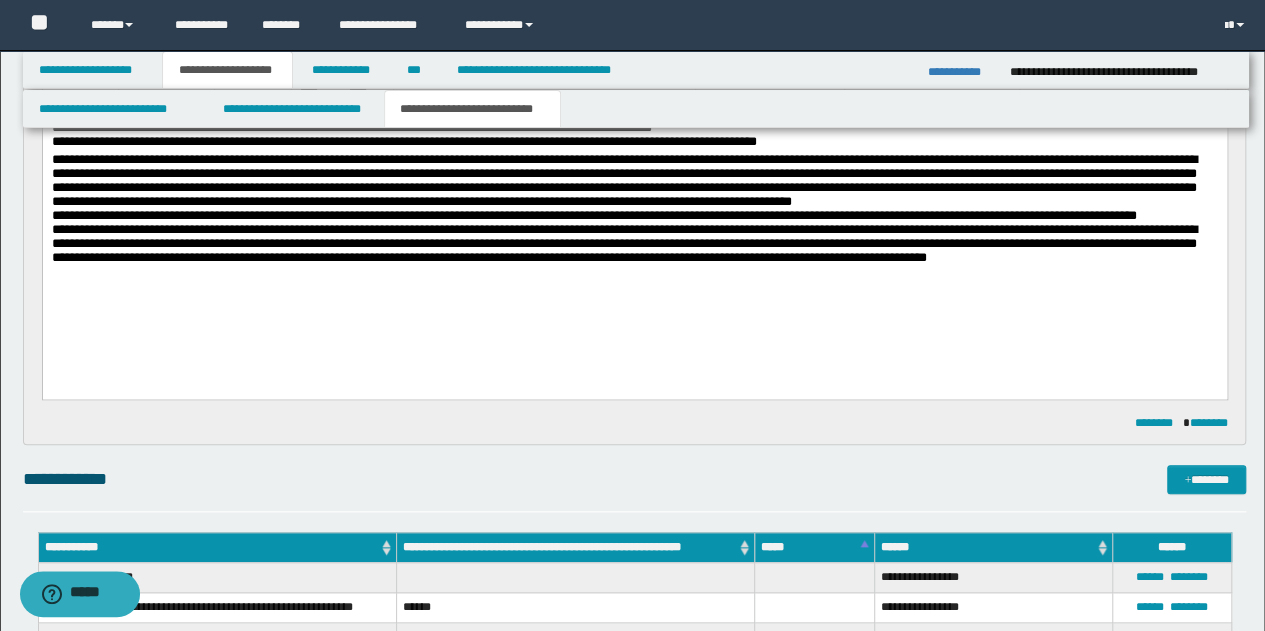 click on "**********" at bounding box center [472, 109] 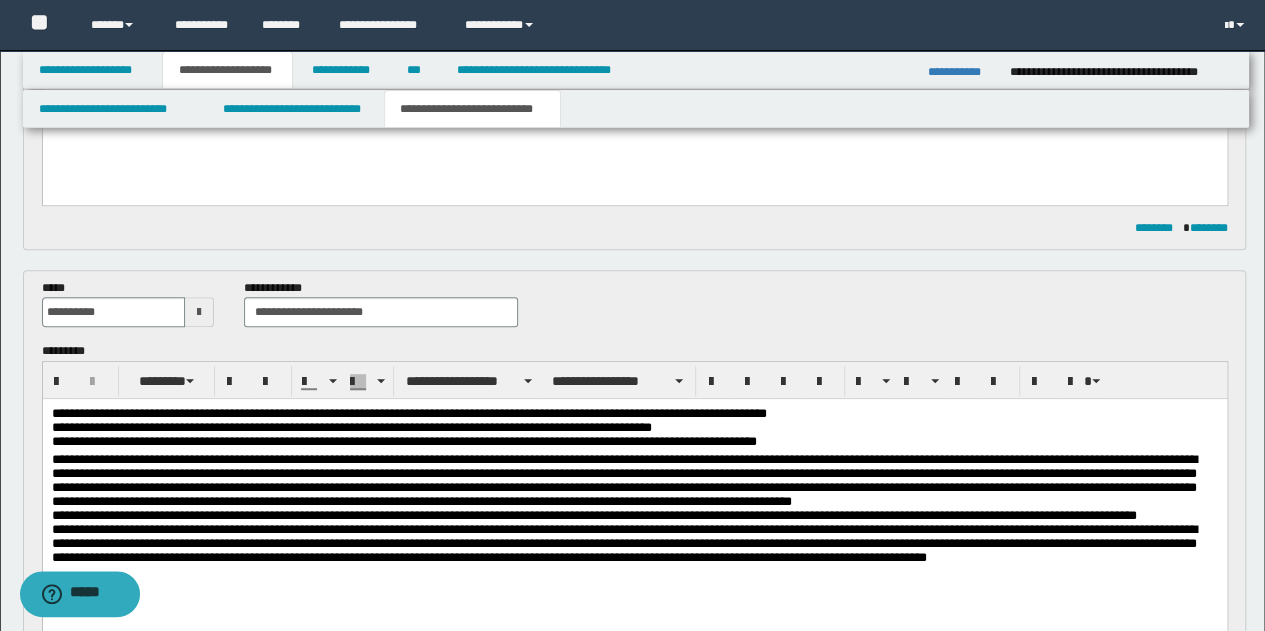 scroll, scrollTop: 635, scrollLeft: 0, axis: vertical 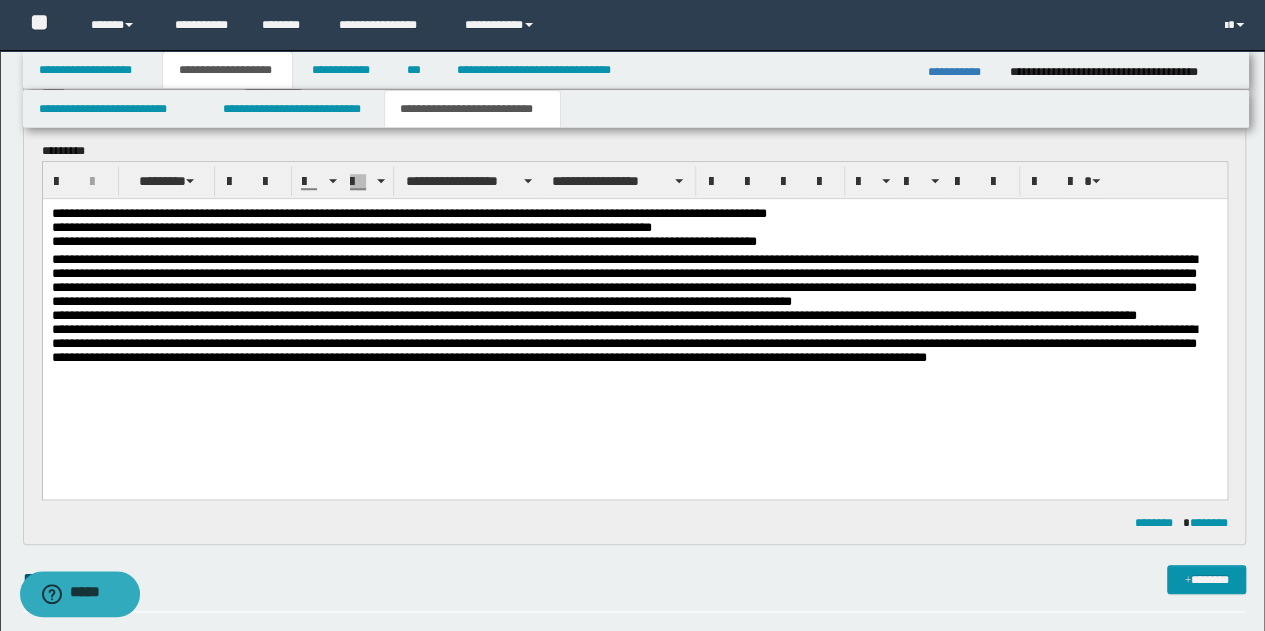 click on "**********" at bounding box center (634, 324) 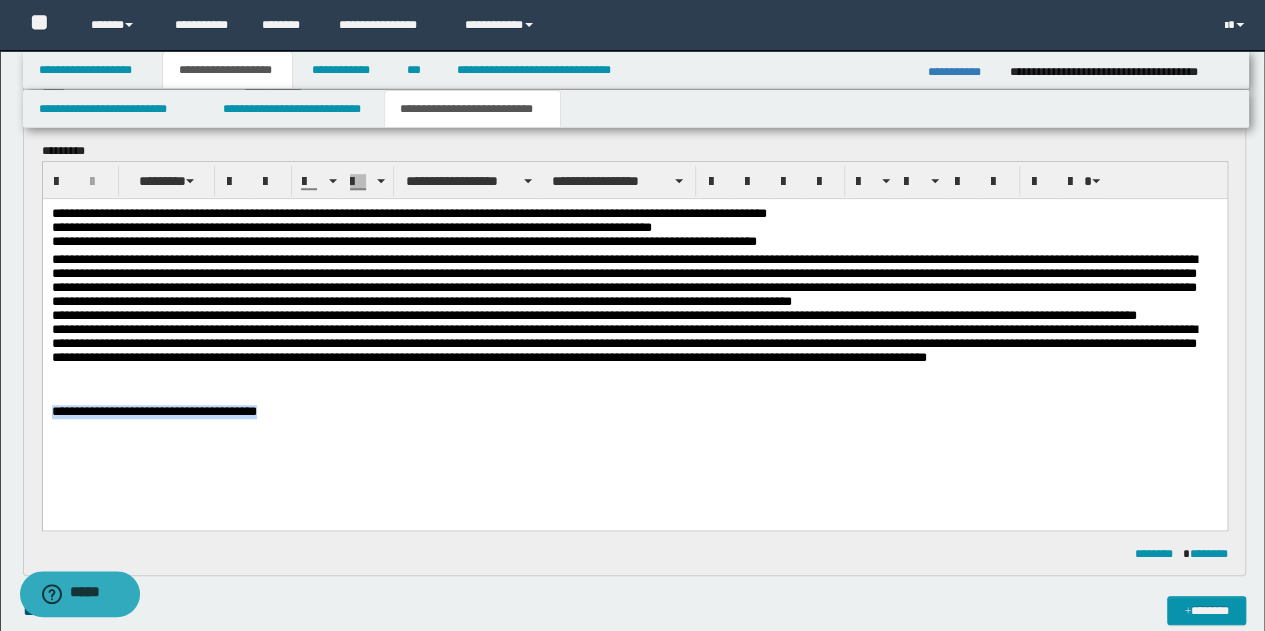drag, startPoint x: 298, startPoint y: 415, endPoint x: 49, endPoint y: 415, distance: 249 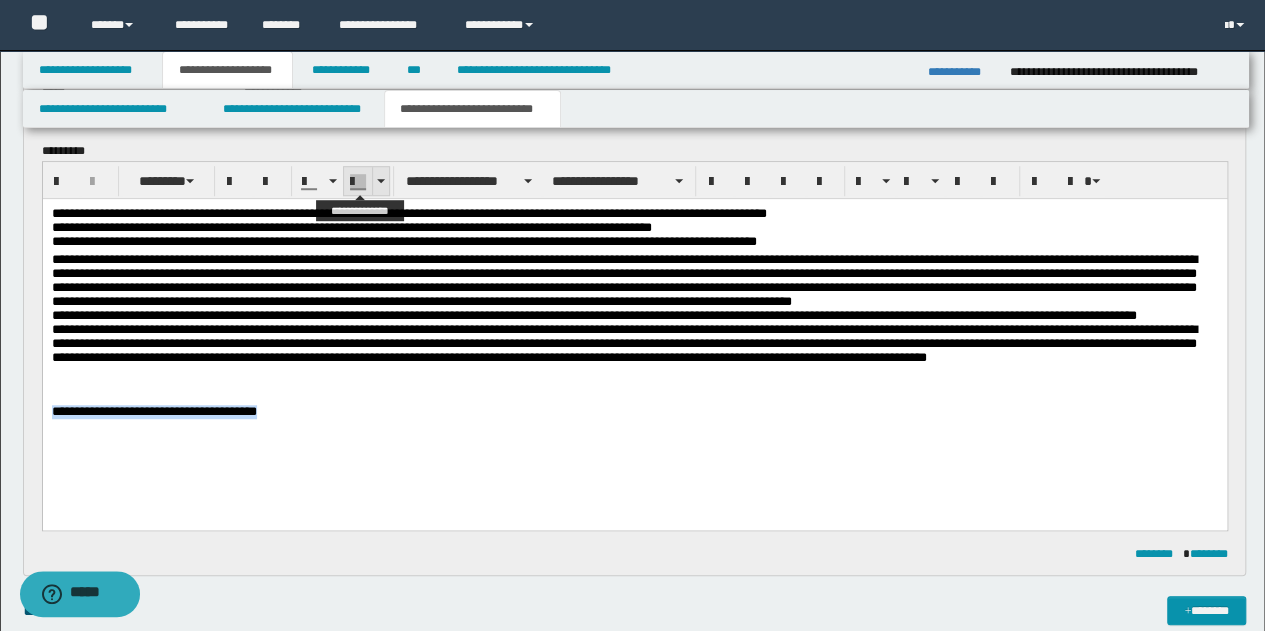 click at bounding box center [380, 181] 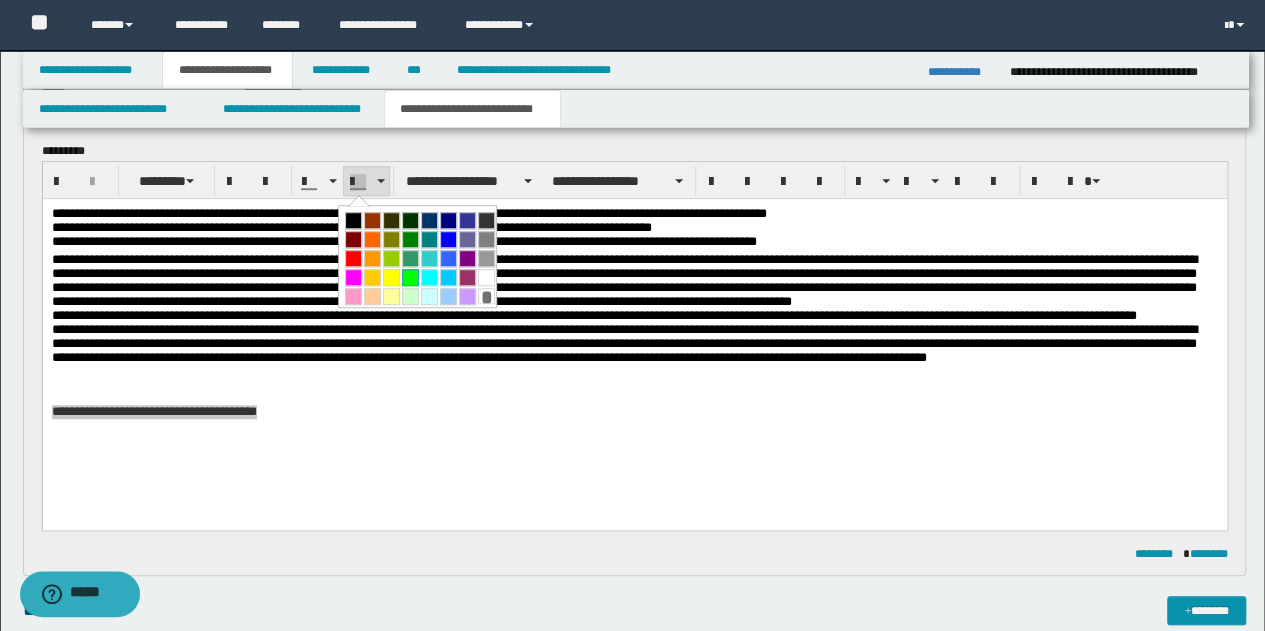 click at bounding box center [410, 277] 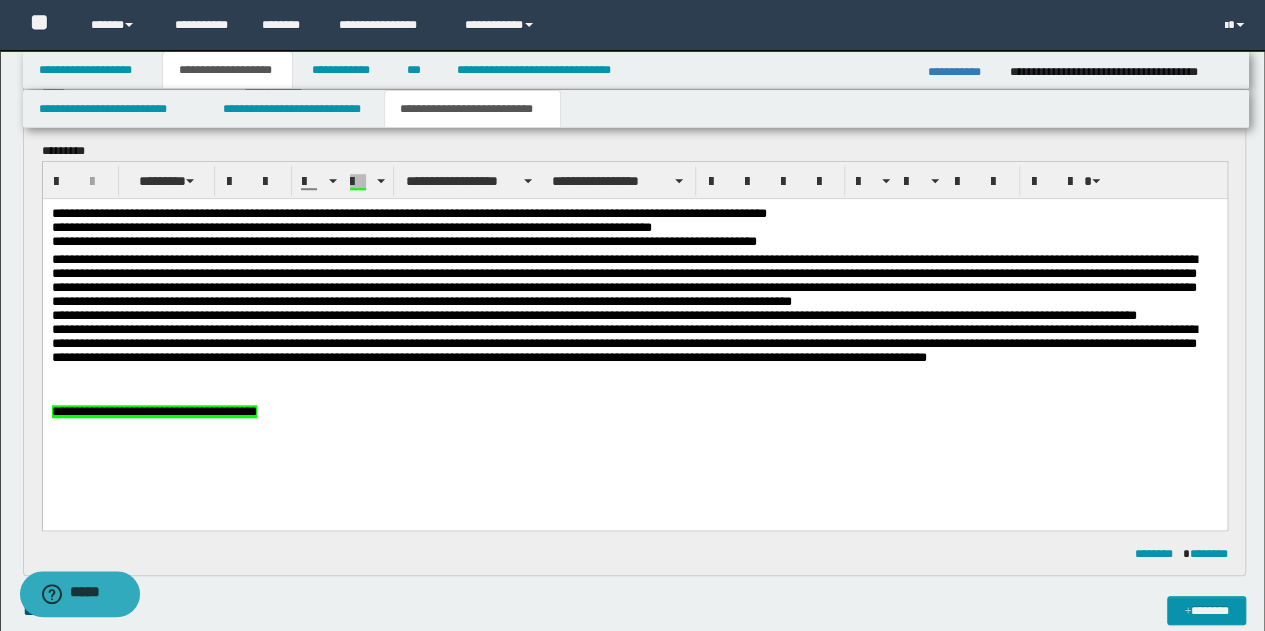 click on "**********" at bounding box center (634, 338) 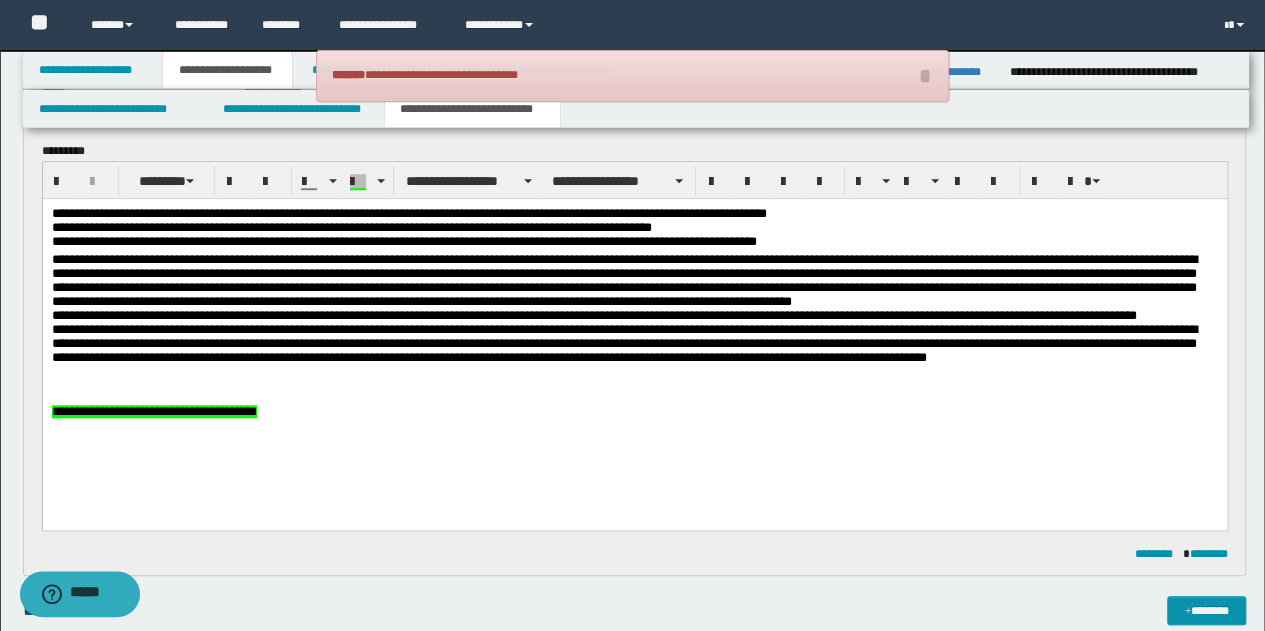 click on "**********" at bounding box center [634, 338] 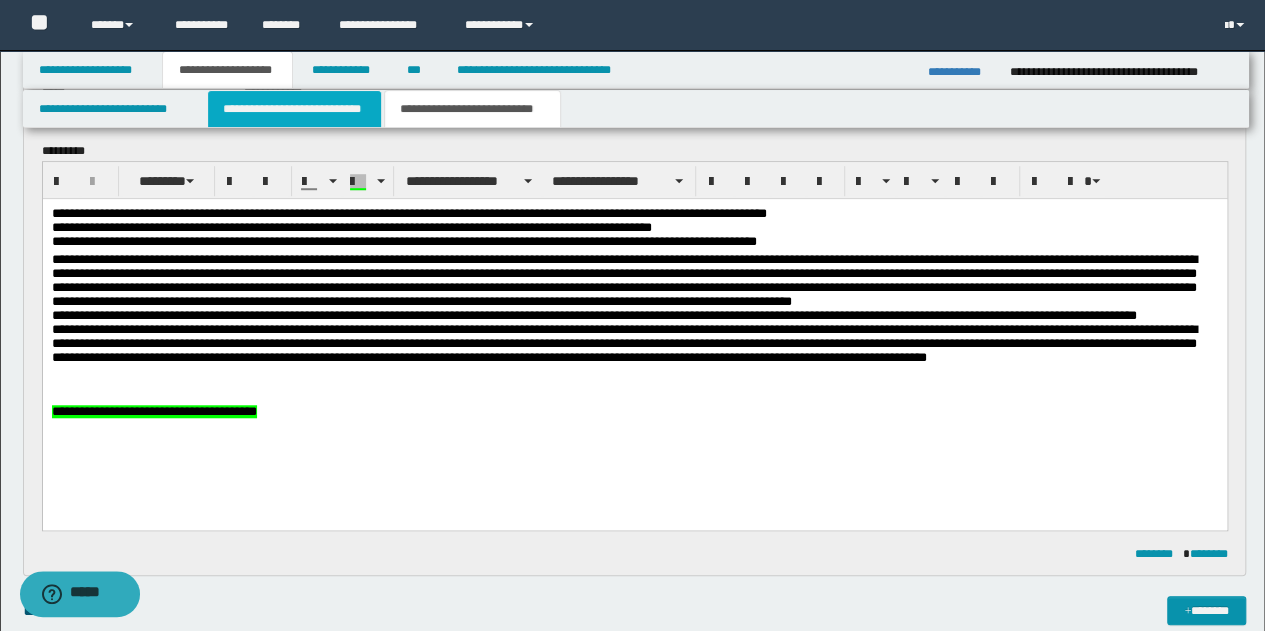 click on "**********" at bounding box center [294, 109] 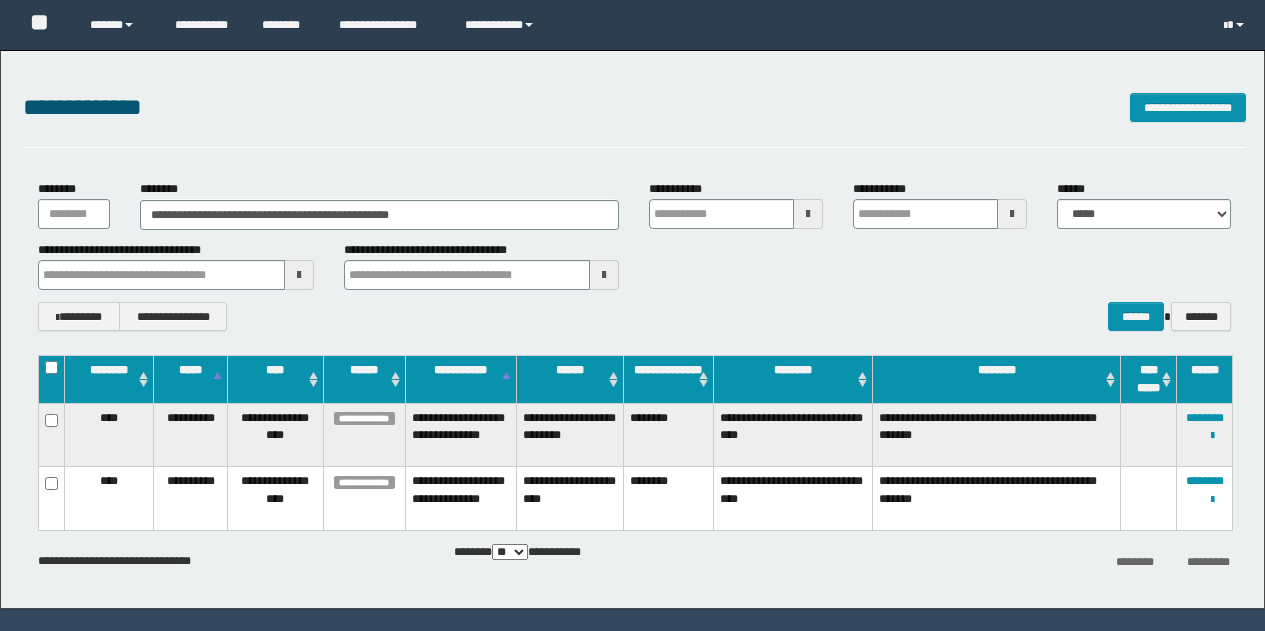 scroll, scrollTop: 0, scrollLeft: 0, axis: both 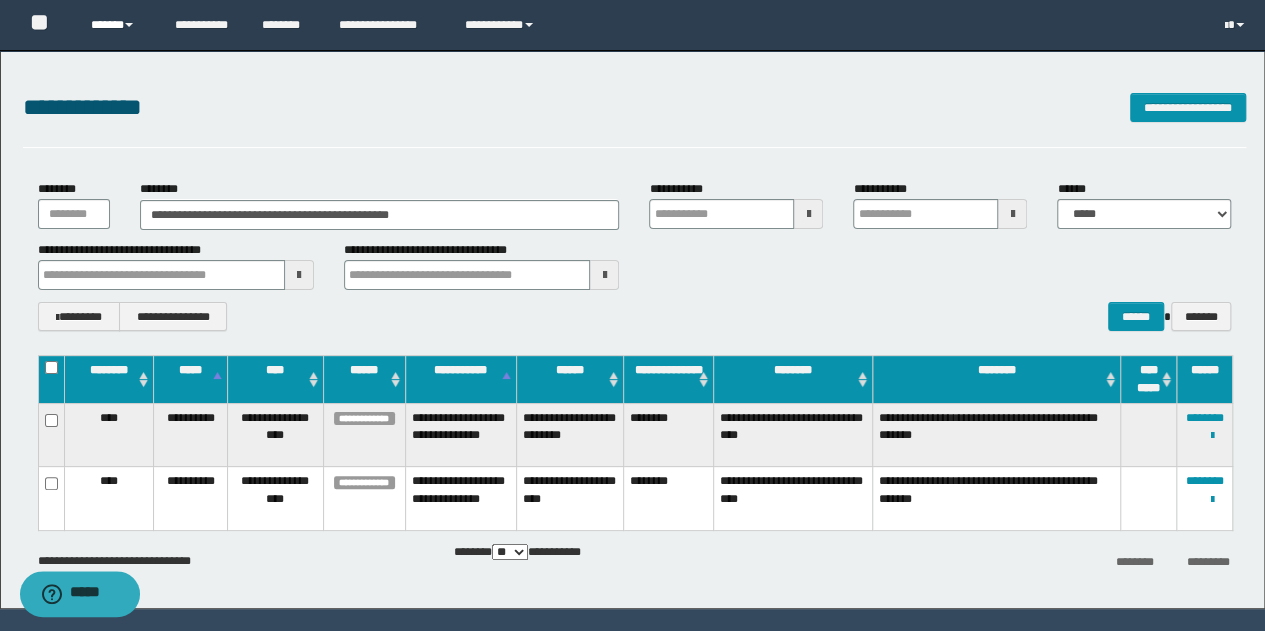click on "******" at bounding box center (117, 25) 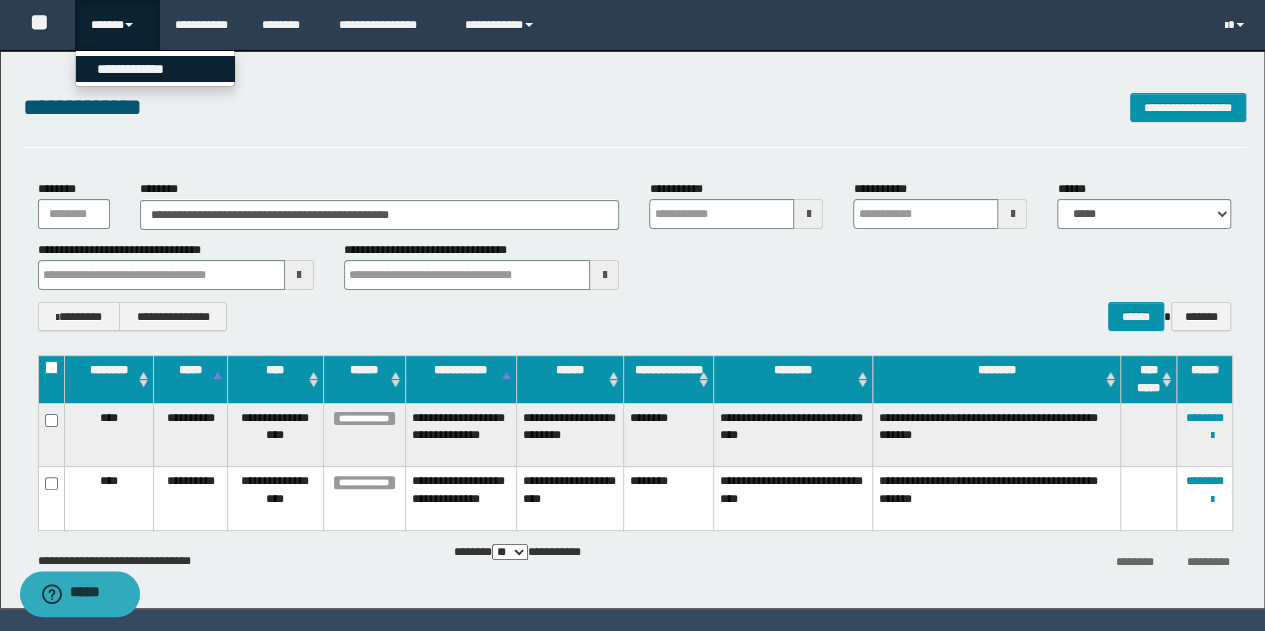 click on "**********" at bounding box center (155, 69) 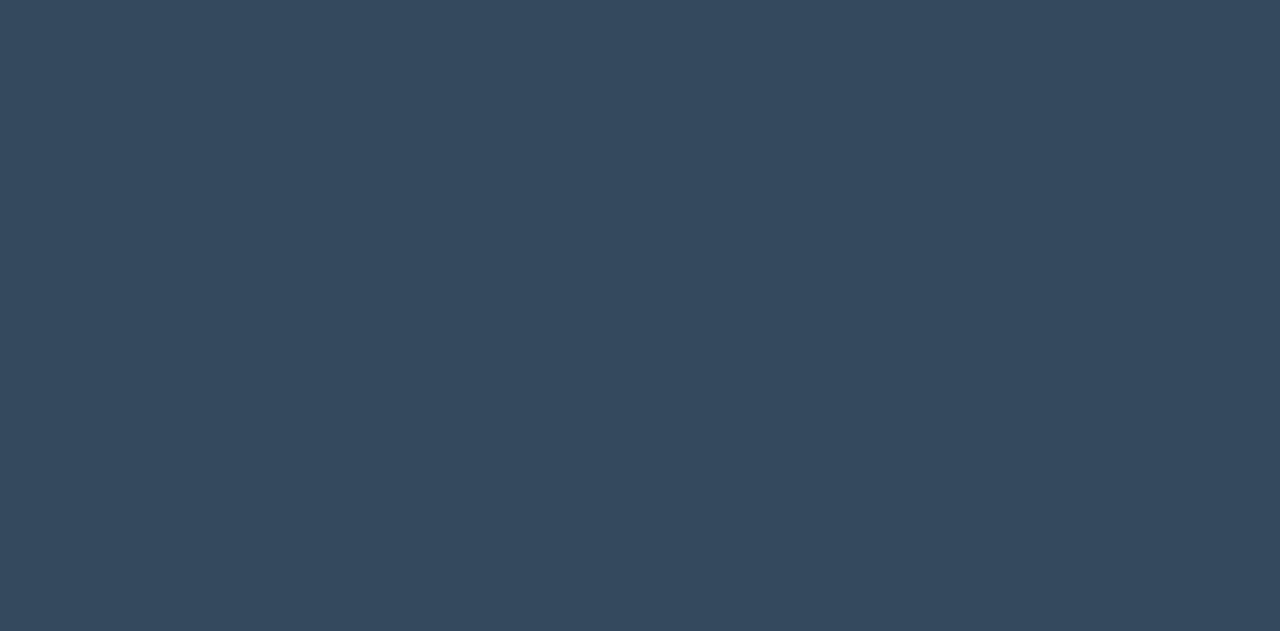scroll, scrollTop: 0, scrollLeft: 0, axis: both 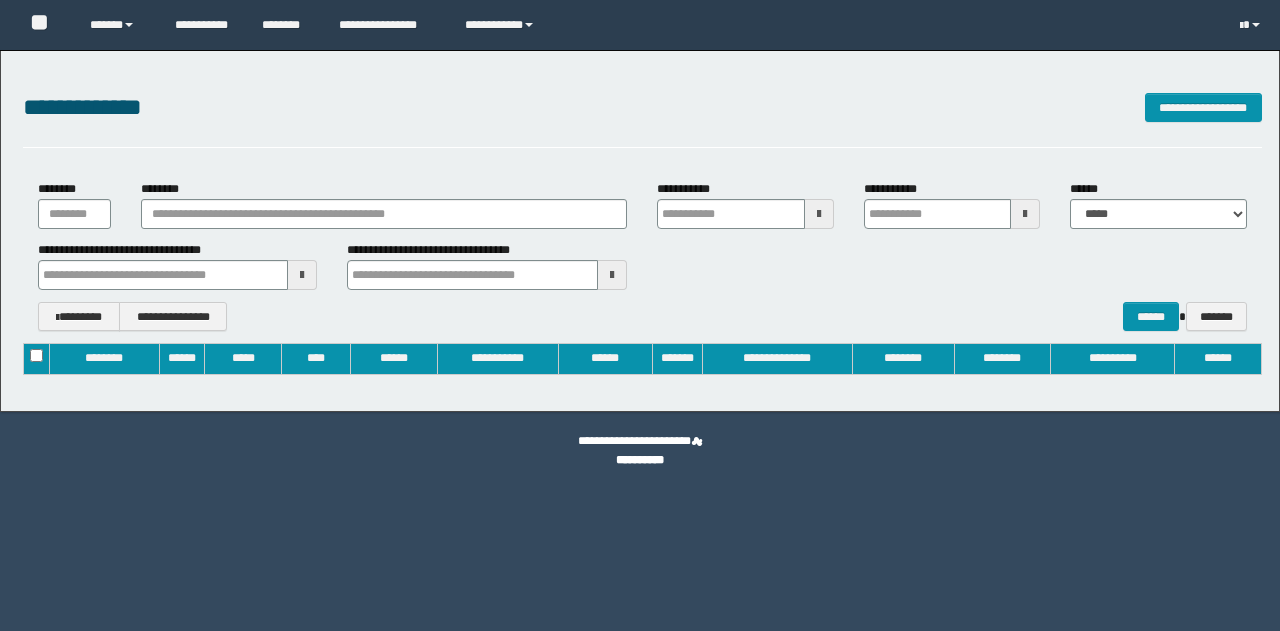 type on "**********" 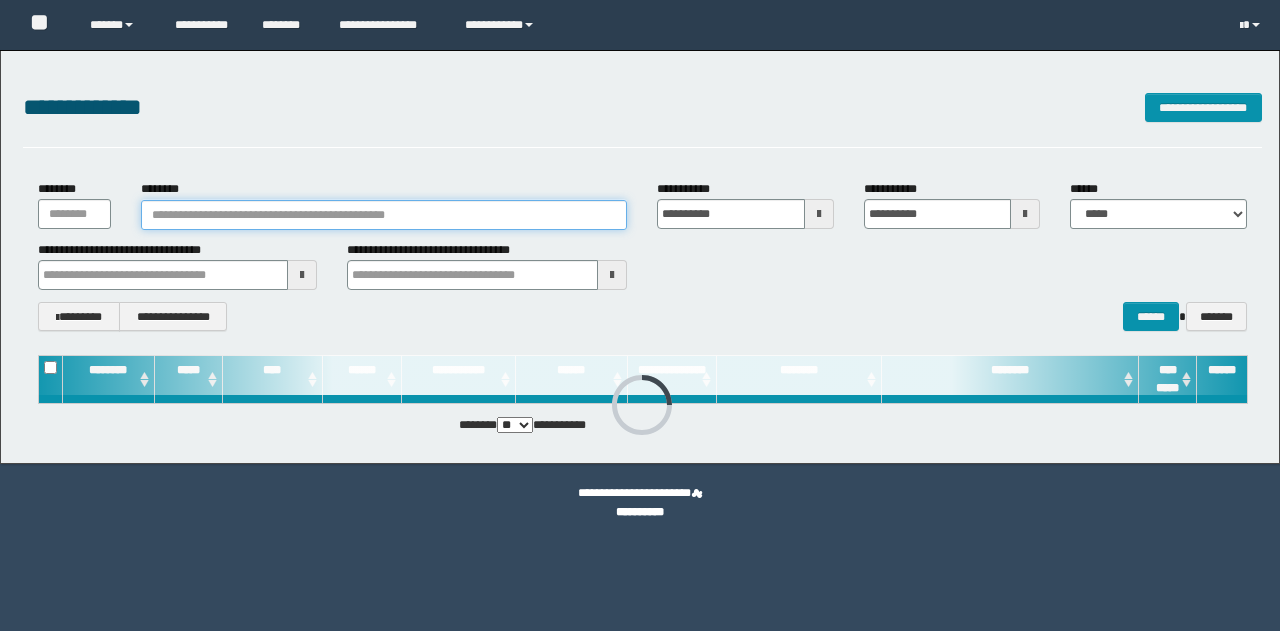 click on "********" at bounding box center [384, 215] 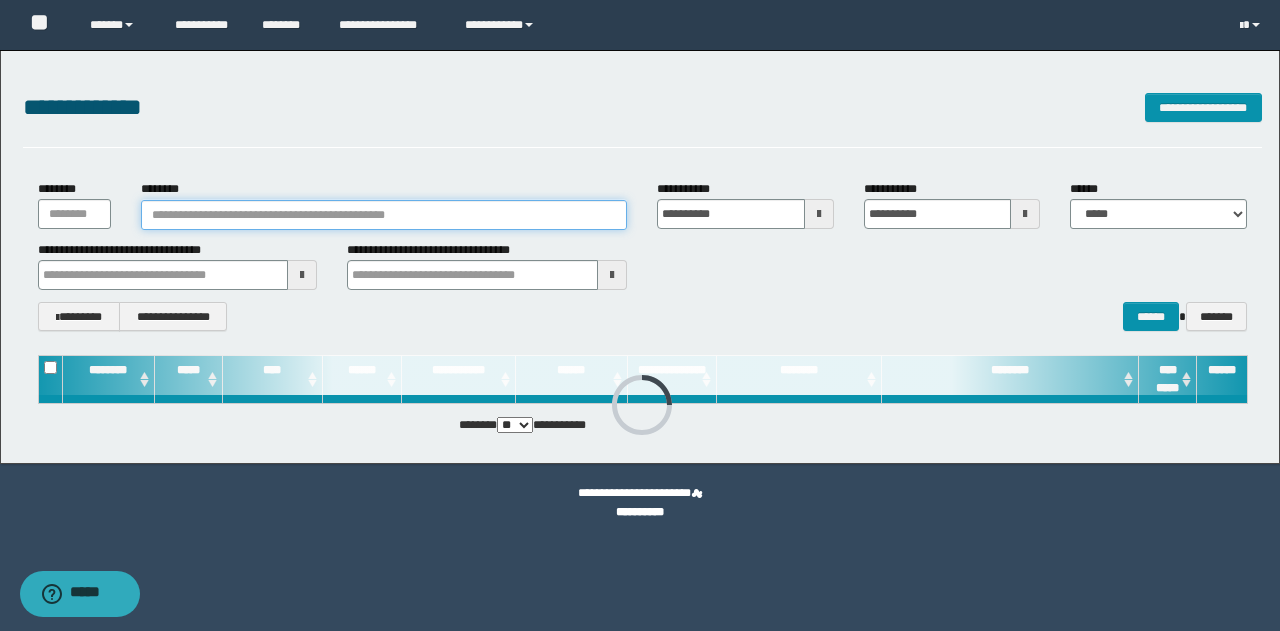 paste on "********" 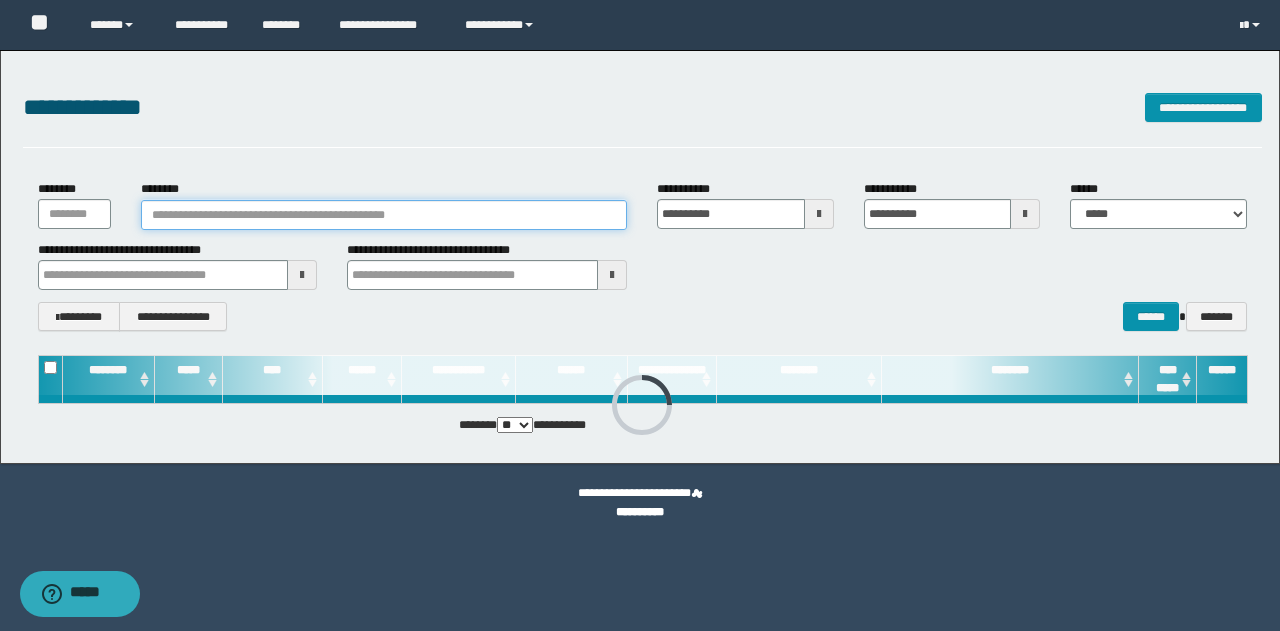 type on "********" 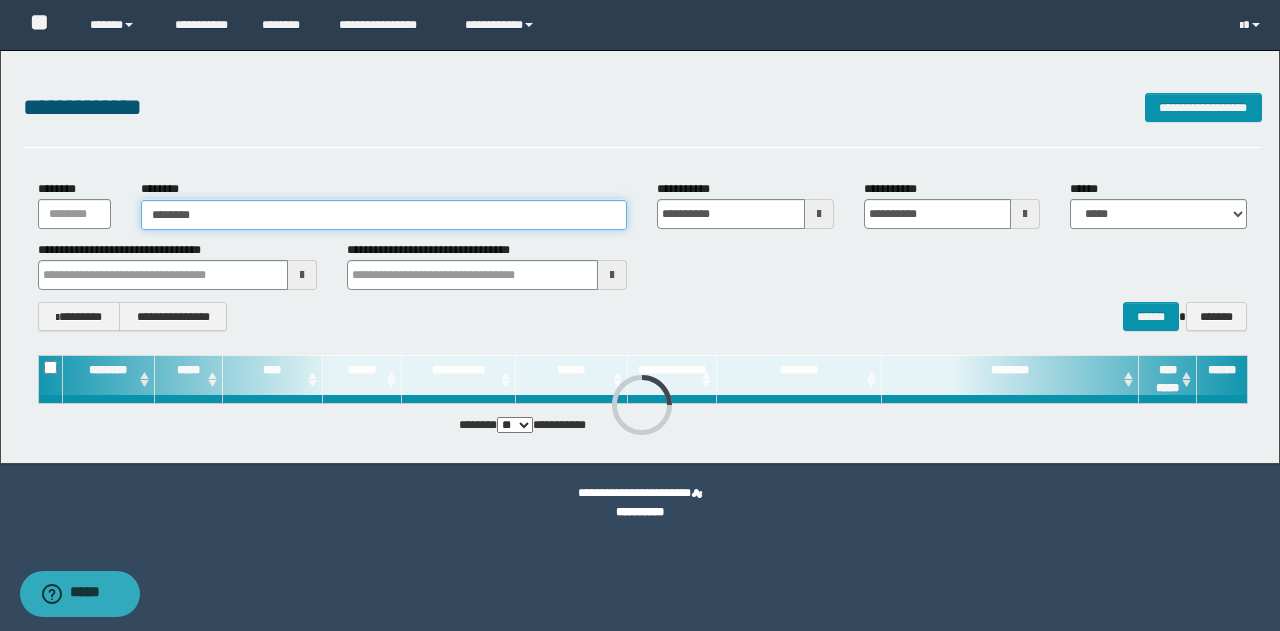 type 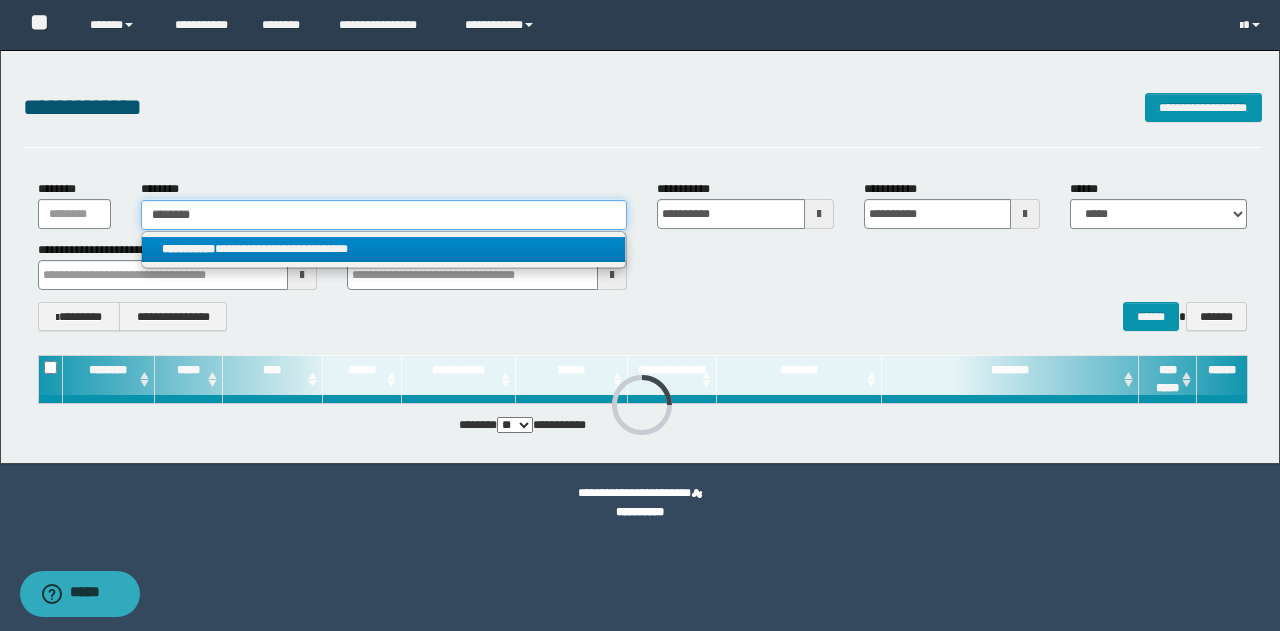 type on "********" 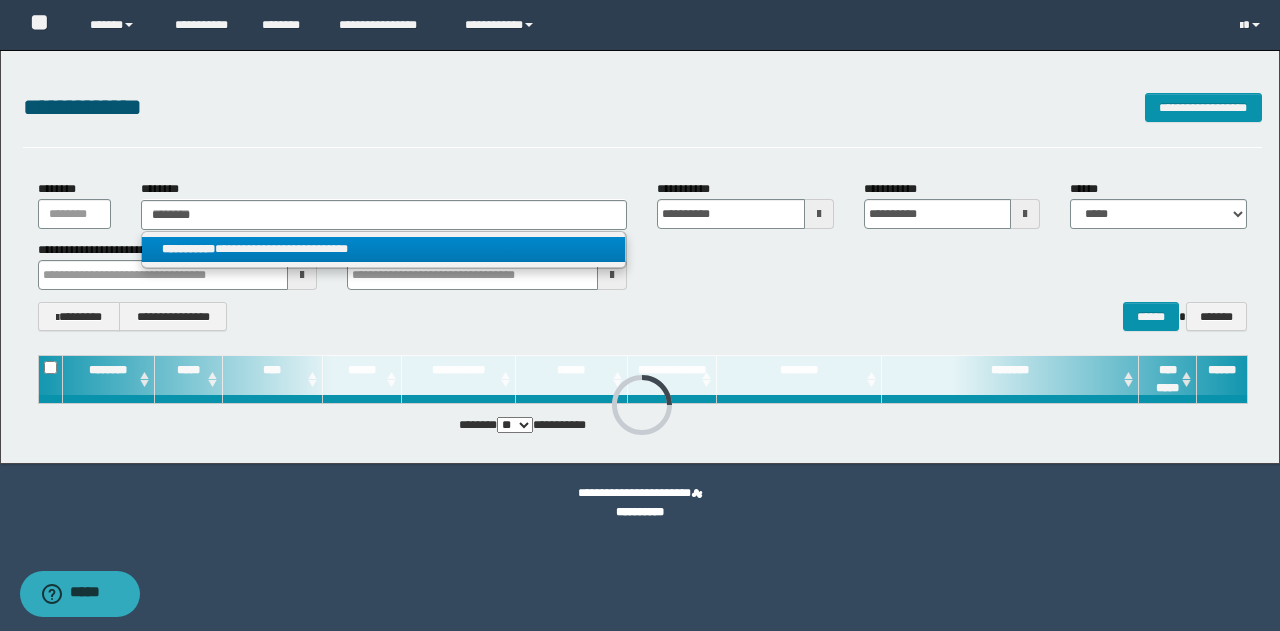 click on "**********" at bounding box center [384, 249] 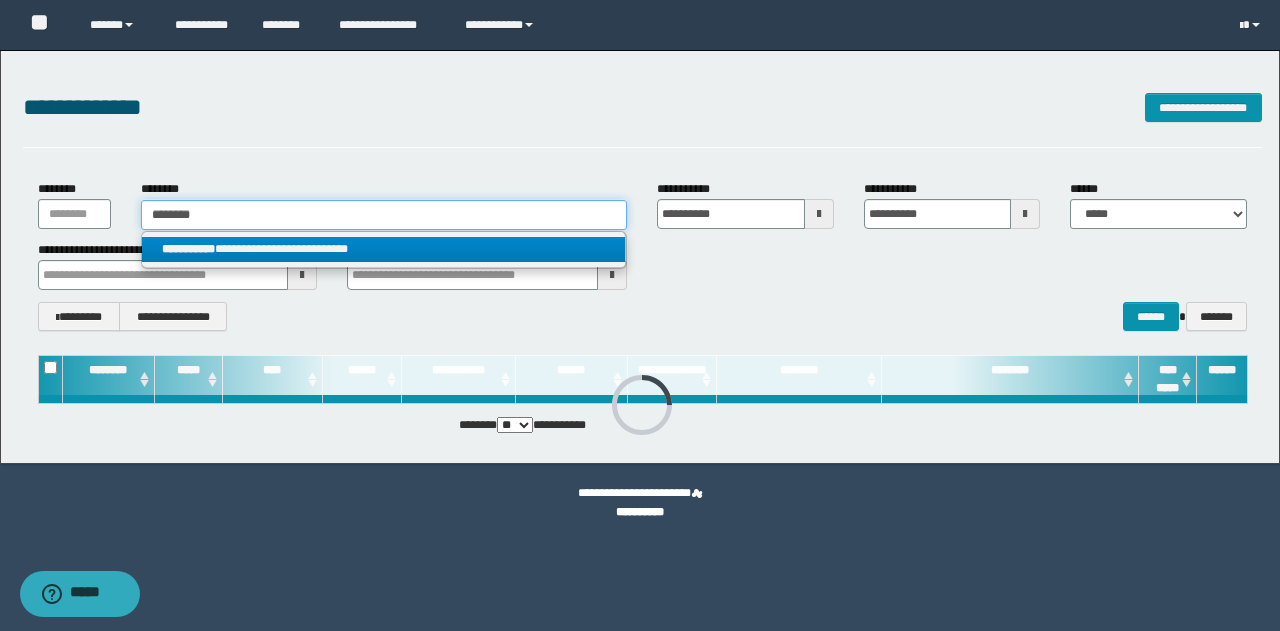 type 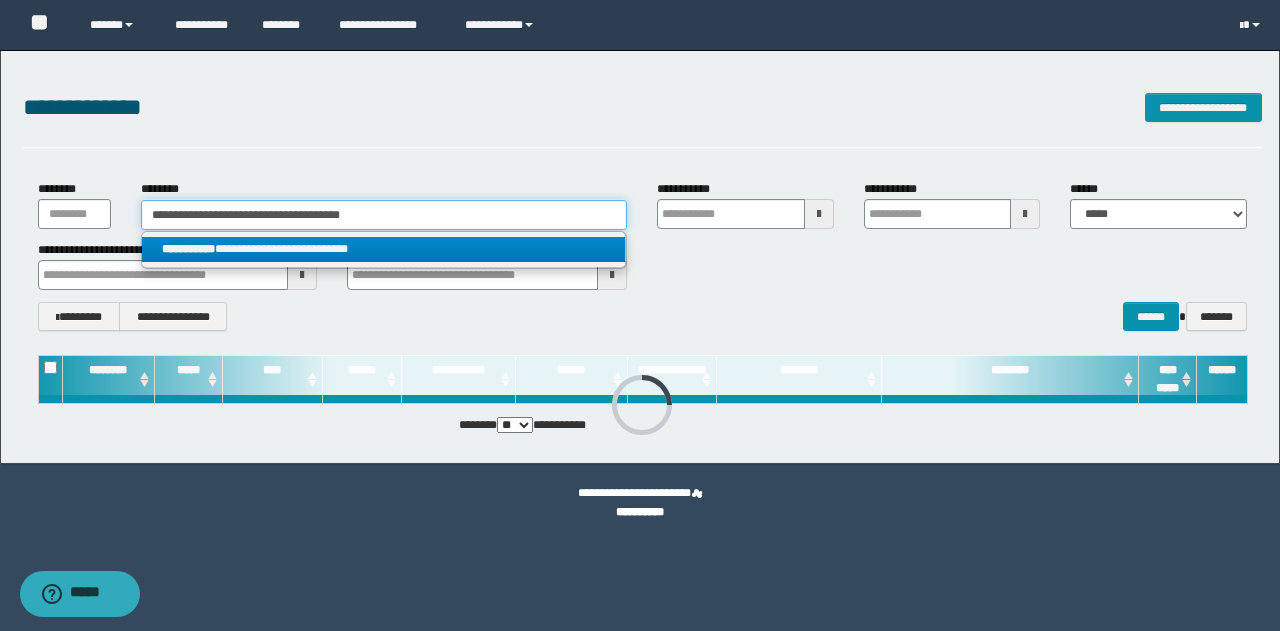 type 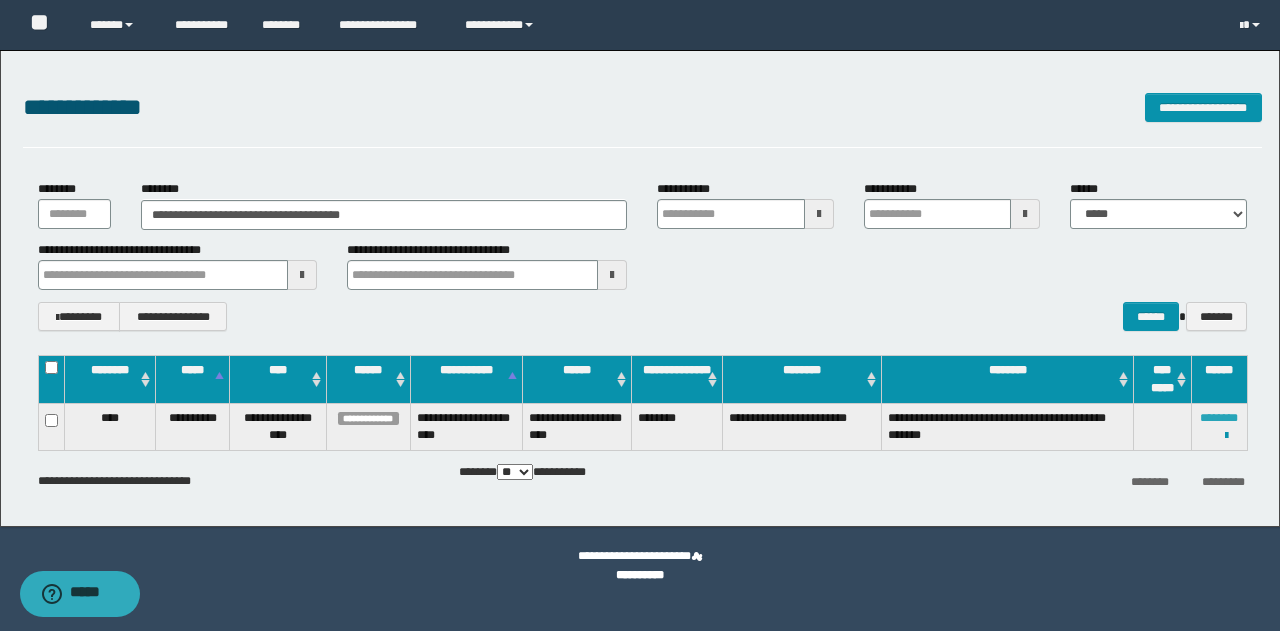 click on "********" at bounding box center (1219, 418) 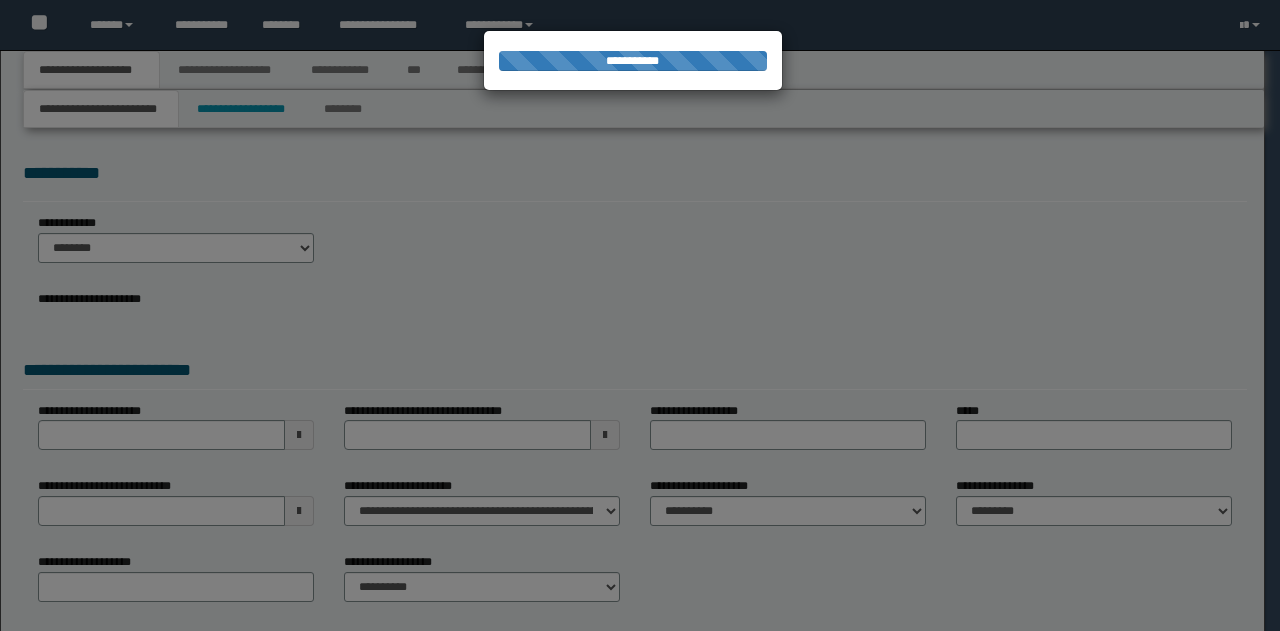 scroll, scrollTop: 0, scrollLeft: 0, axis: both 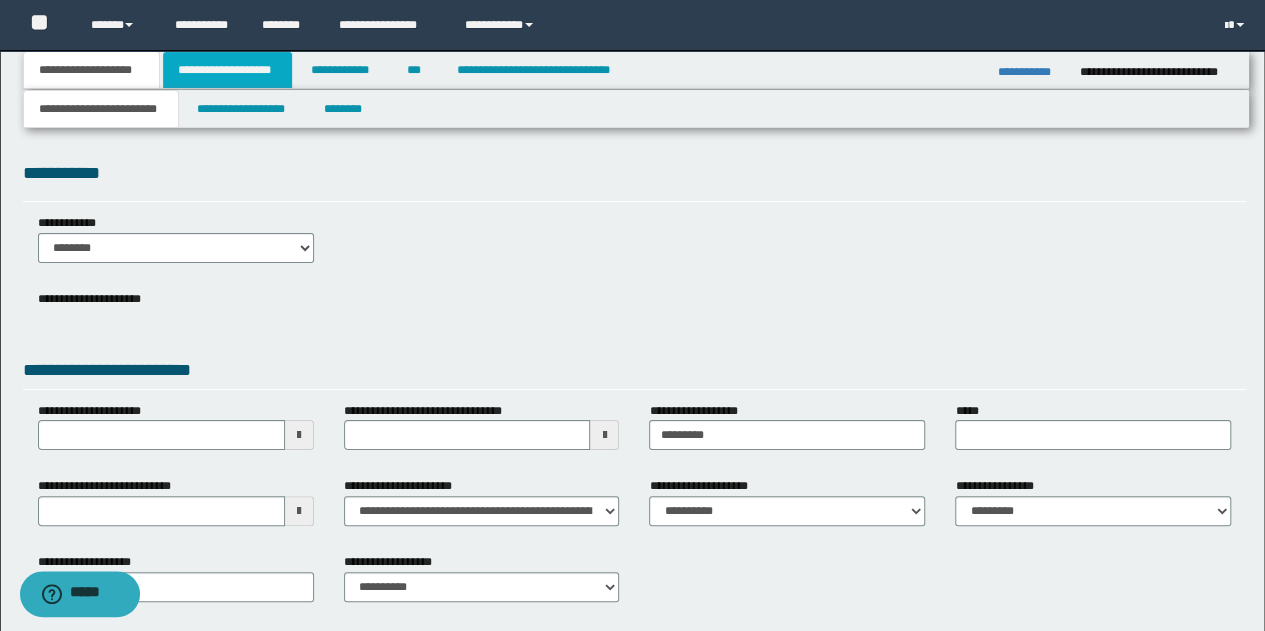 click on "**********" at bounding box center (227, 70) 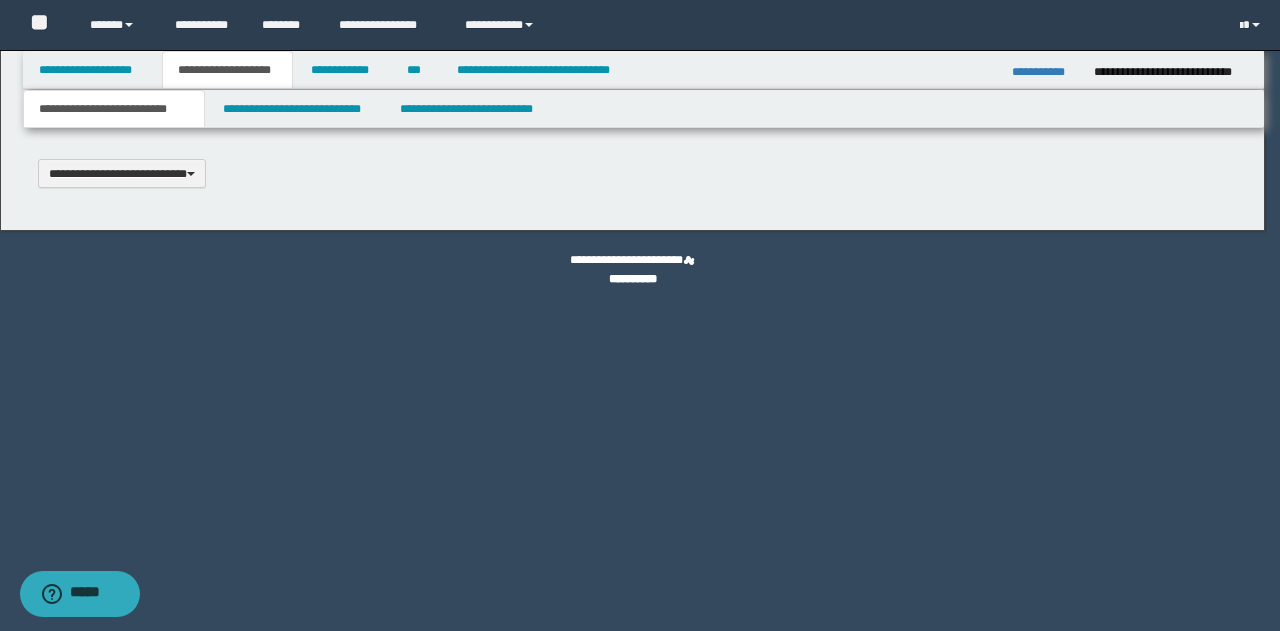 type 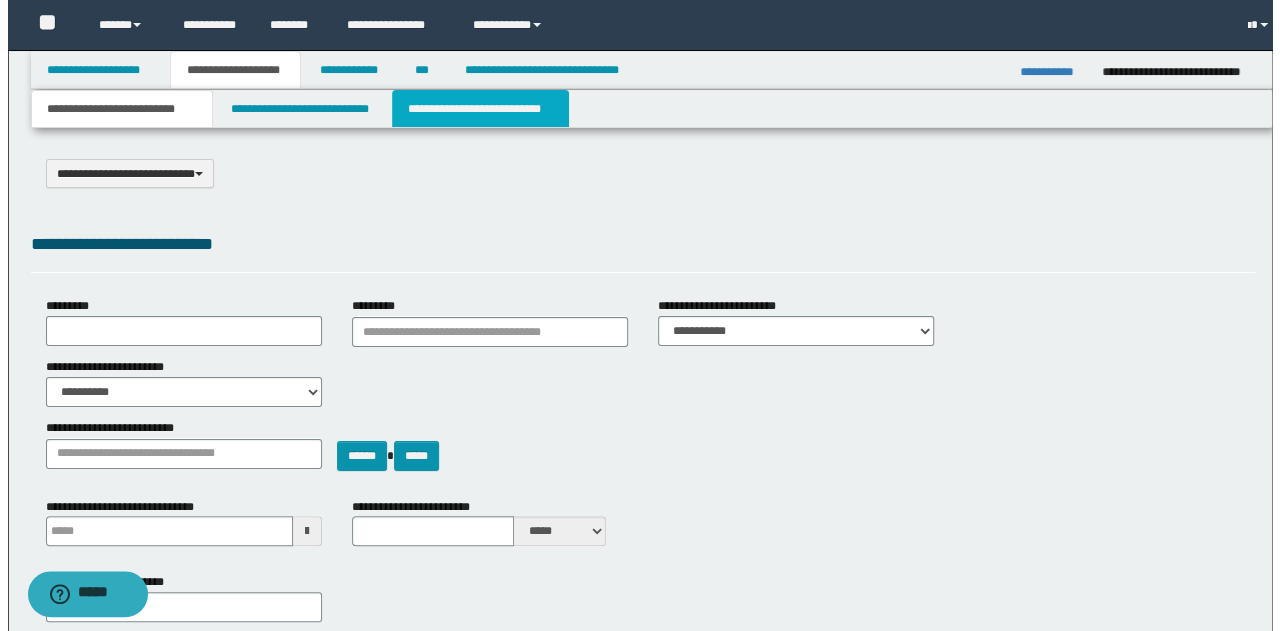 scroll, scrollTop: 0, scrollLeft: 0, axis: both 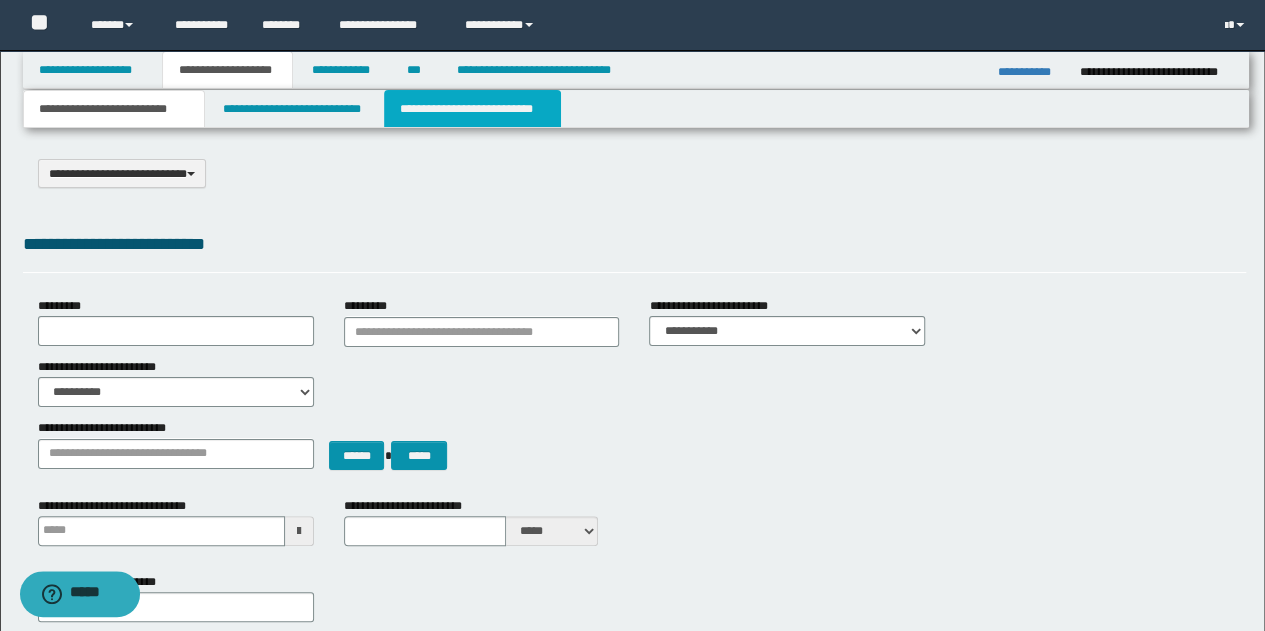 click on "**********" at bounding box center (472, 109) 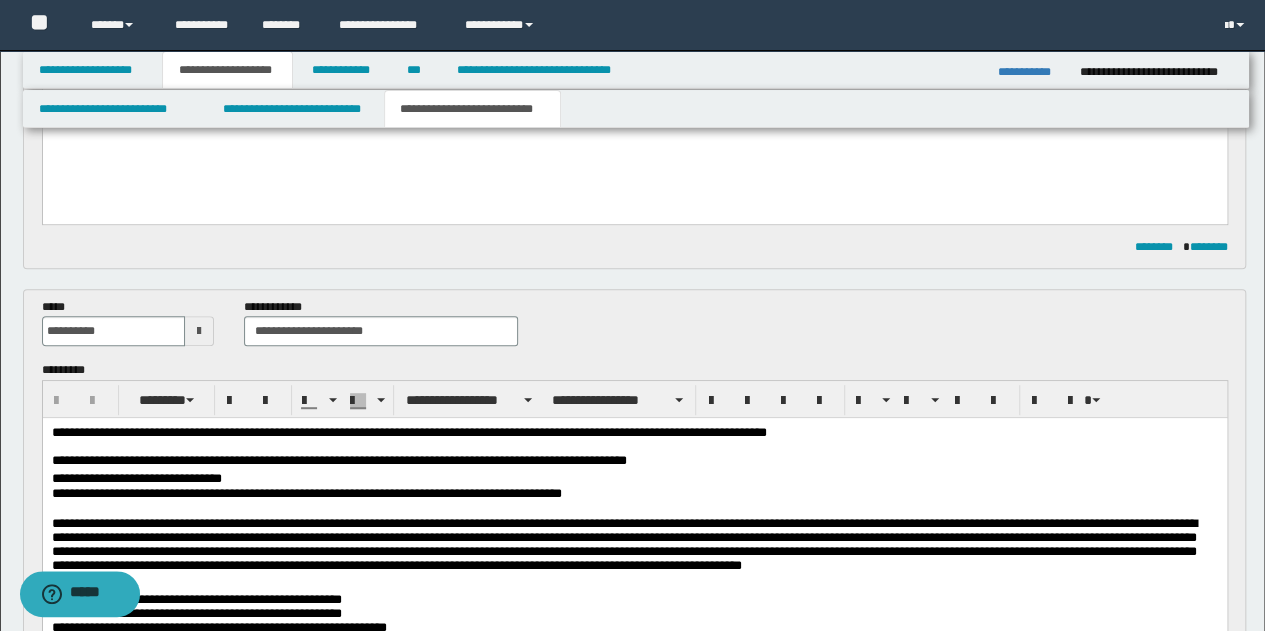 scroll, scrollTop: 400, scrollLeft: 0, axis: vertical 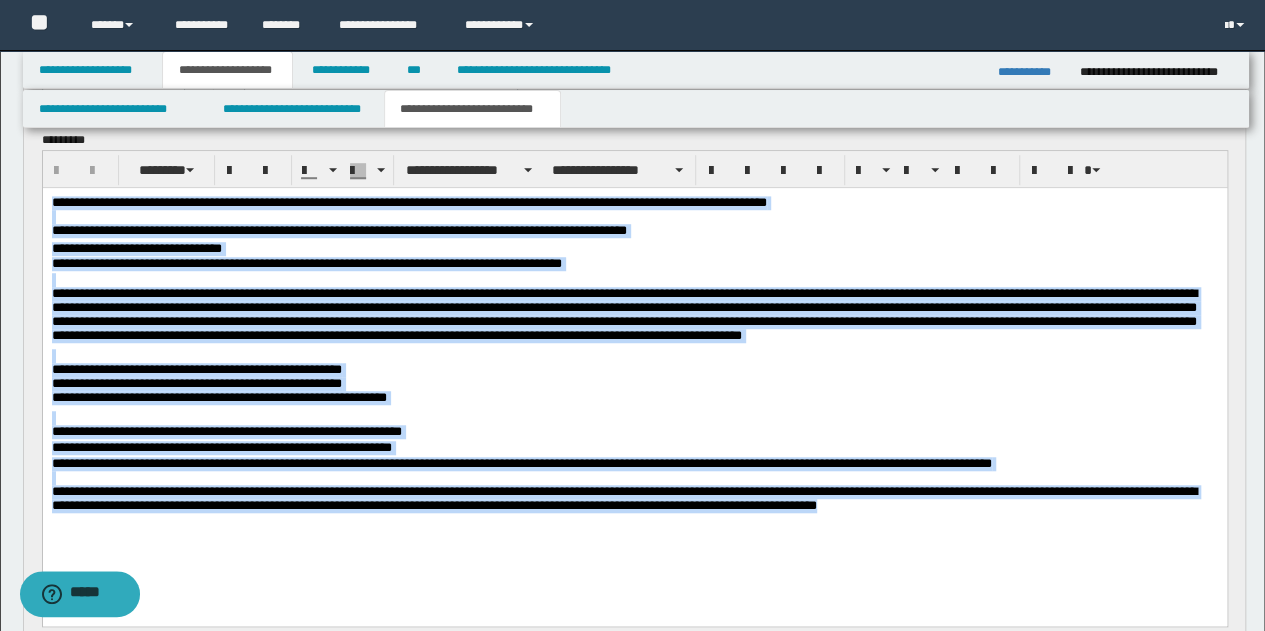 drag, startPoint x: 50, startPoint y: 198, endPoint x: 920, endPoint y: 526, distance: 929.7763 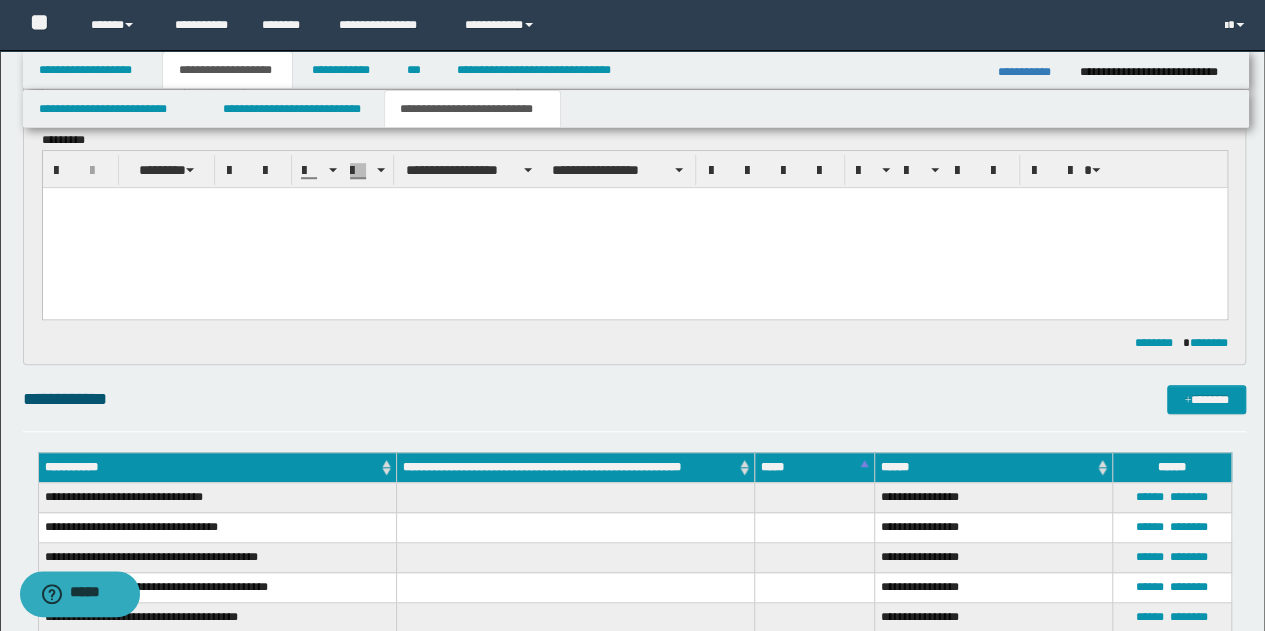 paste 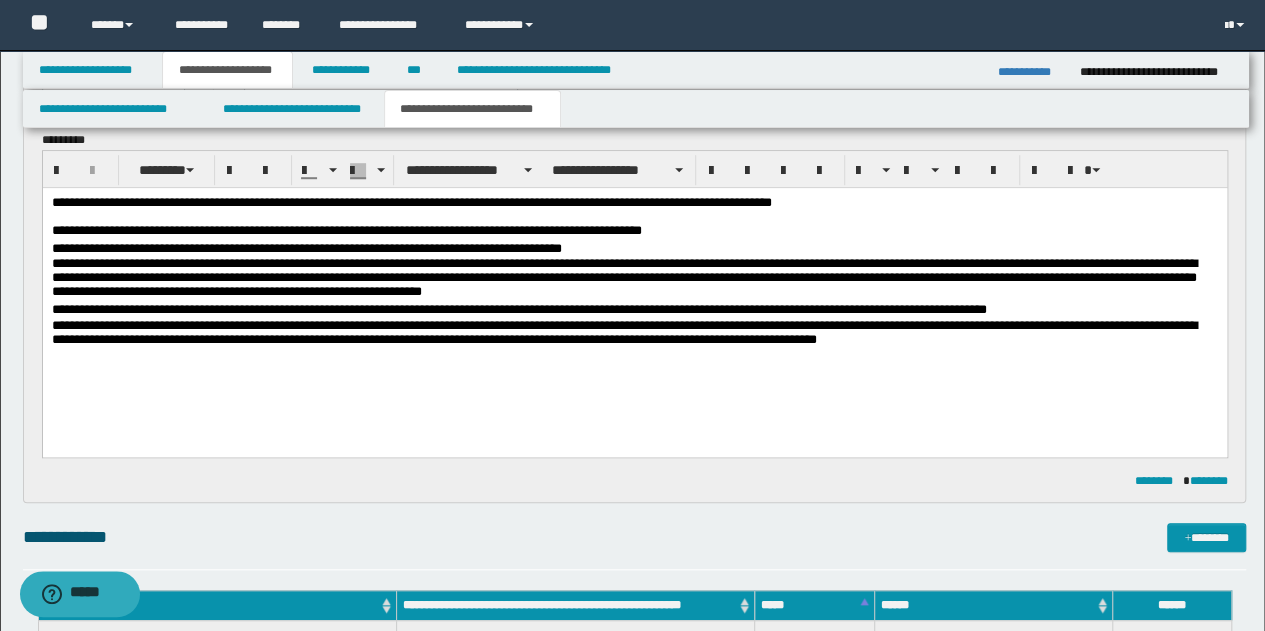 click on "**********" at bounding box center (634, 219) 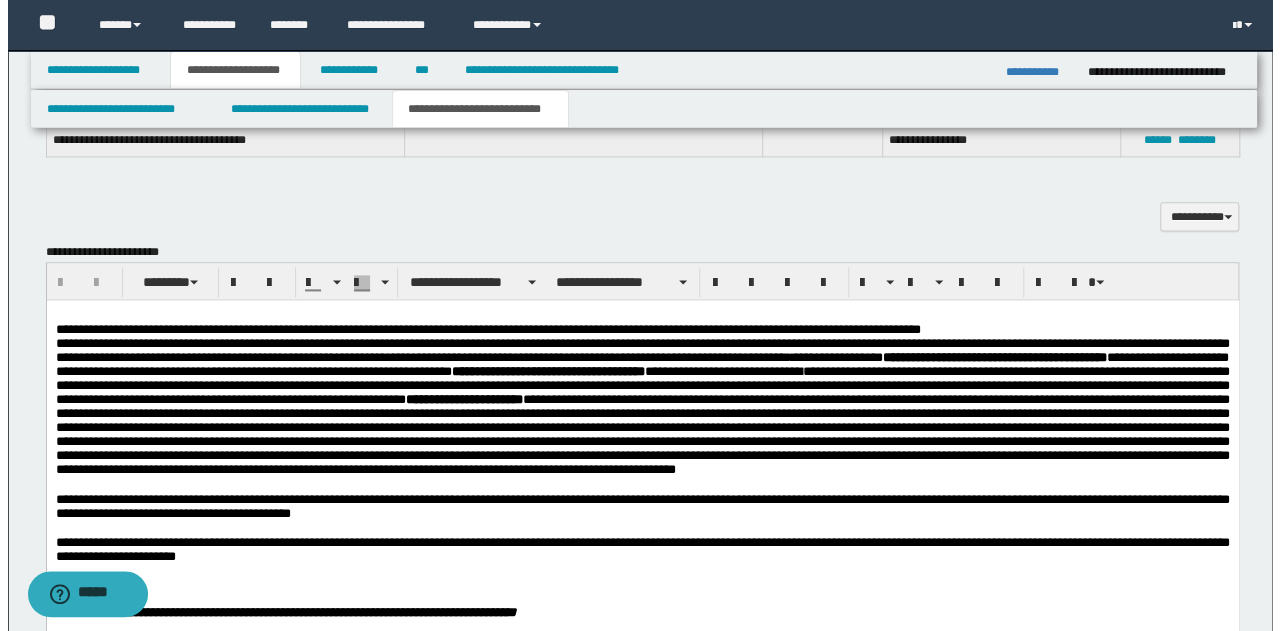 scroll, scrollTop: 1300, scrollLeft: 0, axis: vertical 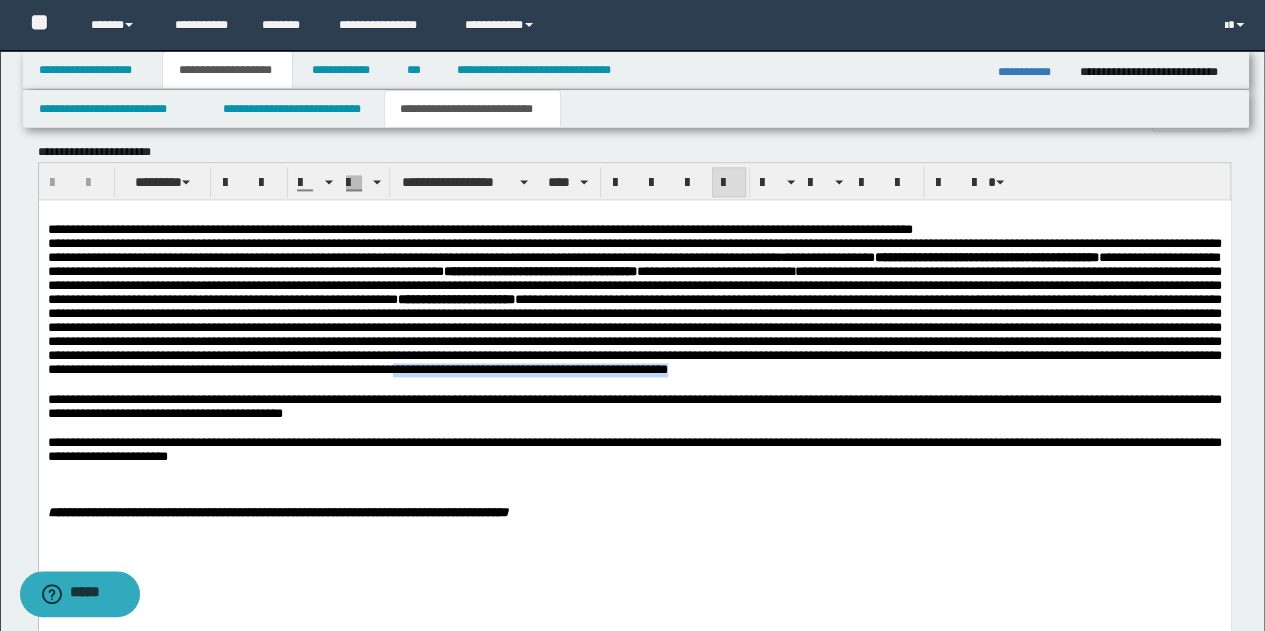 drag, startPoint x: 220, startPoint y: 399, endPoint x: 534, endPoint y: 399, distance: 314 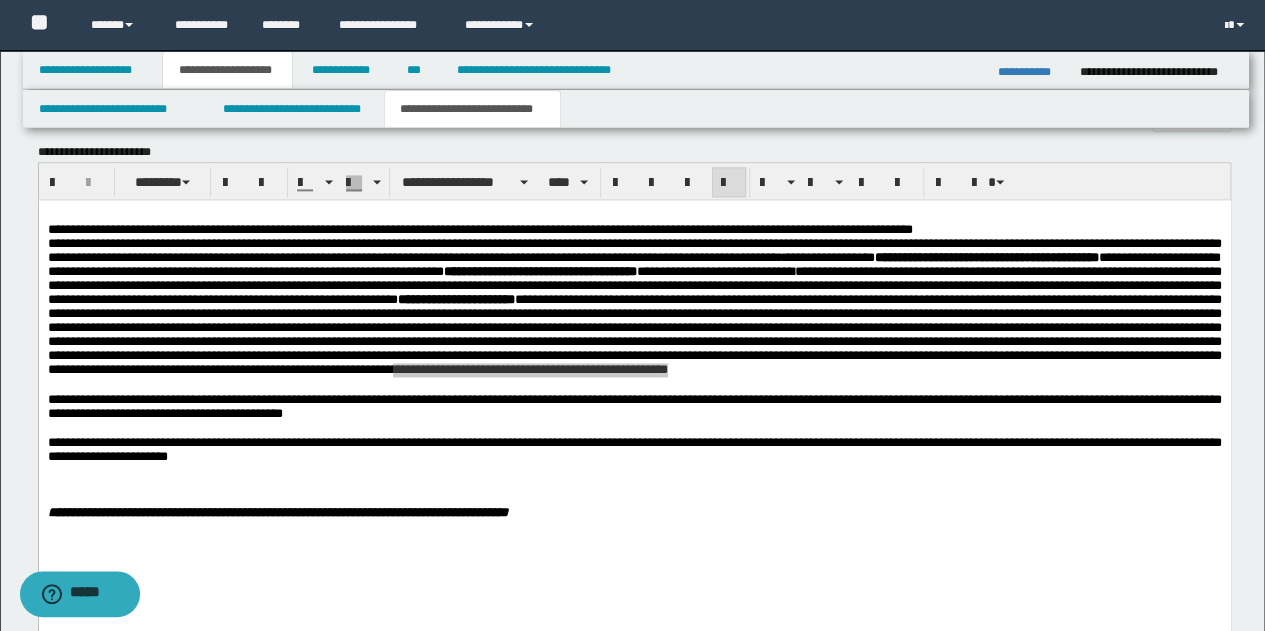 click on "**********" at bounding box center (472, 109) 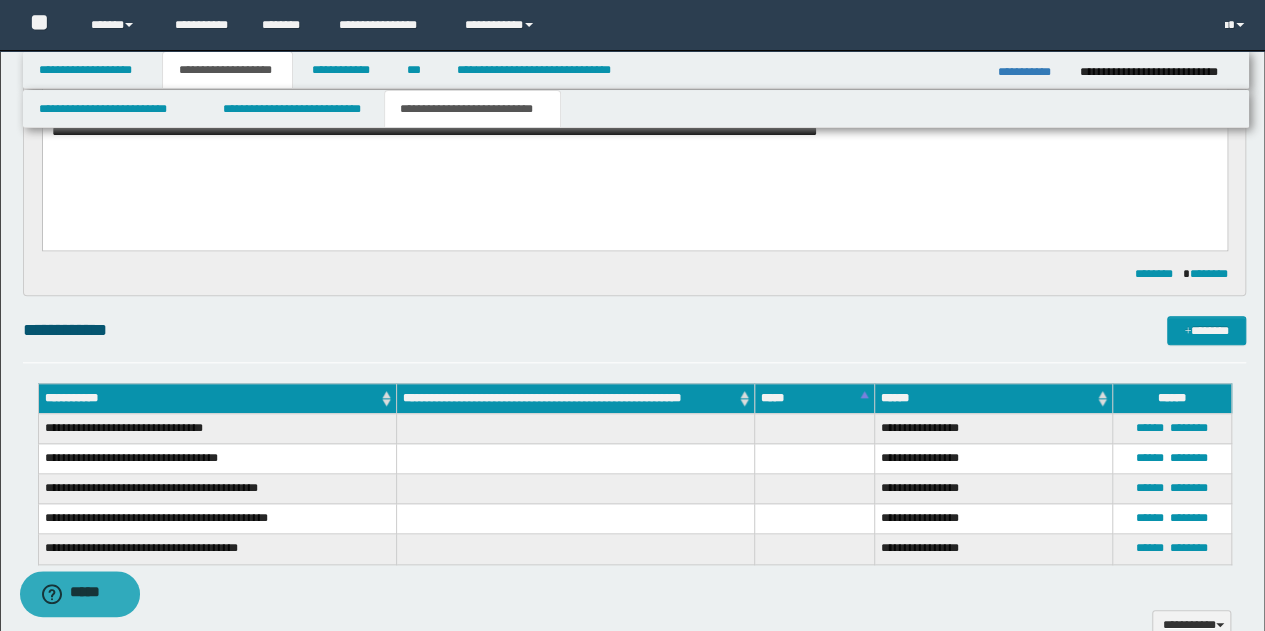 scroll, scrollTop: 600, scrollLeft: 0, axis: vertical 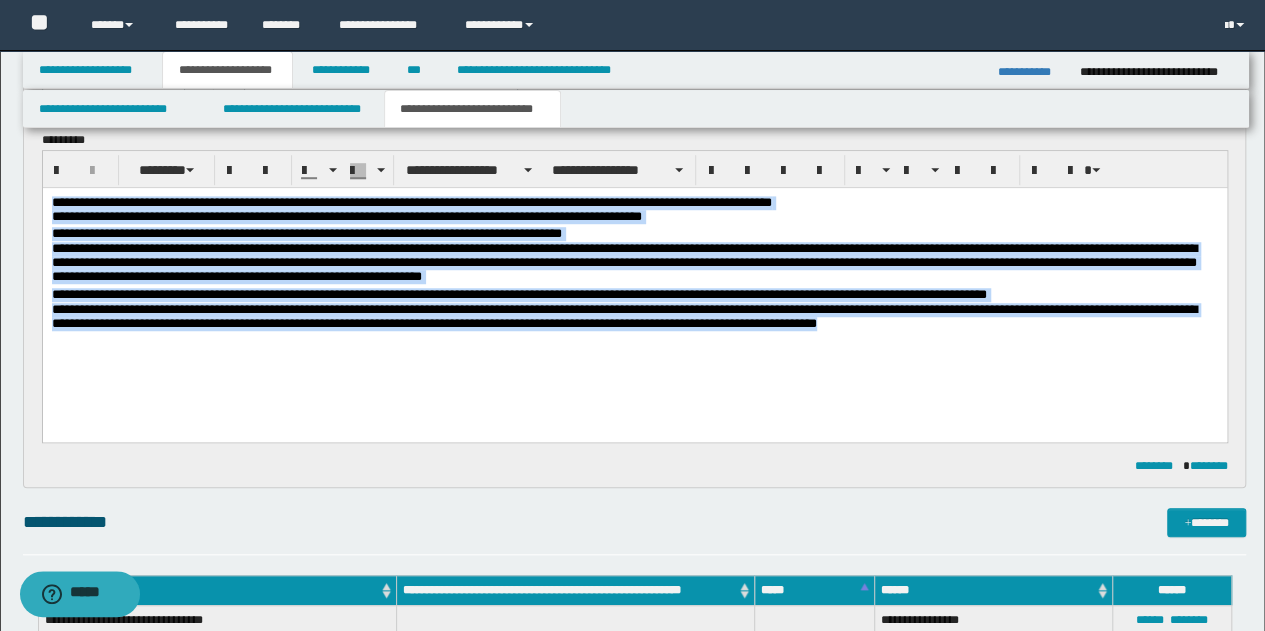 drag, startPoint x: 51, startPoint y: 204, endPoint x: 968, endPoint y: 342, distance: 927.32574 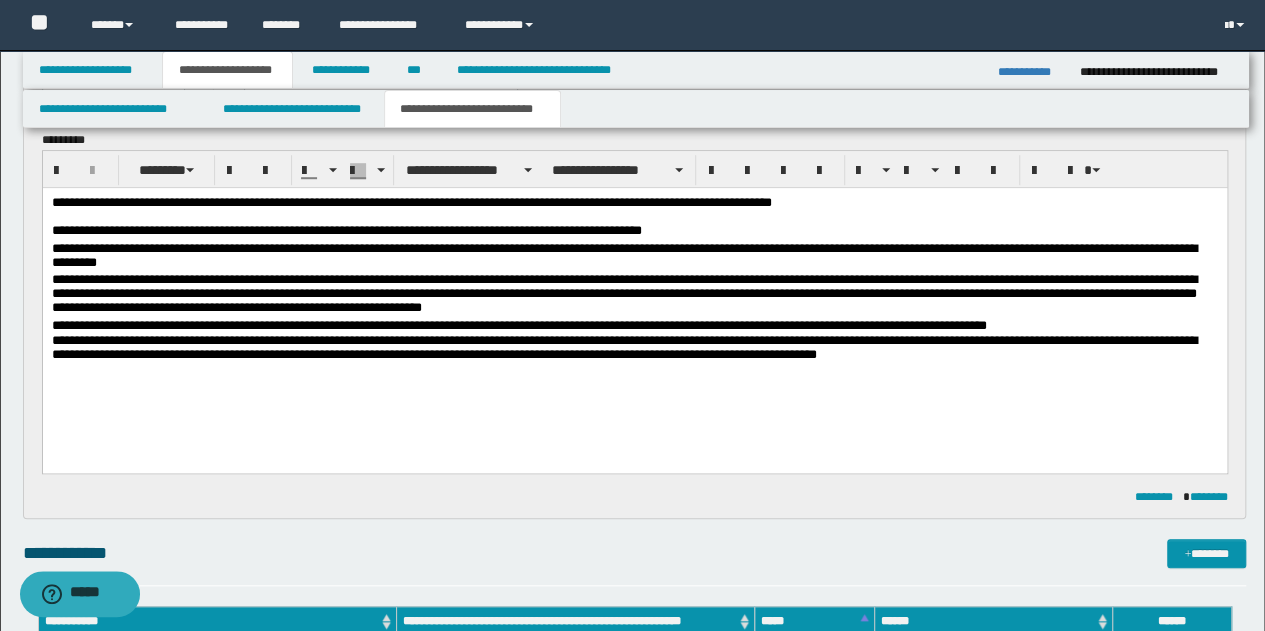 click on "**********" at bounding box center (634, 219) 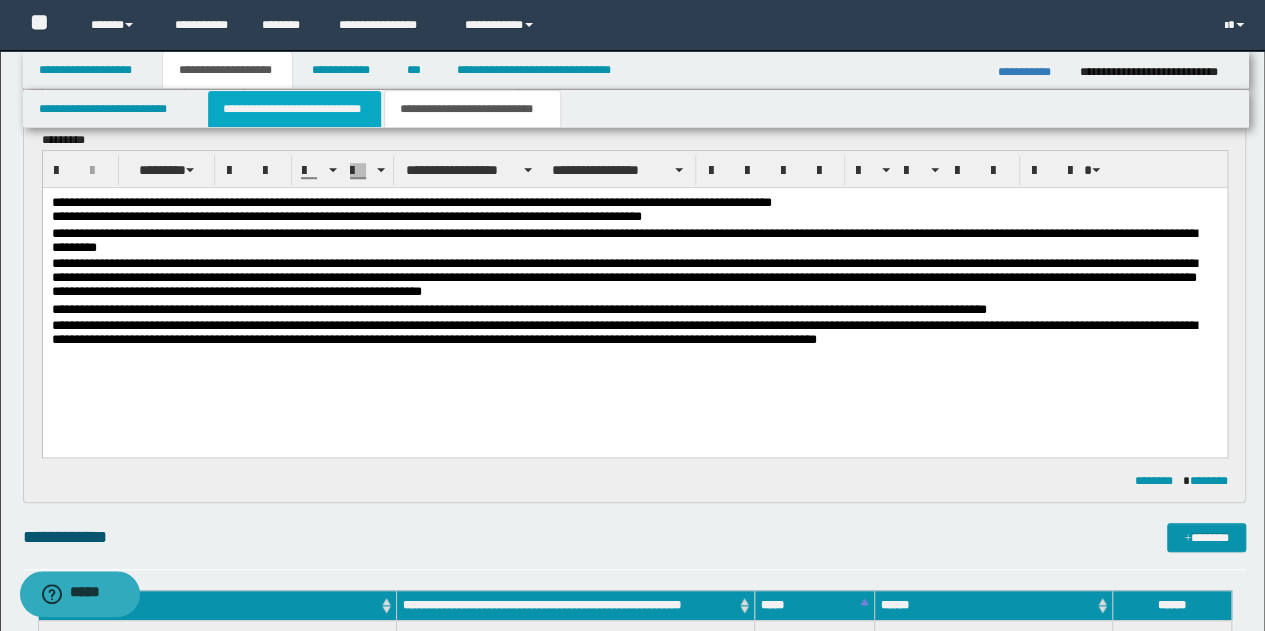 click on "**********" at bounding box center (294, 109) 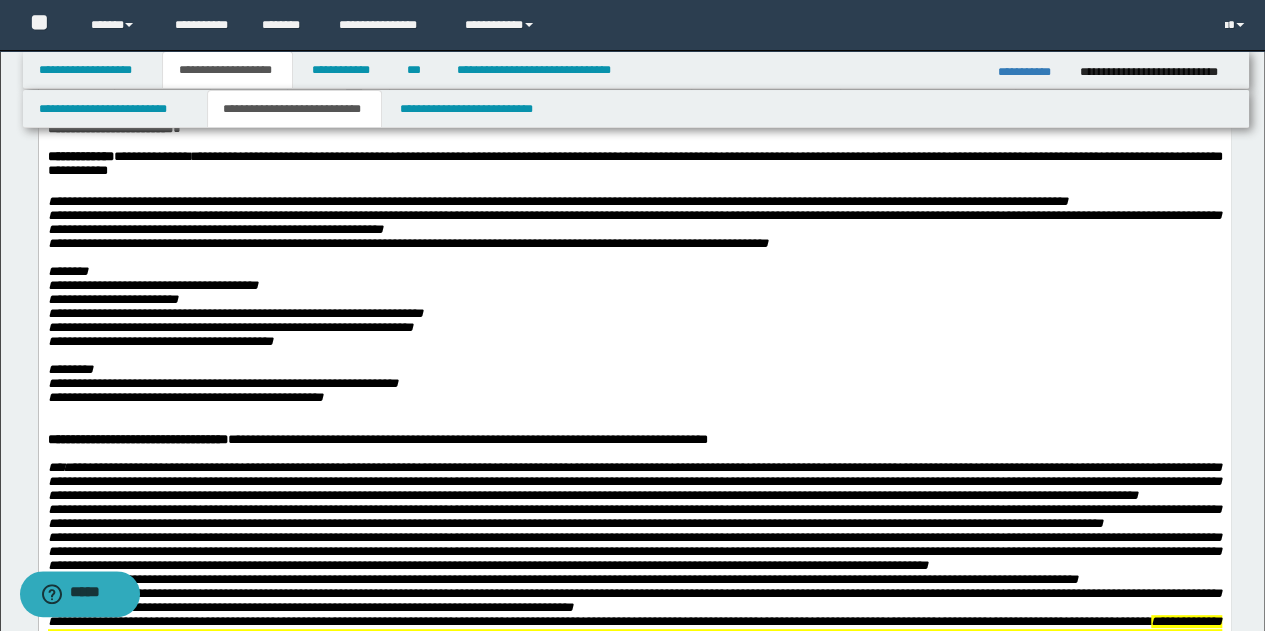 scroll, scrollTop: 200, scrollLeft: 0, axis: vertical 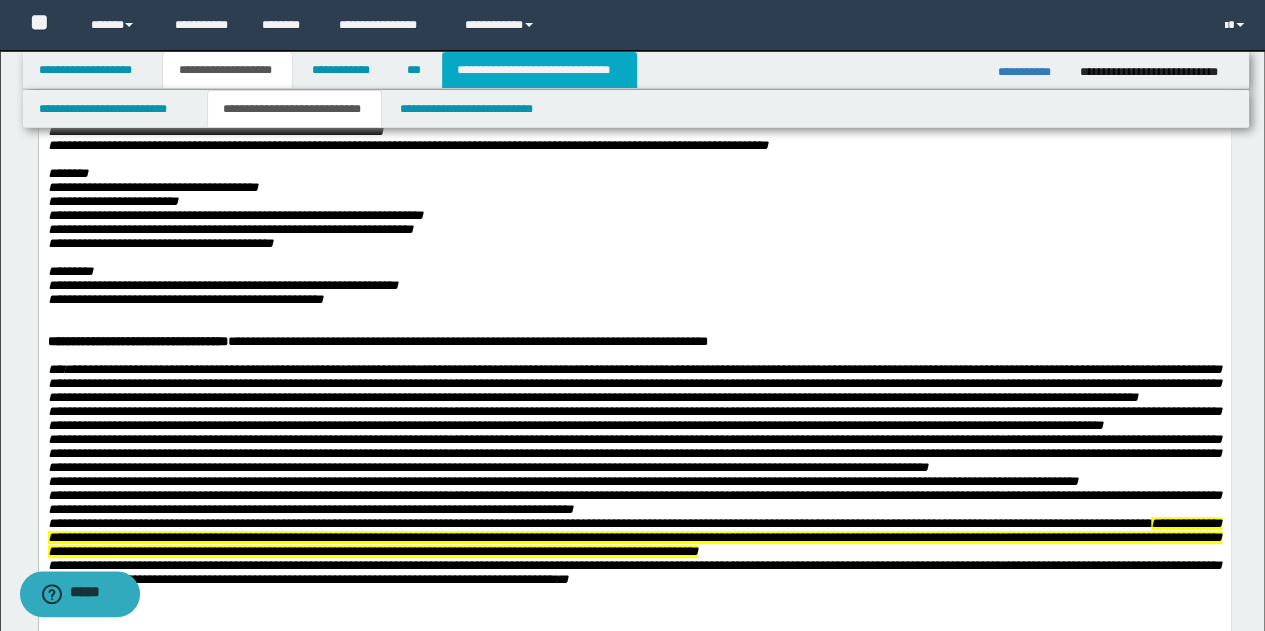 click on "**********" at bounding box center [539, 70] 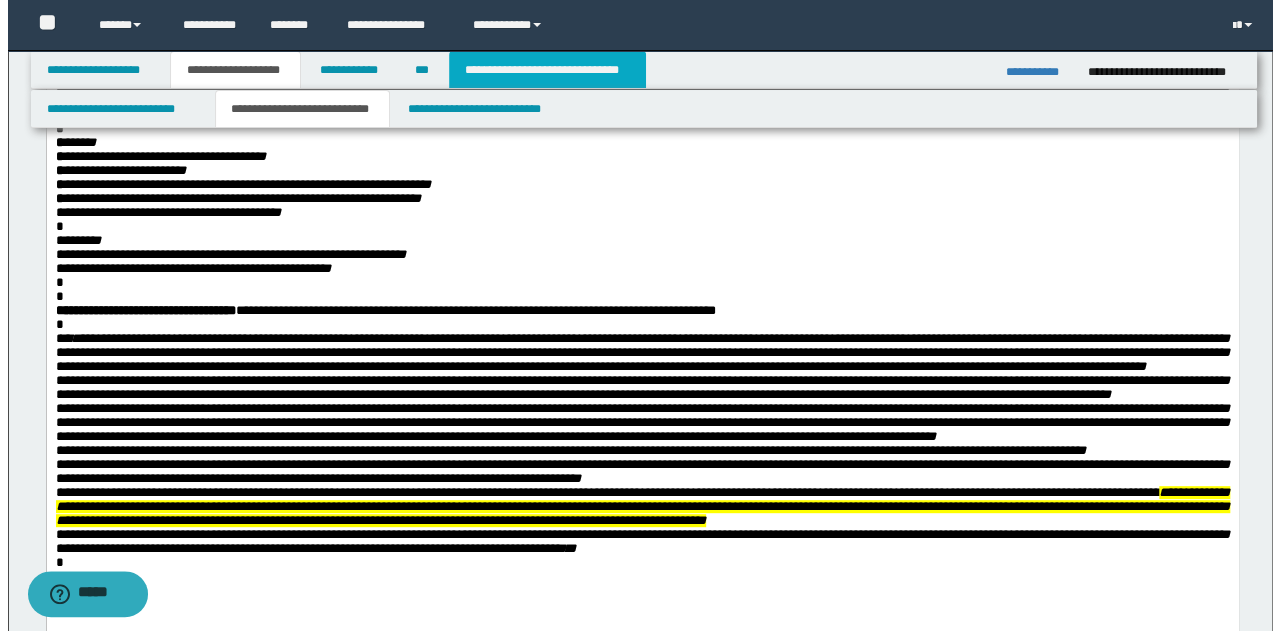 scroll, scrollTop: 0, scrollLeft: 0, axis: both 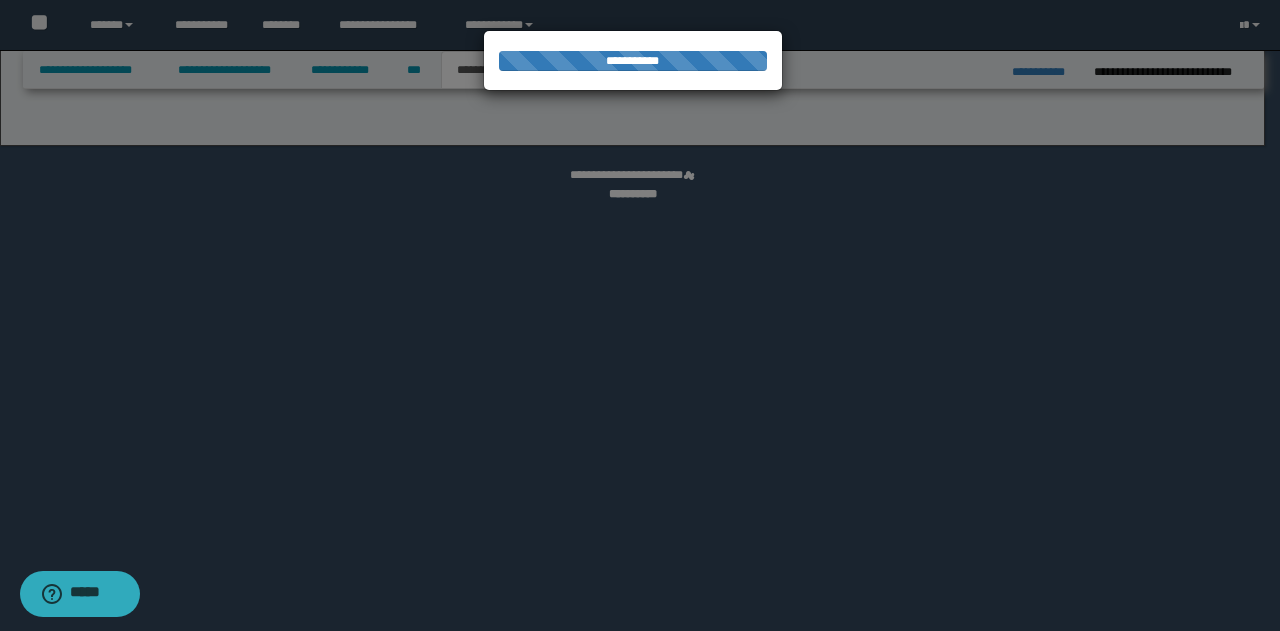 select on "*" 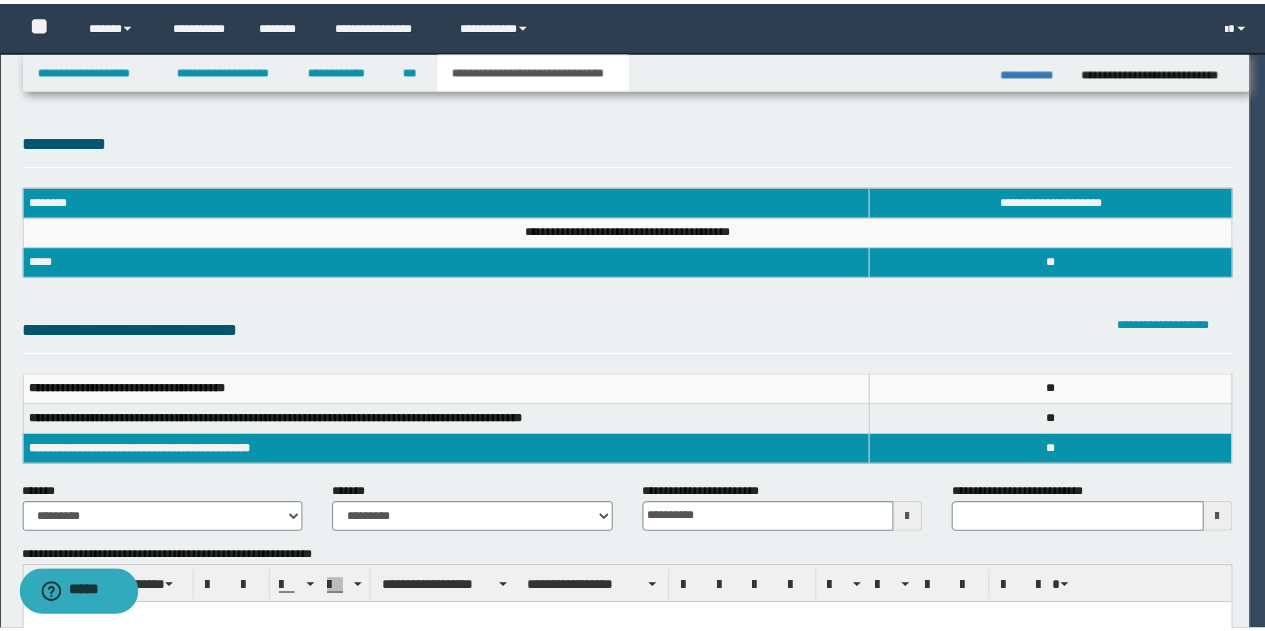 scroll, scrollTop: 0, scrollLeft: 0, axis: both 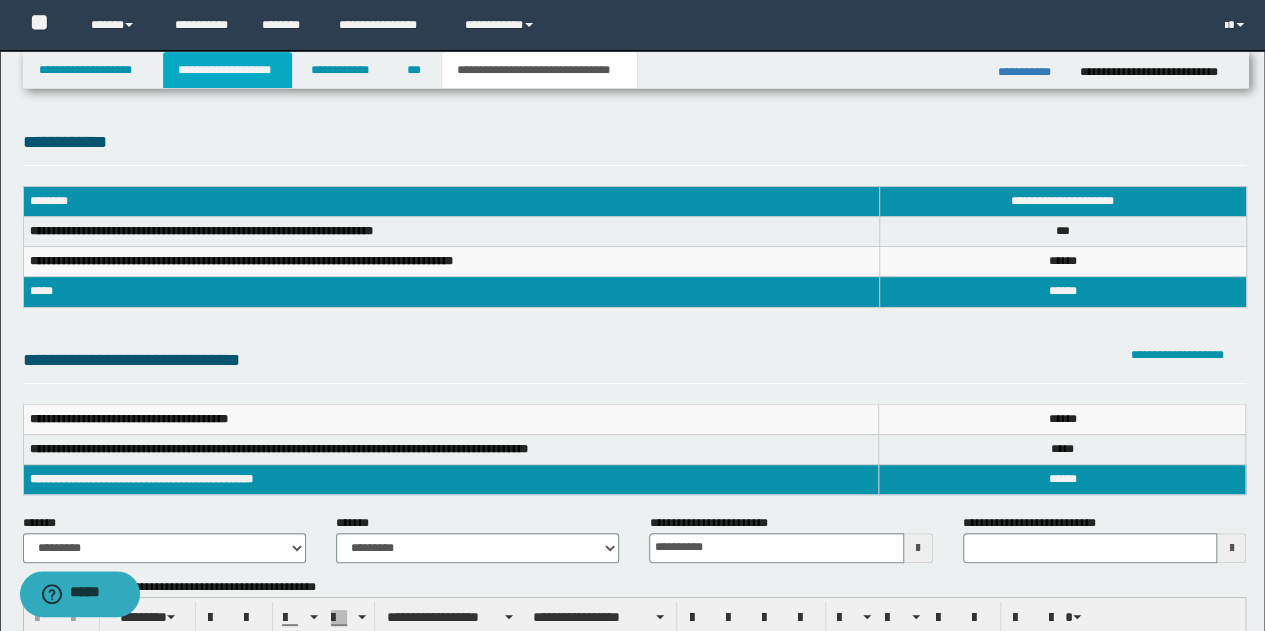 click on "**********" at bounding box center [227, 70] 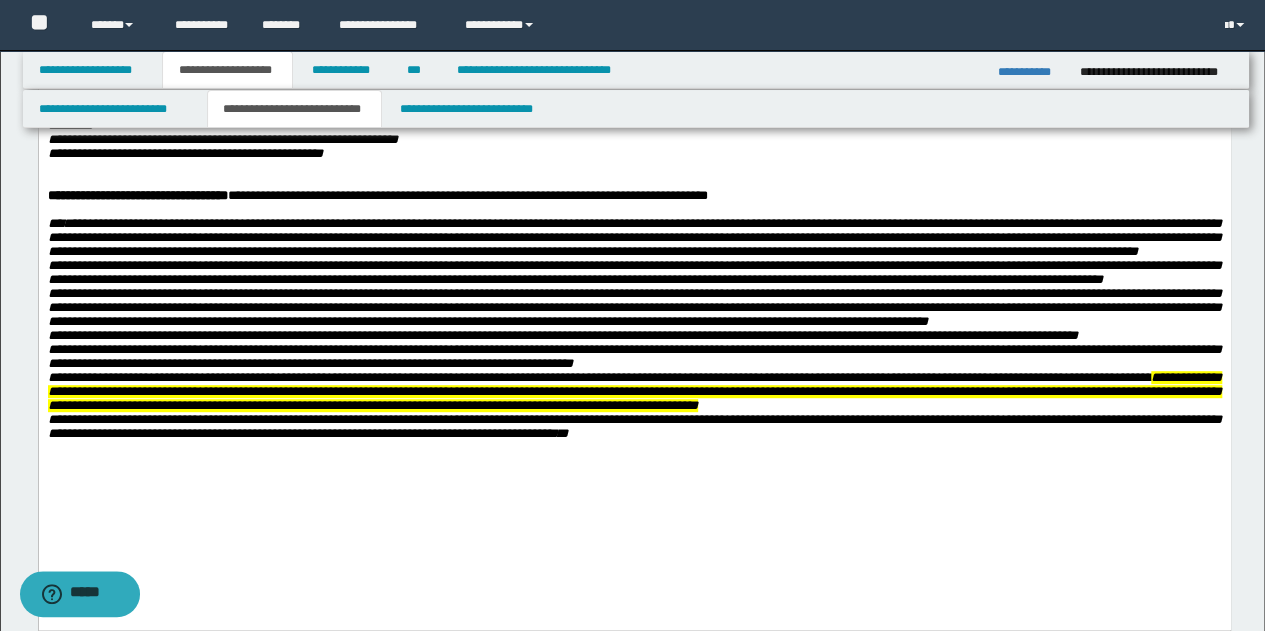 scroll, scrollTop: 400, scrollLeft: 0, axis: vertical 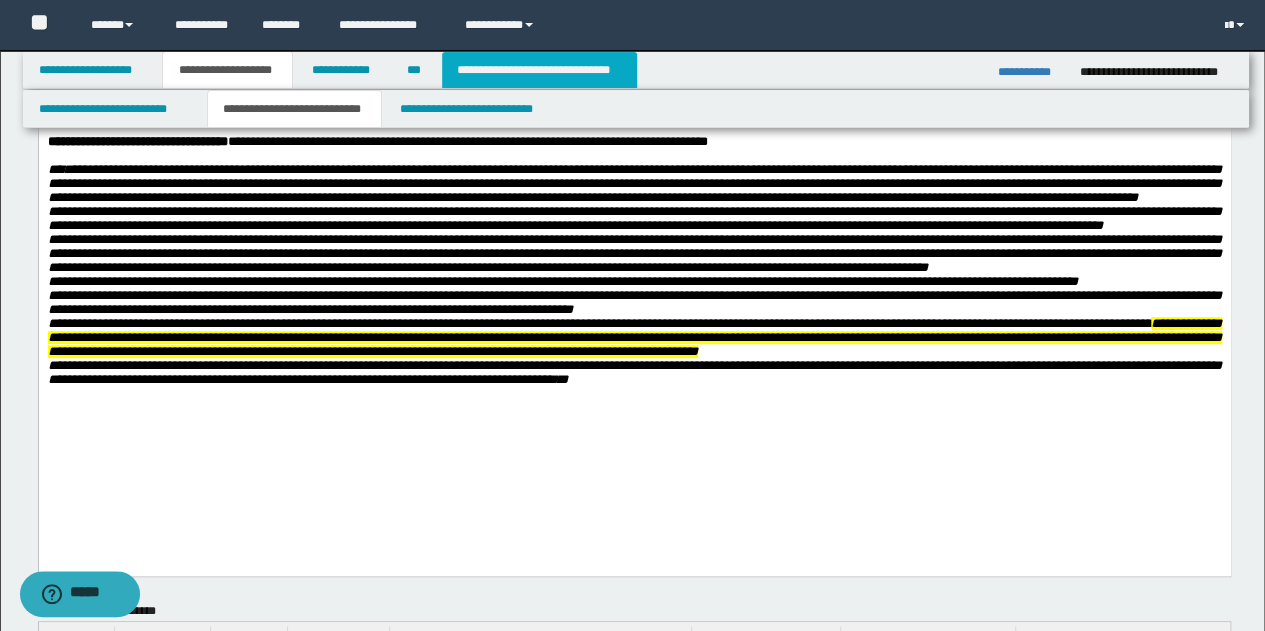 click on "**********" at bounding box center [539, 70] 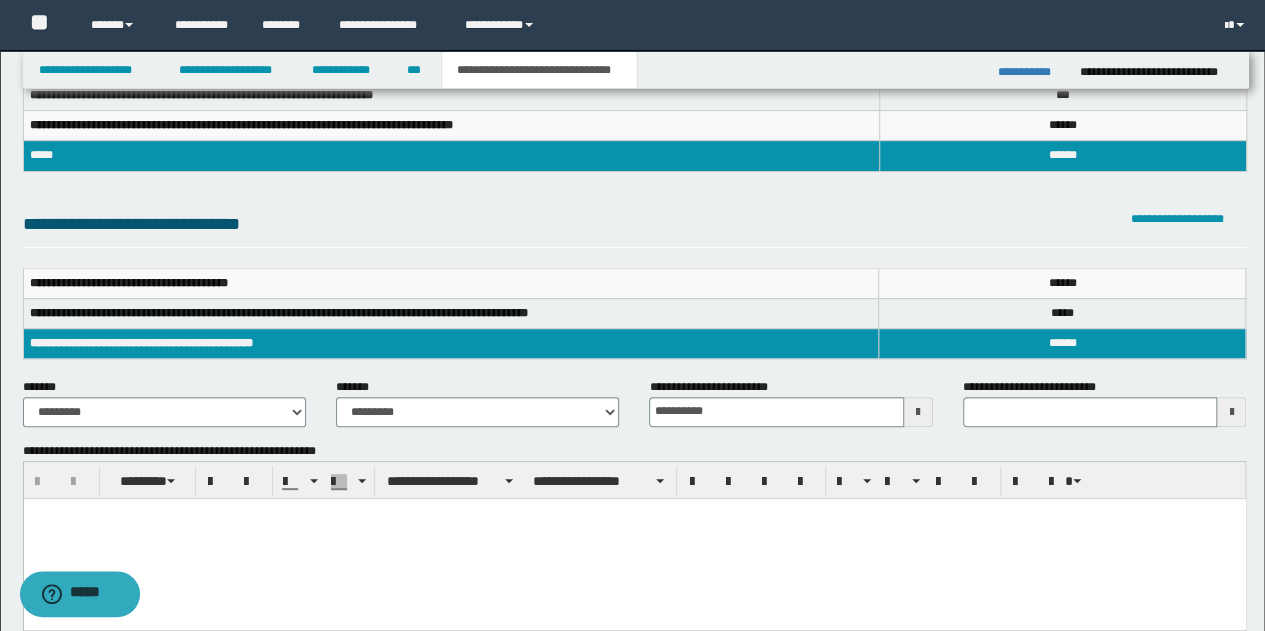scroll, scrollTop: 0, scrollLeft: 0, axis: both 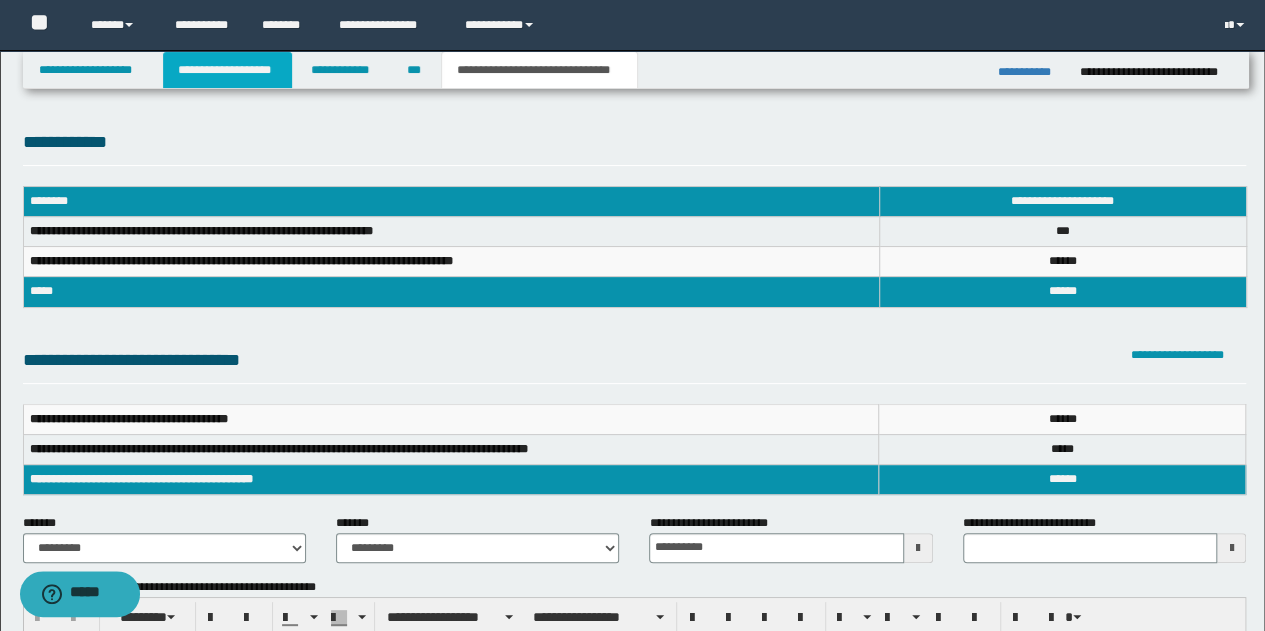 click on "**********" at bounding box center (227, 70) 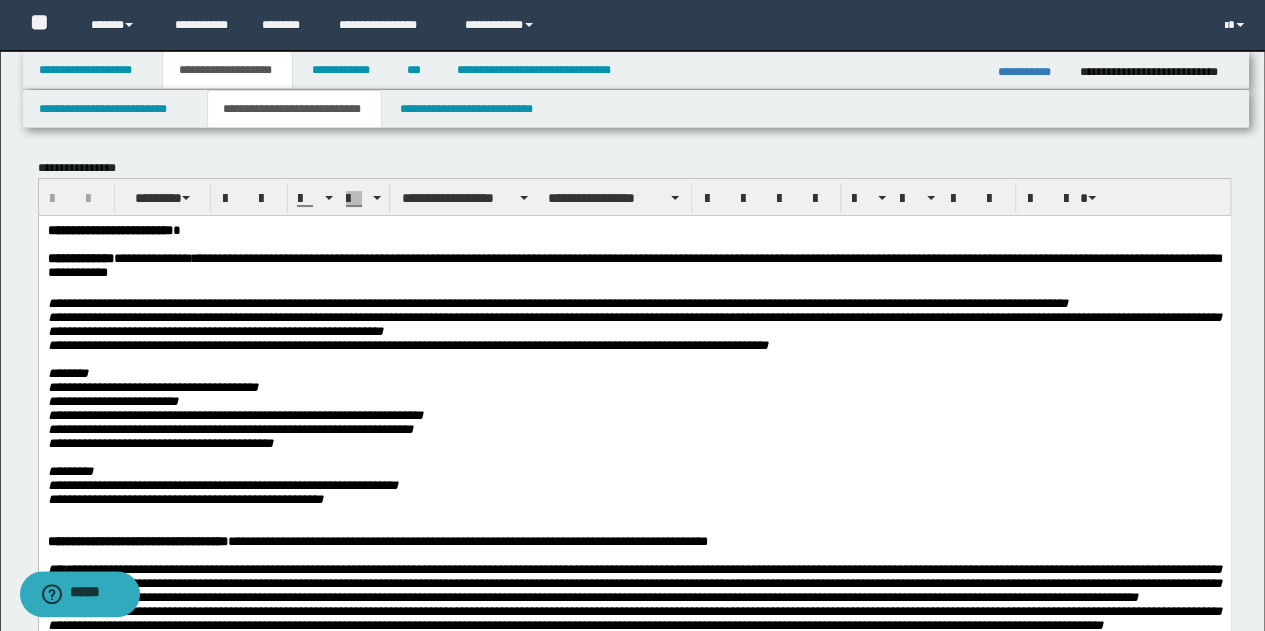 click on "**********" at bounding box center [634, 429] 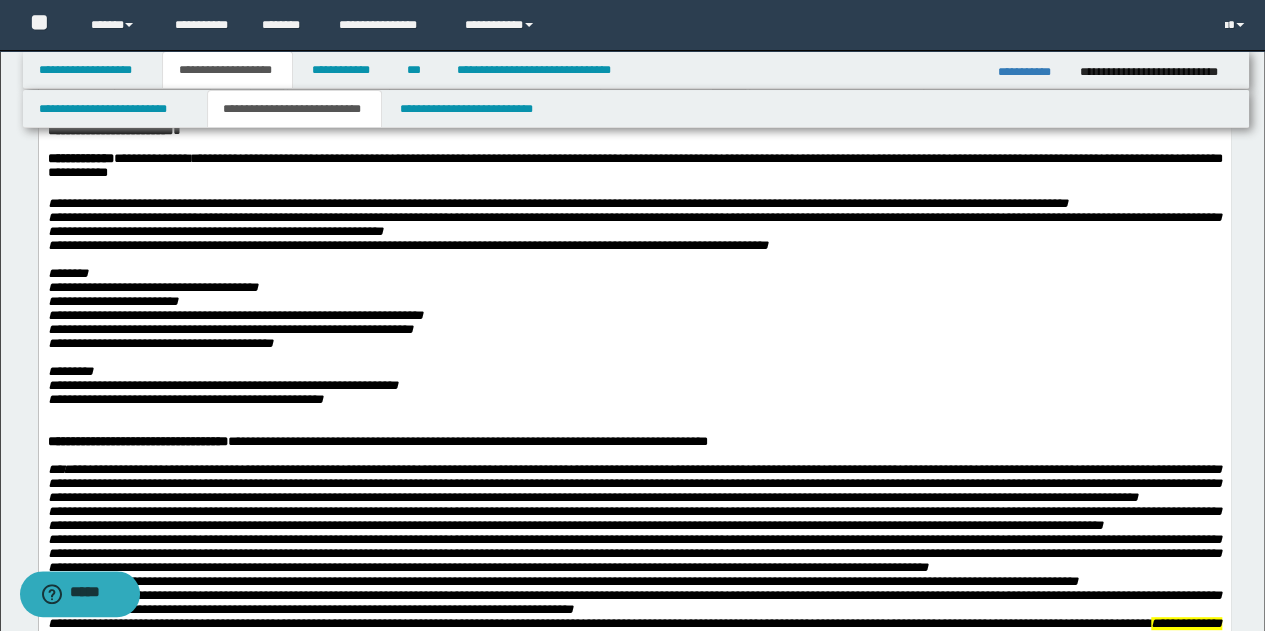 scroll, scrollTop: 200, scrollLeft: 0, axis: vertical 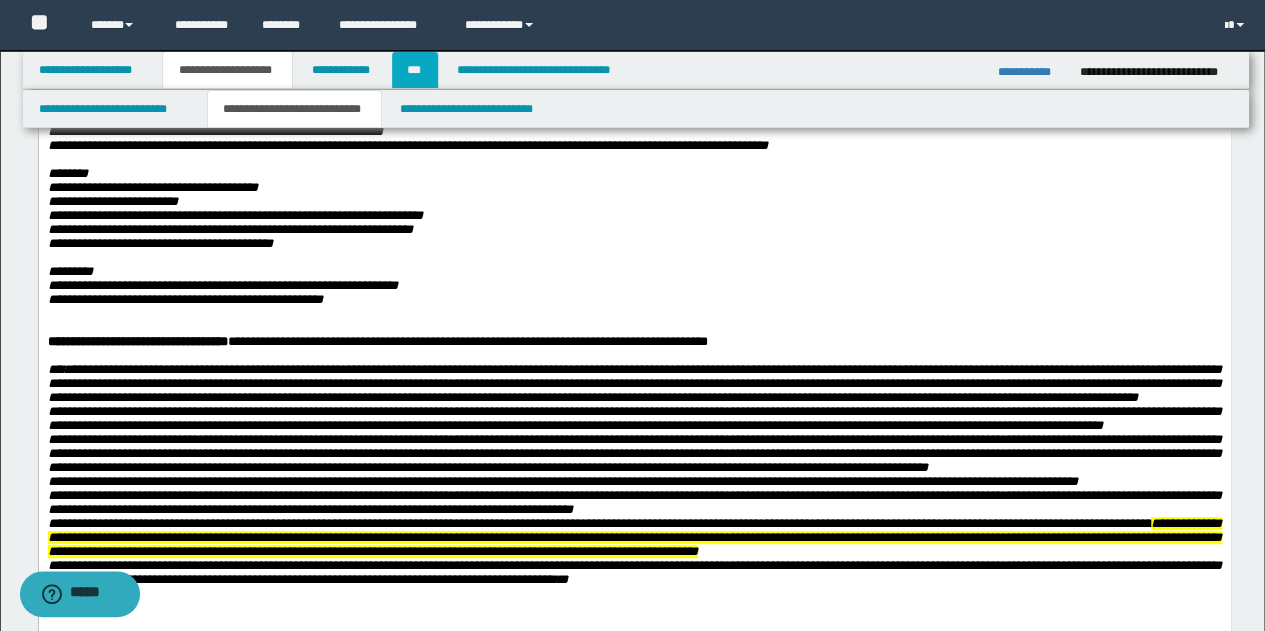 click on "***" at bounding box center [415, 70] 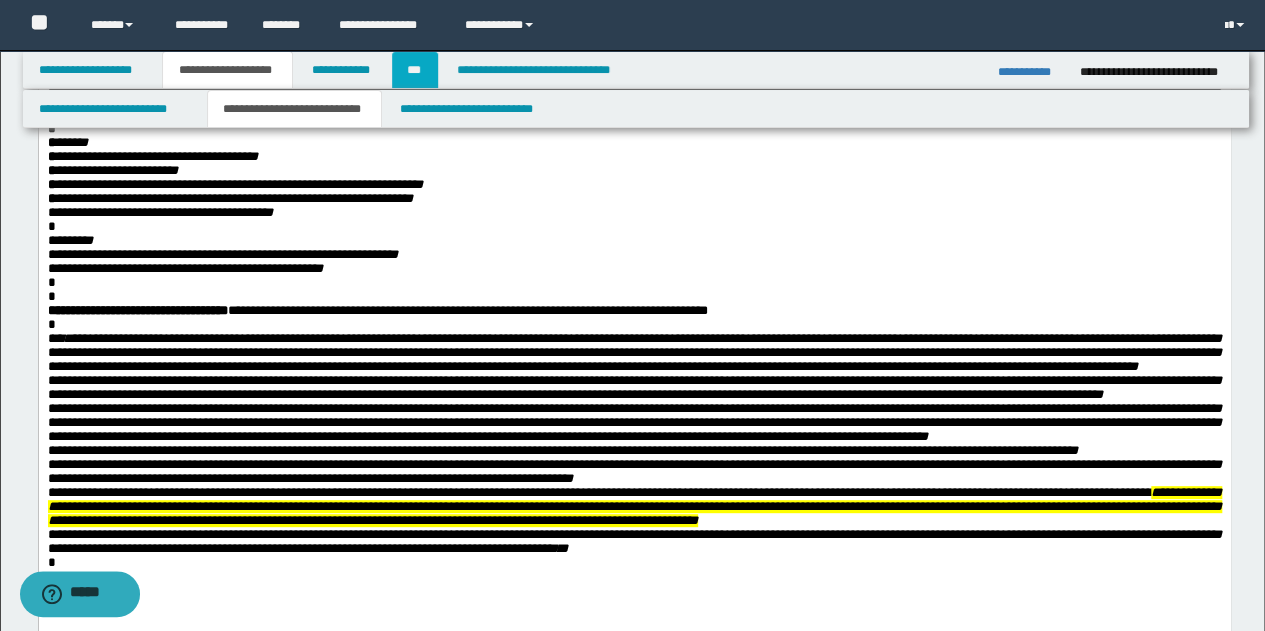 scroll, scrollTop: 0, scrollLeft: 0, axis: both 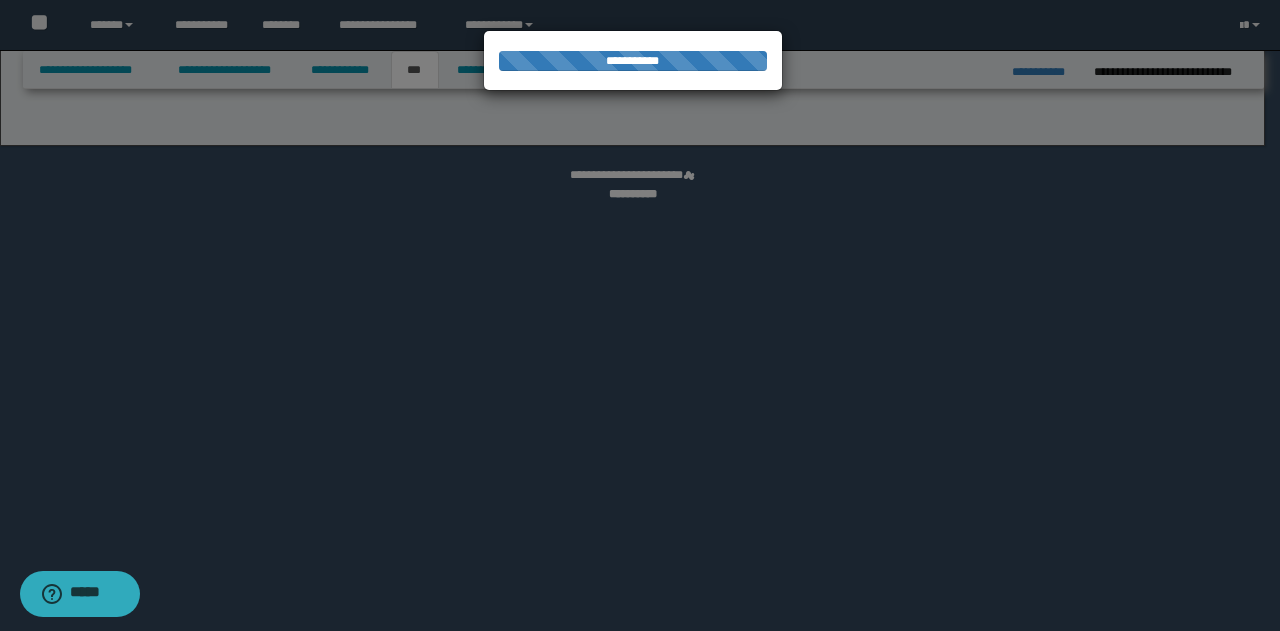 select on "**" 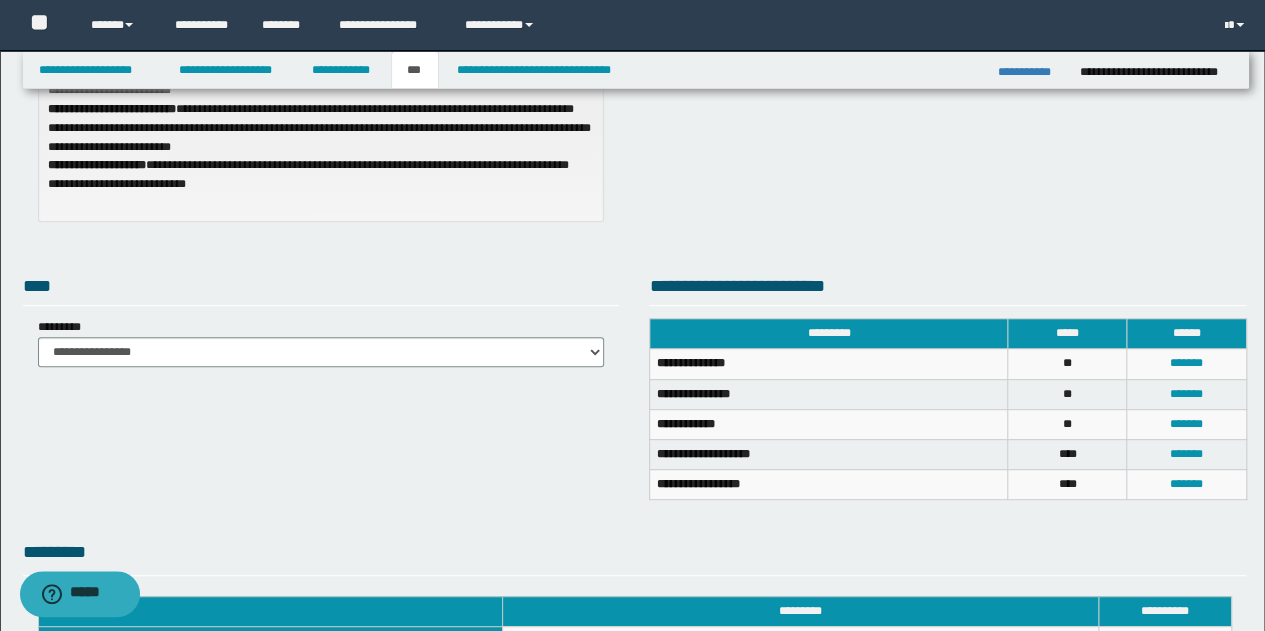 scroll, scrollTop: 267, scrollLeft: 0, axis: vertical 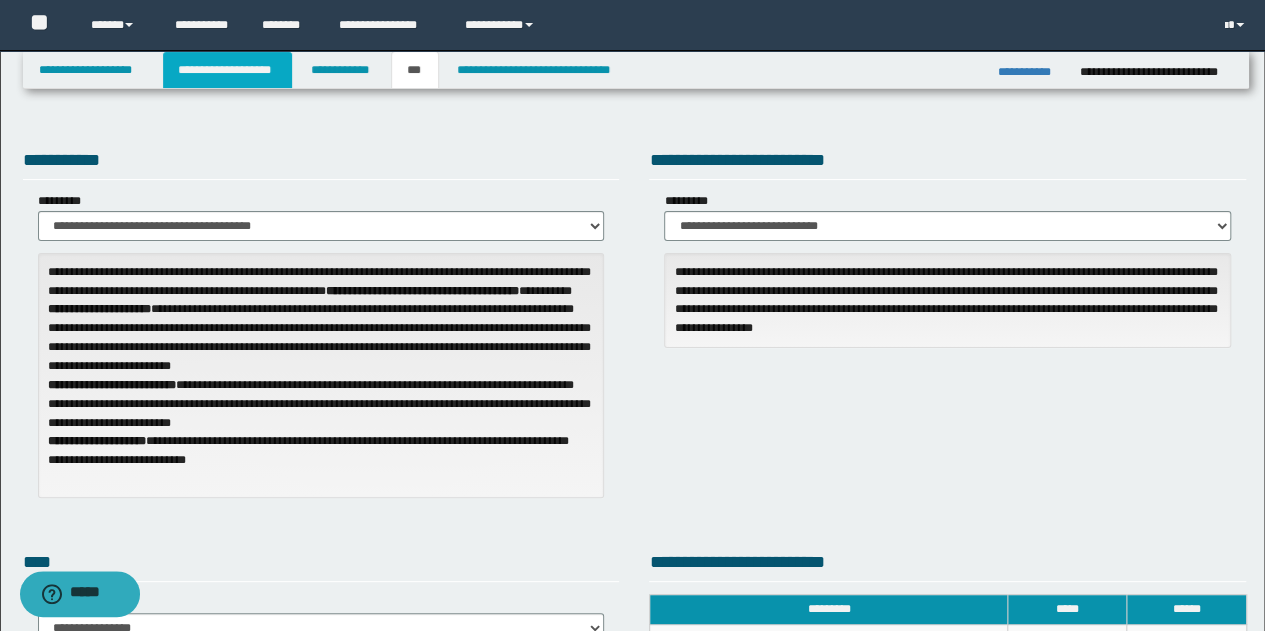 click on "**********" at bounding box center [227, 70] 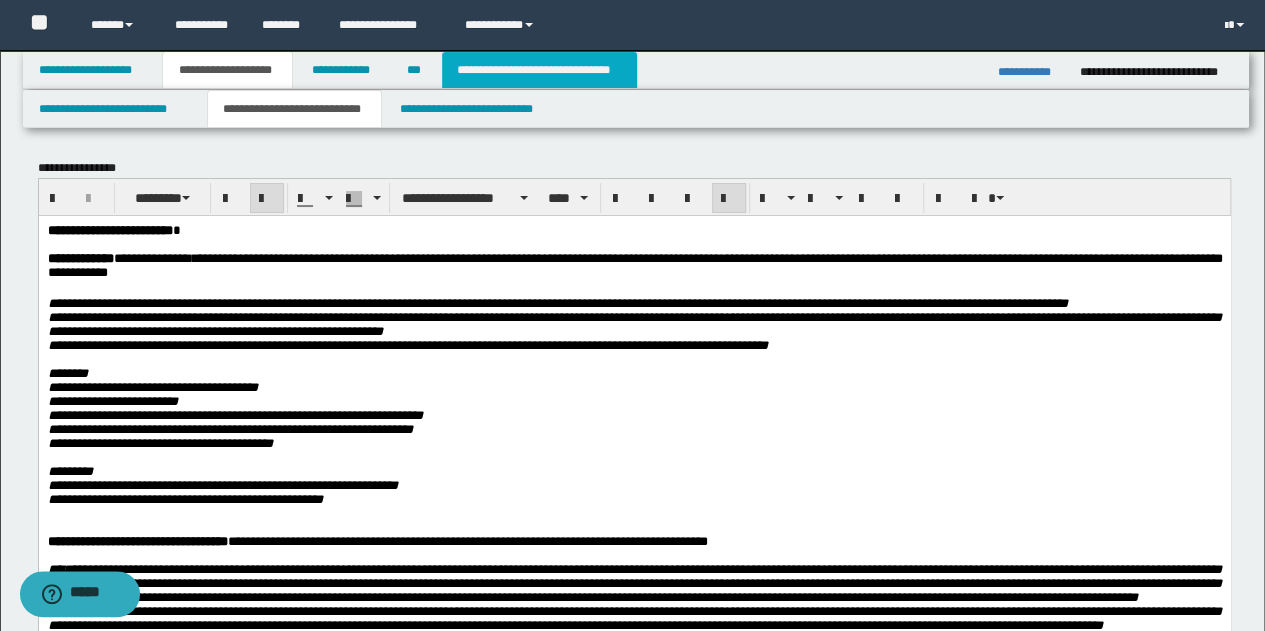 click on "**********" at bounding box center [539, 70] 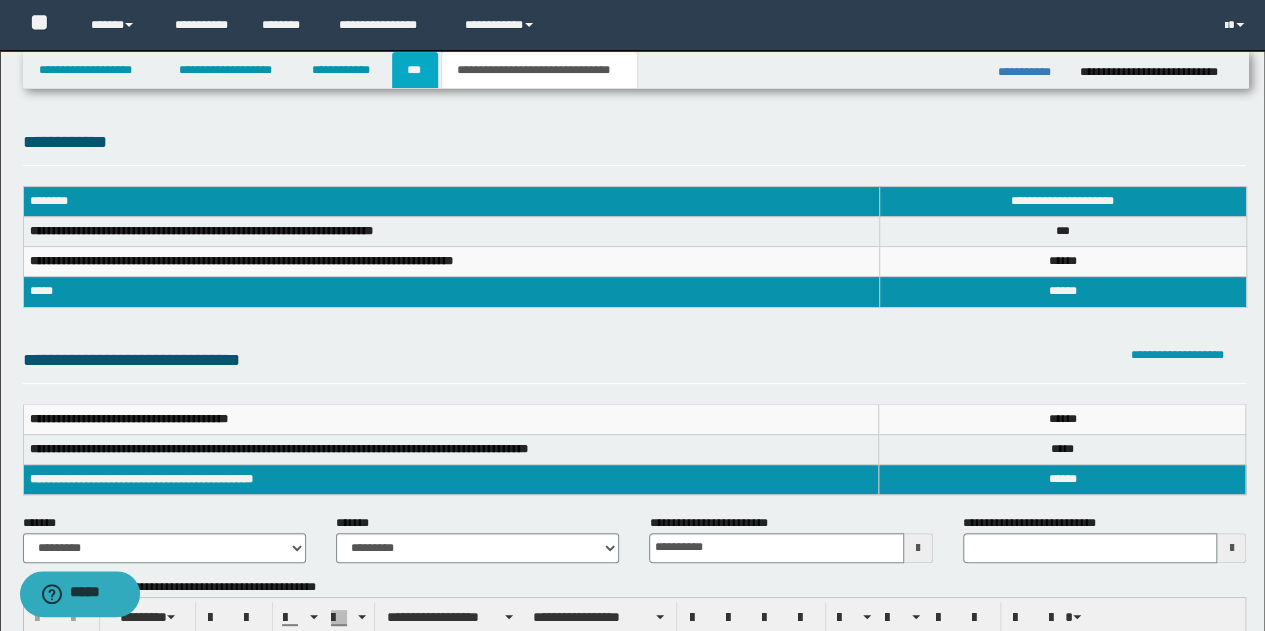 click on "***" at bounding box center [415, 70] 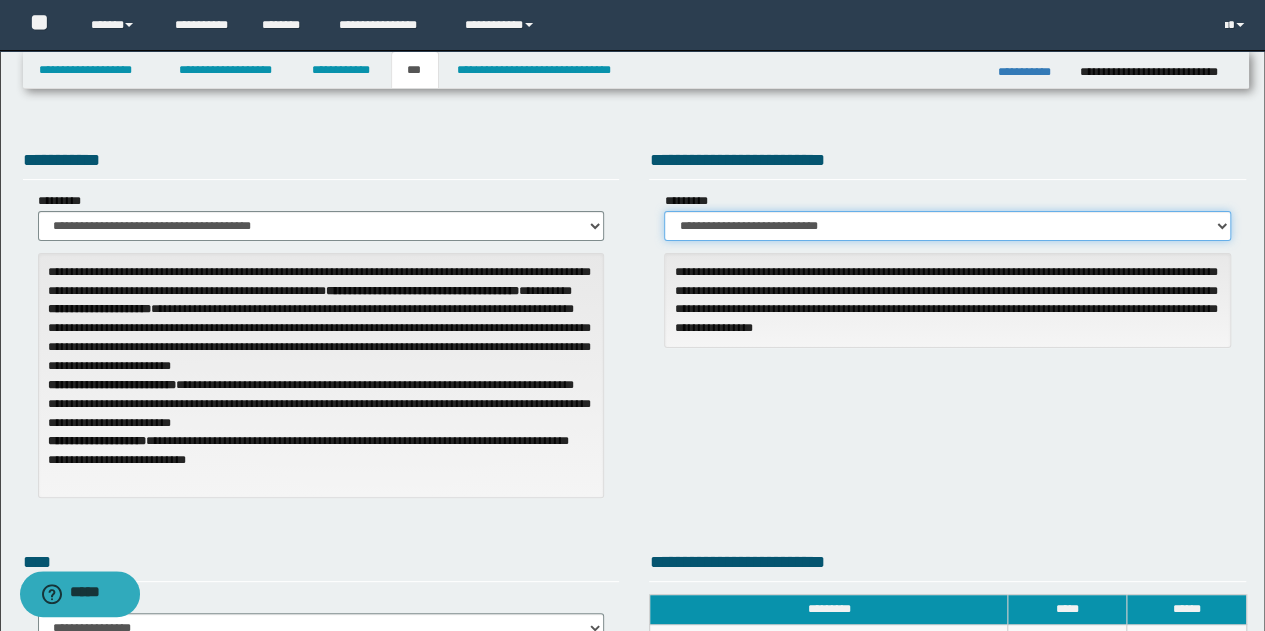 click on "**********" at bounding box center (947, 226) 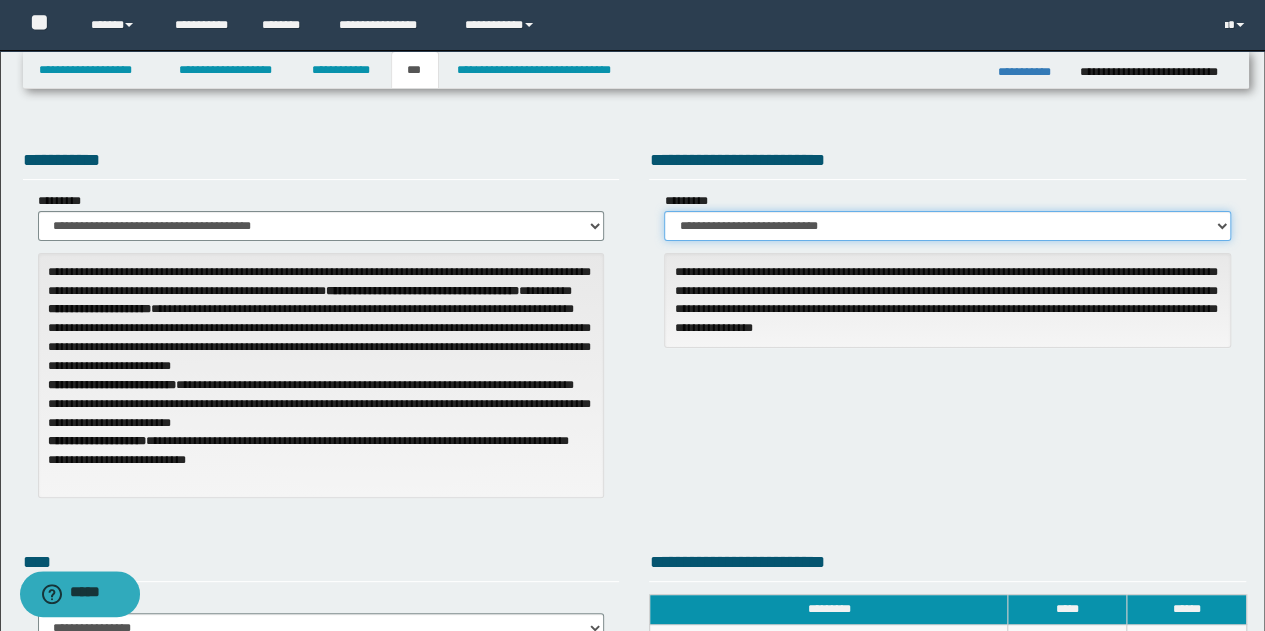 select on "*" 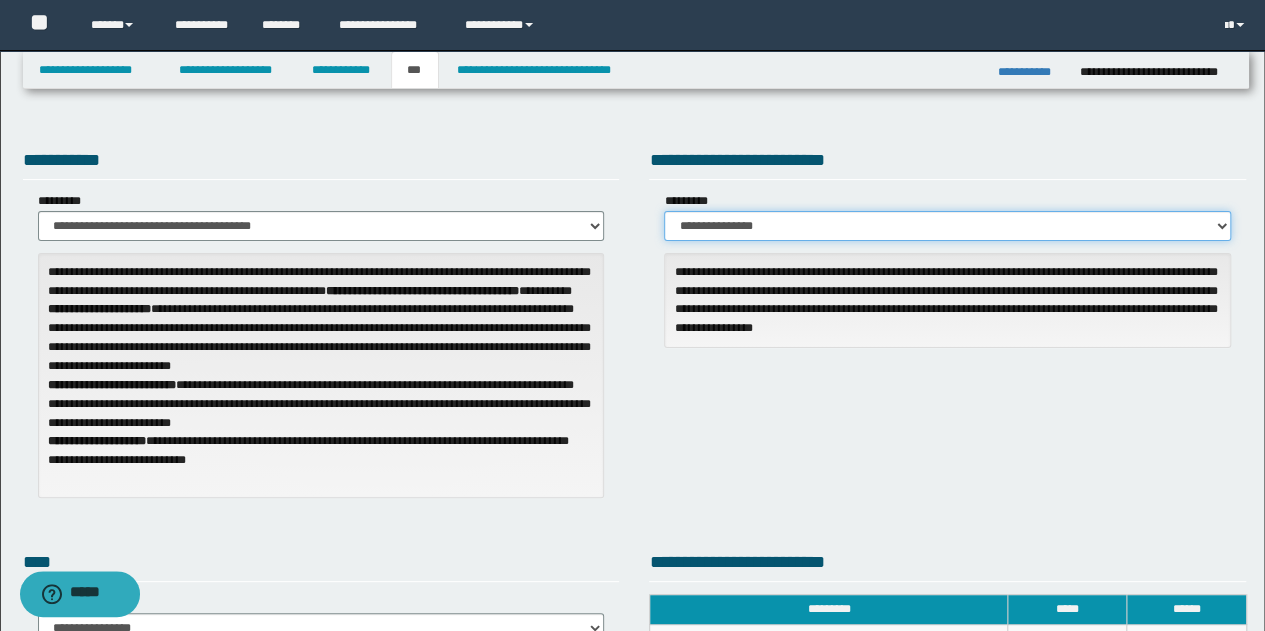 click on "**********" at bounding box center [947, 226] 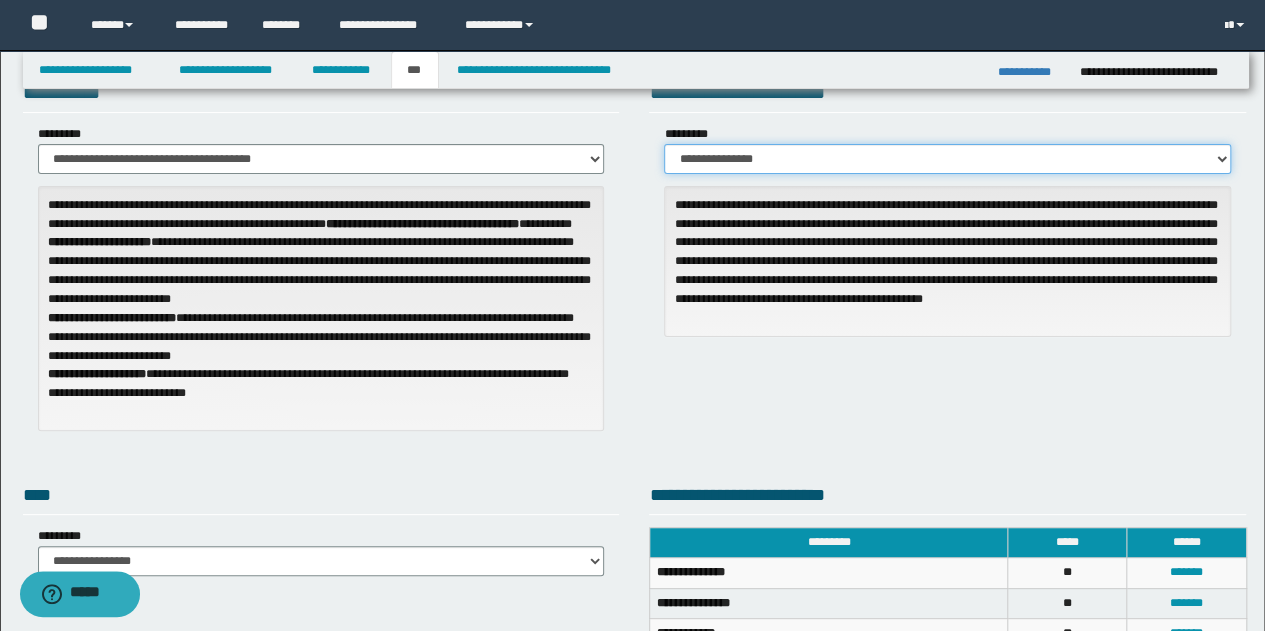 scroll, scrollTop: 0, scrollLeft: 0, axis: both 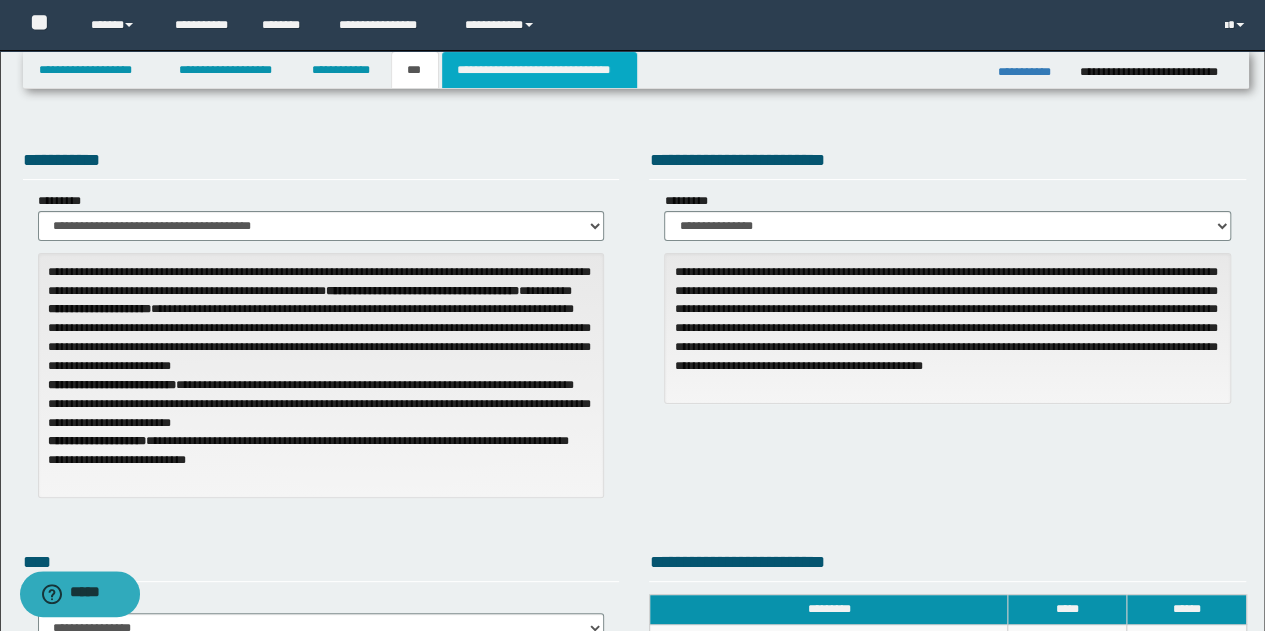 click on "**********" at bounding box center [539, 70] 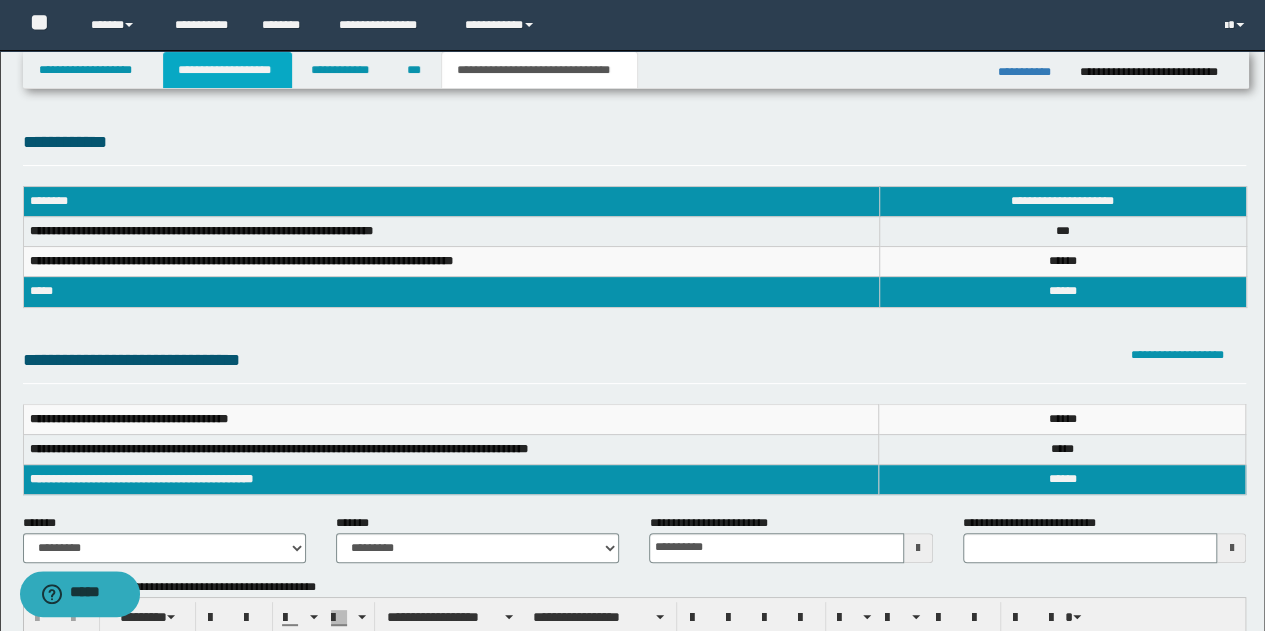 click on "**********" at bounding box center (227, 70) 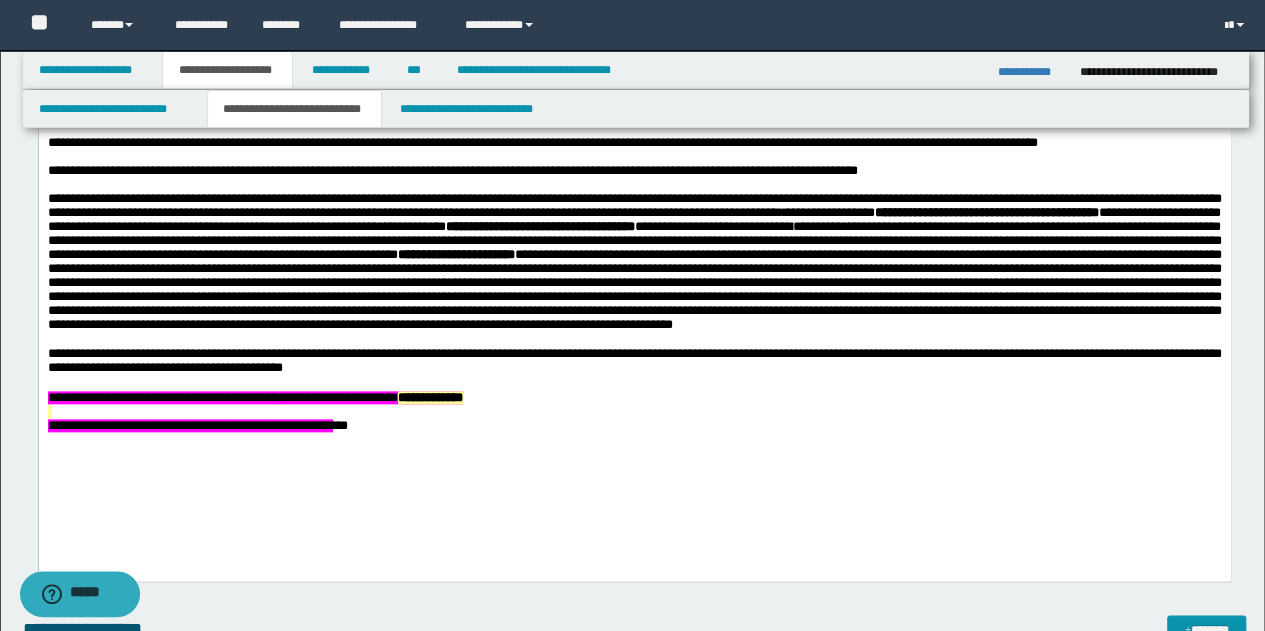 scroll, scrollTop: 900, scrollLeft: 0, axis: vertical 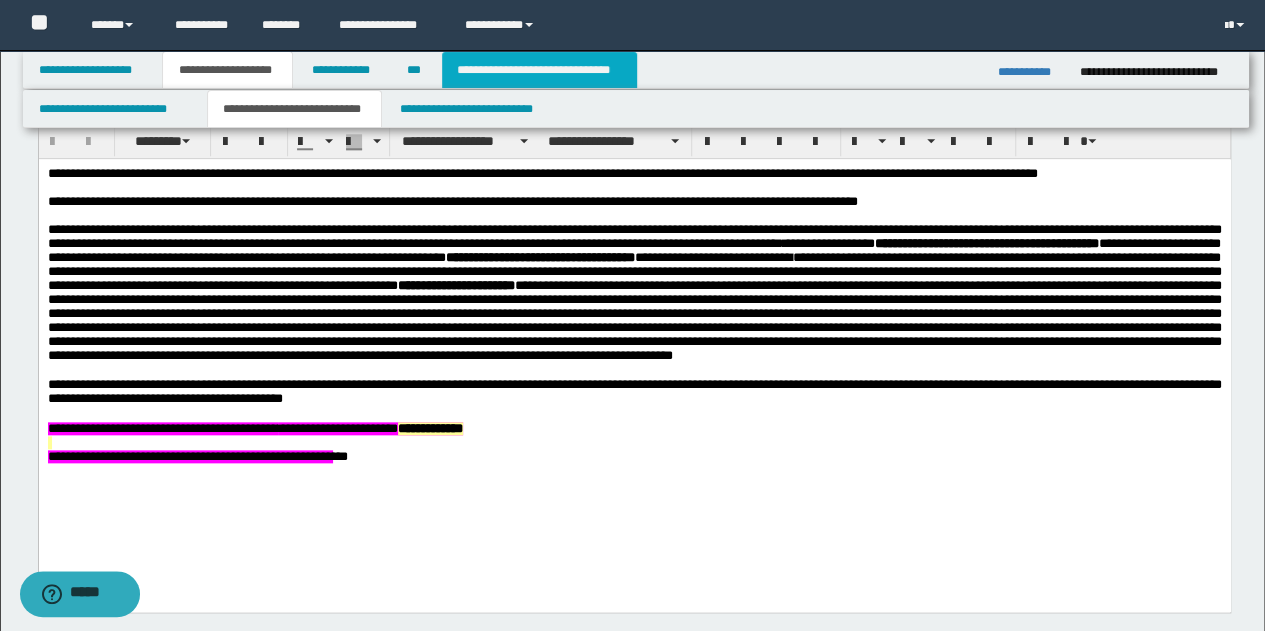 click on "**********" at bounding box center (539, 70) 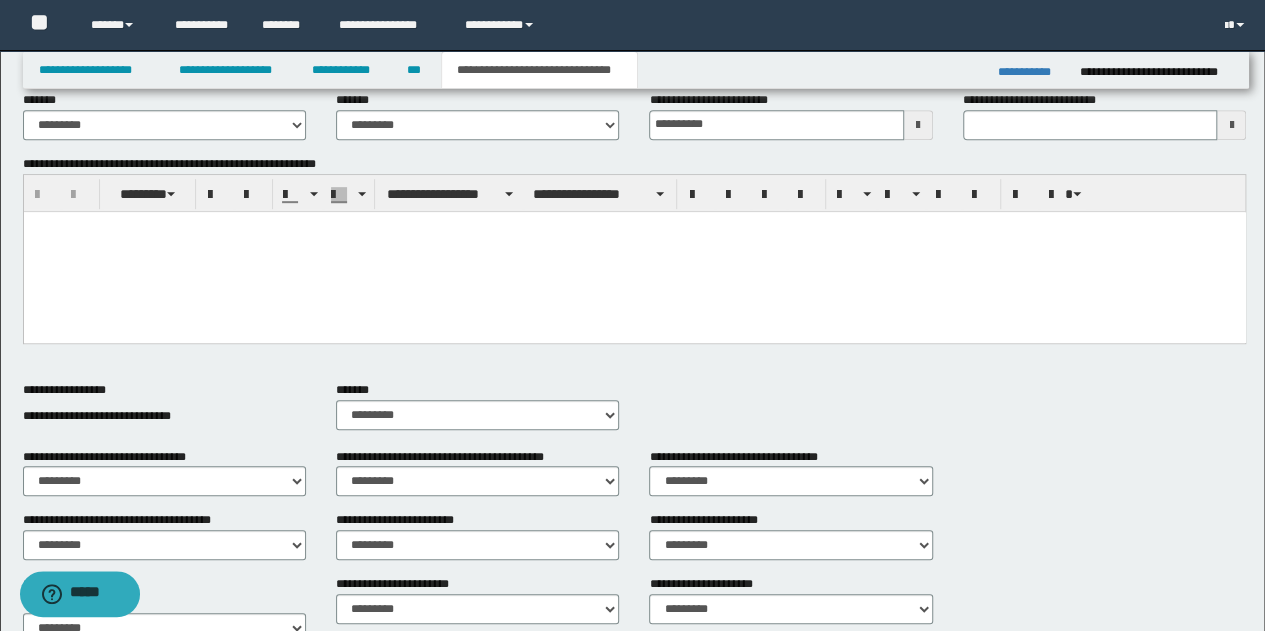 scroll, scrollTop: 223, scrollLeft: 0, axis: vertical 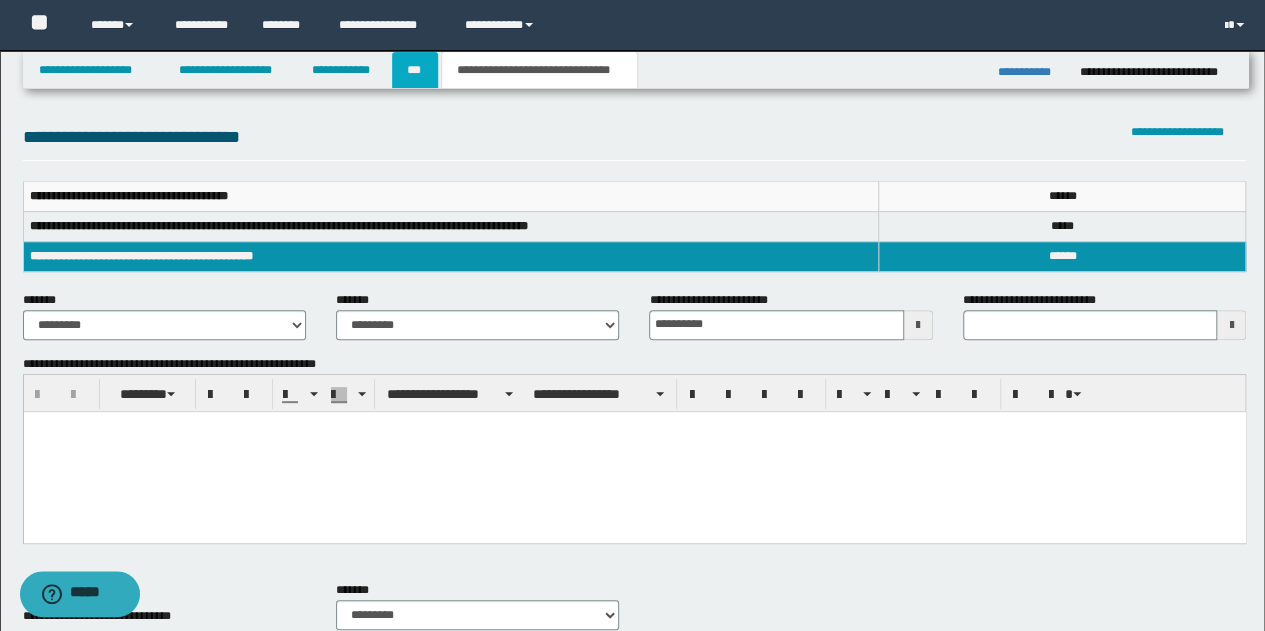 click on "***" at bounding box center [415, 70] 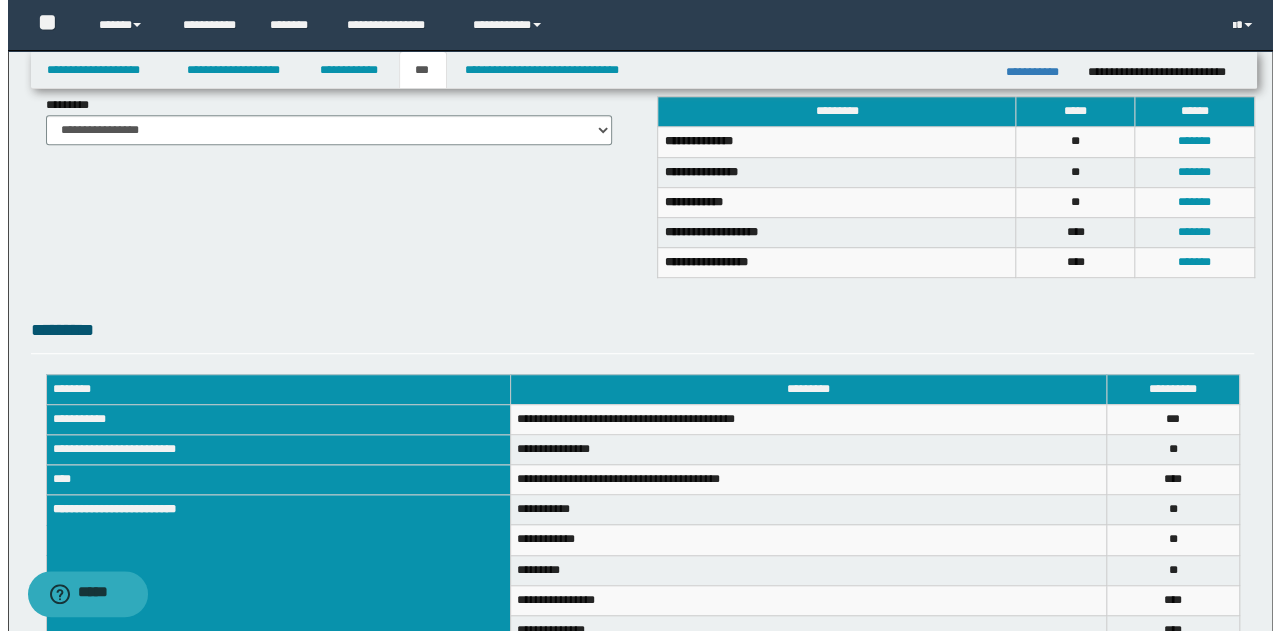 scroll, scrollTop: 467, scrollLeft: 0, axis: vertical 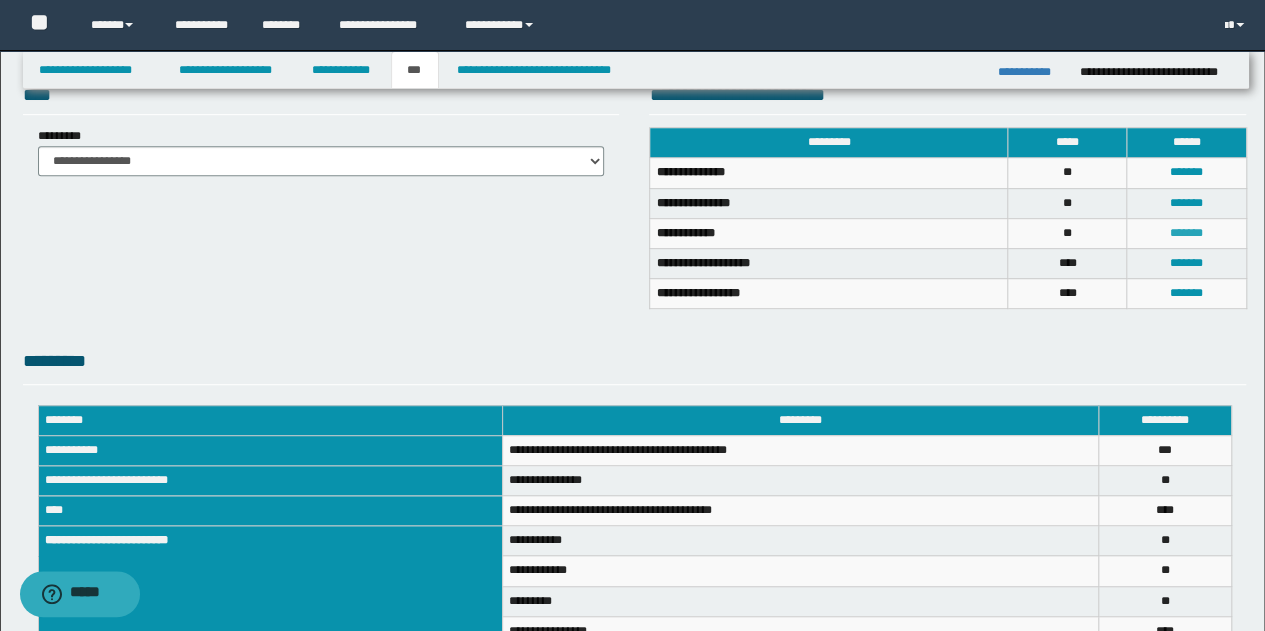 click on "*******" at bounding box center (1186, 233) 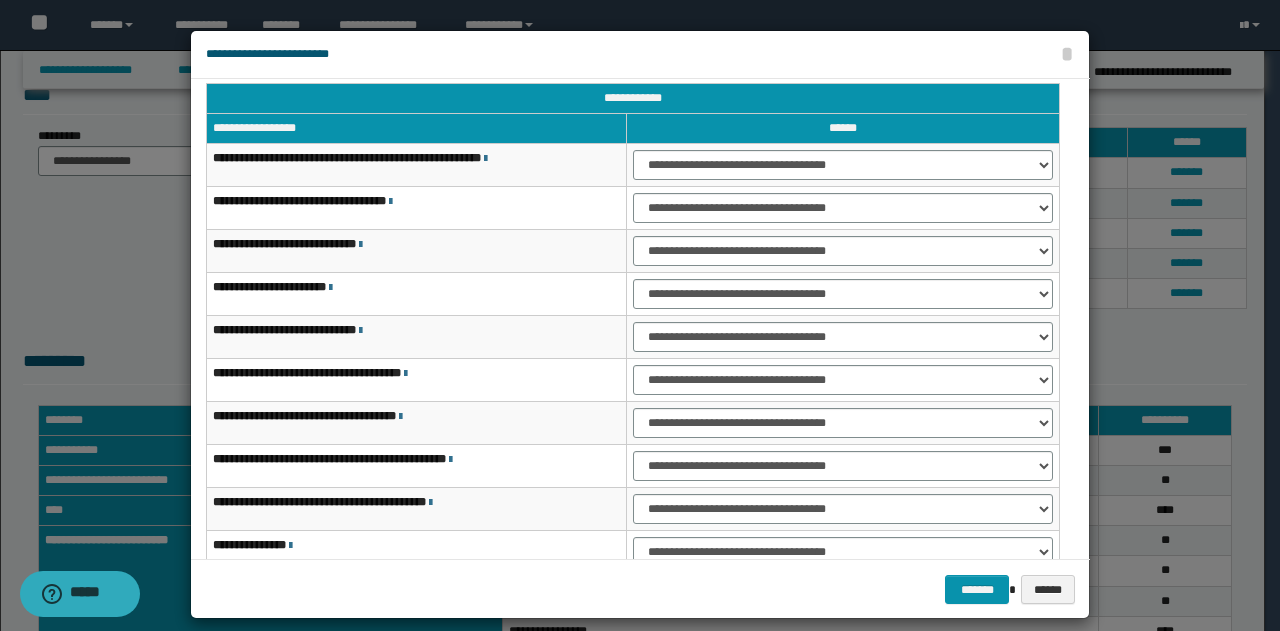 scroll, scrollTop: 0, scrollLeft: 0, axis: both 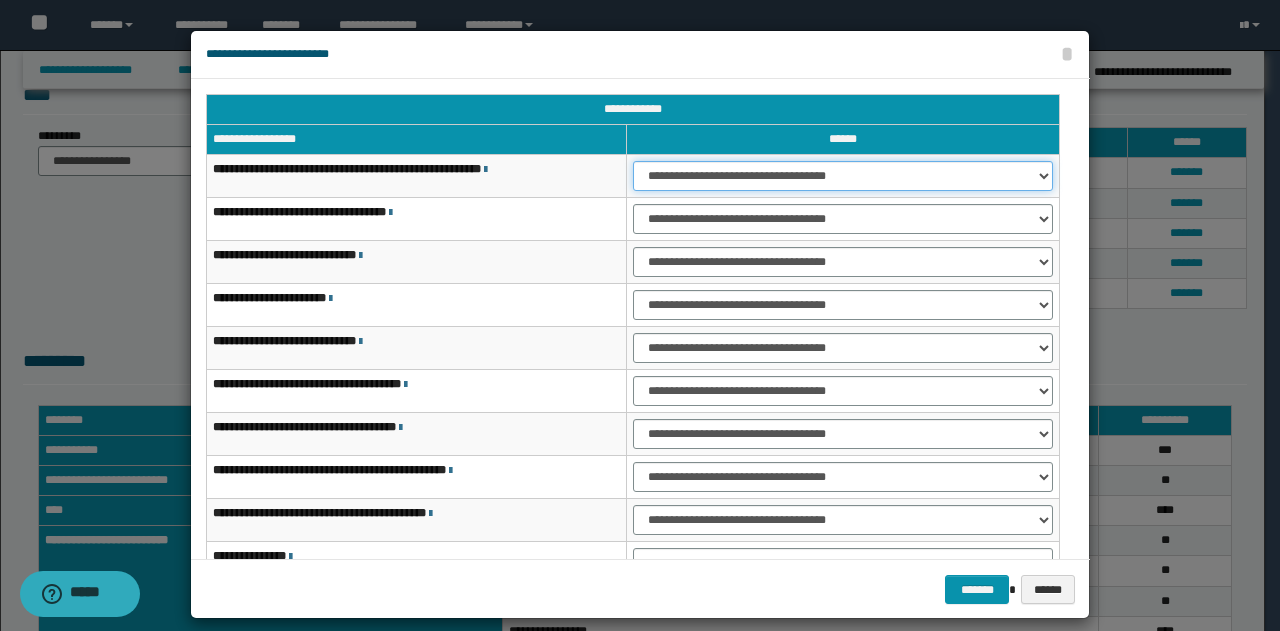 click on "**********" at bounding box center (843, 176) 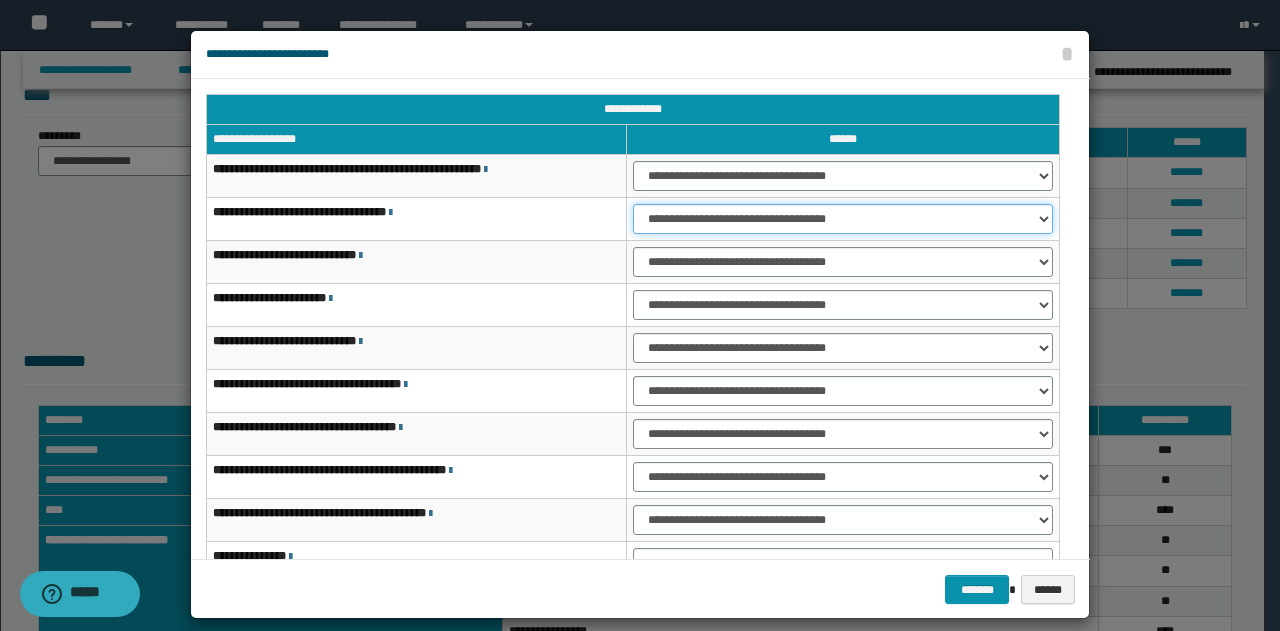 click on "**********" at bounding box center (843, 219) 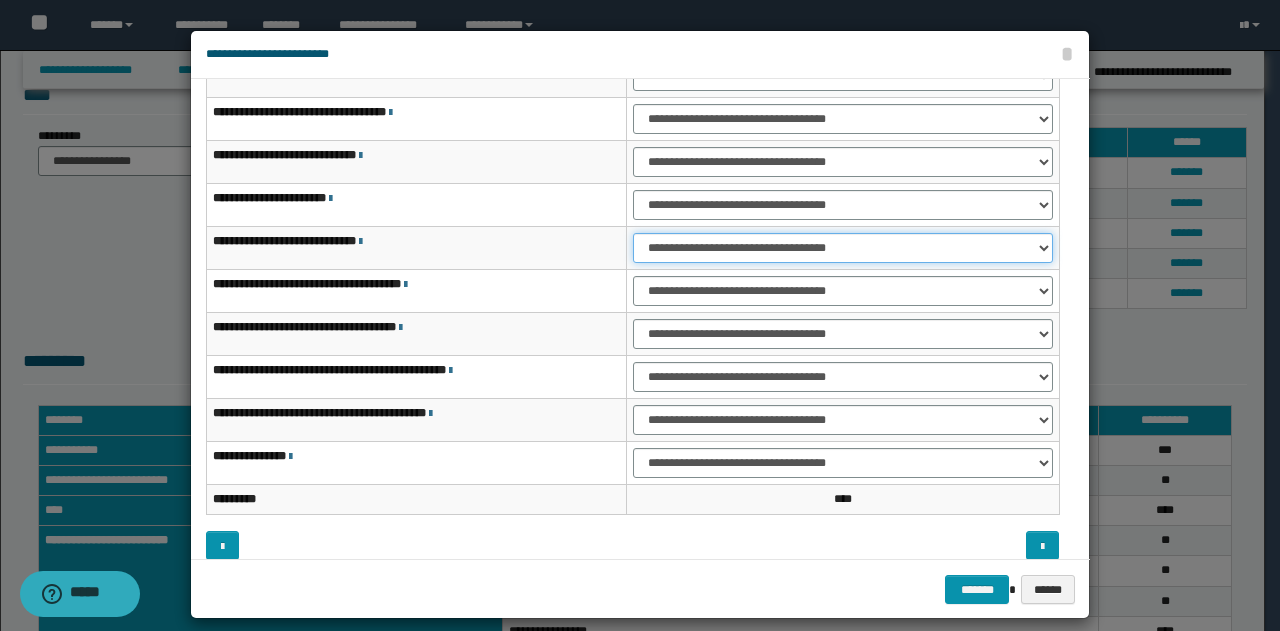 click on "**********" at bounding box center [843, 248] 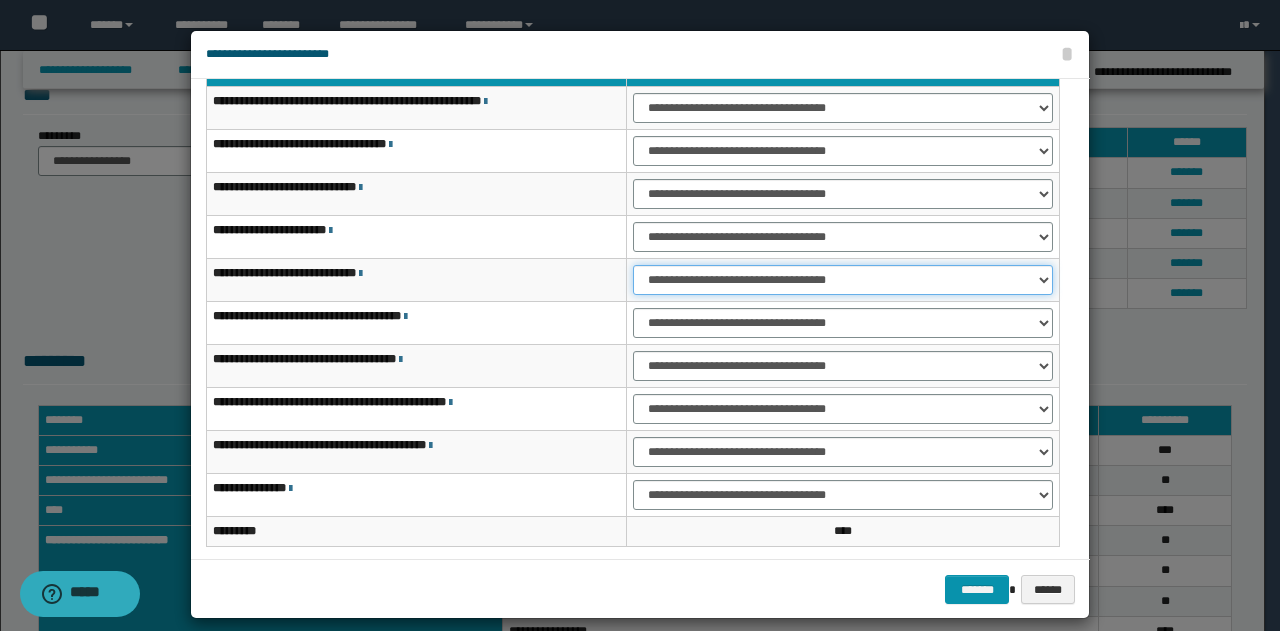 scroll, scrollTop: 116, scrollLeft: 0, axis: vertical 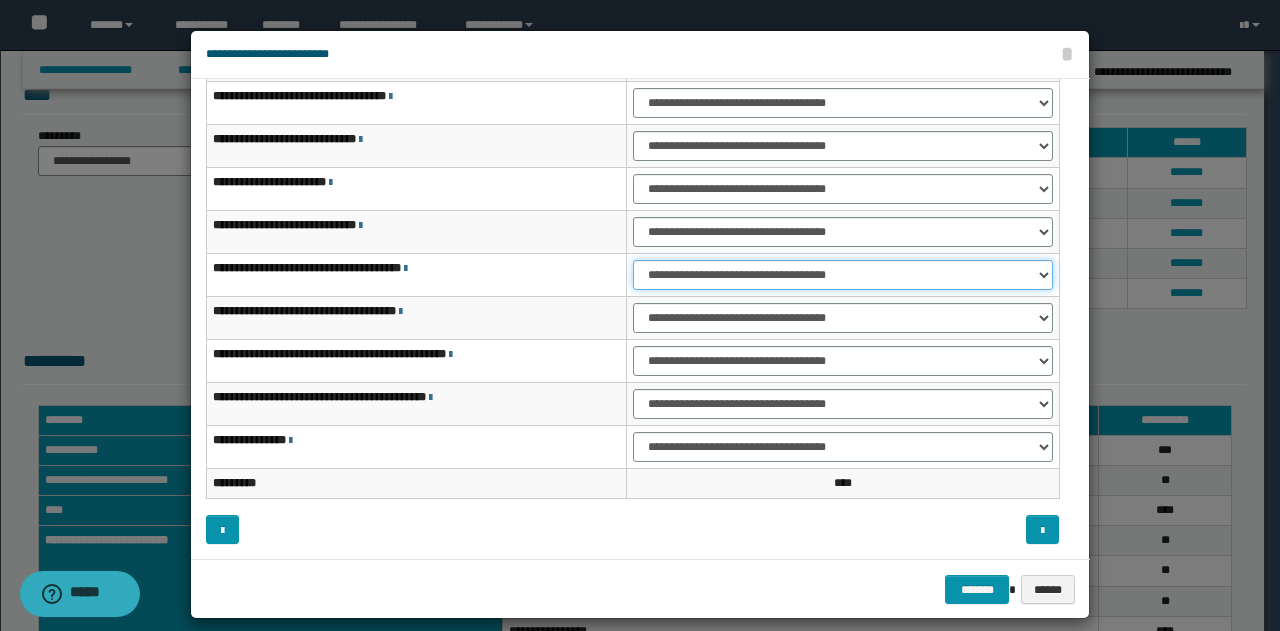 click on "**********" at bounding box center (843, 275) 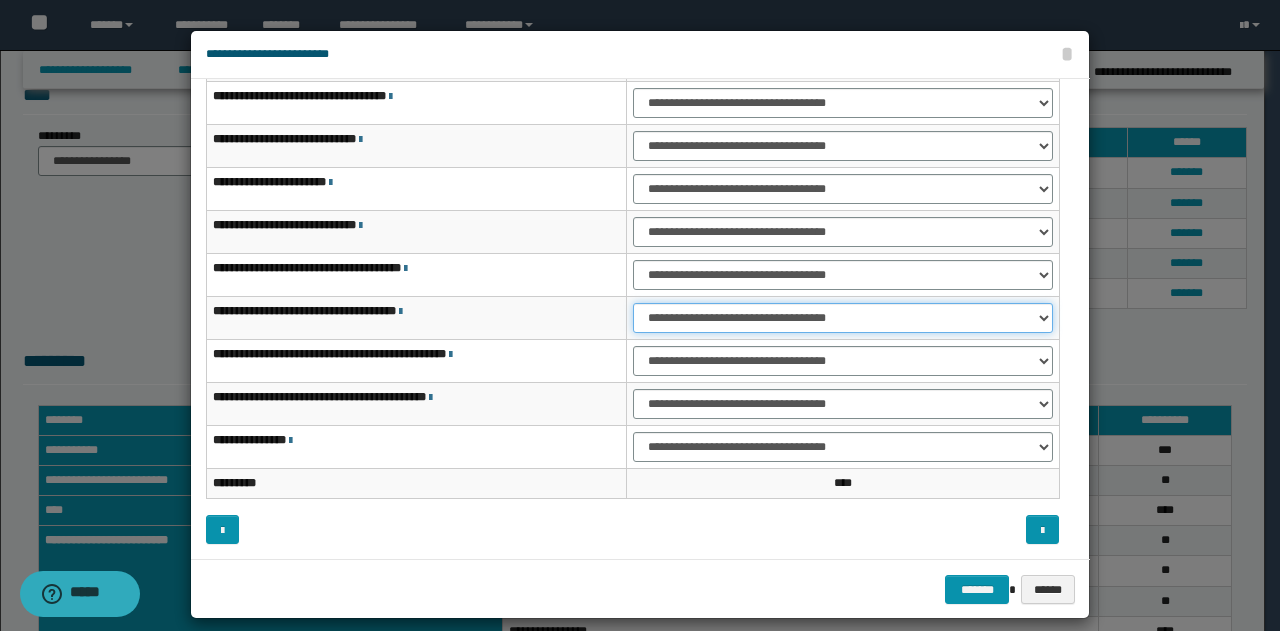 click on "**********" at bounding box center (843, 318) 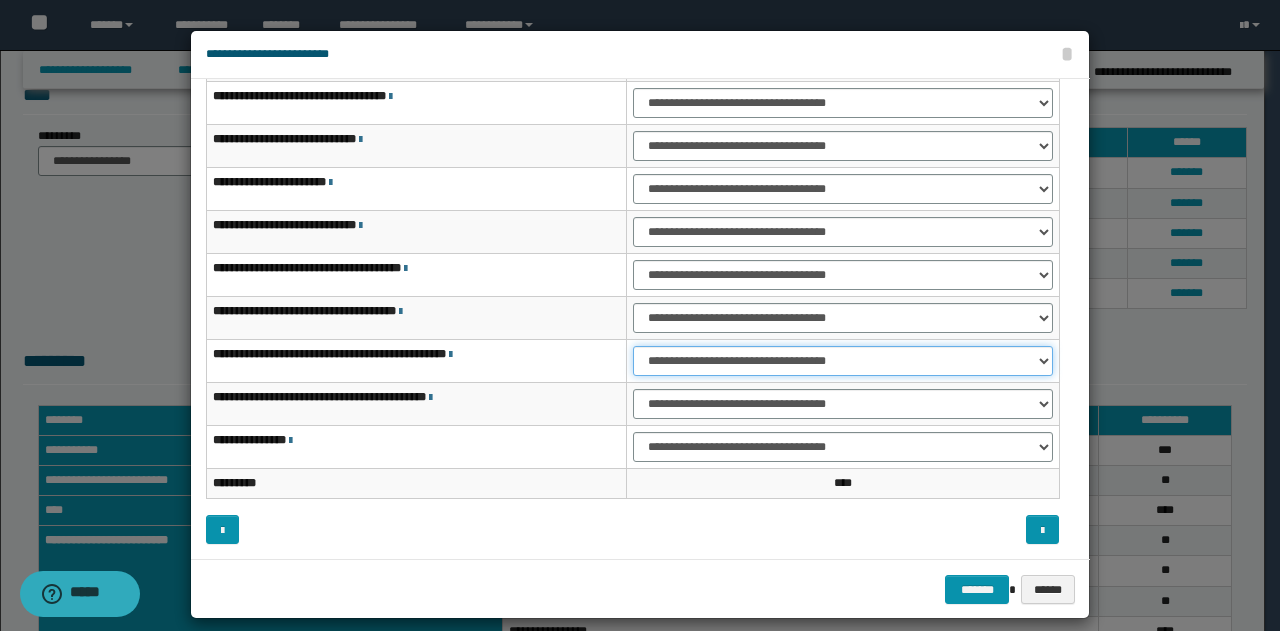 click on "**********" at bounding box center [843, 361] 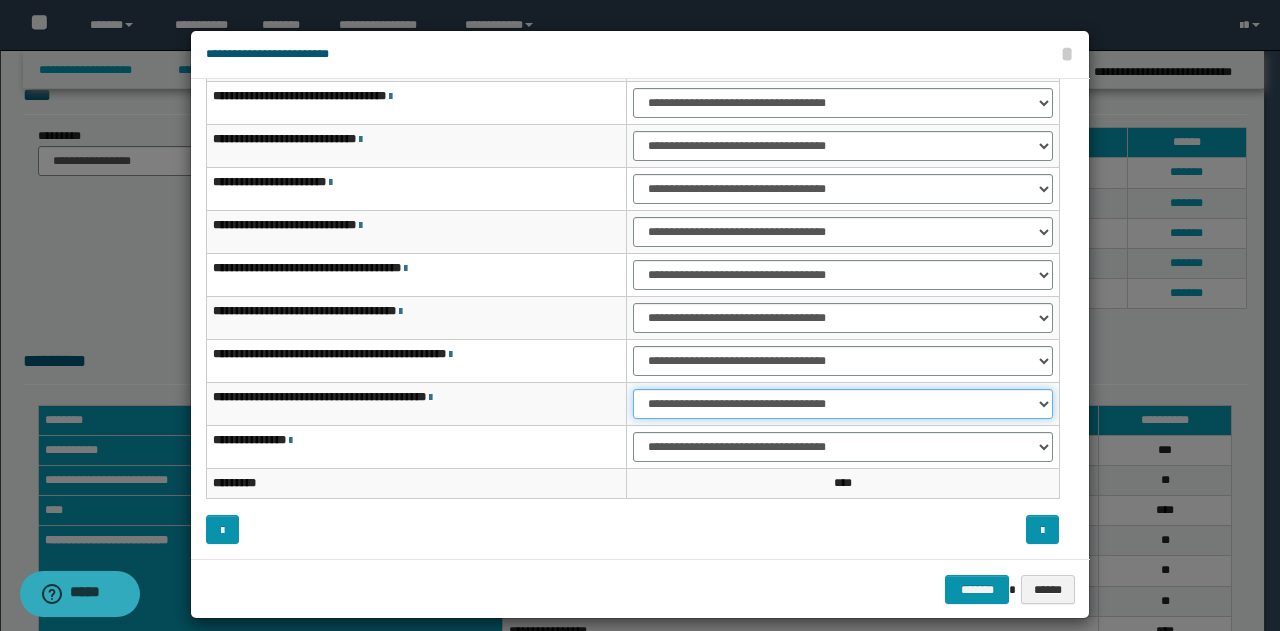 click on "**********" at bounding box center (843, 404) 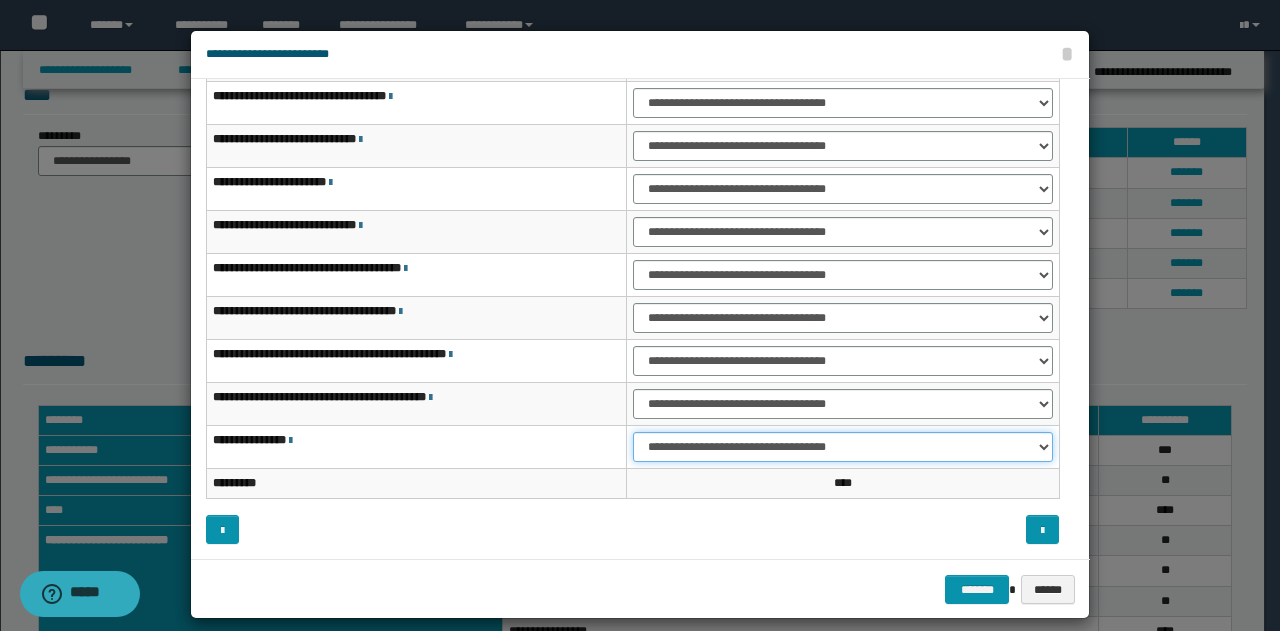 click on "**********" at bounding box center [843, 447] 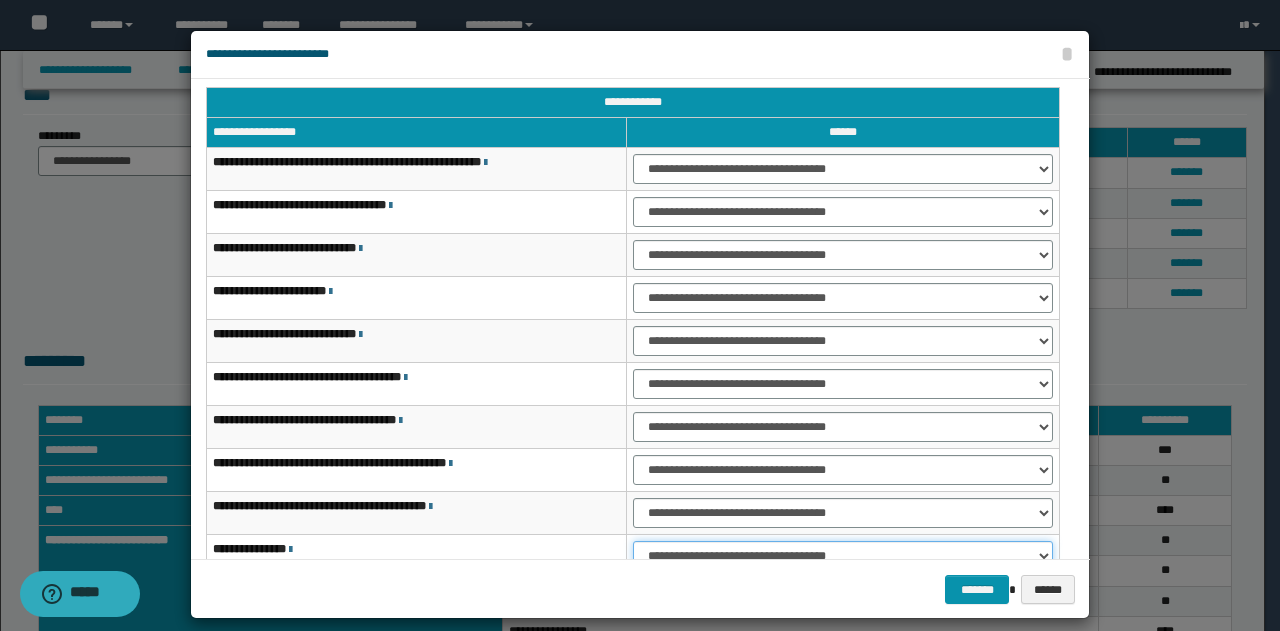 scroll, scrollTop: 0, scrollLeft: 0, axis: both 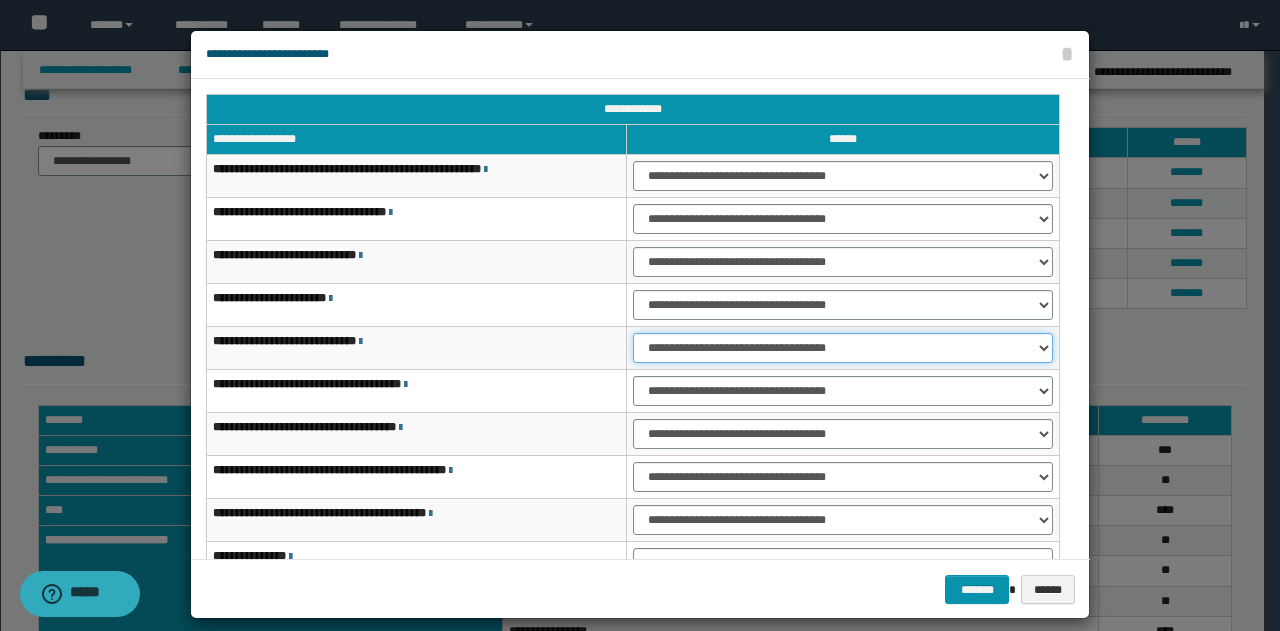 click on "**********" at bounding box center [843, 348] 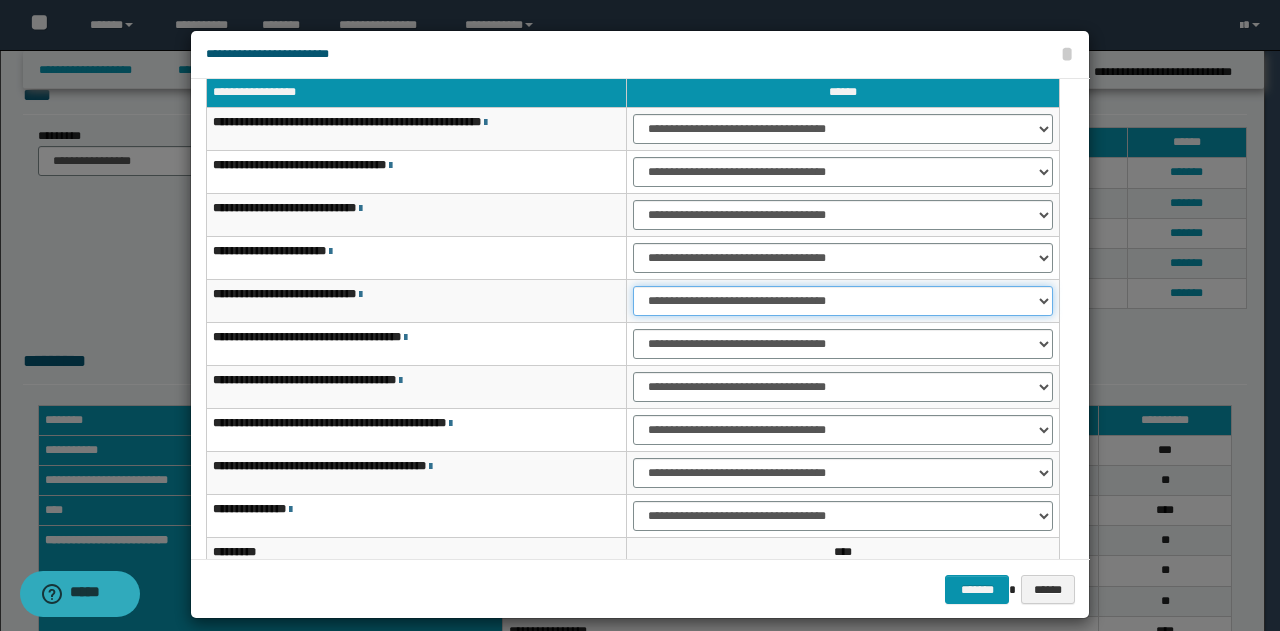 scroll, scrollTop: 16, scrollLeft: 0, axis: vertical 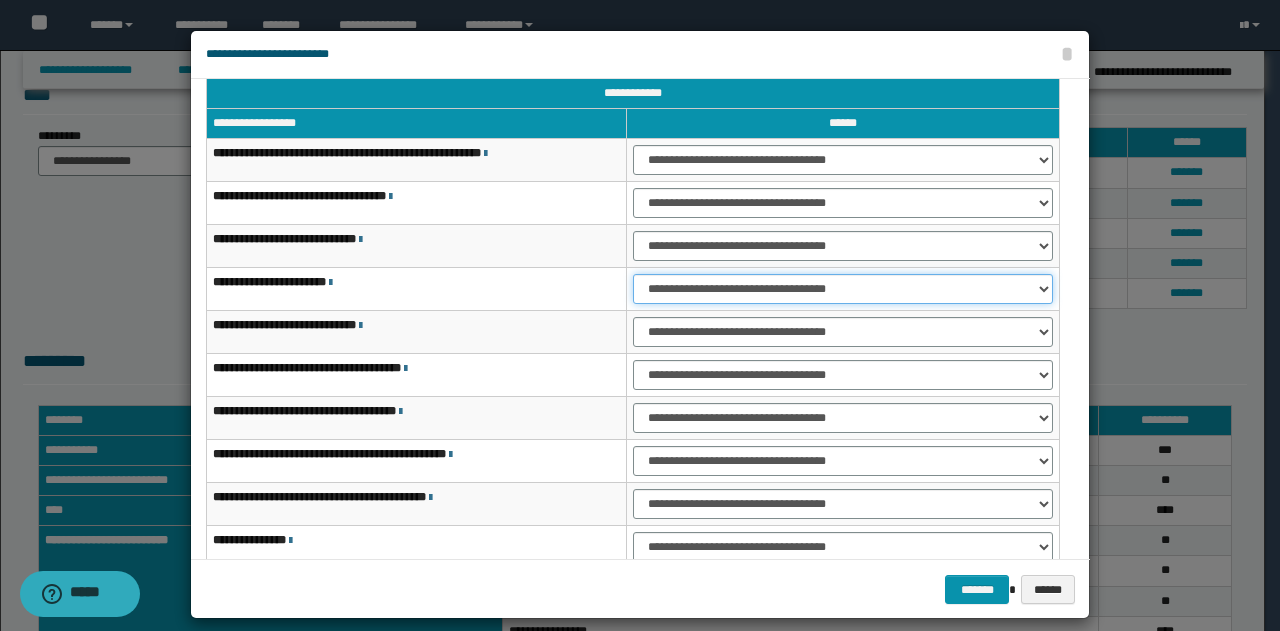 click on "**********" at bounding box center (843, 289) 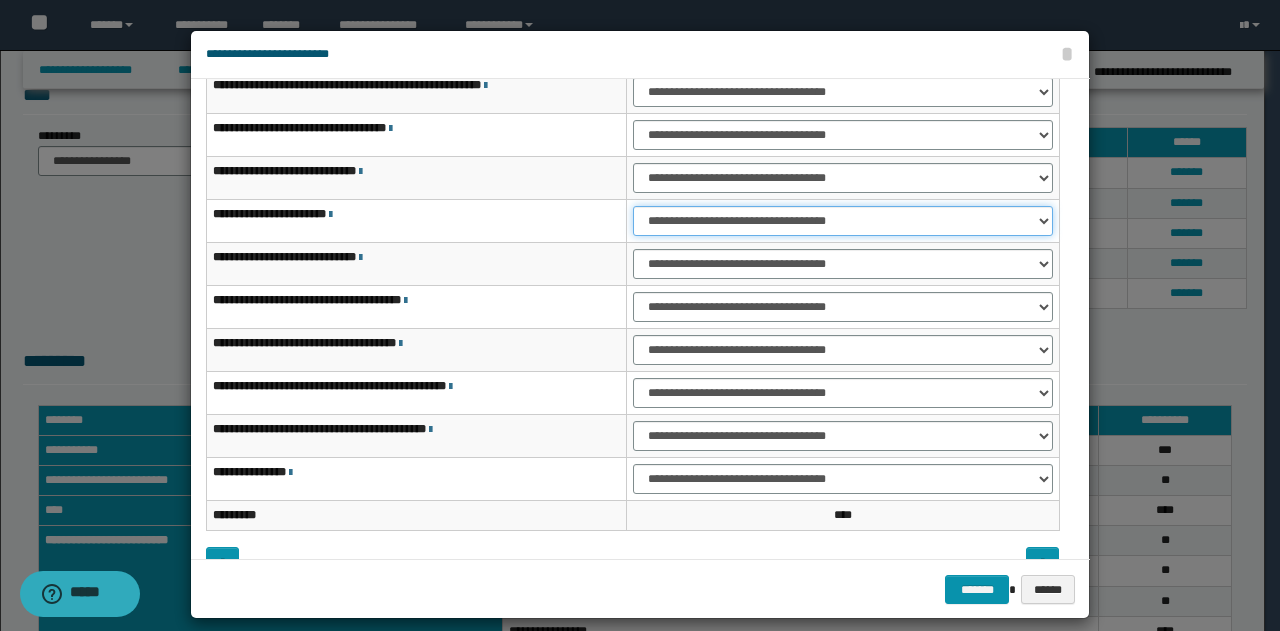 scroll, scrollTop: 116, scrollLeft: 0, axis: vertical 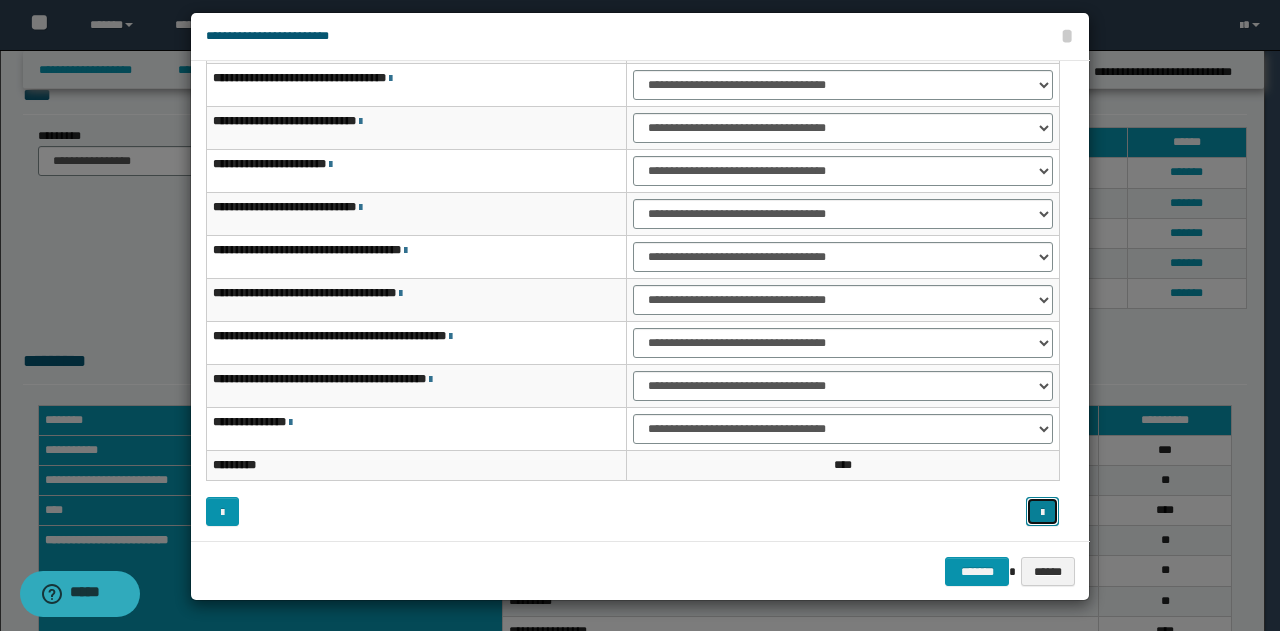 click at bounding box center (1042, 513) 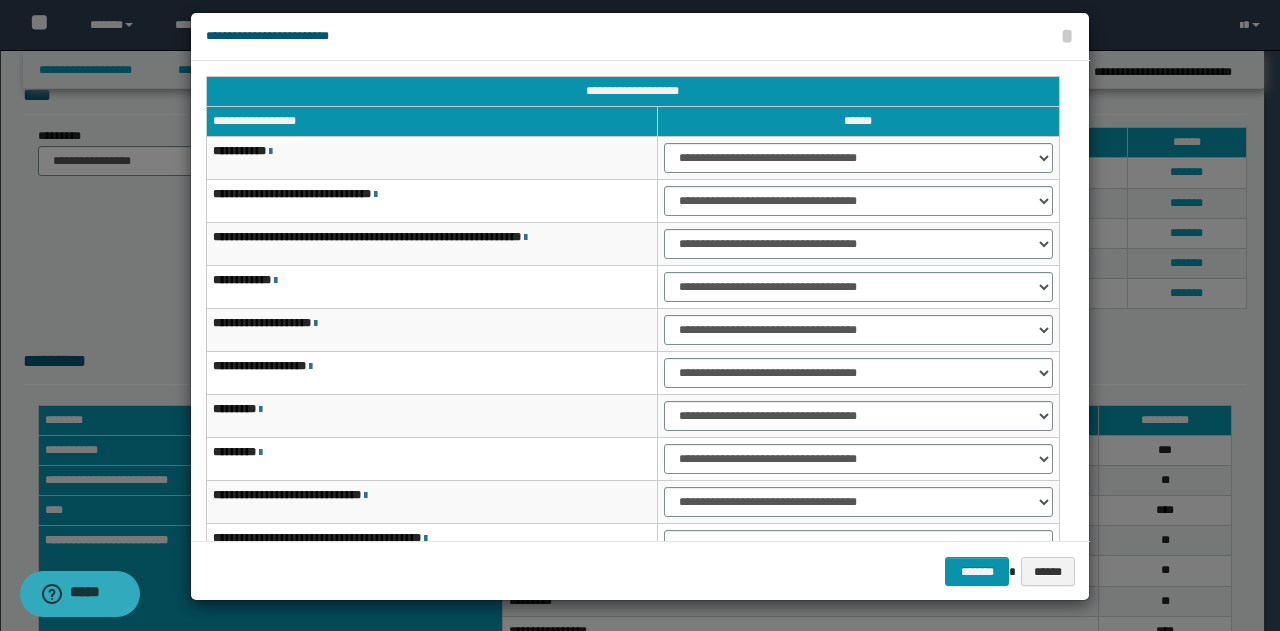 scroll, scrollTop: 116, scrollLeft: 0, axis: vertical 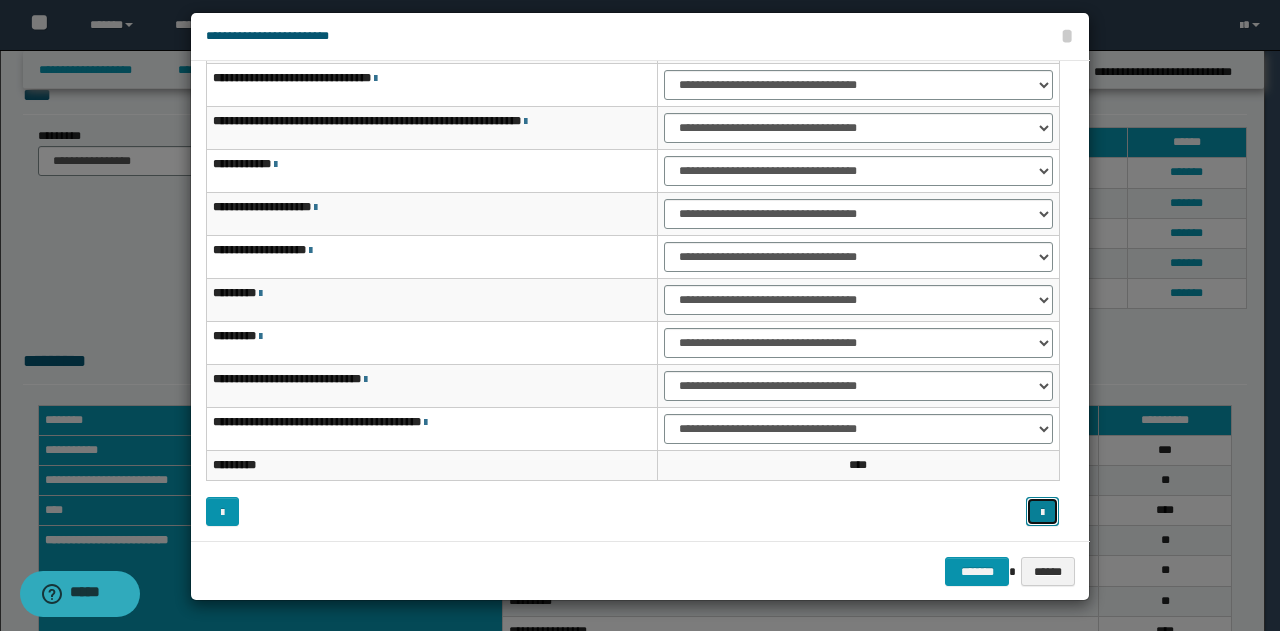click at bounding box center [1042, 511] 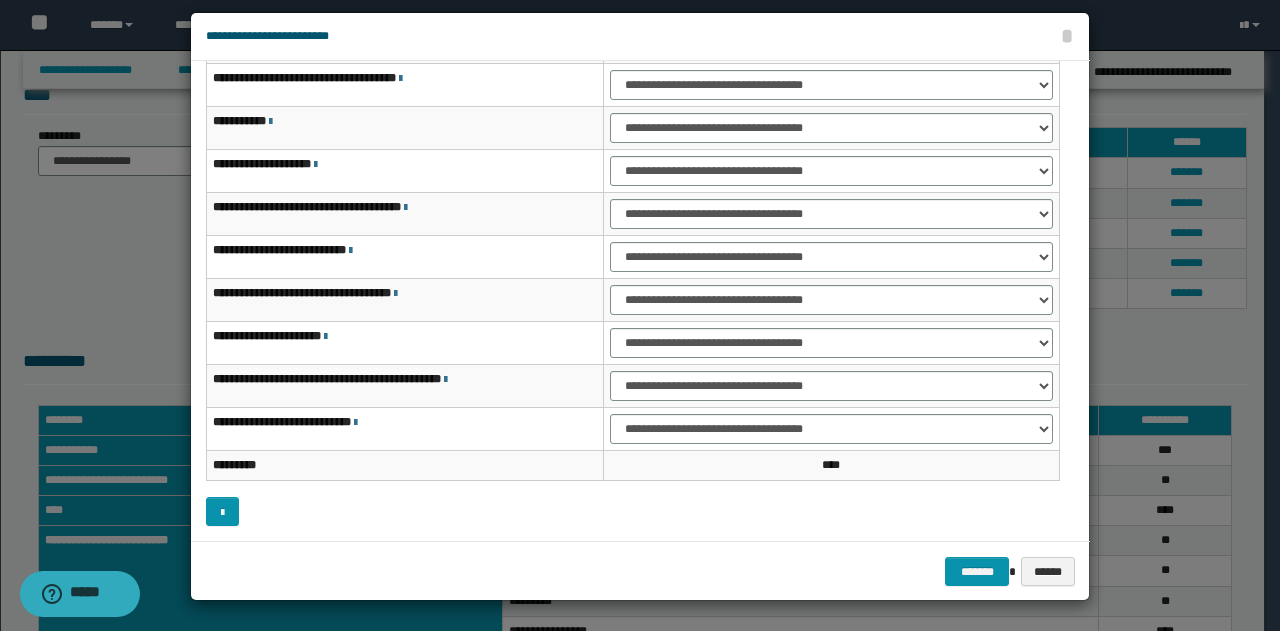 scroll, scrollTop: 0, scrollLeft: 0, axis: both 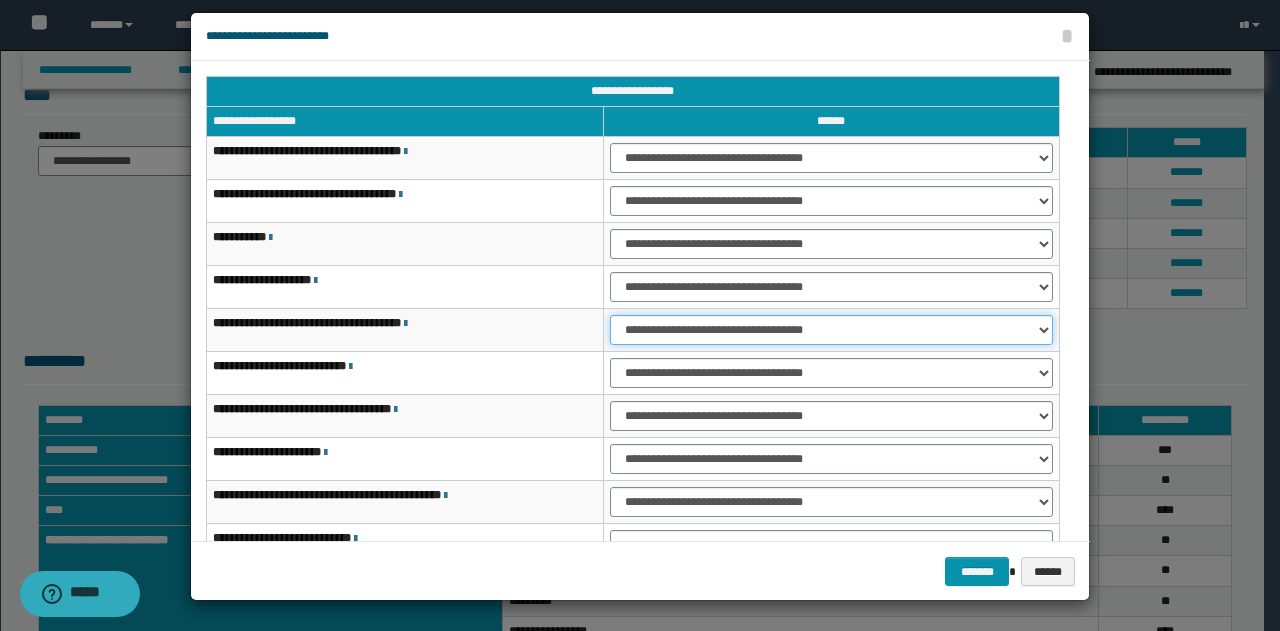 click on "**********" at bounding box center (831, 330) 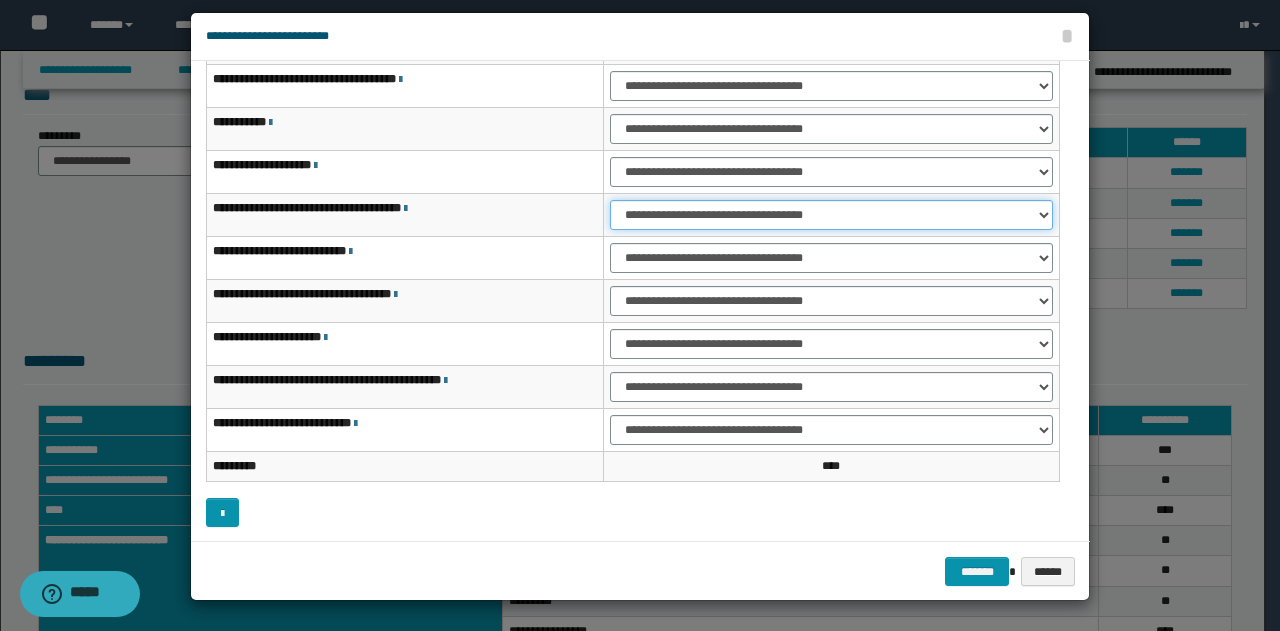 scroll, scrollTop: 116, scrollLeft: 0, axis: vertical 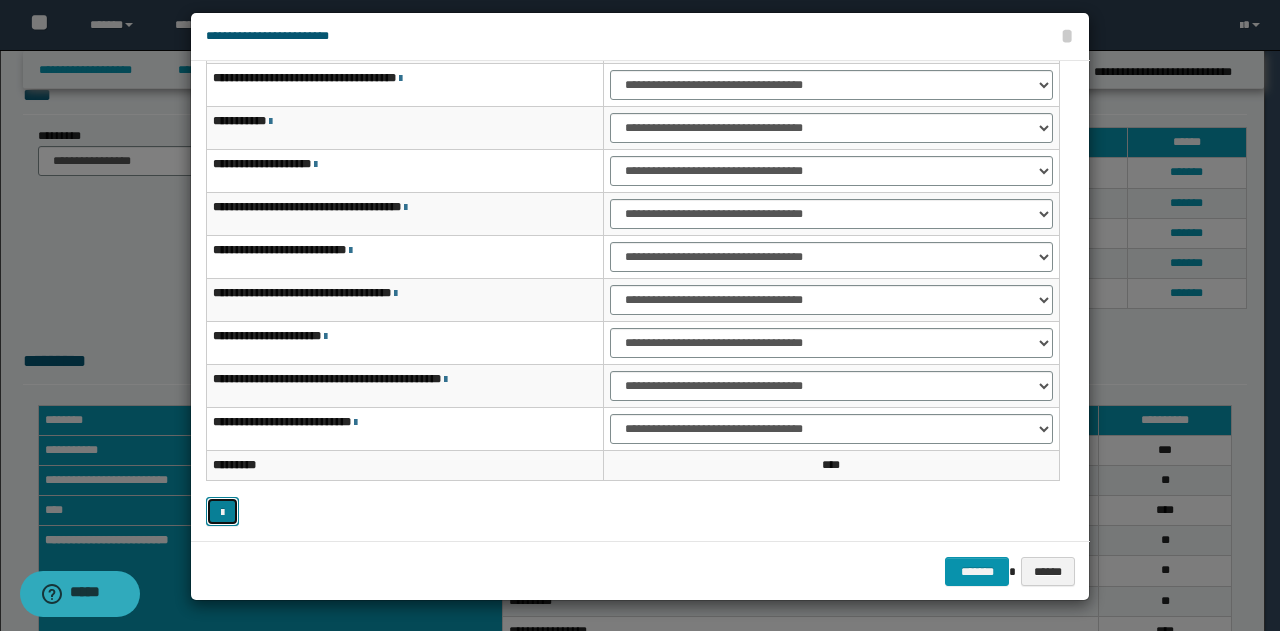click at bounding box center [222, 511] 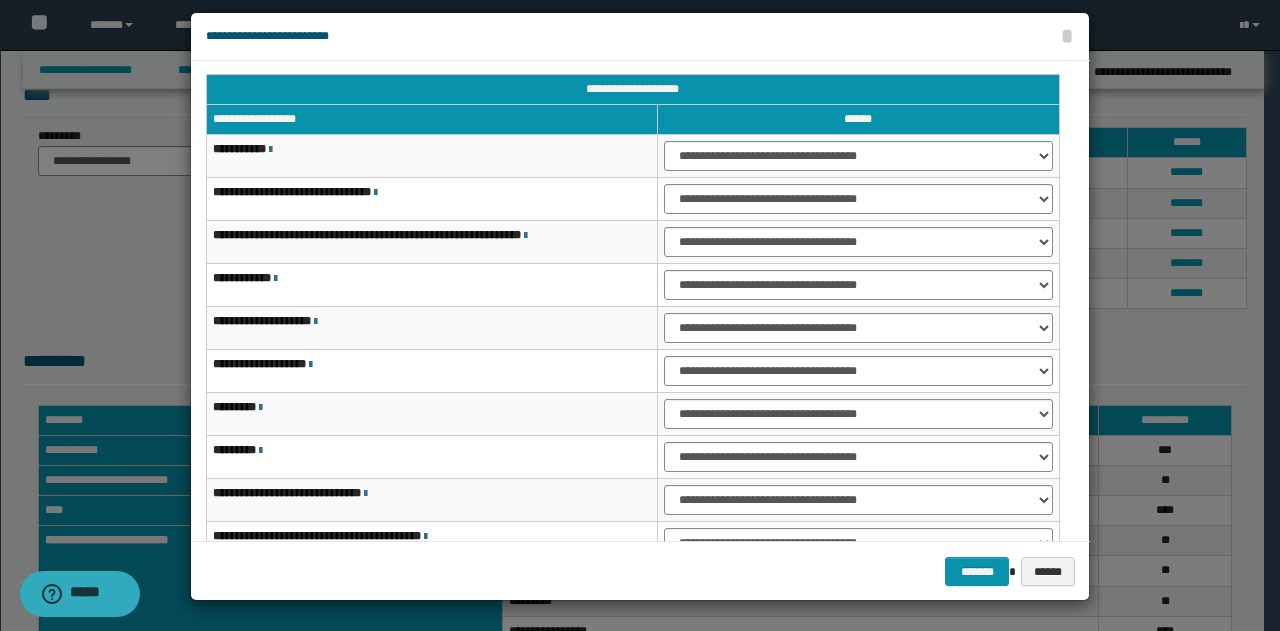 scroll, scrollTop: 0, scrollLeft: 0, axis: both 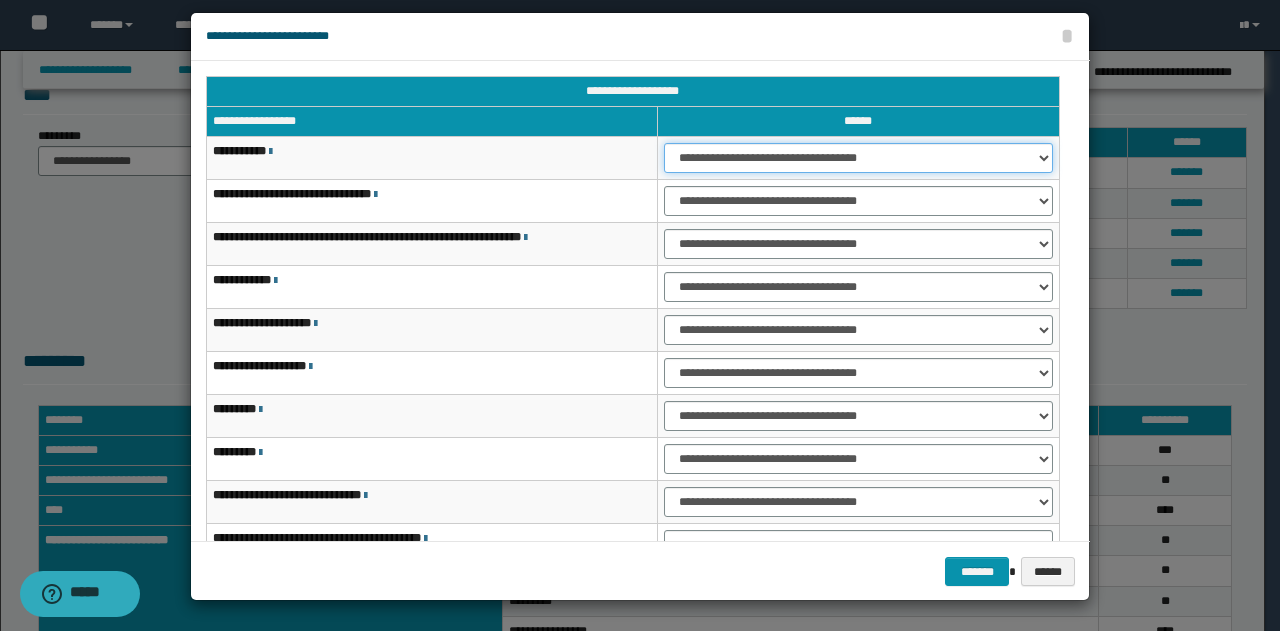 click on "**********" at bounding box center (858, 158) 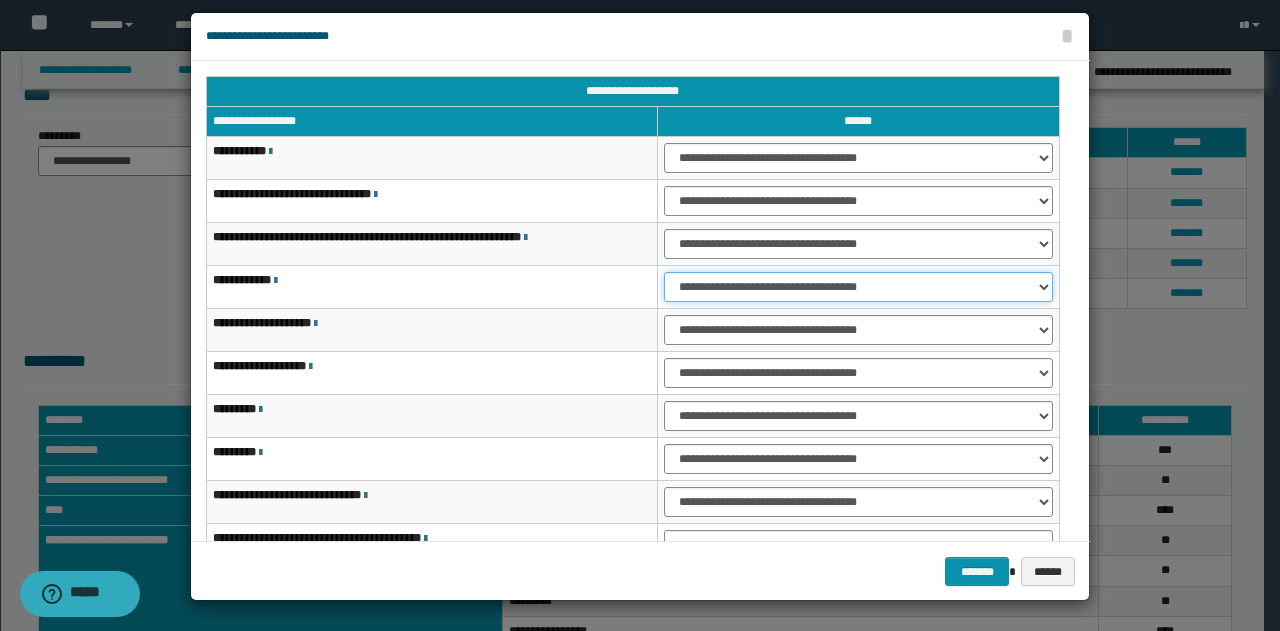 click on "**********" at bounding box center [858, 287] 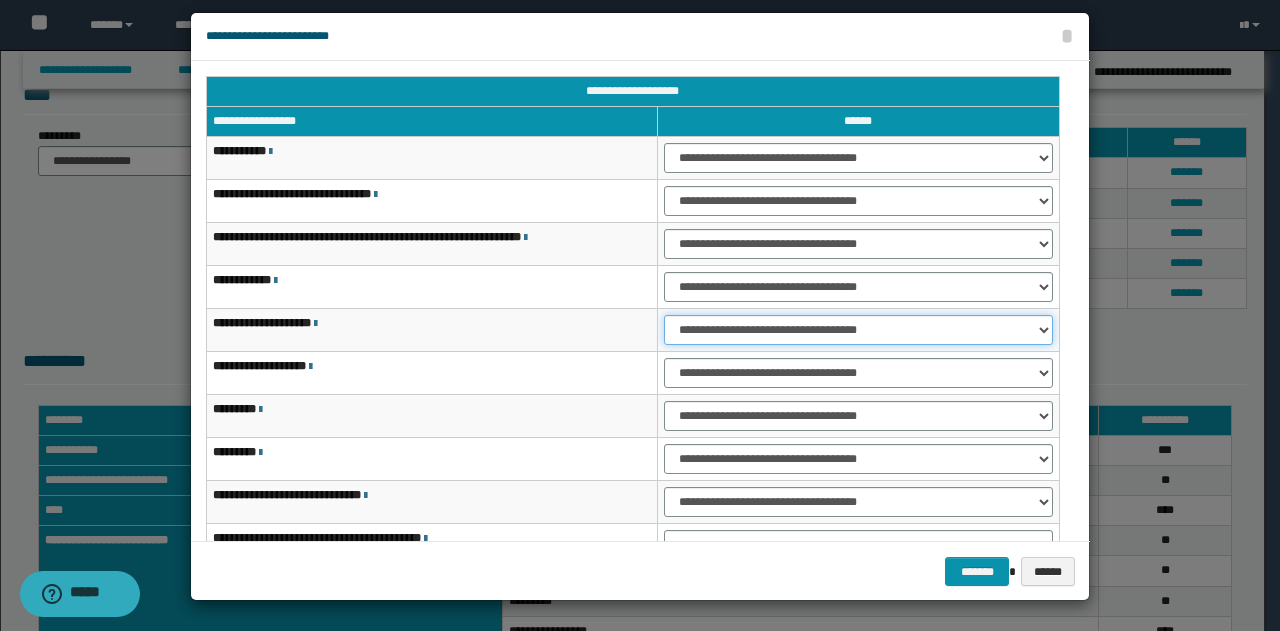 click on "**********" at bounding box center [858, 330] 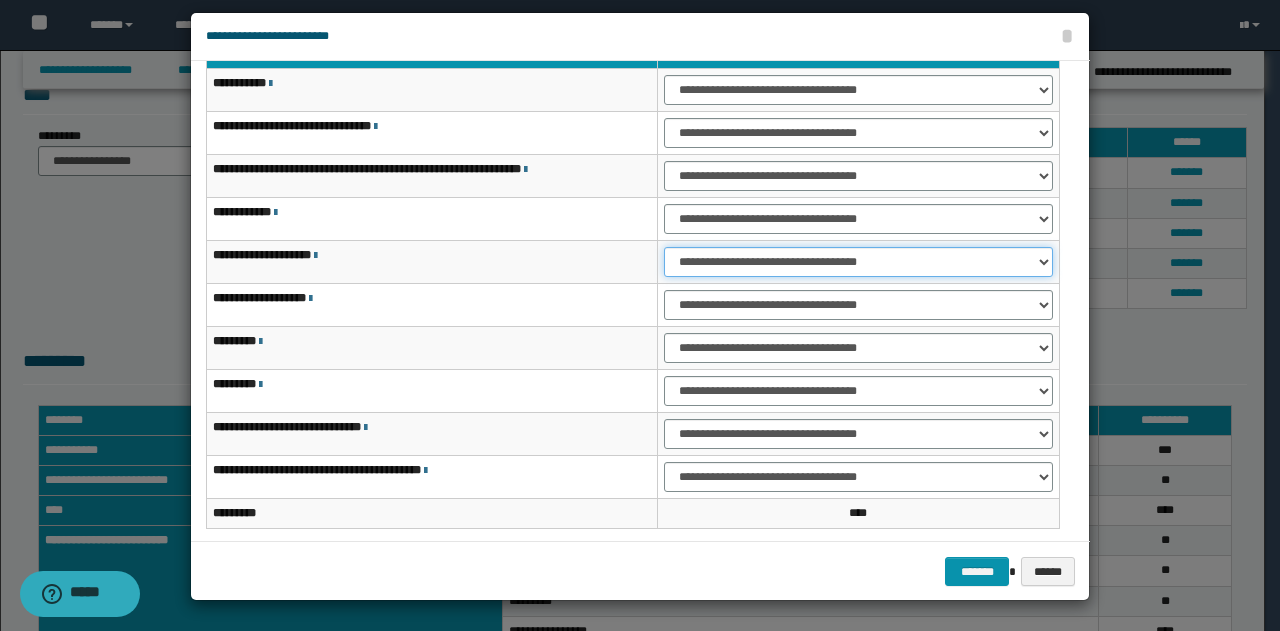 scroll, scrollTop: 100, scrollLeft: 0, axis: vertical 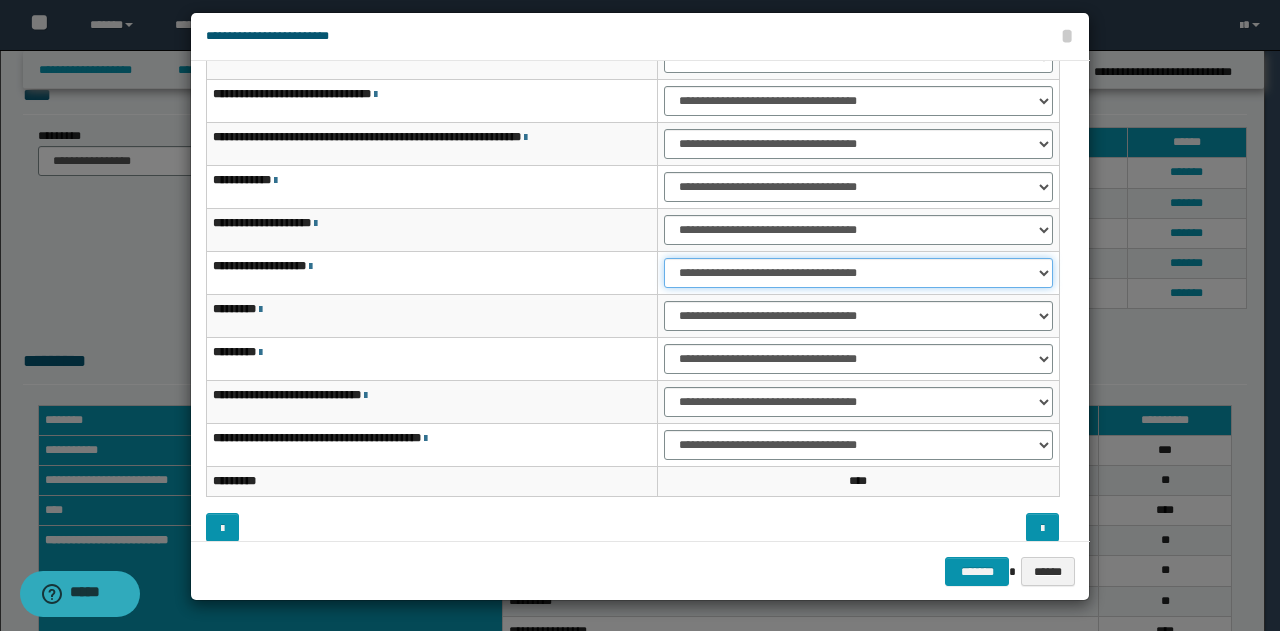 click on "**********" at bounding box center [858, 273] 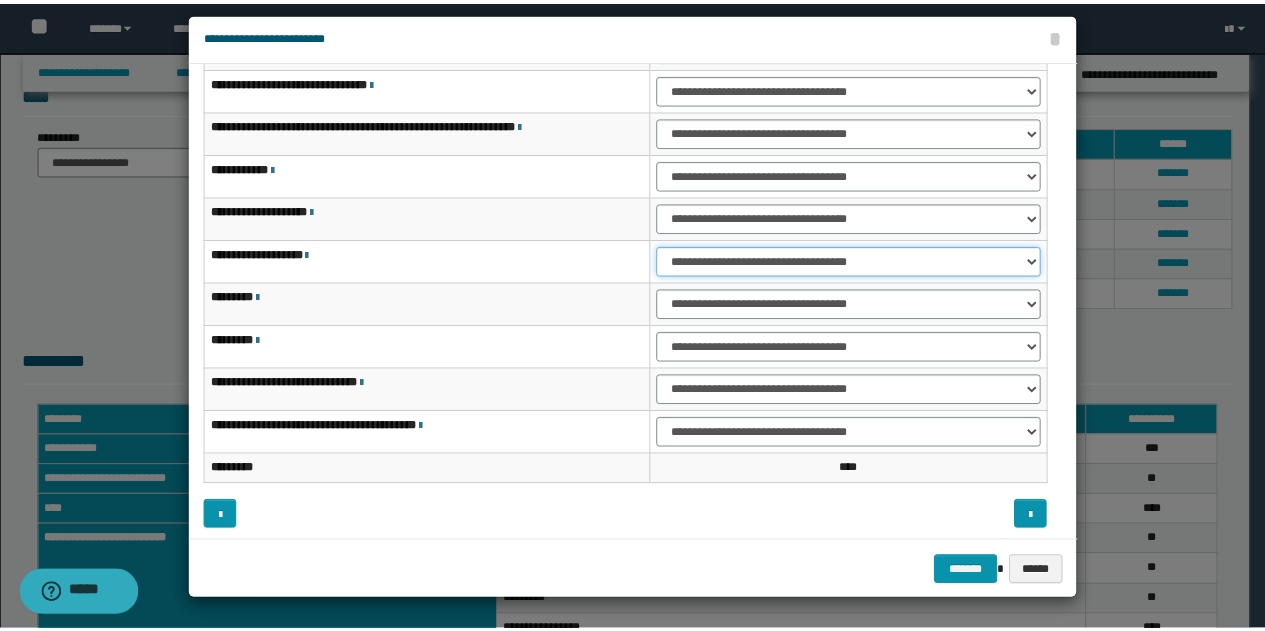 scroll, scrollTop: 116, scrollLeft: 0, axis: vertical 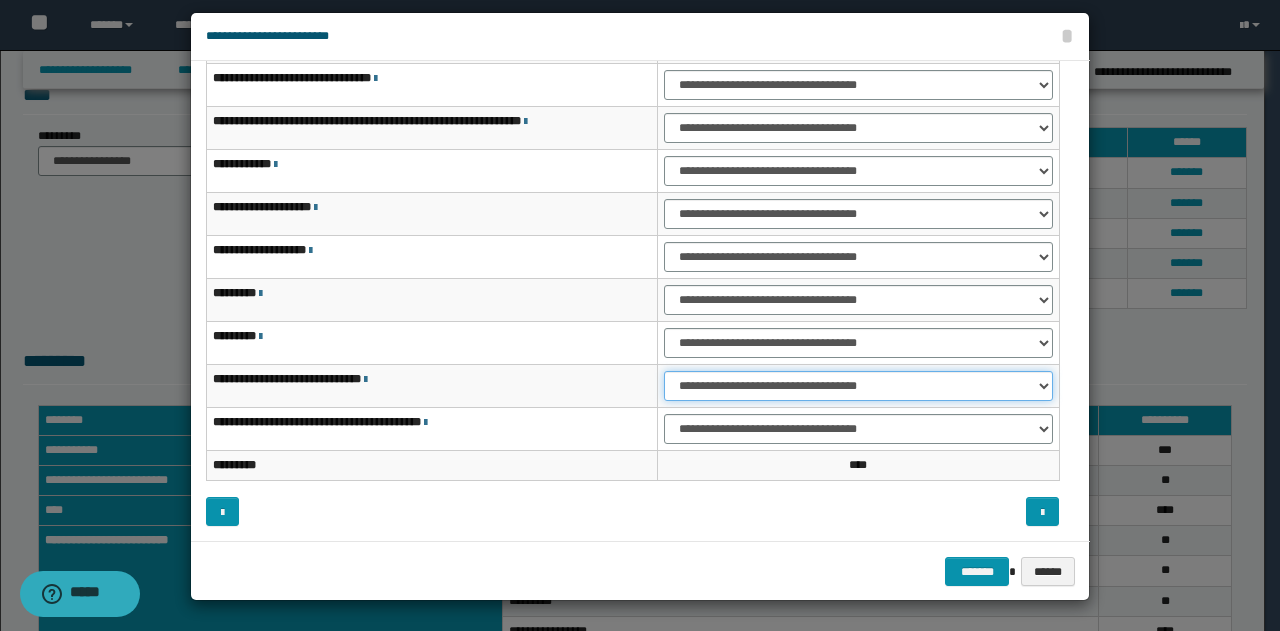 click on "**********" at bounding box center [858, 386] 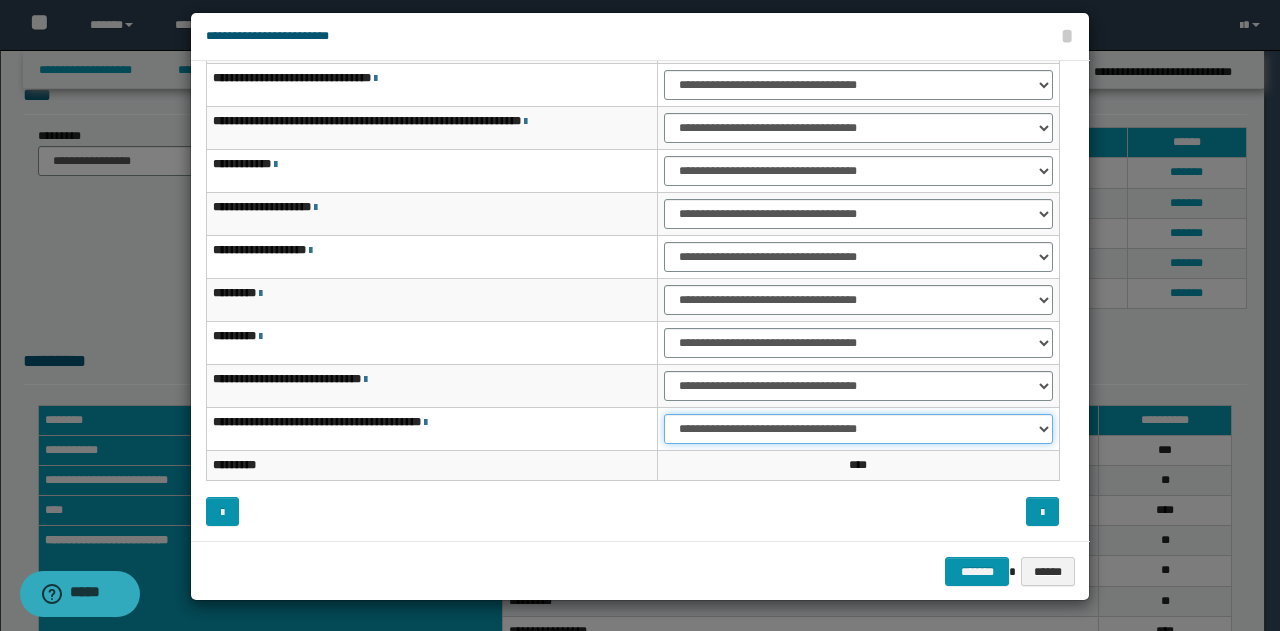 click on "**********" at bounding box center (858, 429) 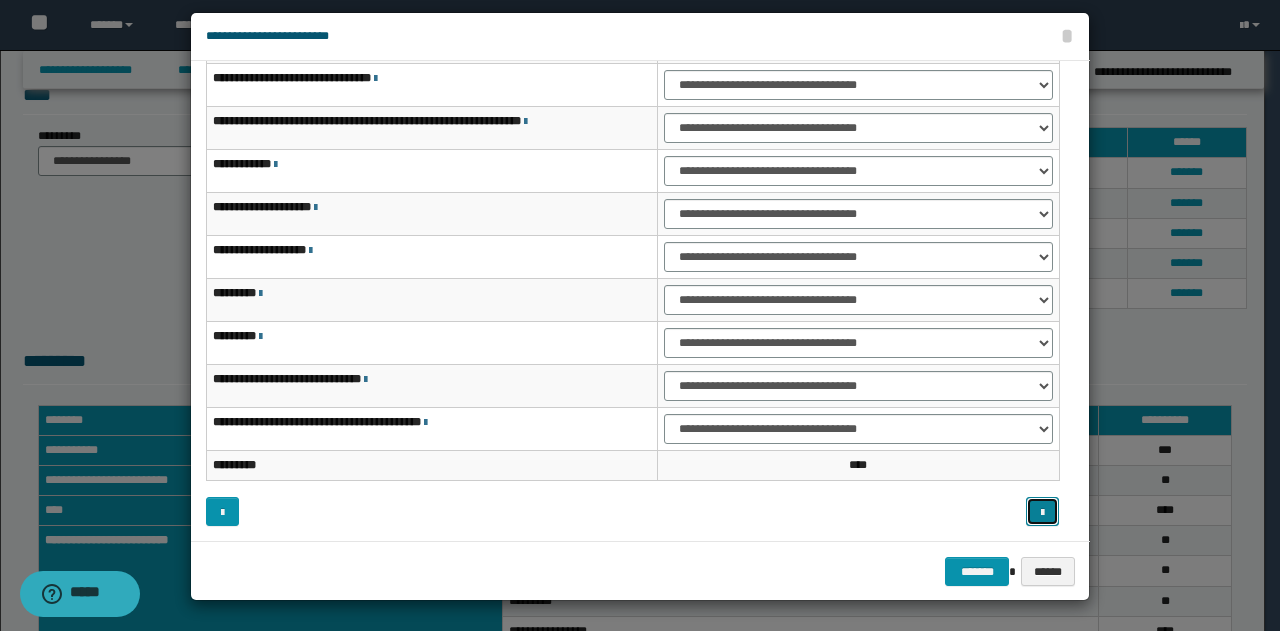 click at bounding box center (1042, 513) 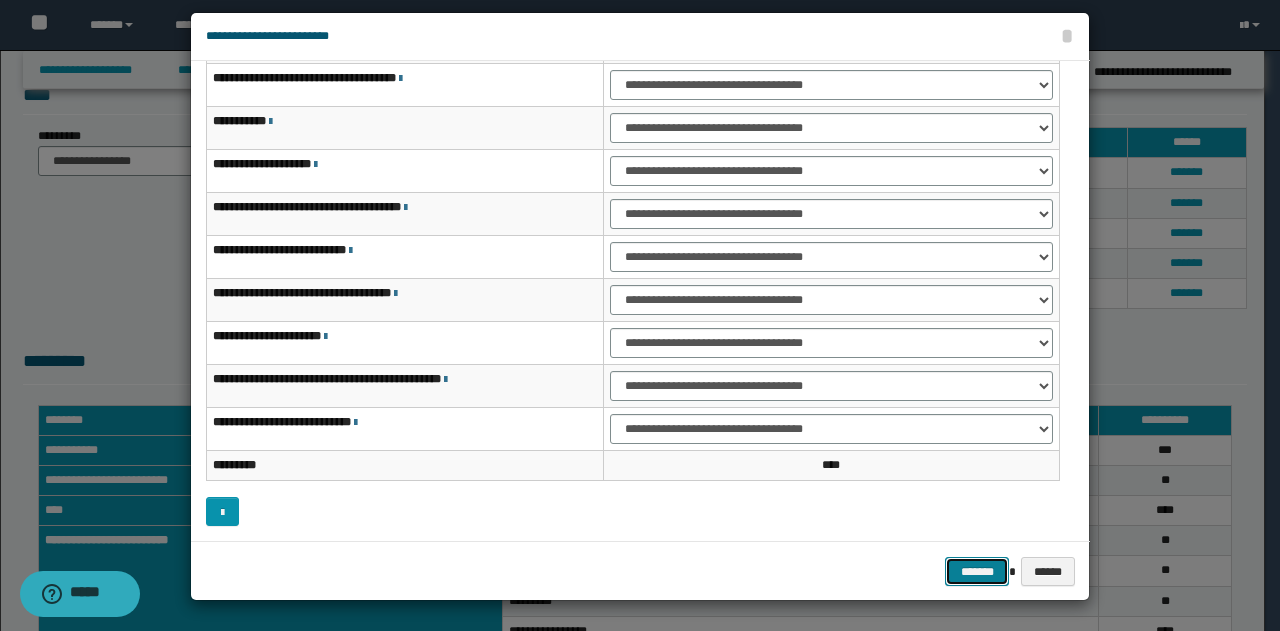 click on "*******" at bounding box center (977, 571) 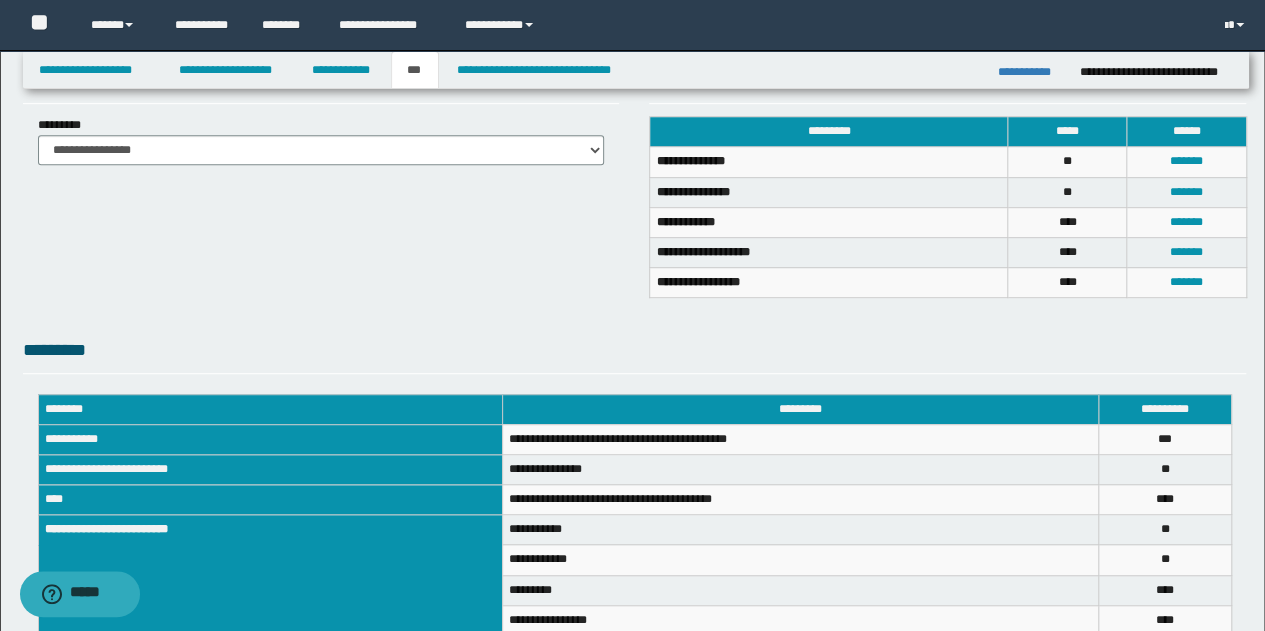 scroll, scrollTop: 267, scrollLeft: 0, axis: vertical 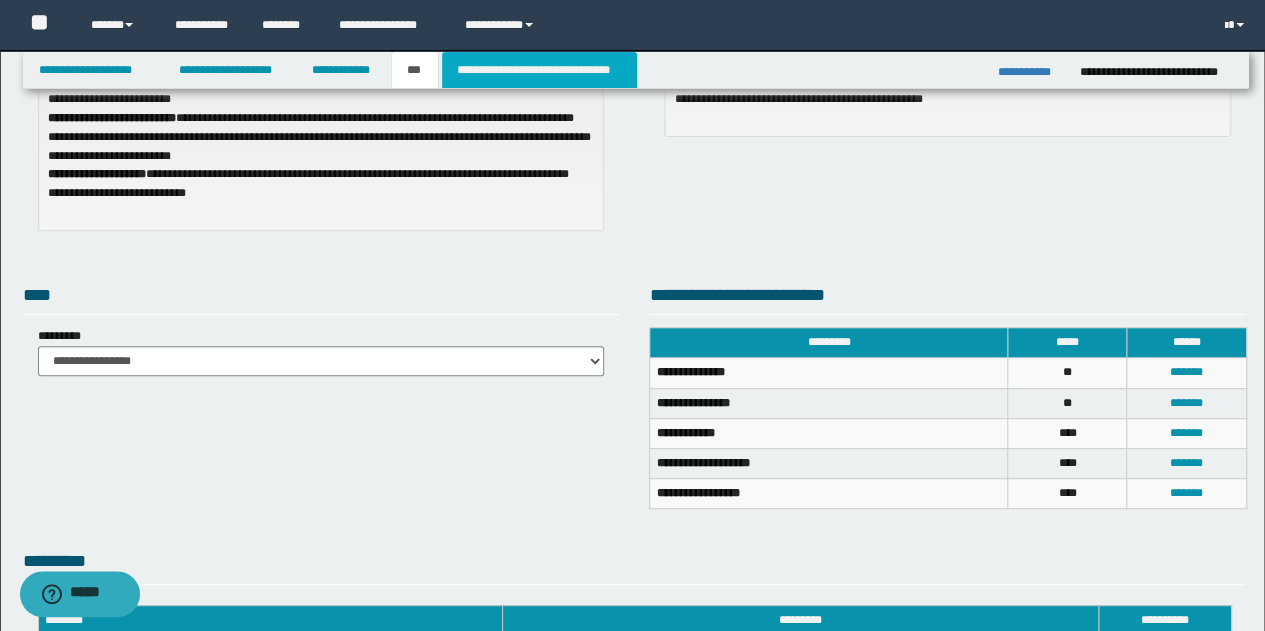 click on "**********" at bounding box center [539, 70] 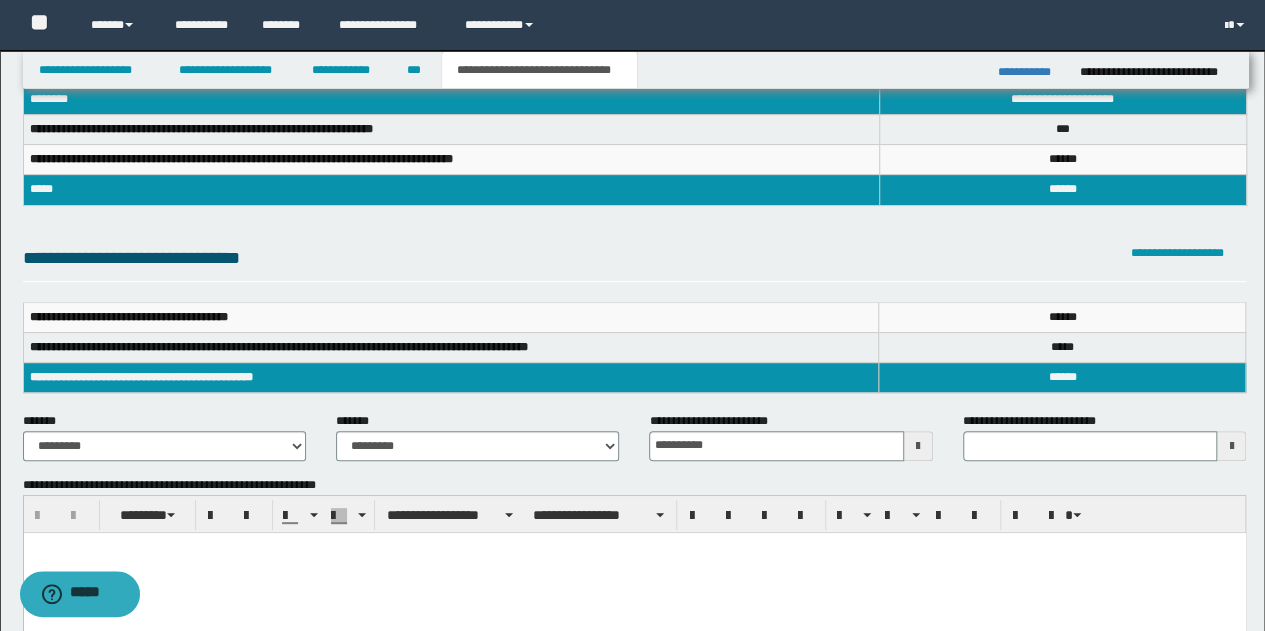 scroll, scrollTop: 67, scrollLeft: 0, axis: vertical 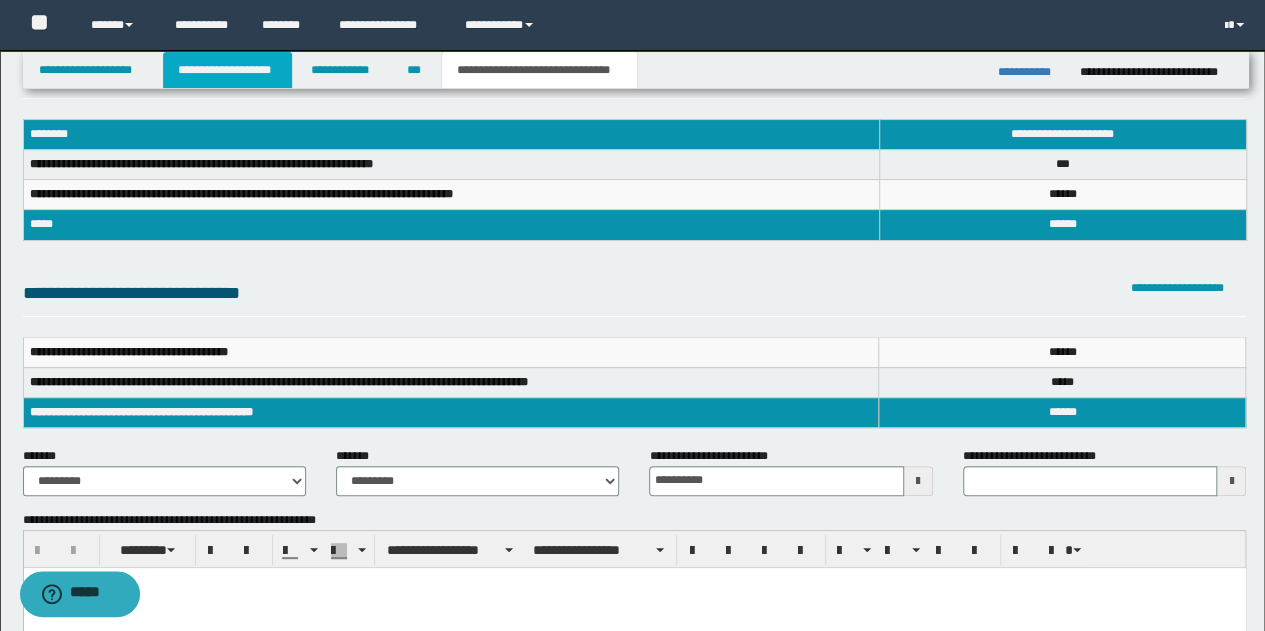 click on "**********" at bounding box center [227, 70] 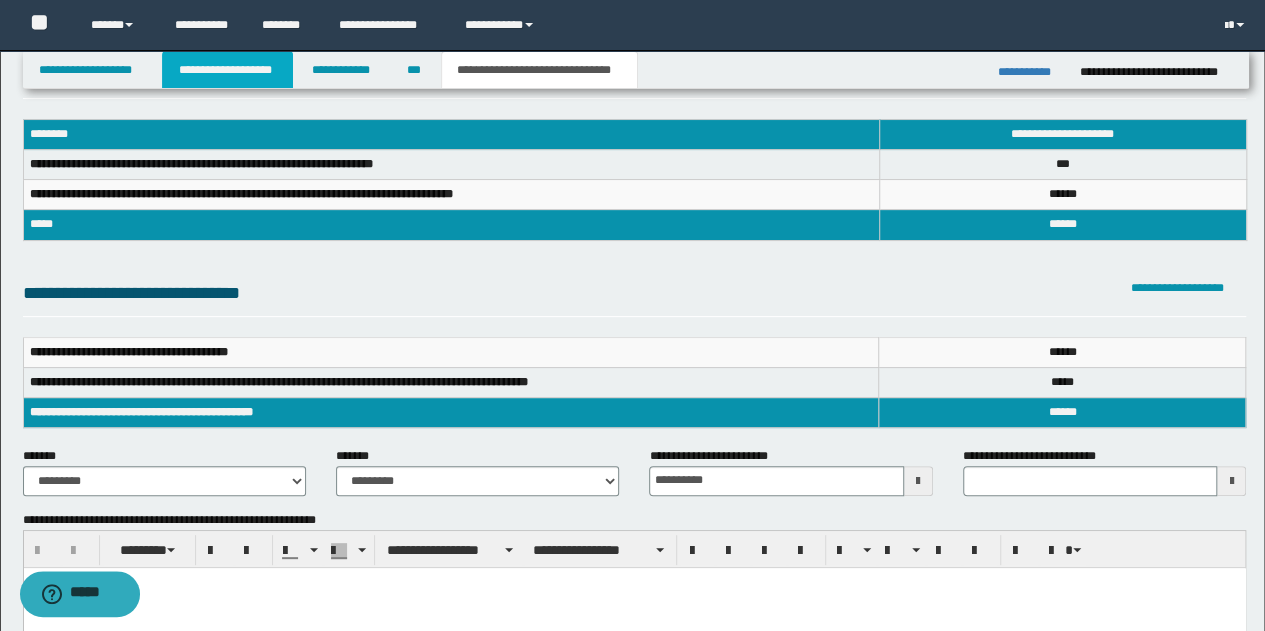 scroll, scrollTop: 98, scrollLeft: 0, axis: vertical 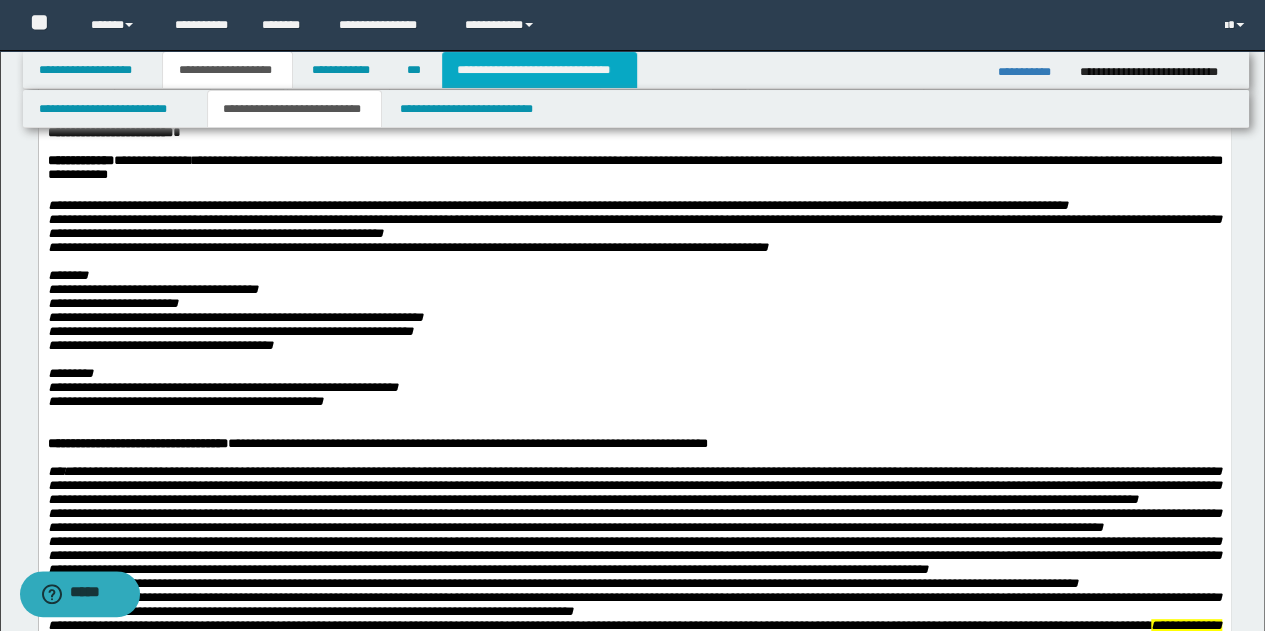 click on "**********" at bounding box center [539, 70] 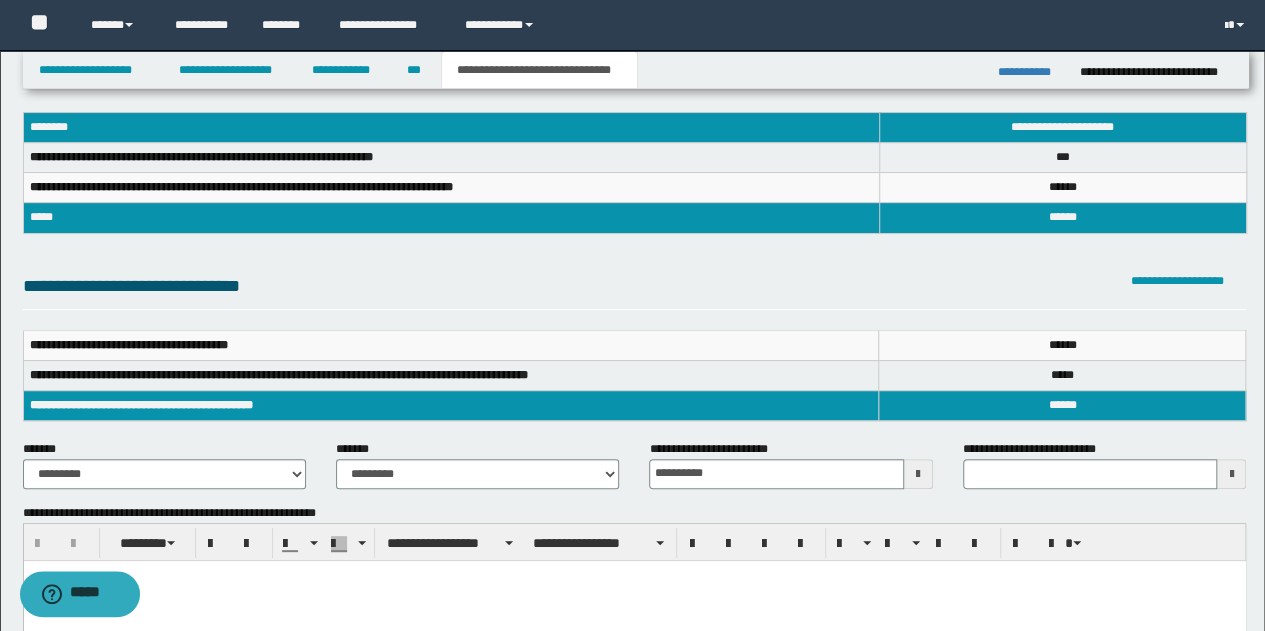 scroll, scrollTop: 0, scrollLeft: 0, axis: both 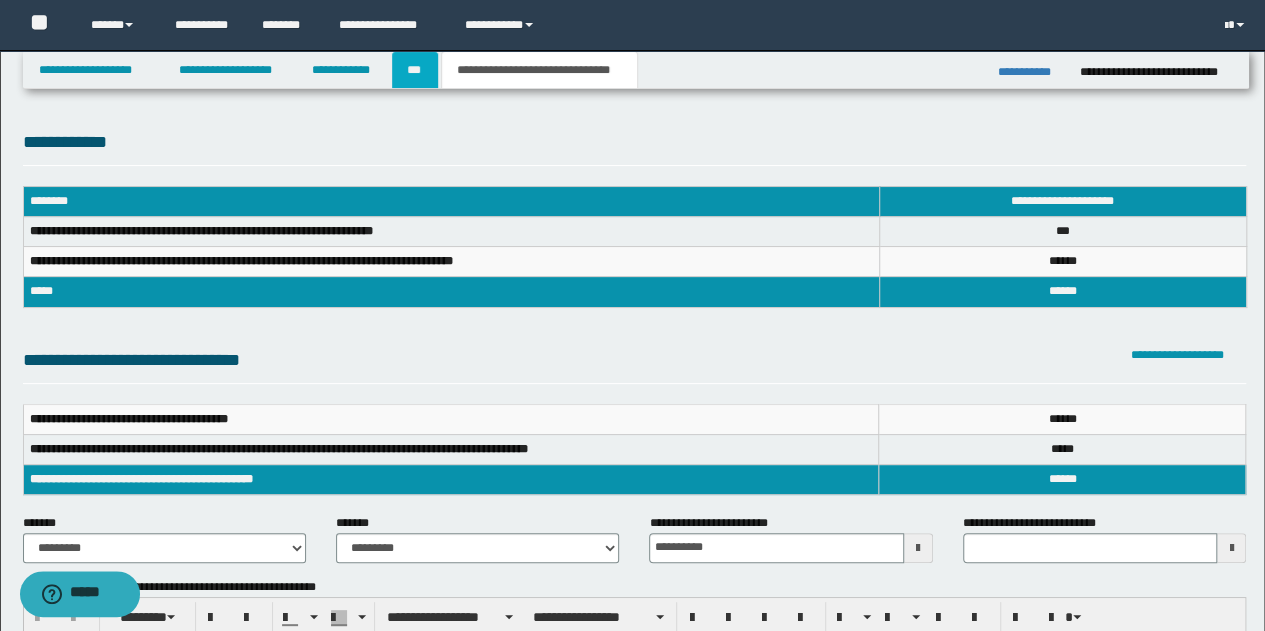 click on "***" at bounding box center (415, 70) 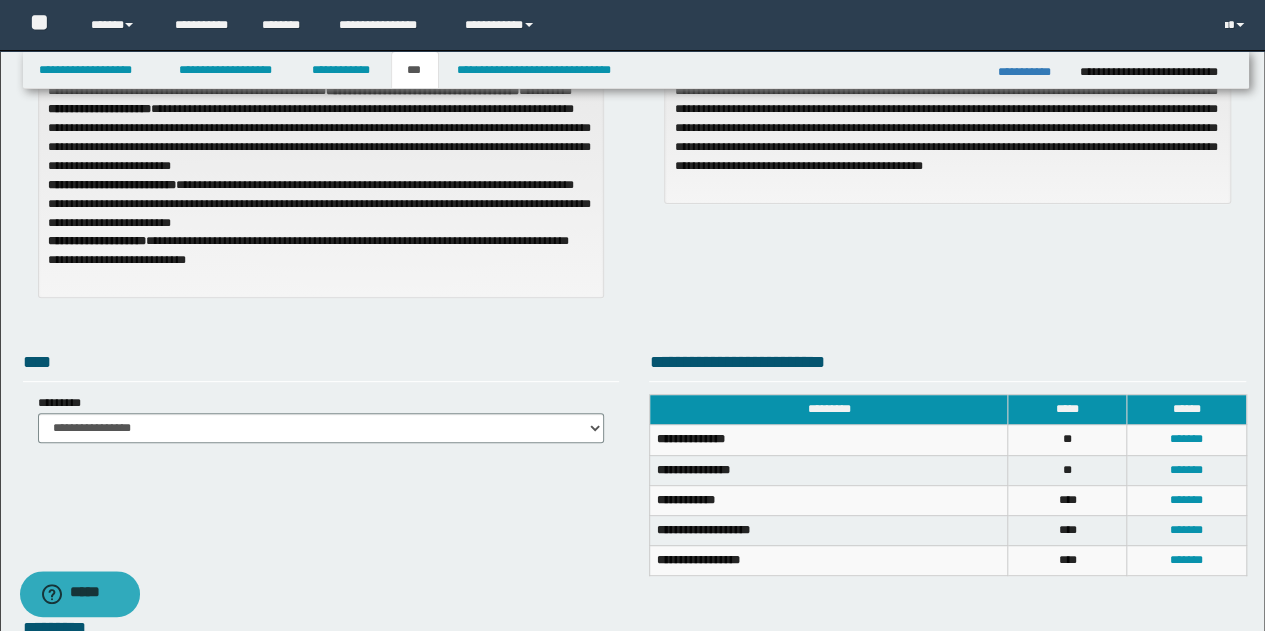 scroll, scrollTop: 0, scrollLeft: 0, axis: both 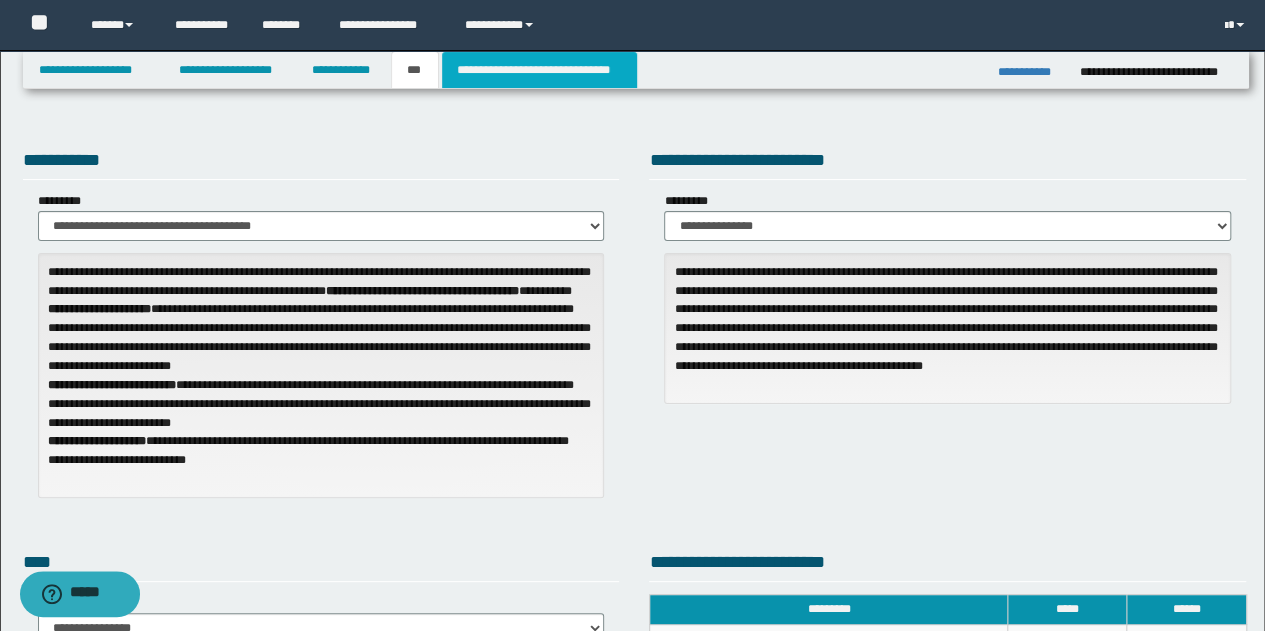 click on "**********" at bounding box center [539, 70] 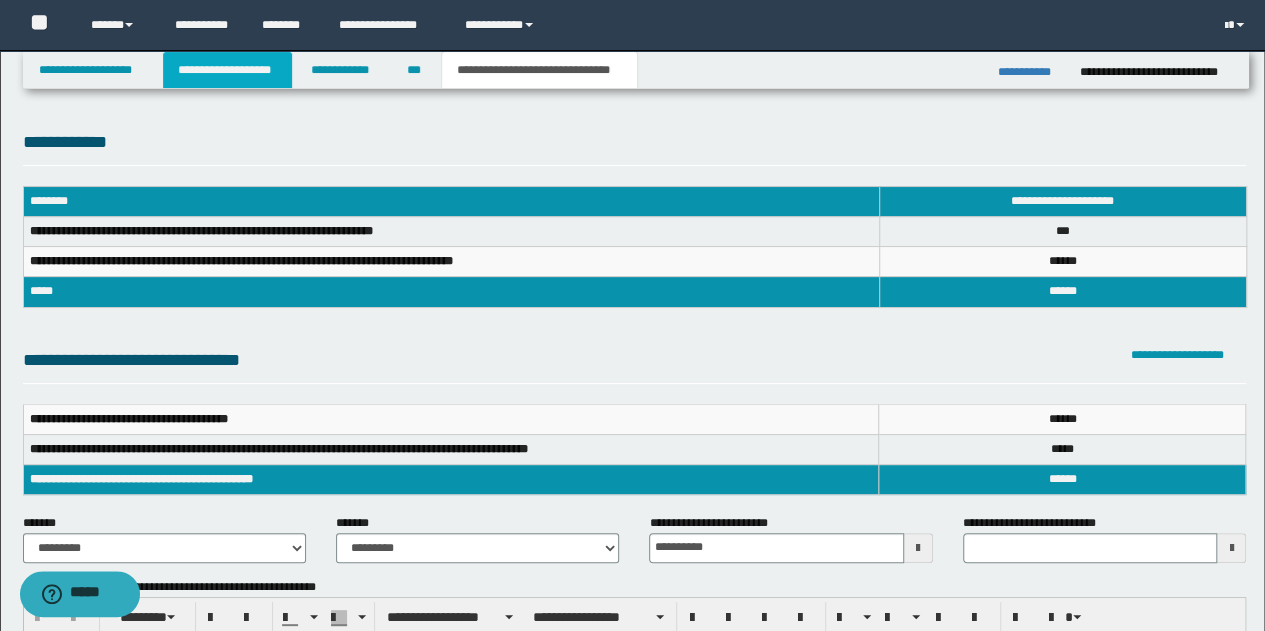 click on "**********" at bounding box center [227, 70] 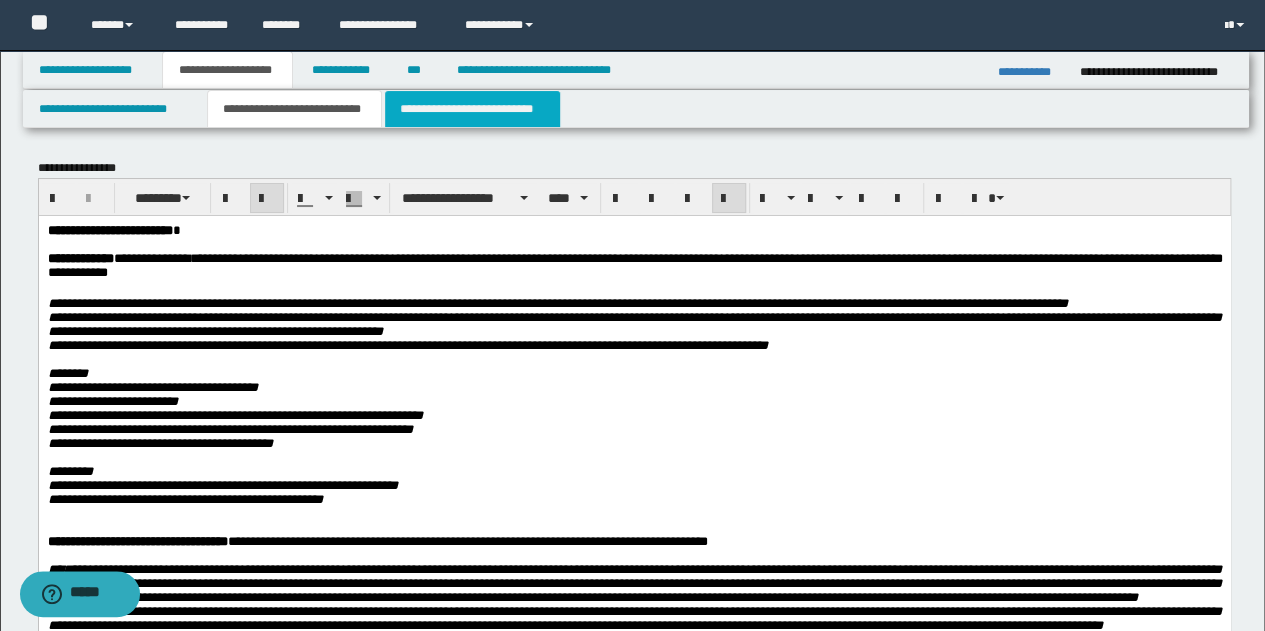 click on "**********" at bounding box center (472, 109) 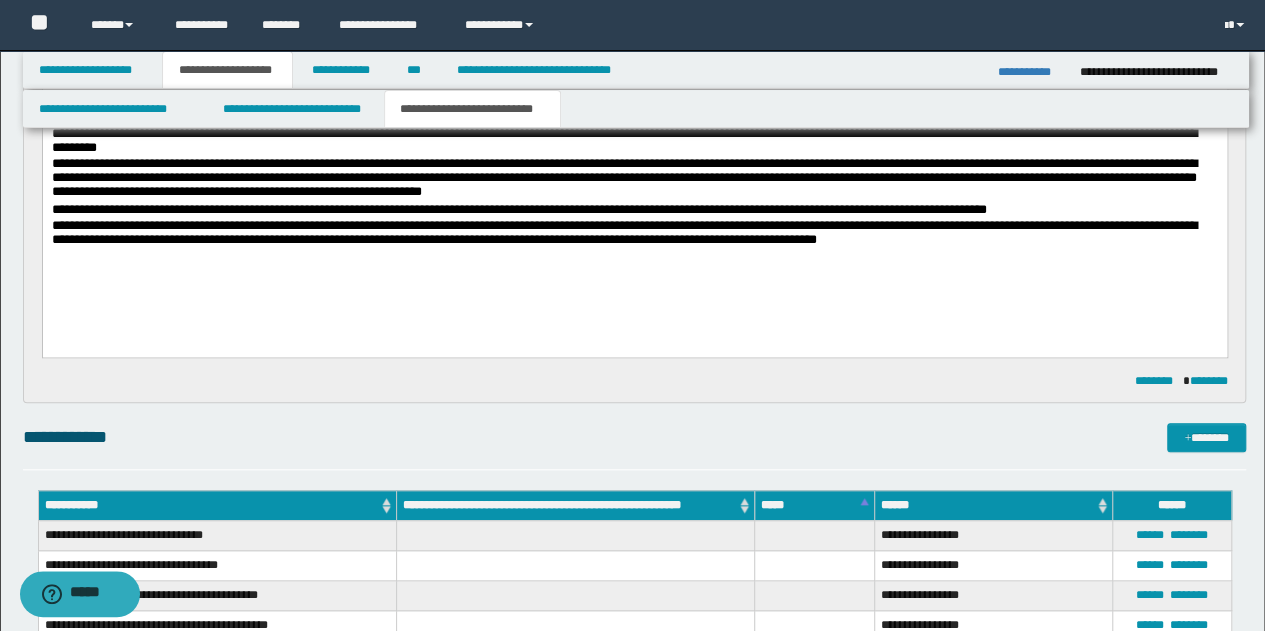 scroll, scrollTop: 600, scrollLeft: 0, axis: vertical 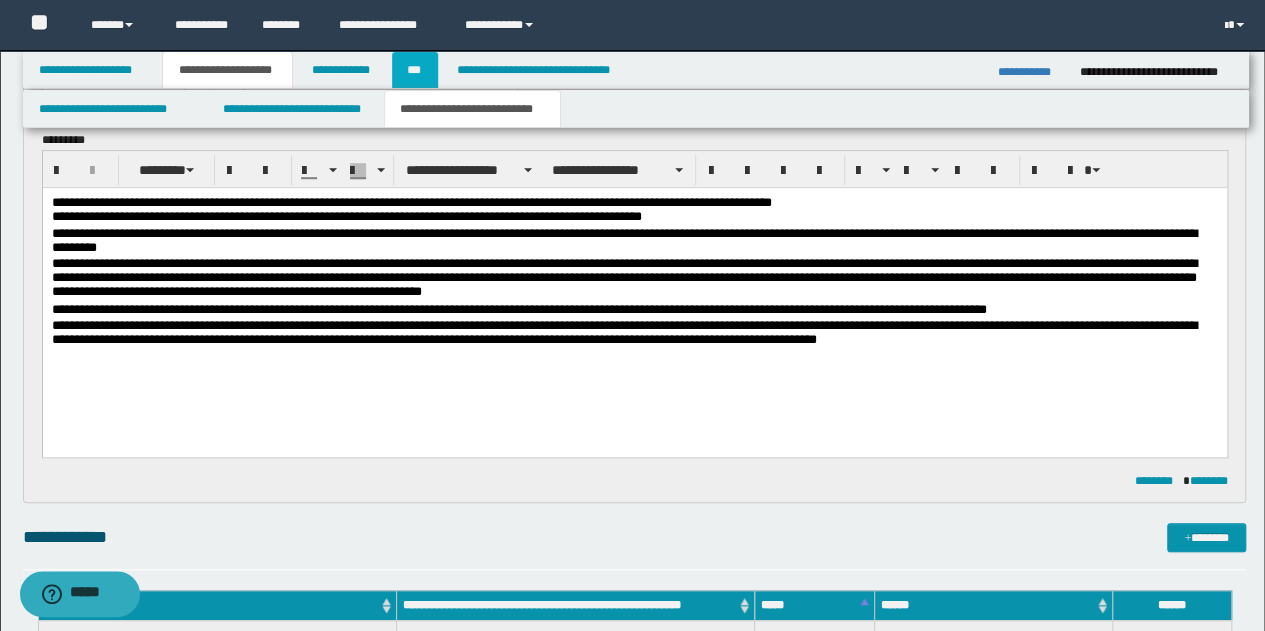 click on "***" at bounding box center [415, 70] 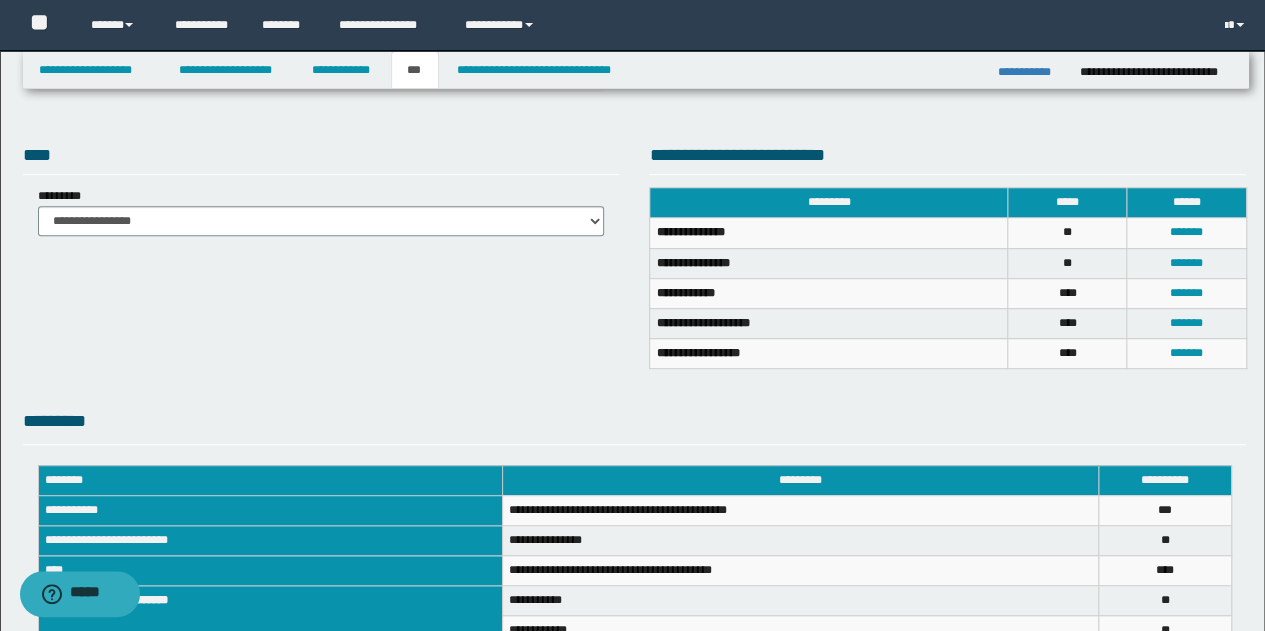 scroll, scrollTop: 367, scrollLeft: 0, axis: vertical 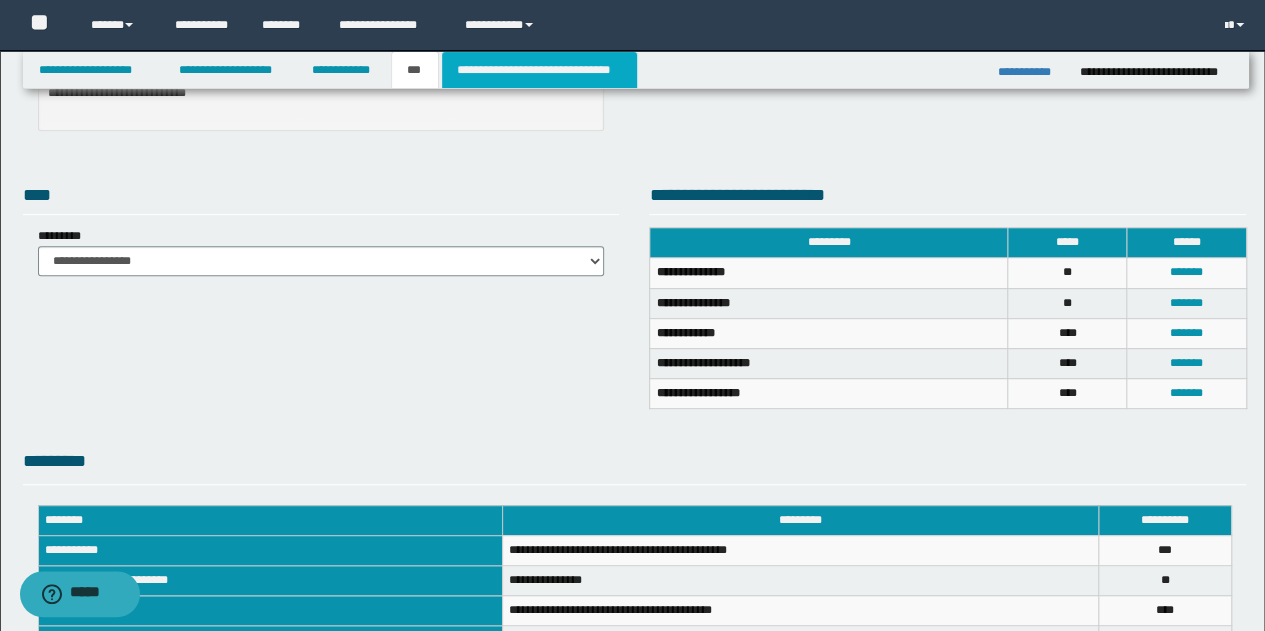 click on "**********" at bounding box center (539, 70) 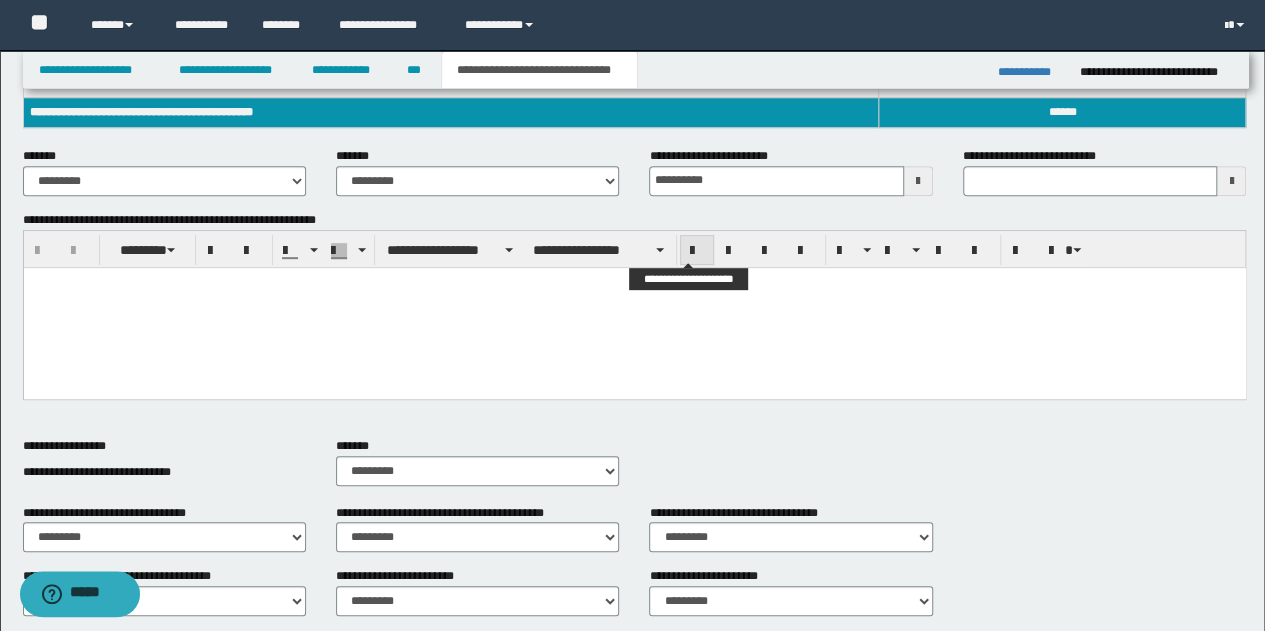 scroll, scrollTop: 67, scrollLeft: 0, axis: vertical 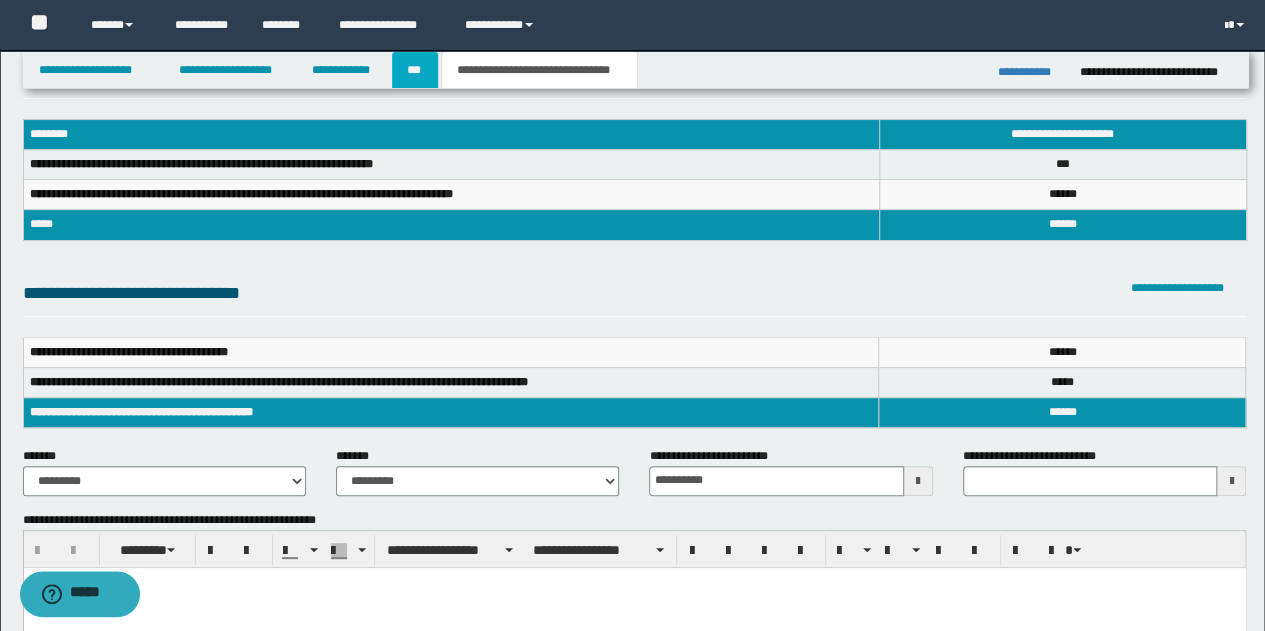 click on "***" at bounding box center [415, 70] 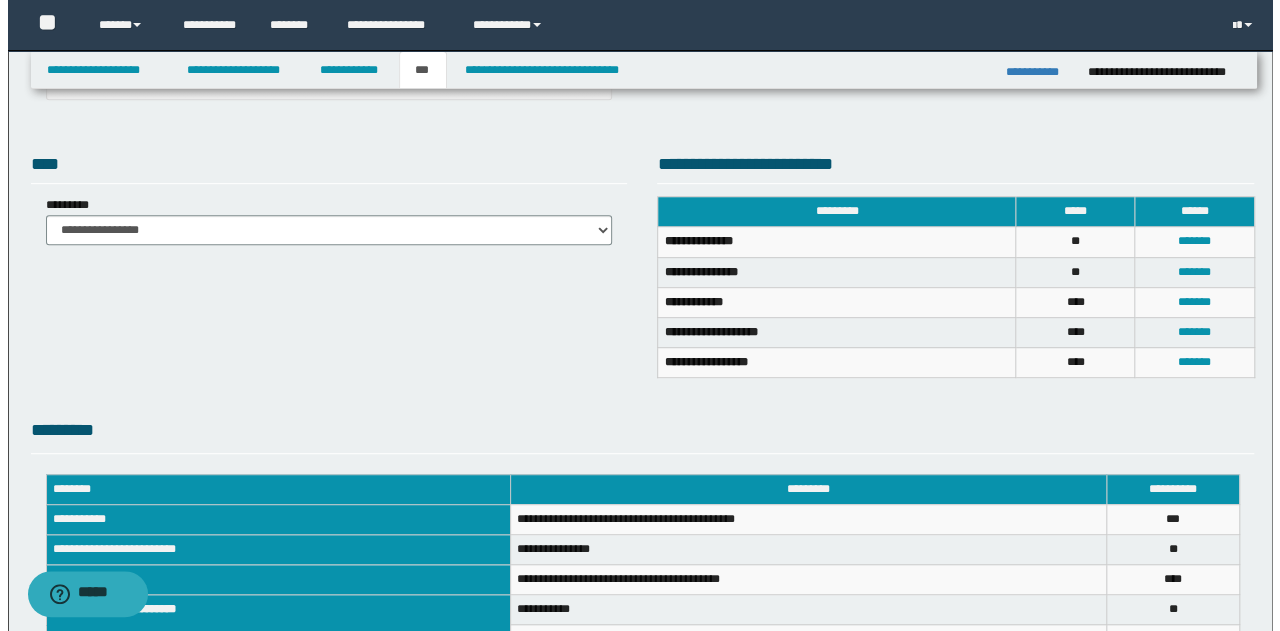 scroll, scrollTop: 367, scrollLeft: 0, axis: vertical 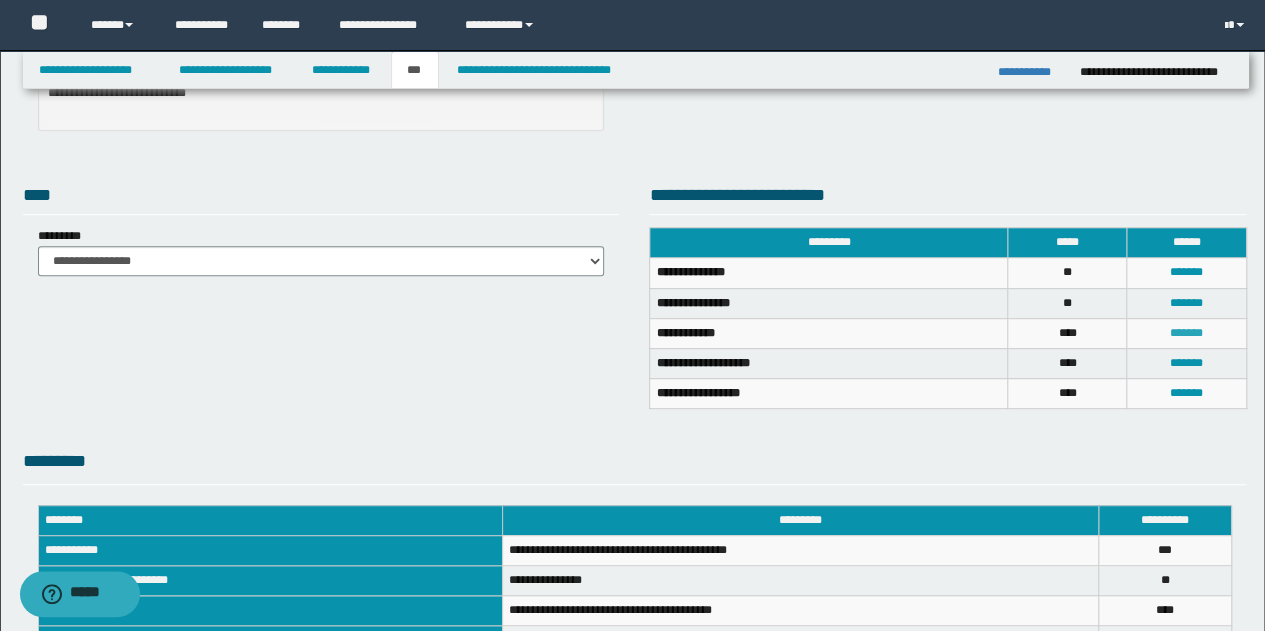 click on "*******" at bounding box center (1186, 333) 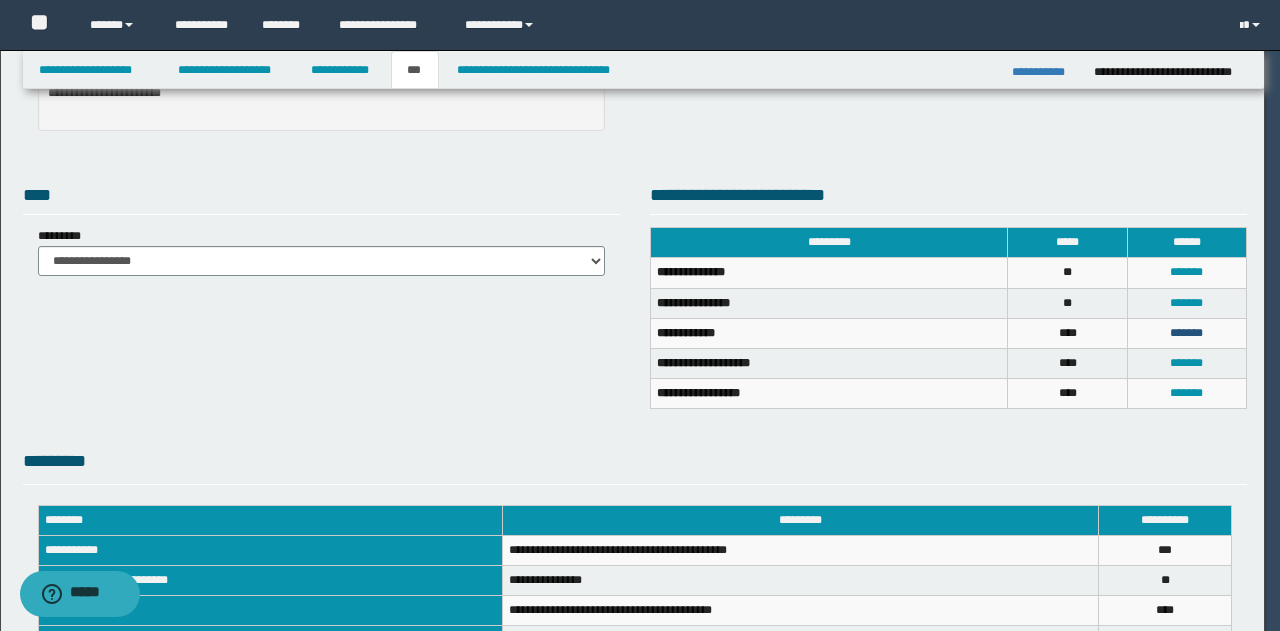 scroll, scrollTop: 0, scrollLeft: 0, axis: both 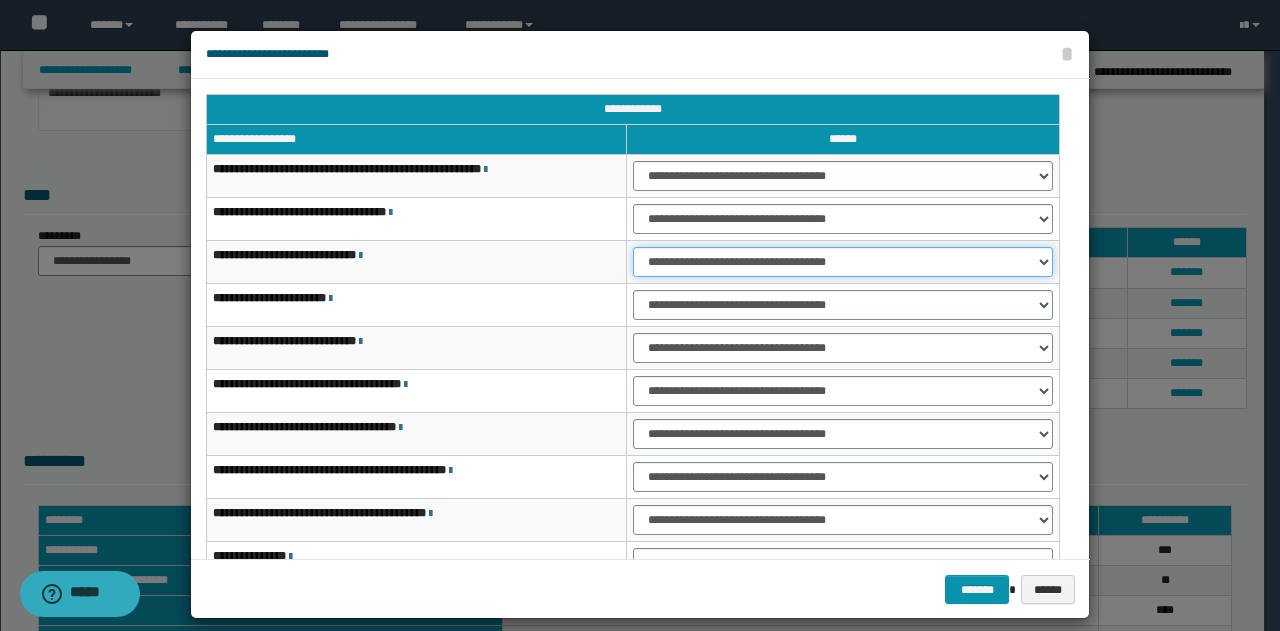 click on "**********" at bounding box center (843, 262) 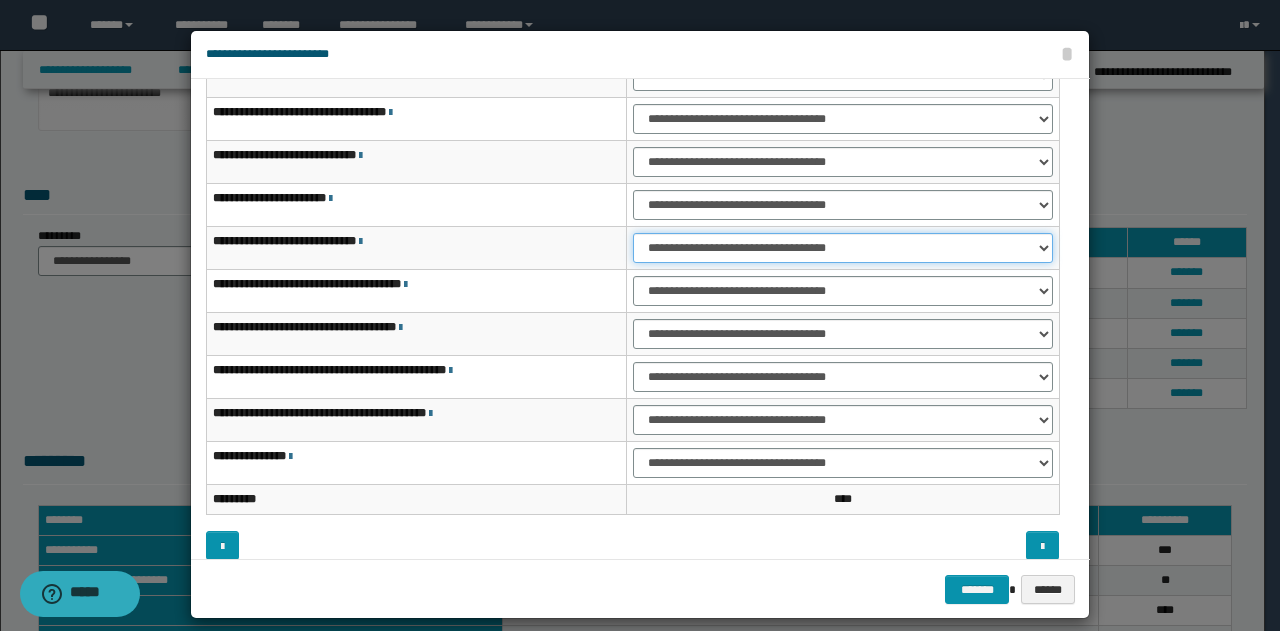 click on "**********" at bounding box center (843, 248) 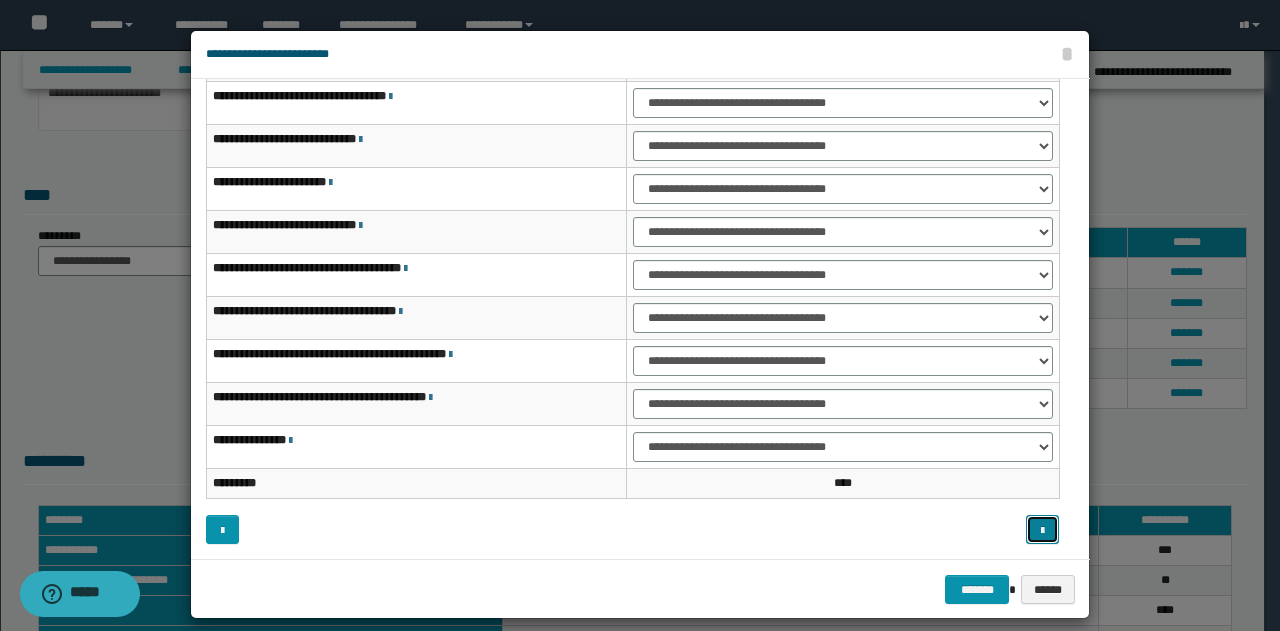 drag, startPoint x: 1034, startPoint y: 525, endPoint x: 1029, endPoint y: 515, distance: 11.18034 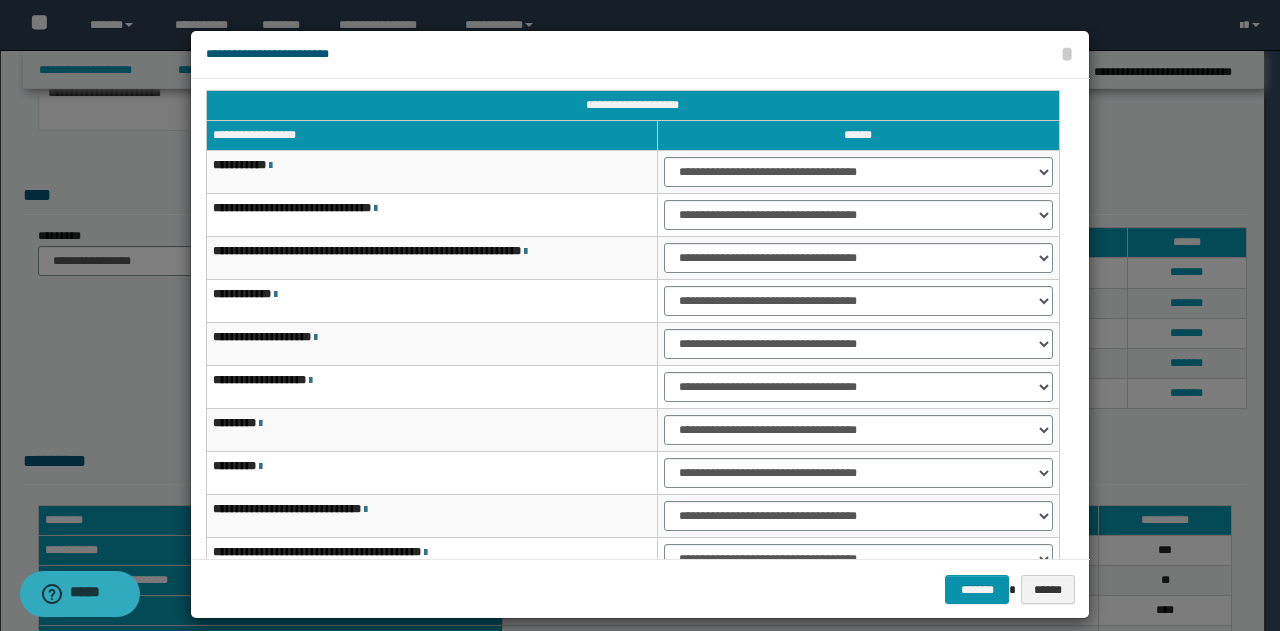 scroll, scrollTop: 0, scrollLeft: 0, axis: both 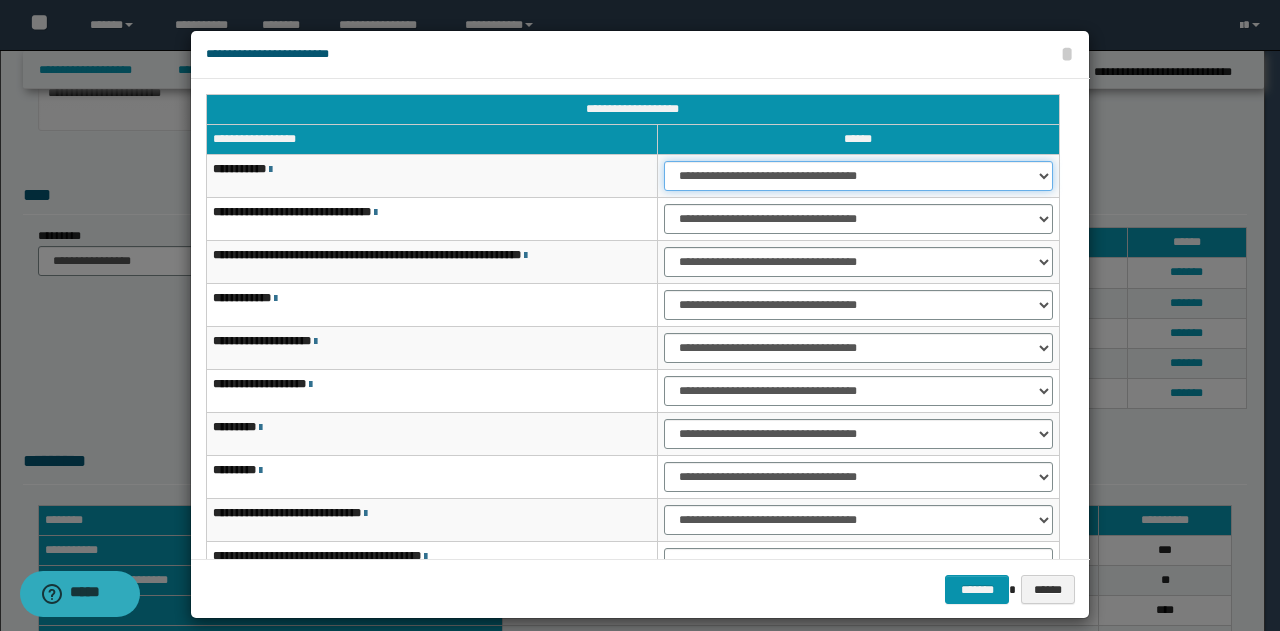 click on "**********" at bounding box center [858, 176] 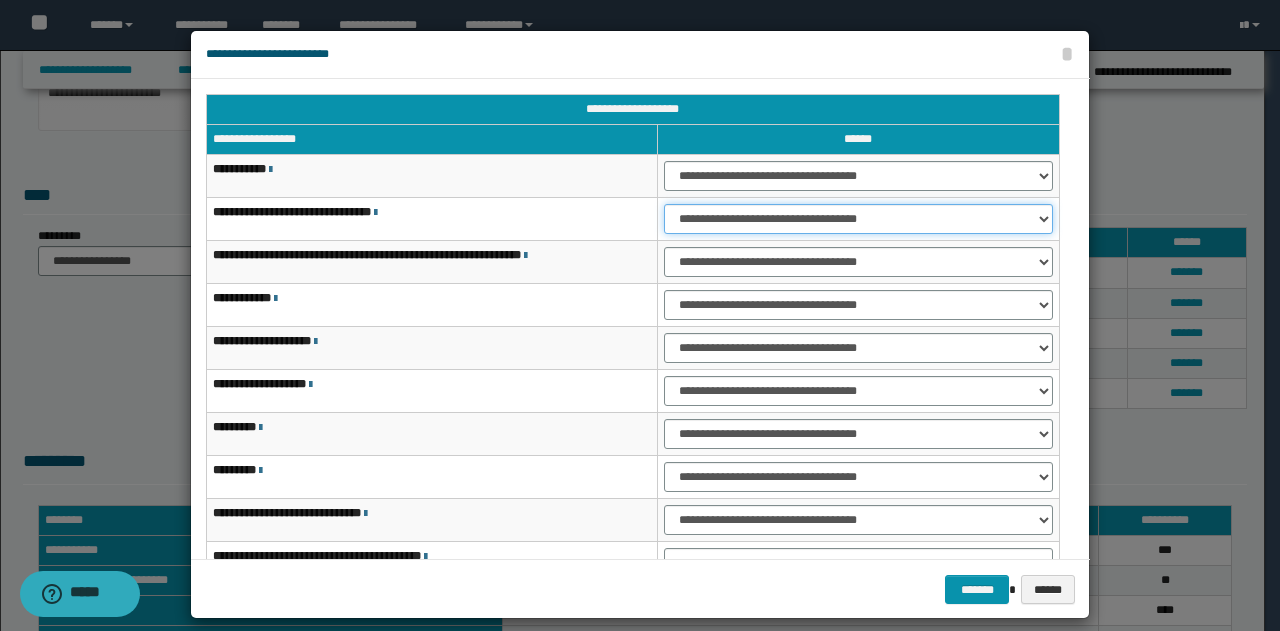 click on "**********" at bounding box center (858, 219) 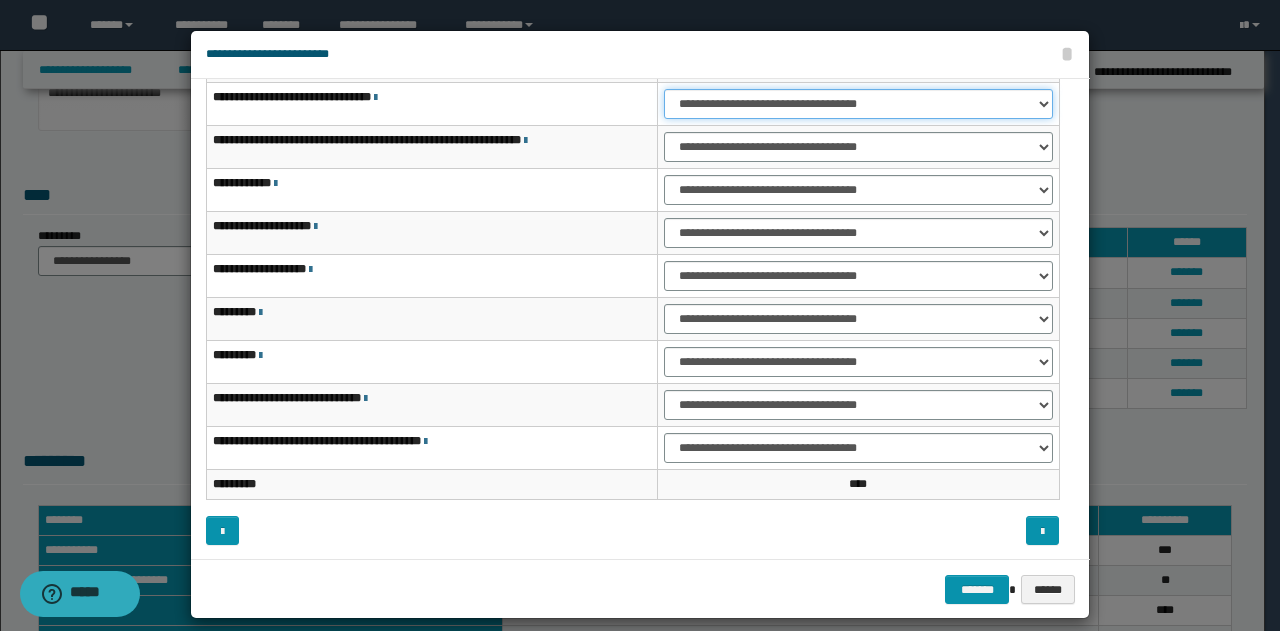scroll, scrollTop: 116, scrollLeft: 0, axis: vertical 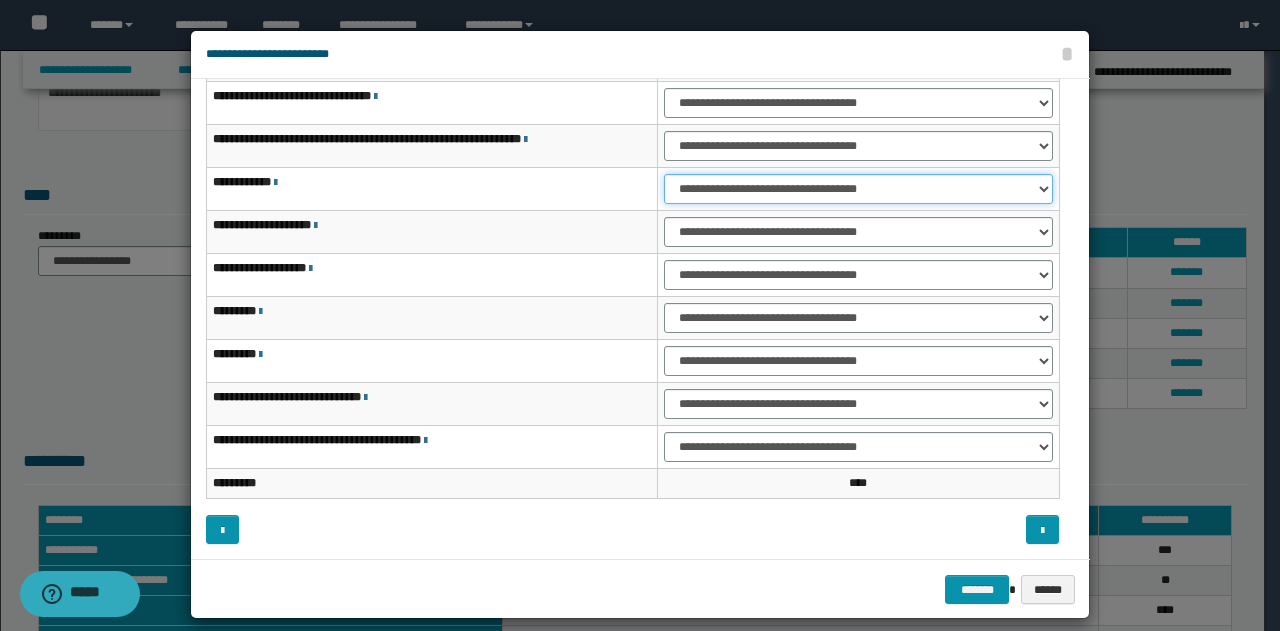 click on "**********" at bounding box center (858, 189) 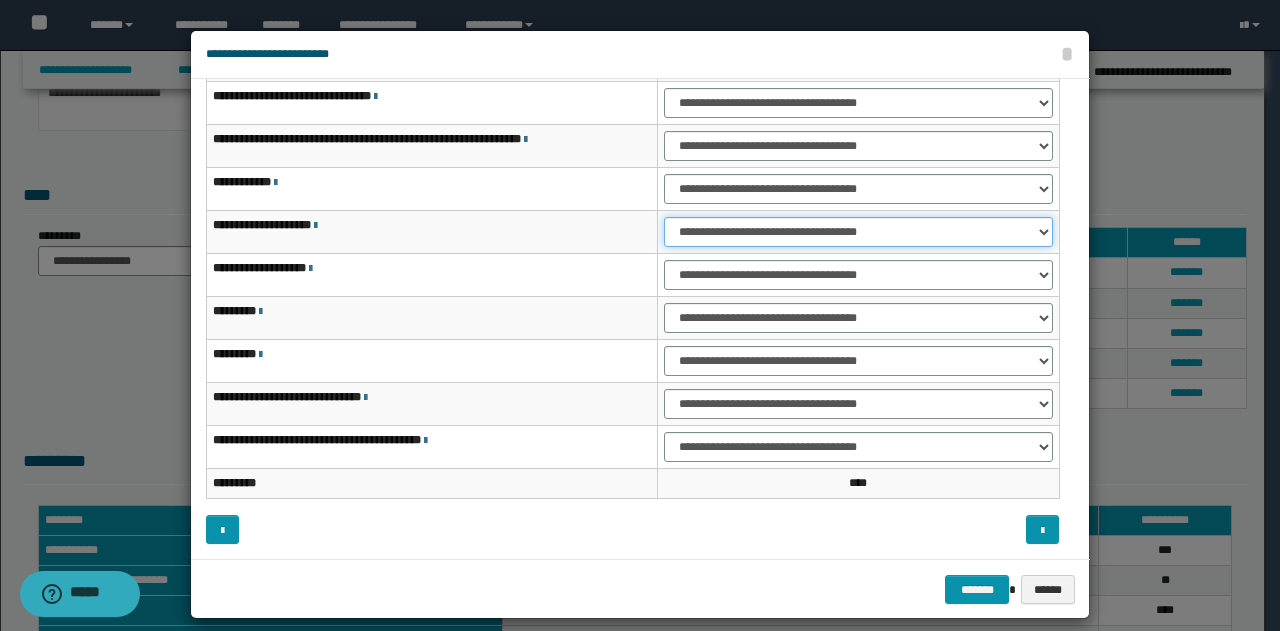 click on "**********" at bounding box center (858, 232) 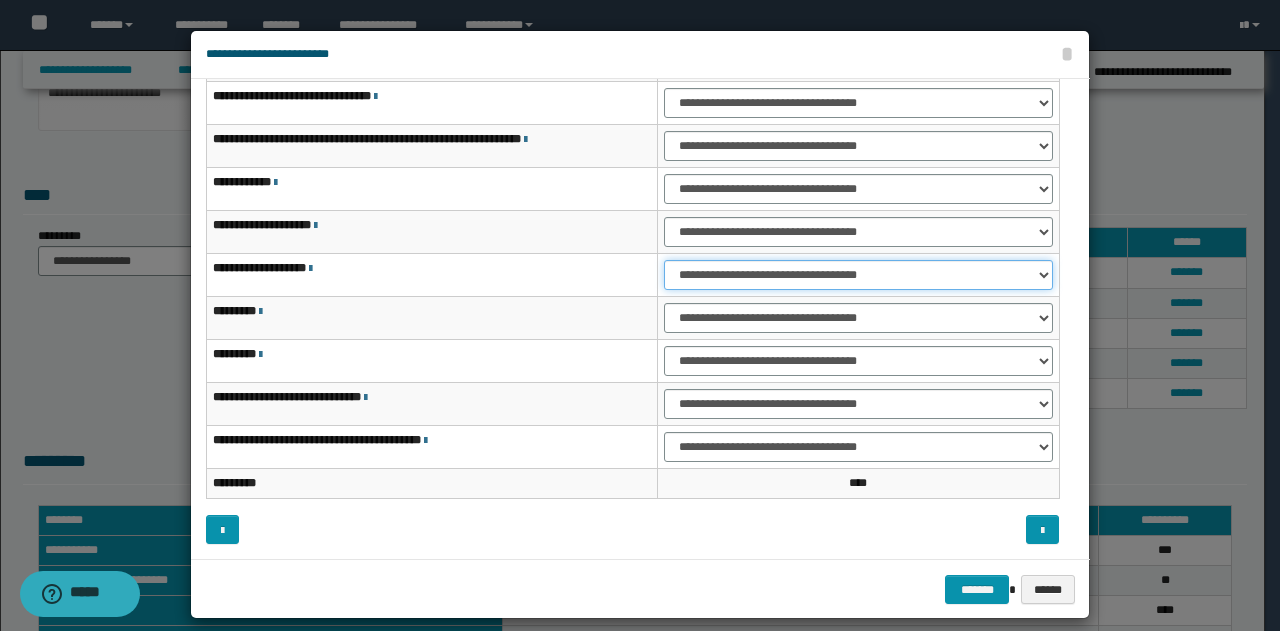 click on "**********" at bounding box center (858, 275) 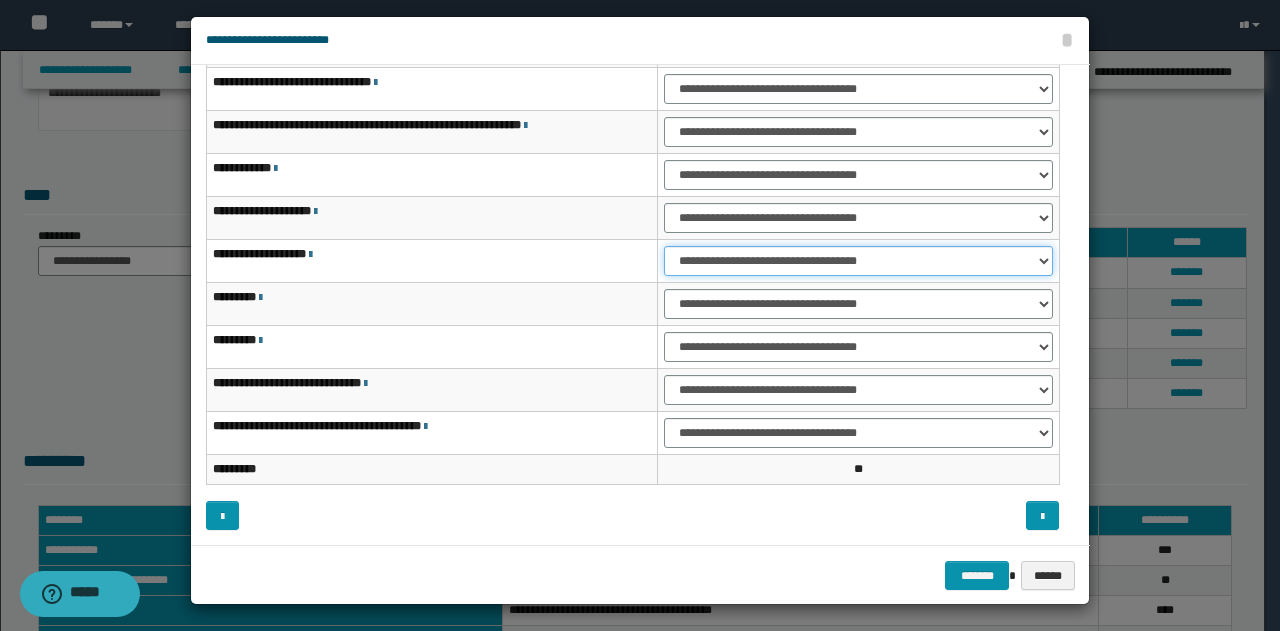 scroll, scrollTop: 18, scrollLeft: 0, axis: vertical 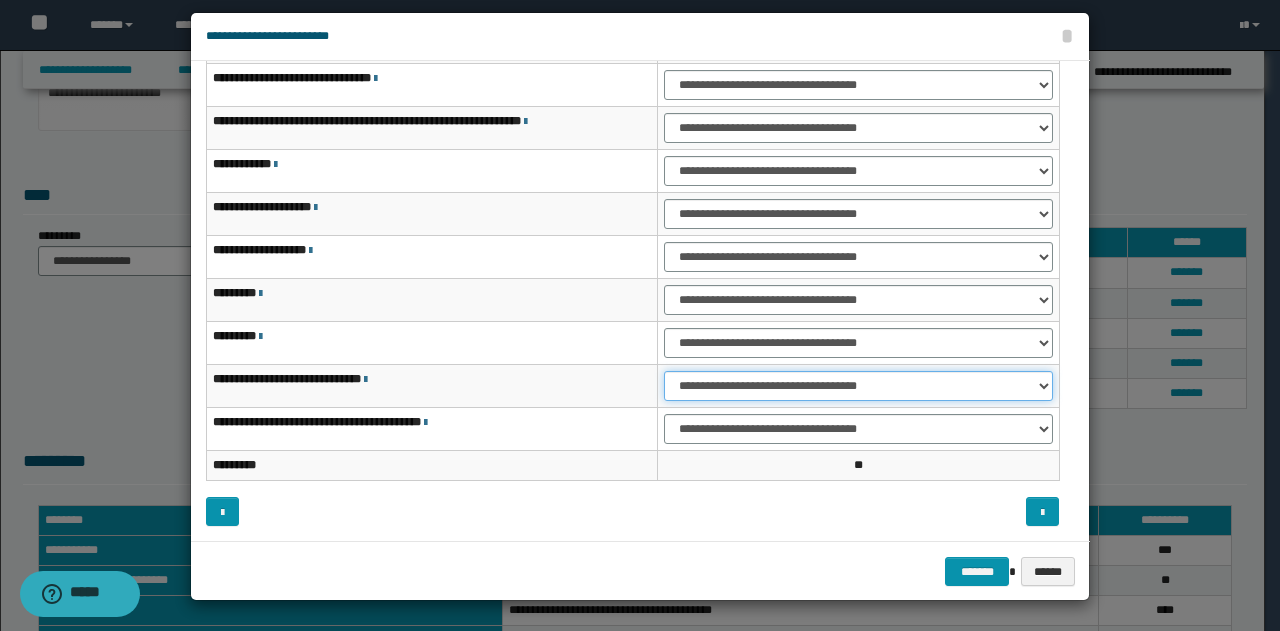 click on "**********" at bounding box center (858, 386) 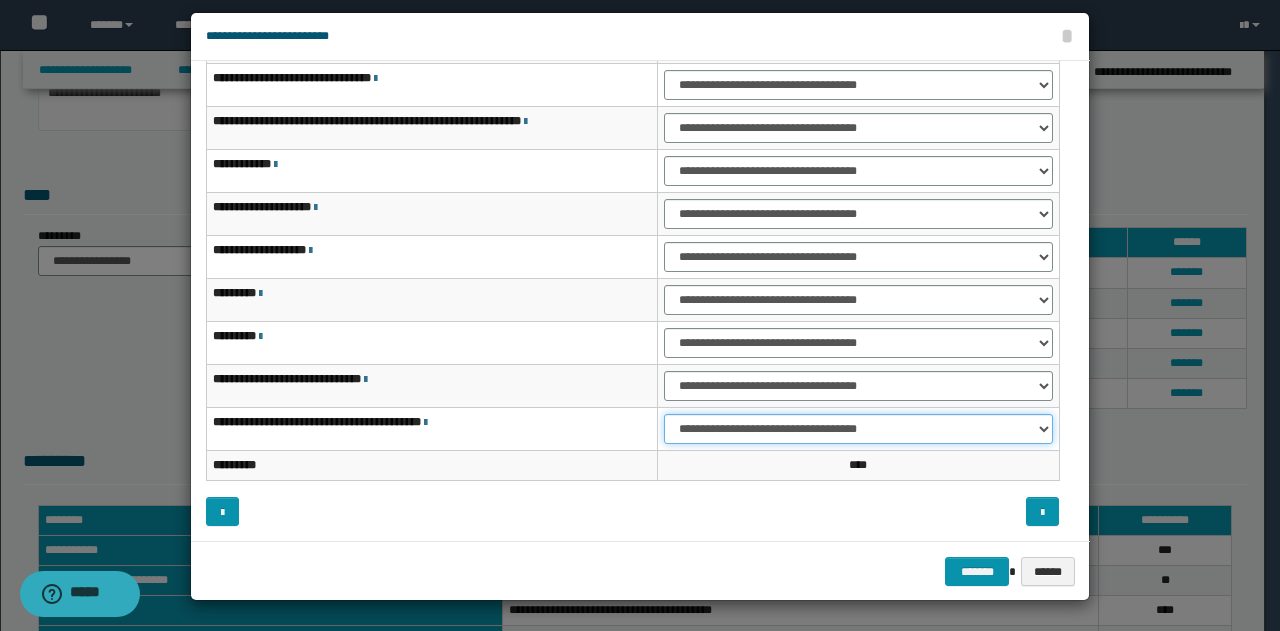 click on "**********" at bounding box center (858, 429) 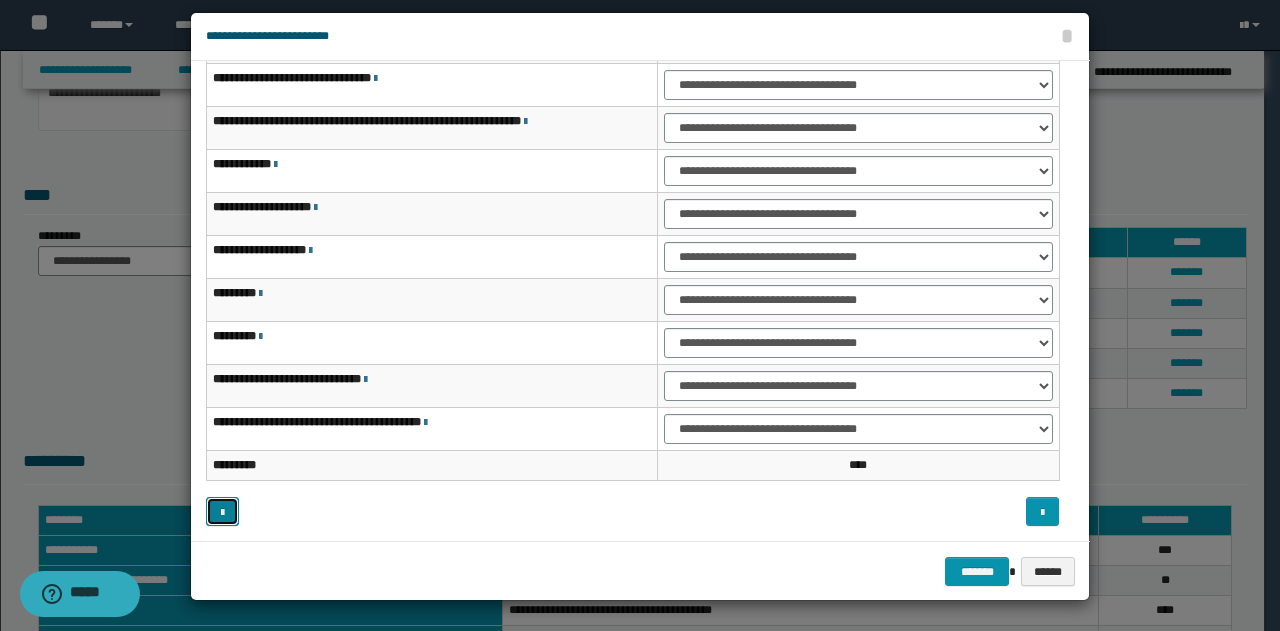 click at bounding box center (222, 513) 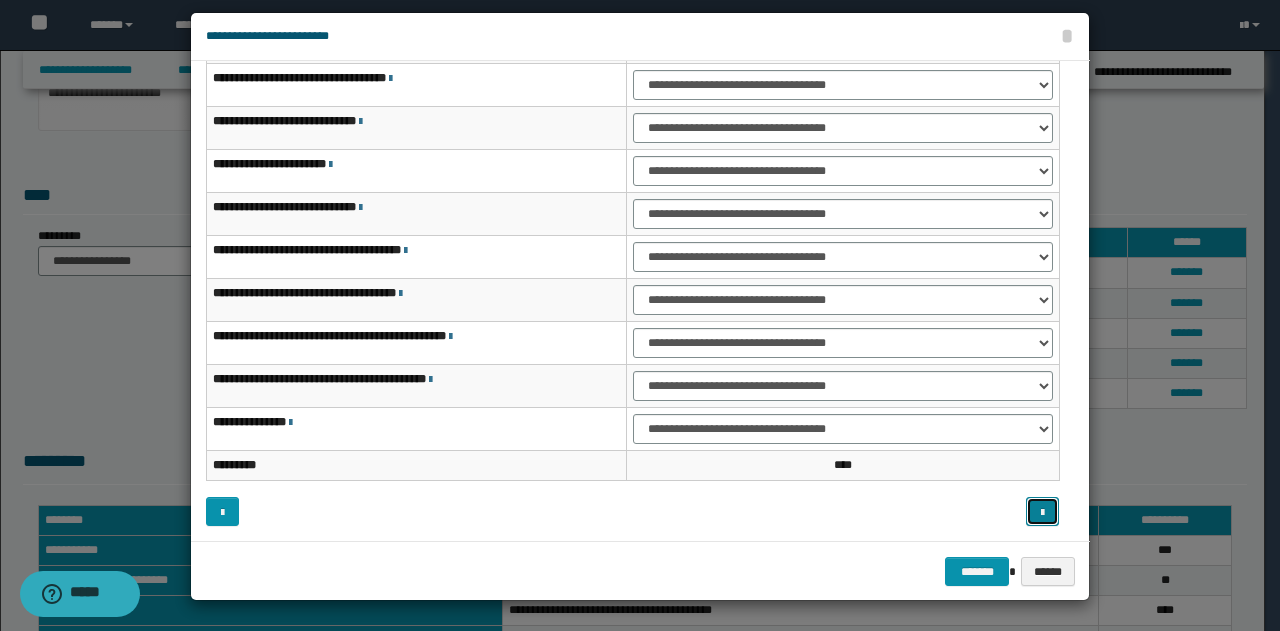 click at bounding box center [1042, 513] 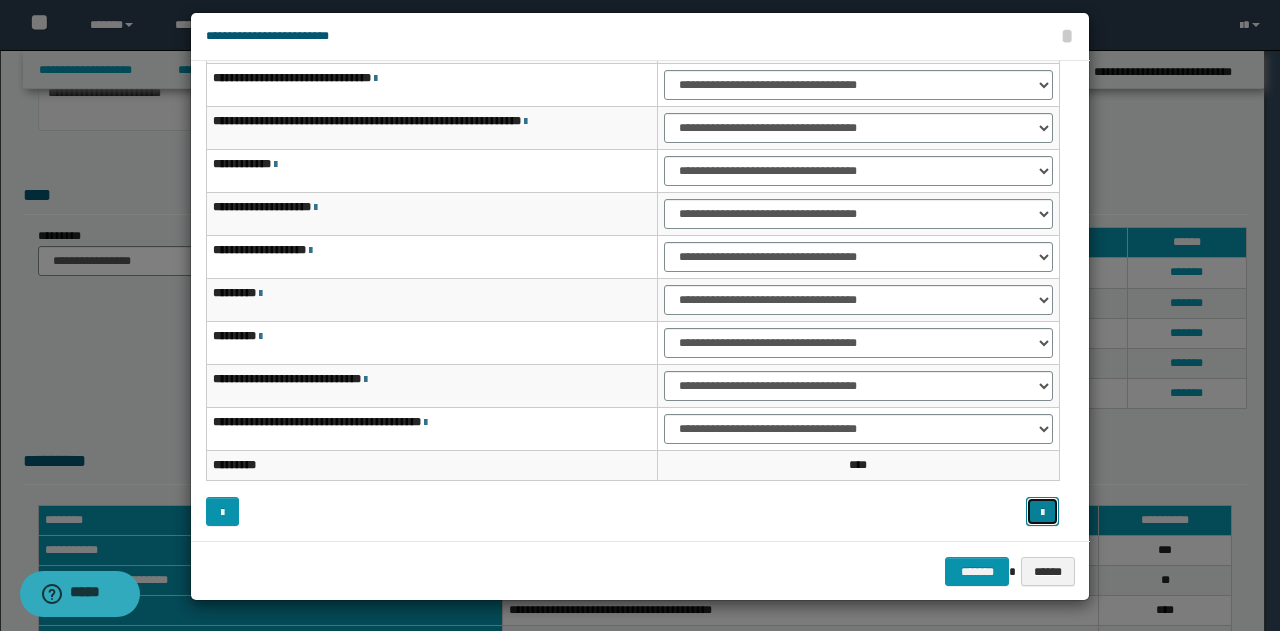 click at bounding box center [1042, 513] 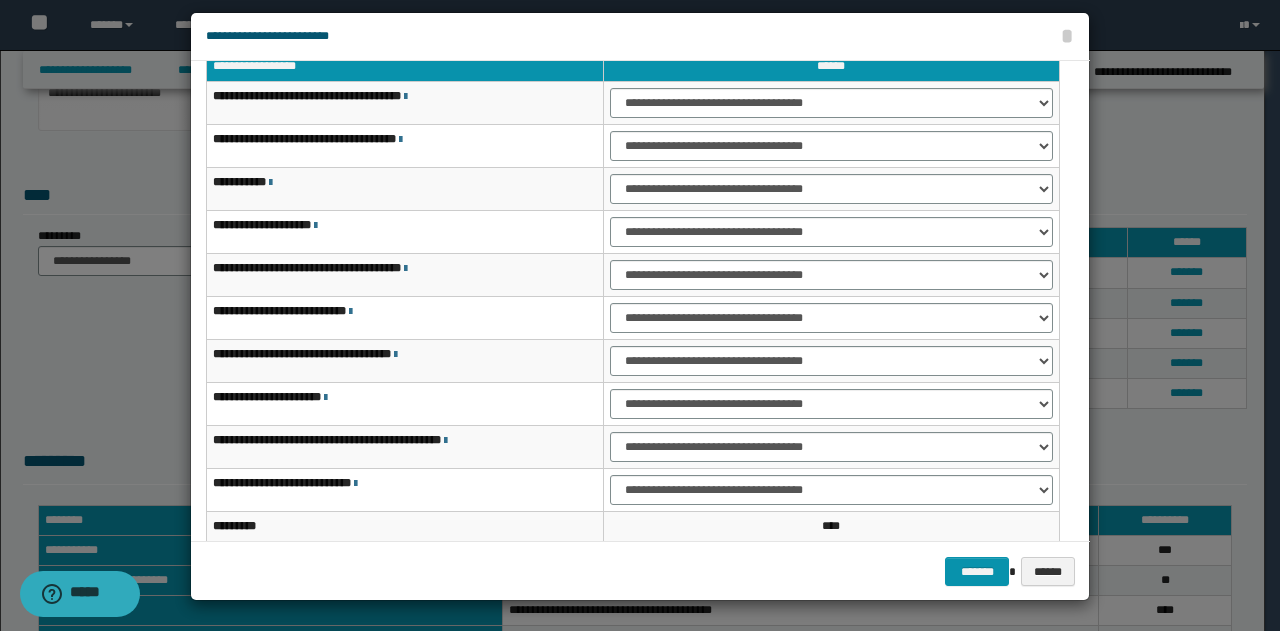 scroll, scrollTop: 0, scrollLeft: 0, axis: both 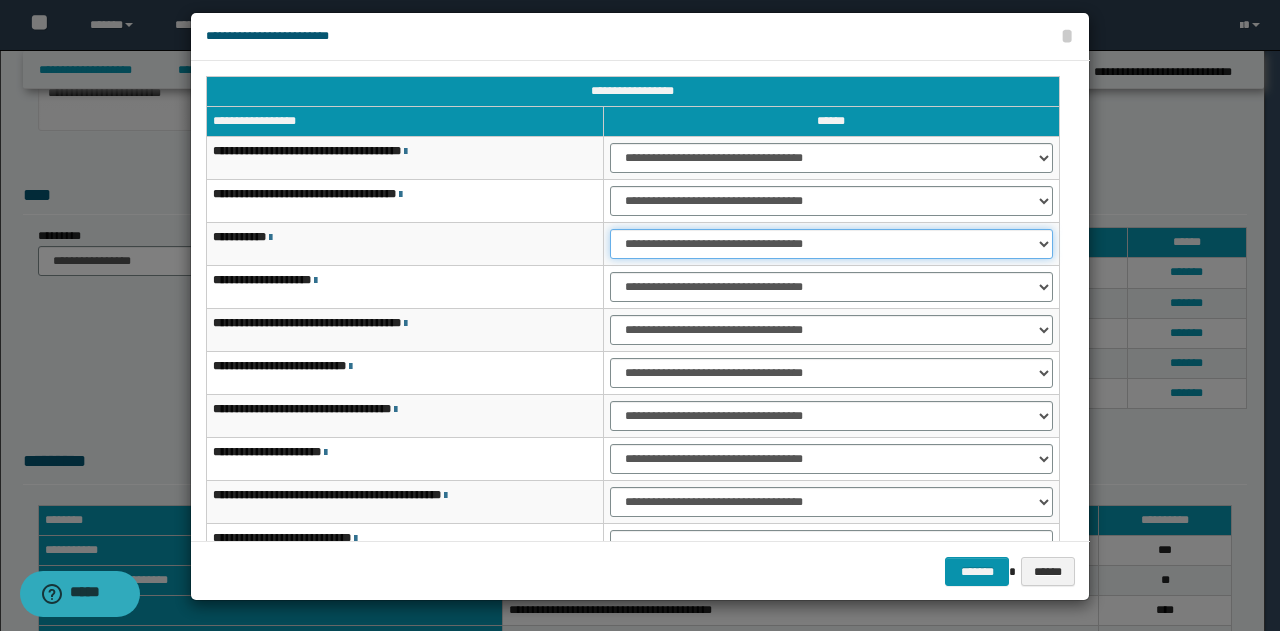 click on "**********" at bounding box center (831, 244) 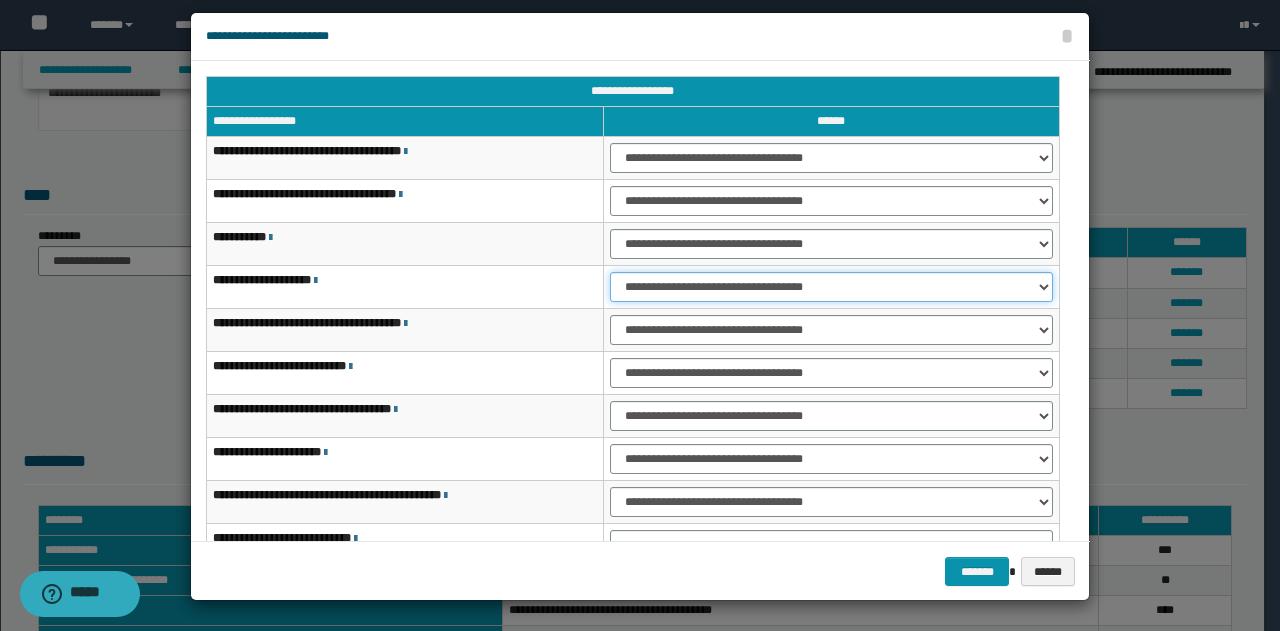 click on "**********" at bounding box center [831, 287] 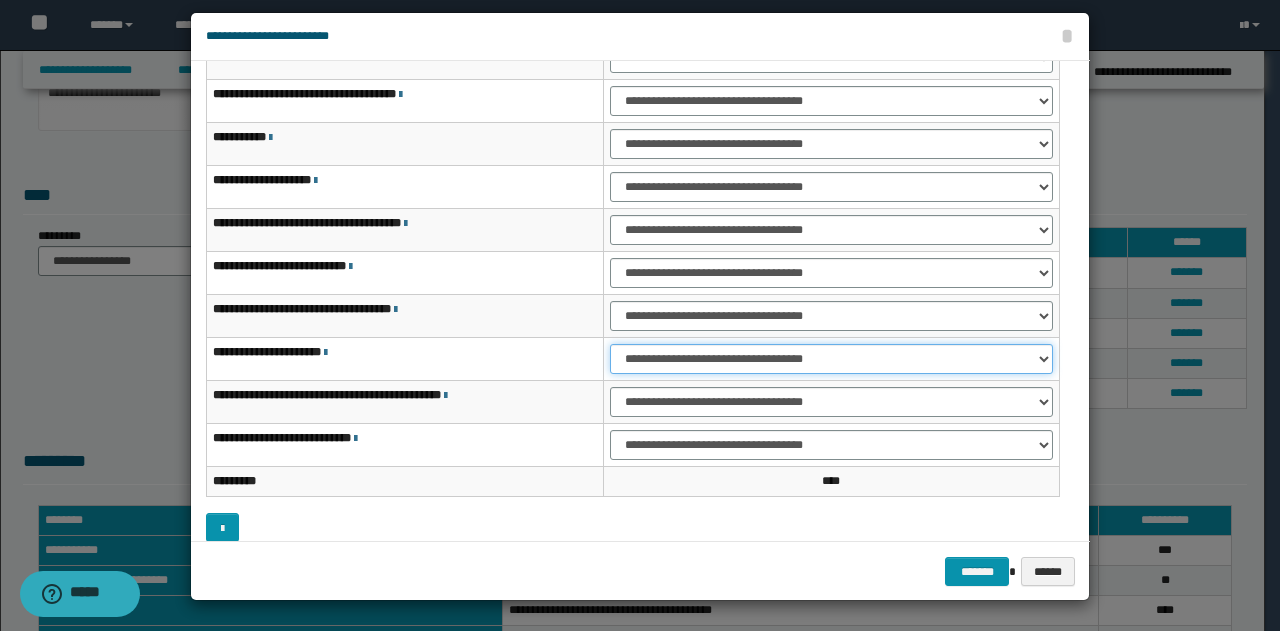 click on "**********" at bounding box center (831, 359) 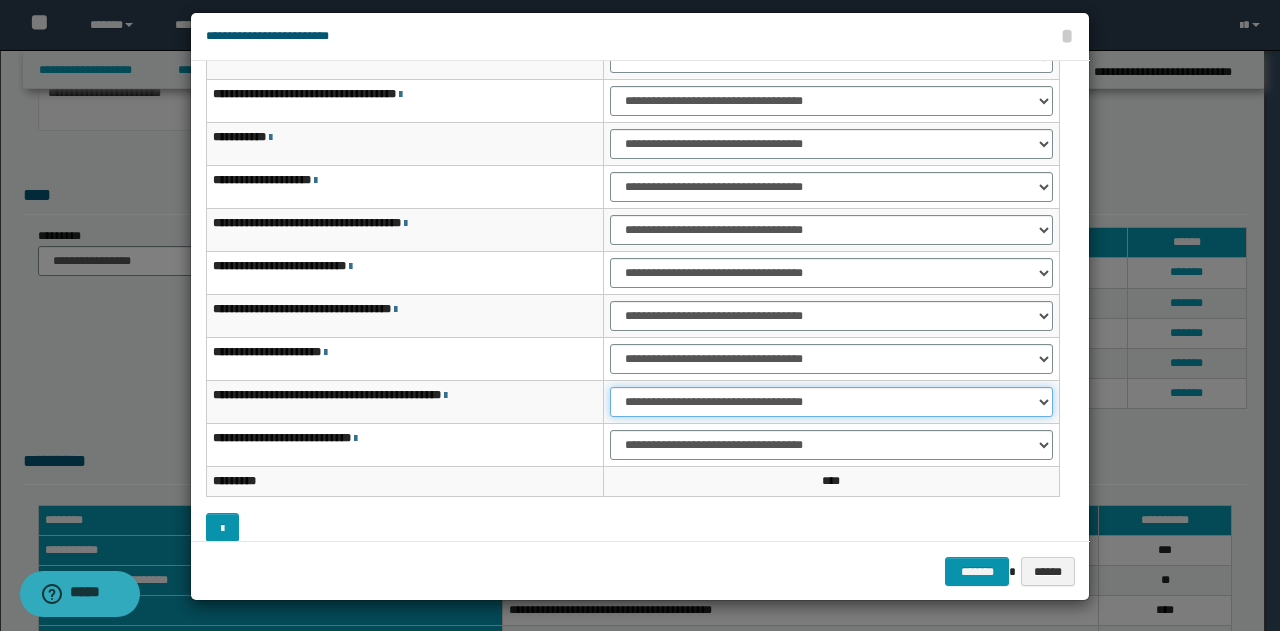 click on "**********" at bounding box center [831, 402] 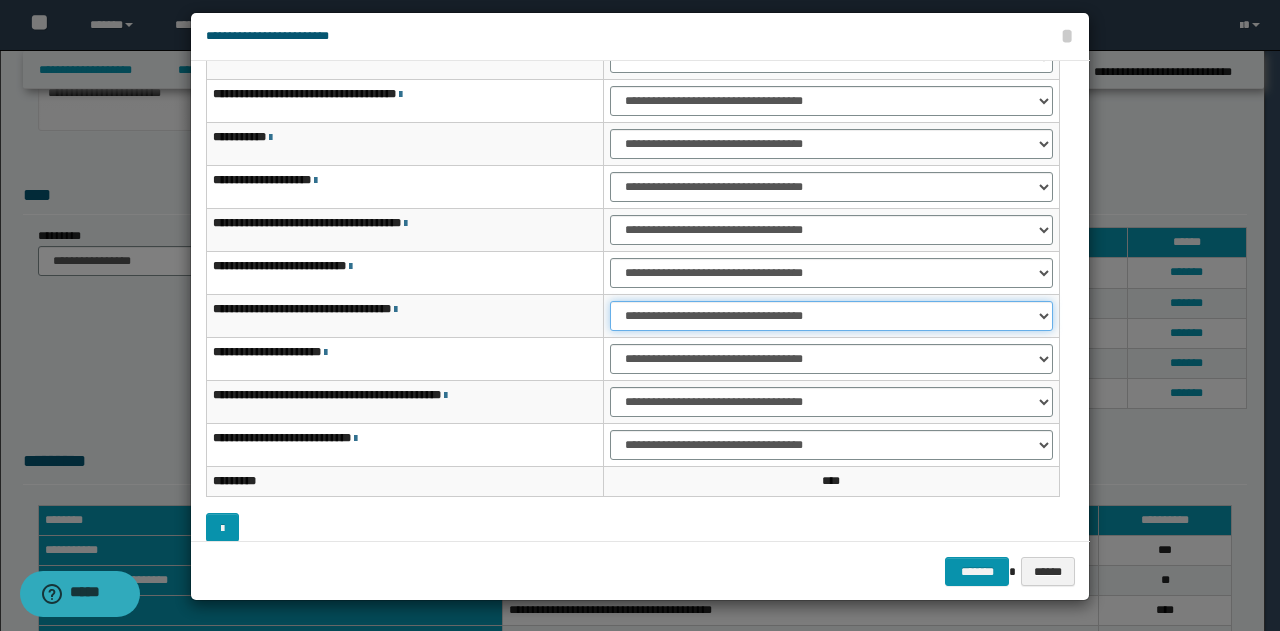 click on "**********" at bounding box center [831, 316] 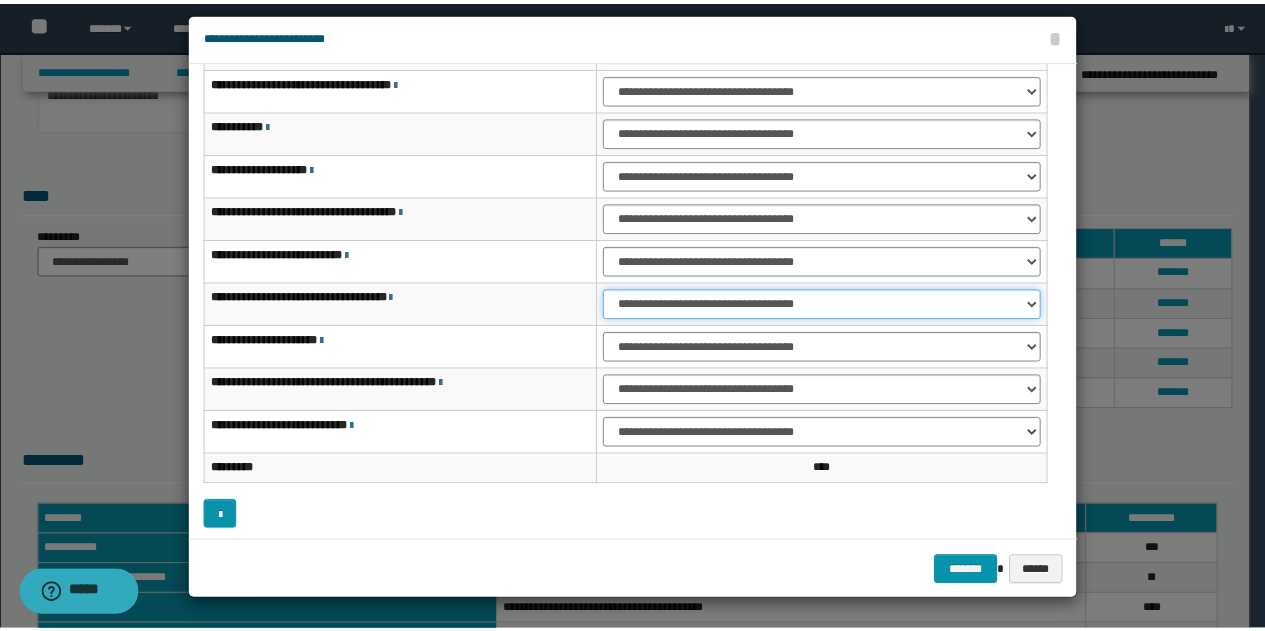 scroll, scrollTop: 116, scrollLeft: 0, axis: vertical 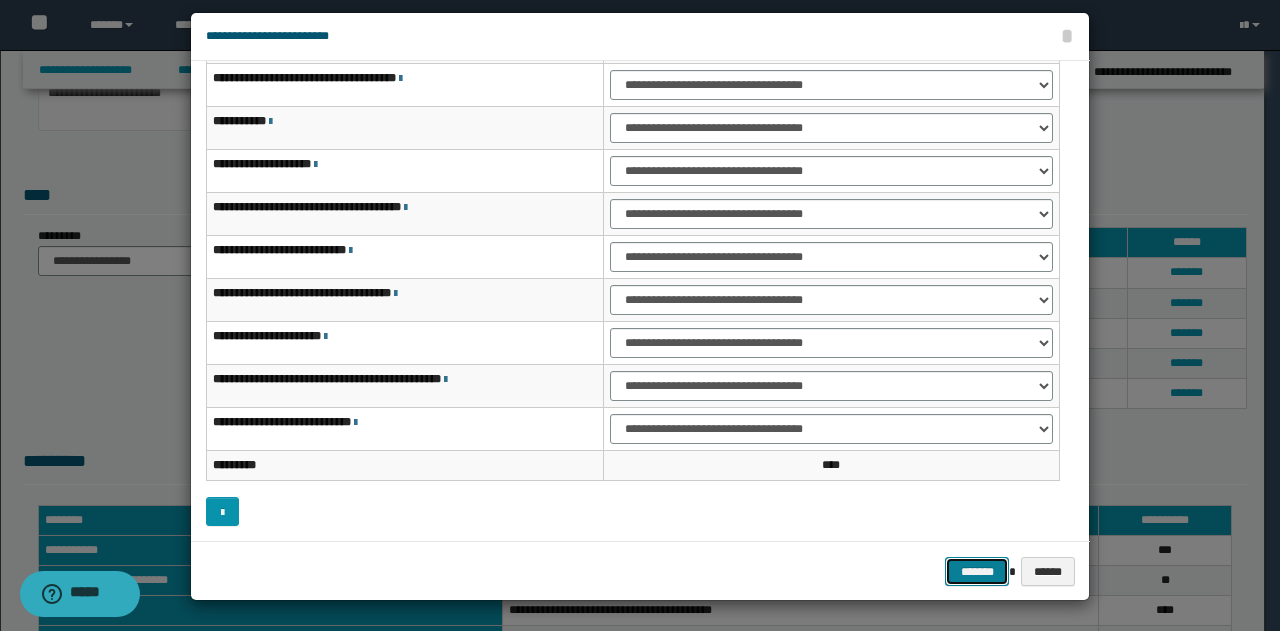 click on "*******" at bounding box center [977, 571] 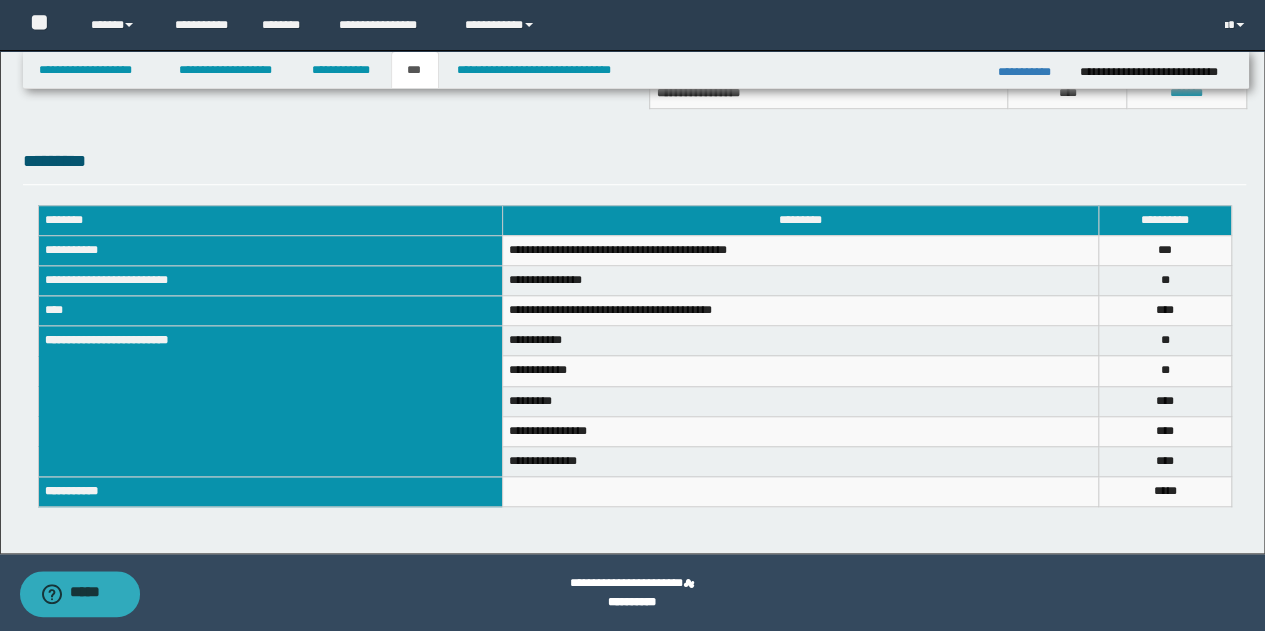 scroll, scrollTop: 267, scrollLeft: 0, axis: vertical 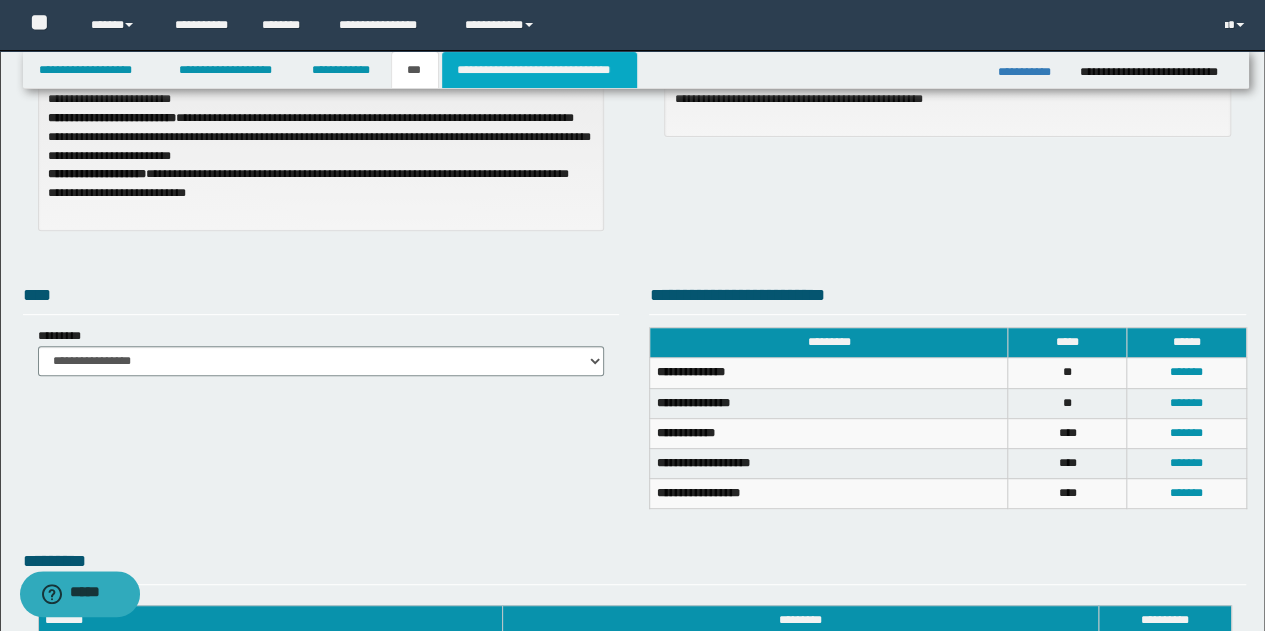click on "**********" at bounding box center (539, 70) 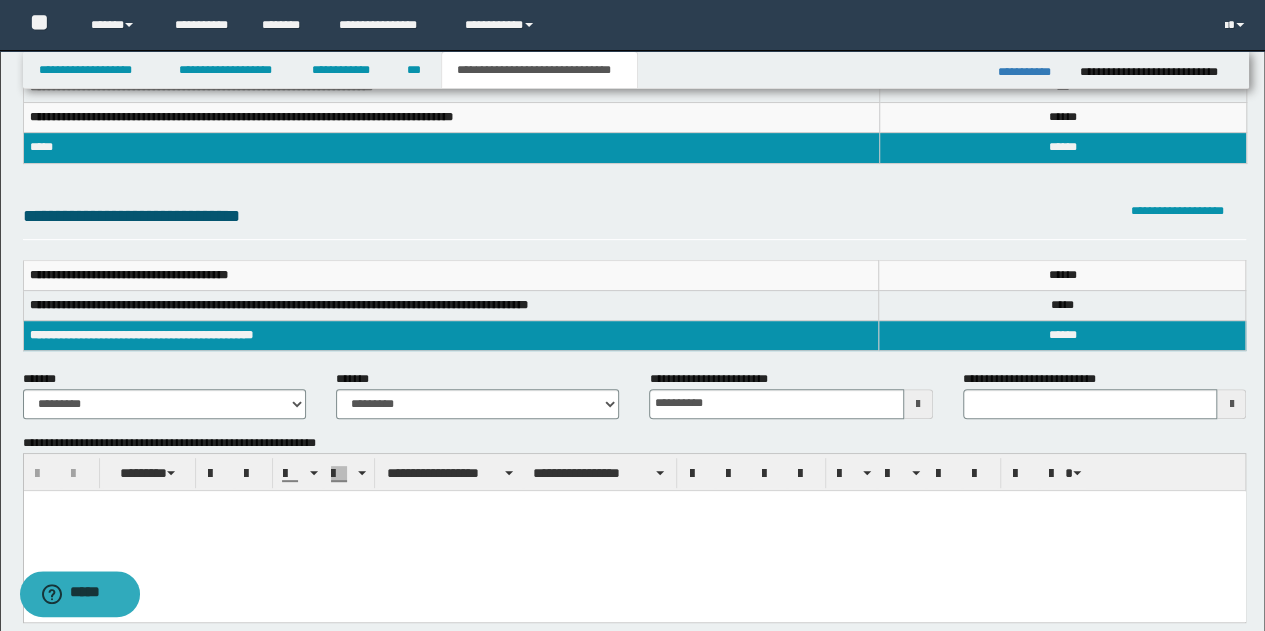scroll, scrollTop: 0, scrollLeft: 0, axis: both 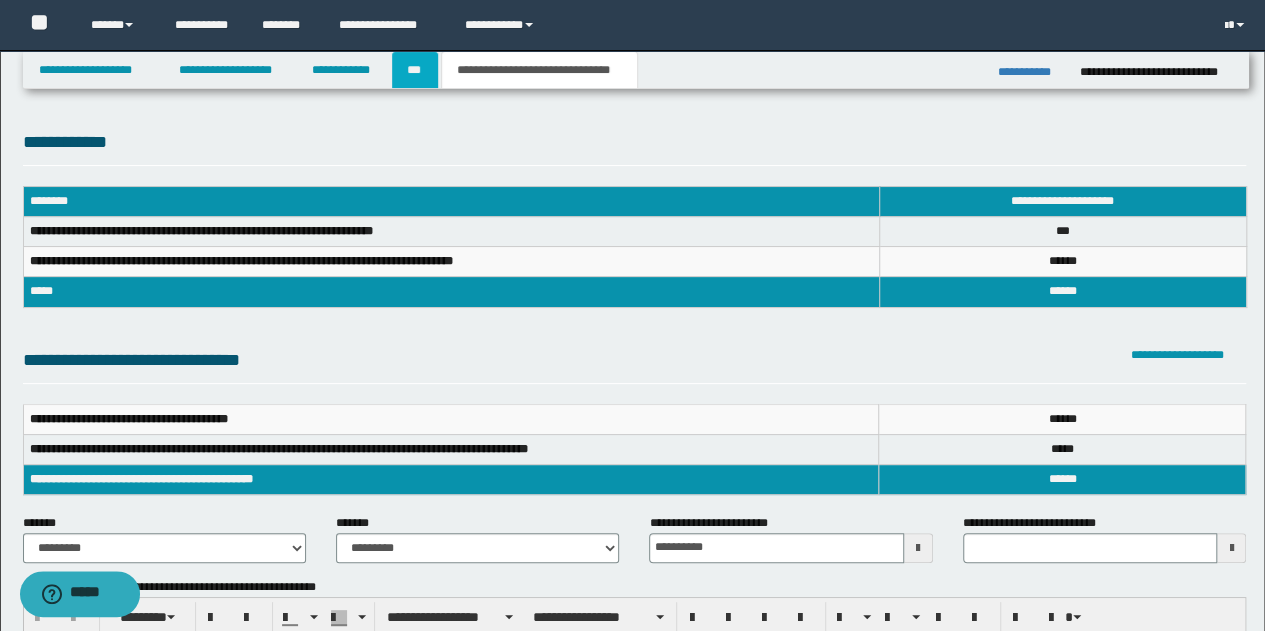 click on "***" at bounding box center (415, 70) 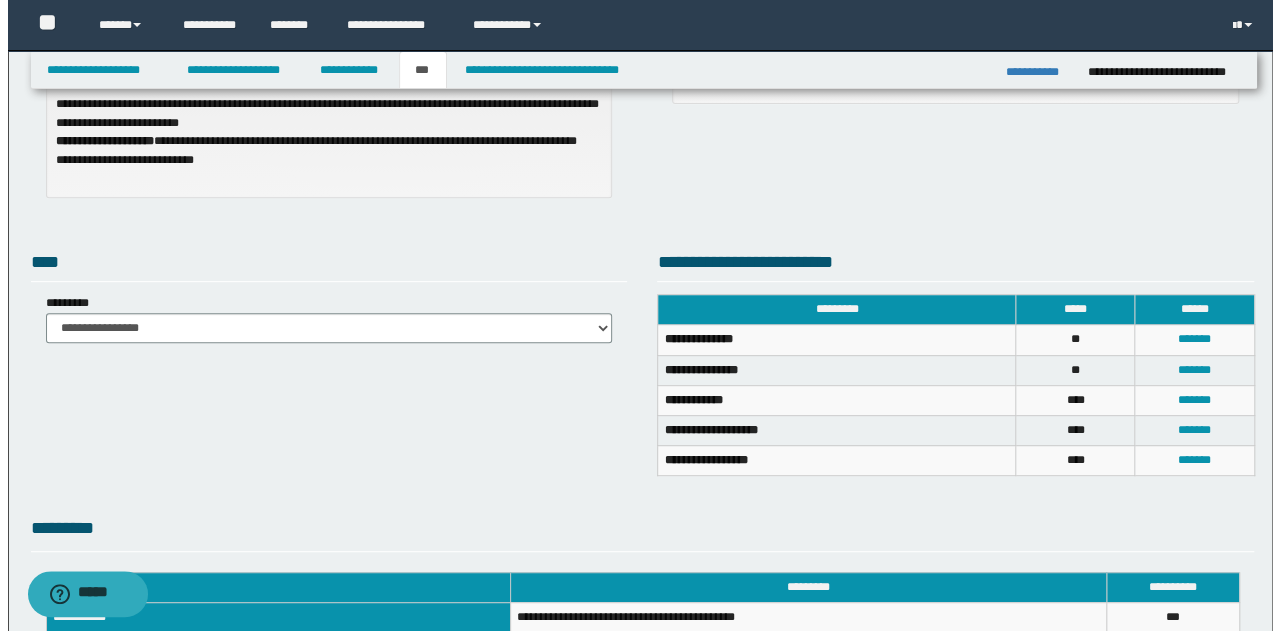 scroll, scrollTop: 400, scrollLeft: 0, axis: vertical 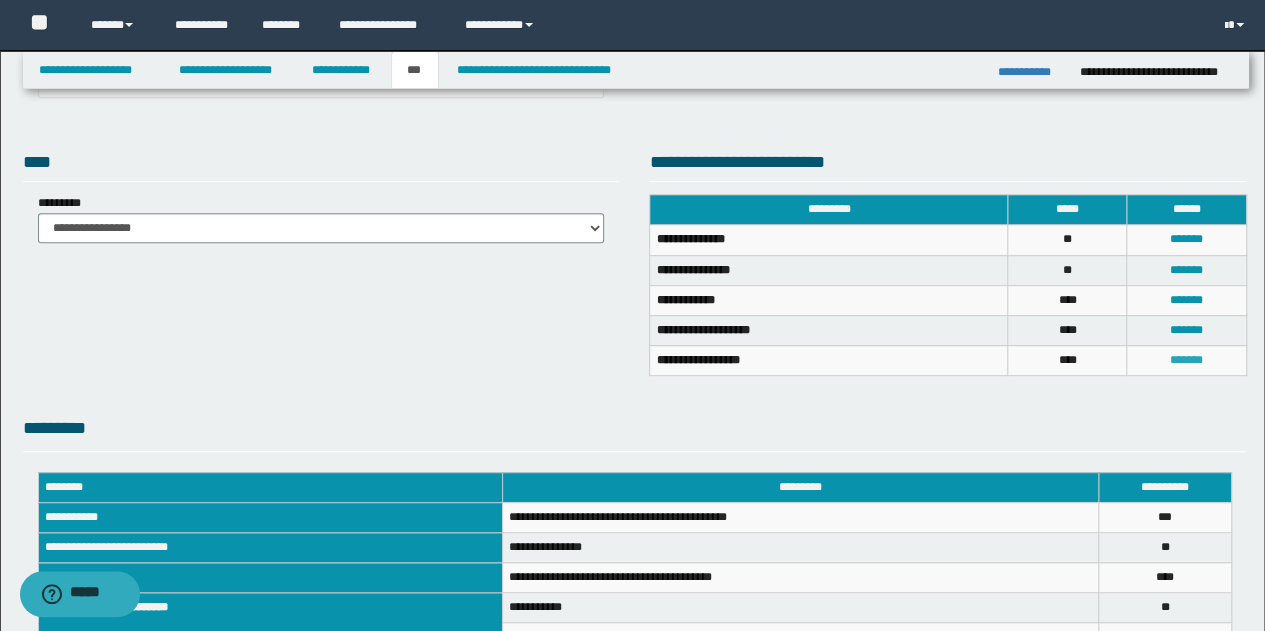 click on "*******" at bounding box center [1186, 360] 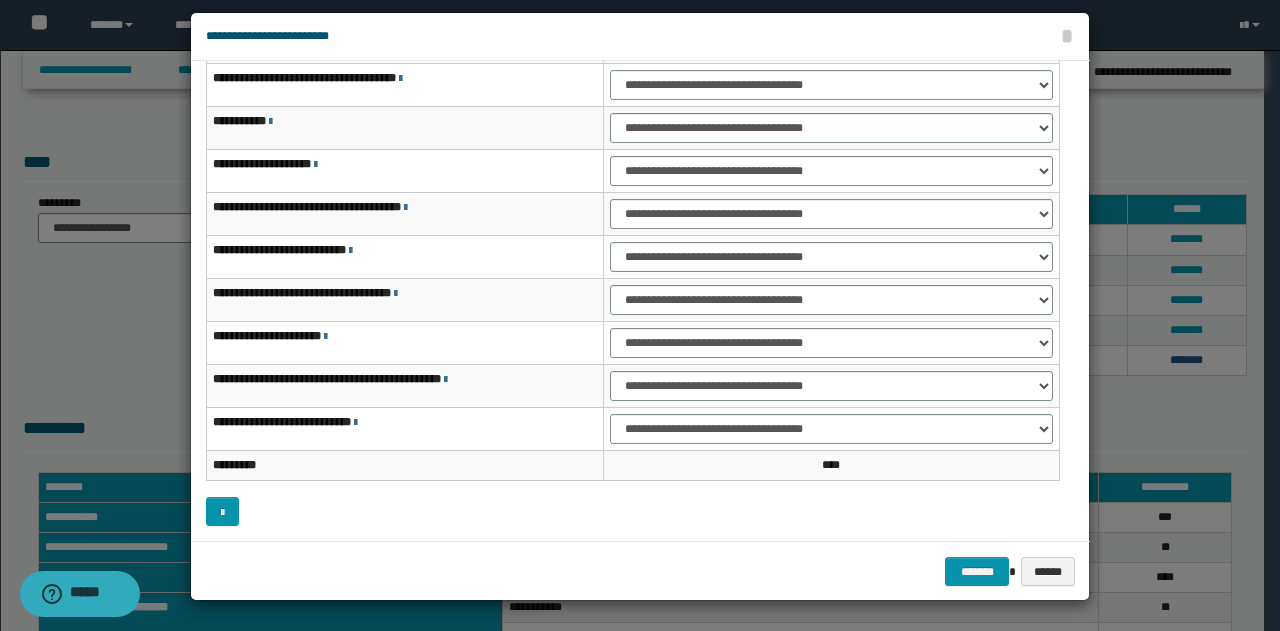 scroll, scrollTop: 0, scrollLeft: 0, axis: both 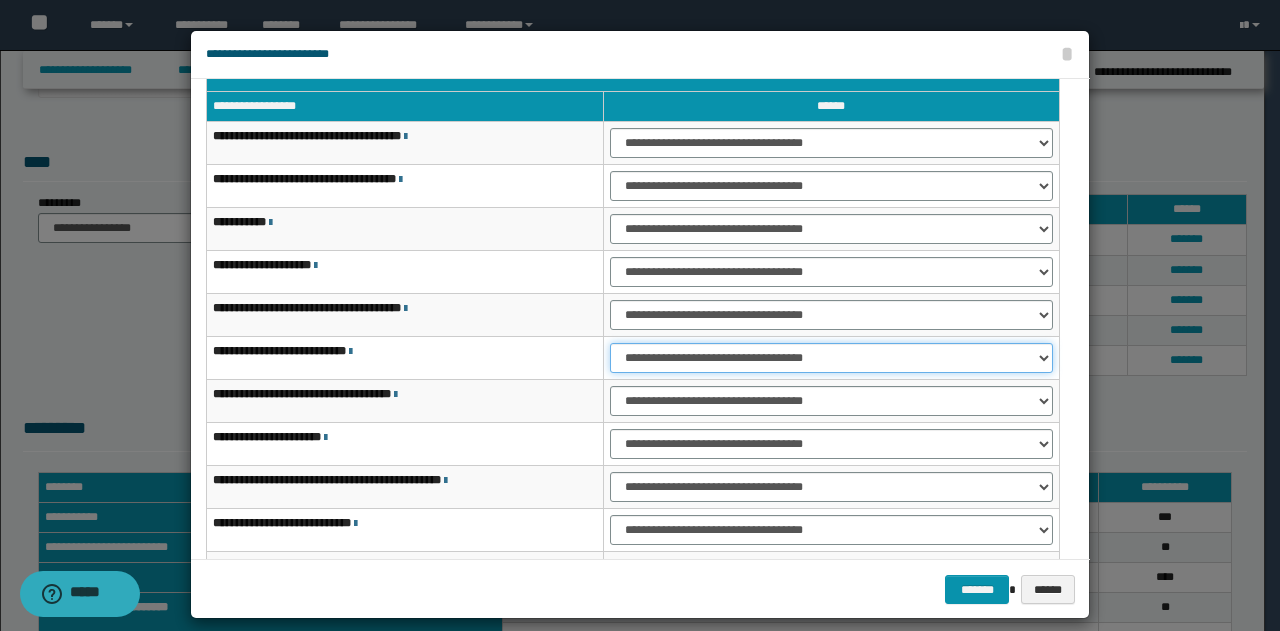 click on "**********" at bounding box center [831, 358] 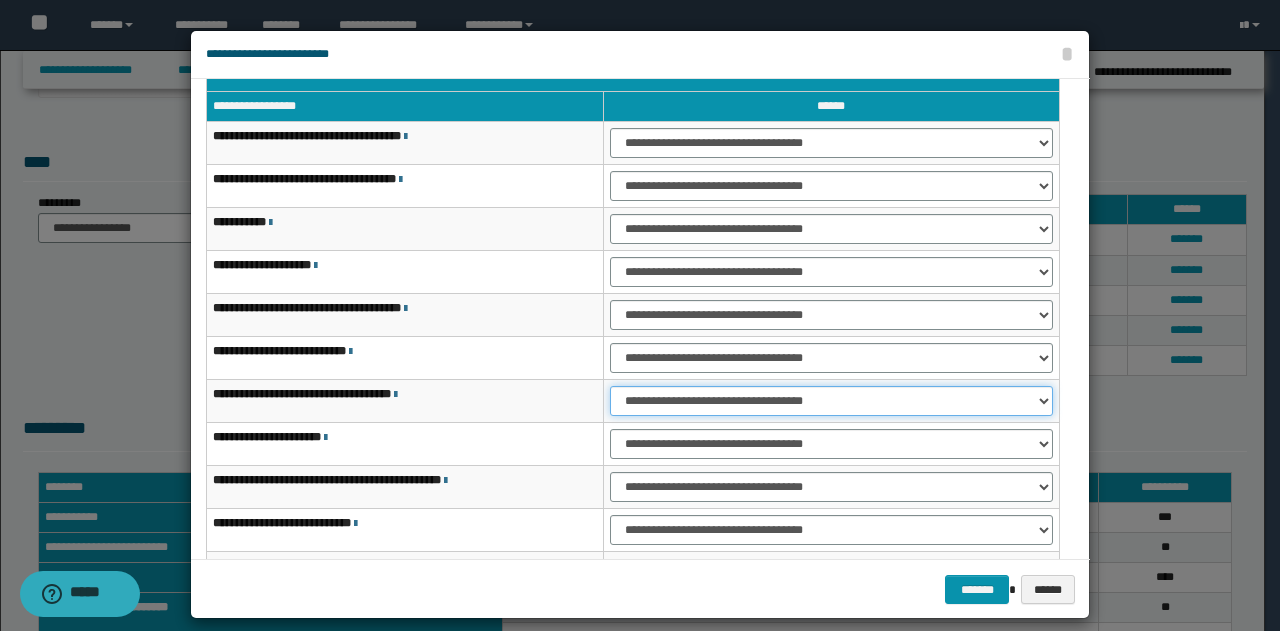 click on "**********" at bounding box center (831, 401) 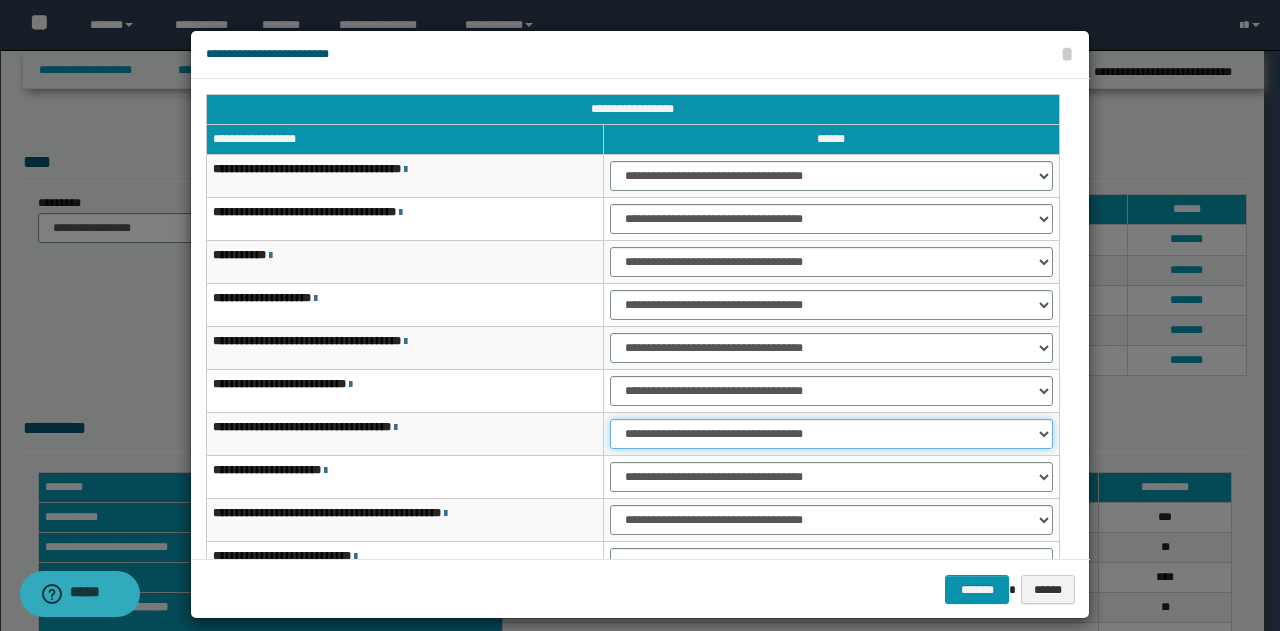 scroll, scrollTop: 0, scrollLeft: 0, axis: both 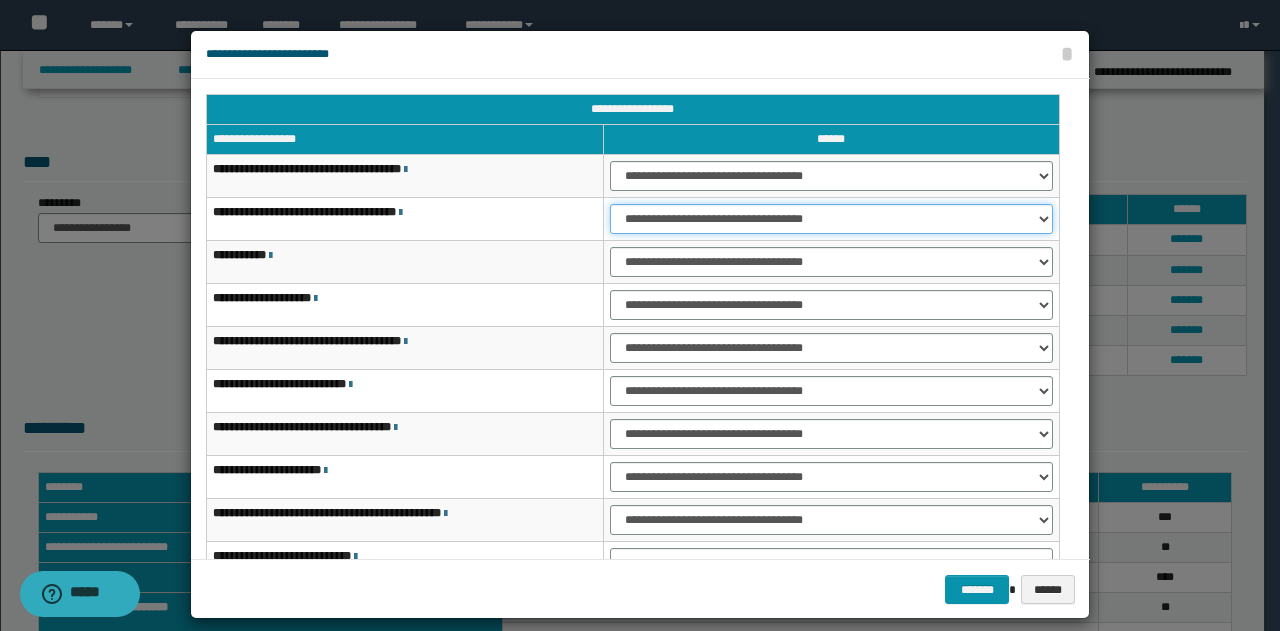 click on "**********" at bounding box center [831, 219] 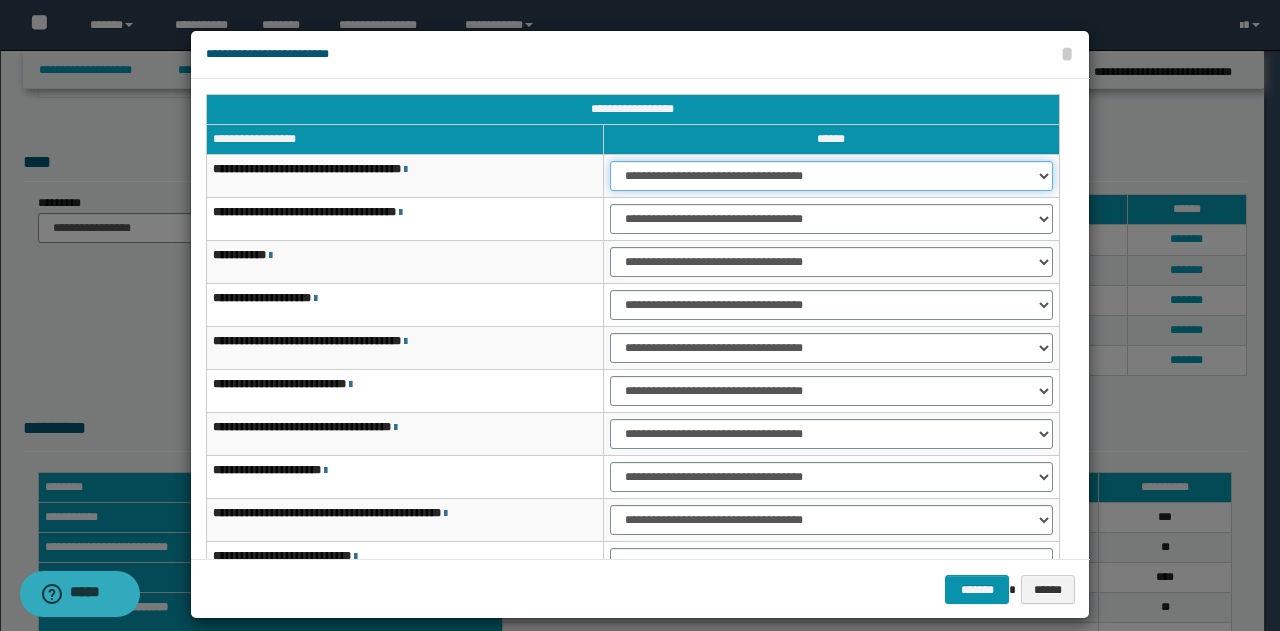 click on "**********" at bounding box center (831, 176) 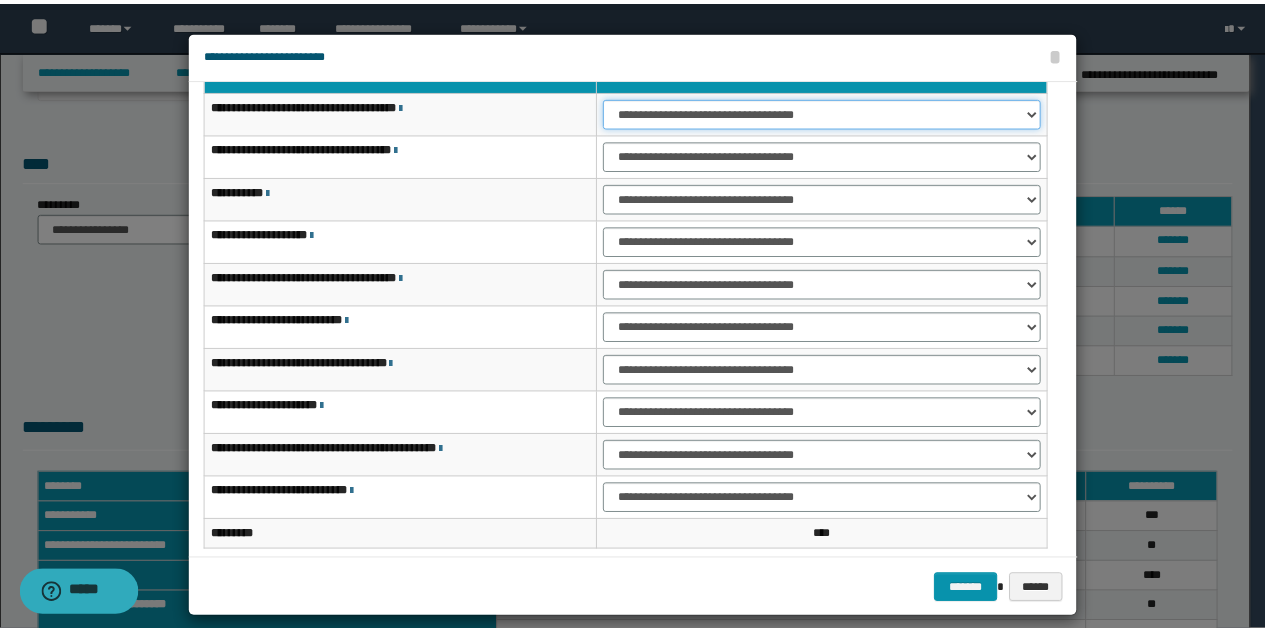 scroll, scrollTop: 116, scrollLeft: 0, axis: vertical 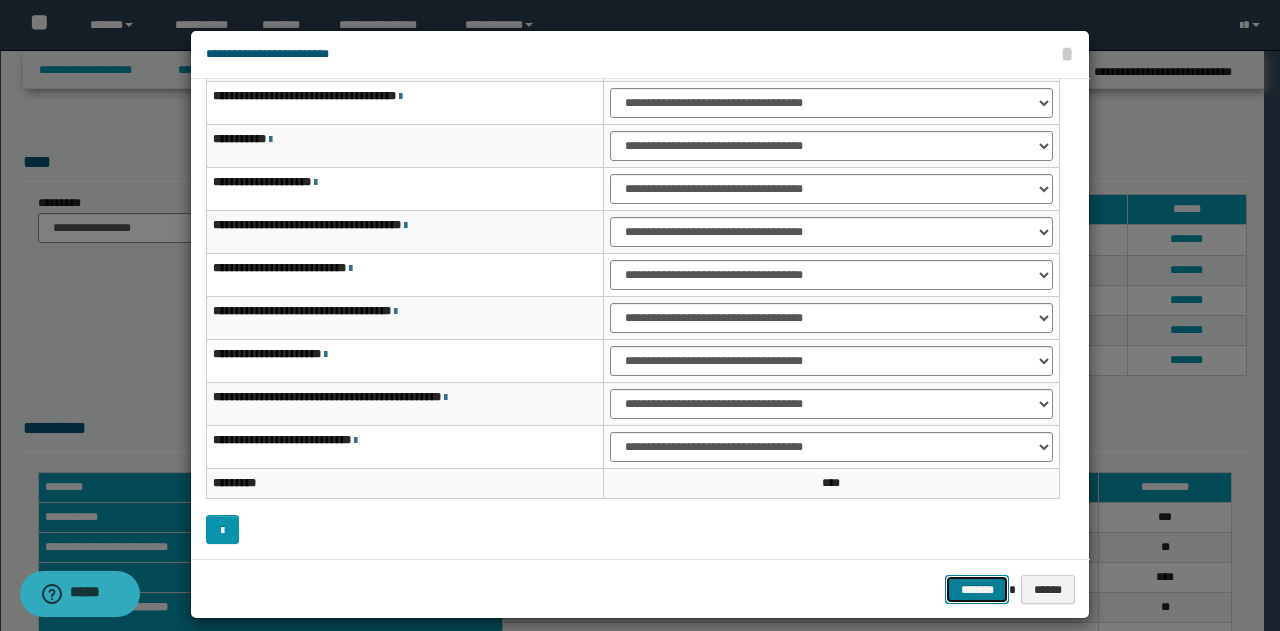 click on "*******" at bounding box center (977, 589) 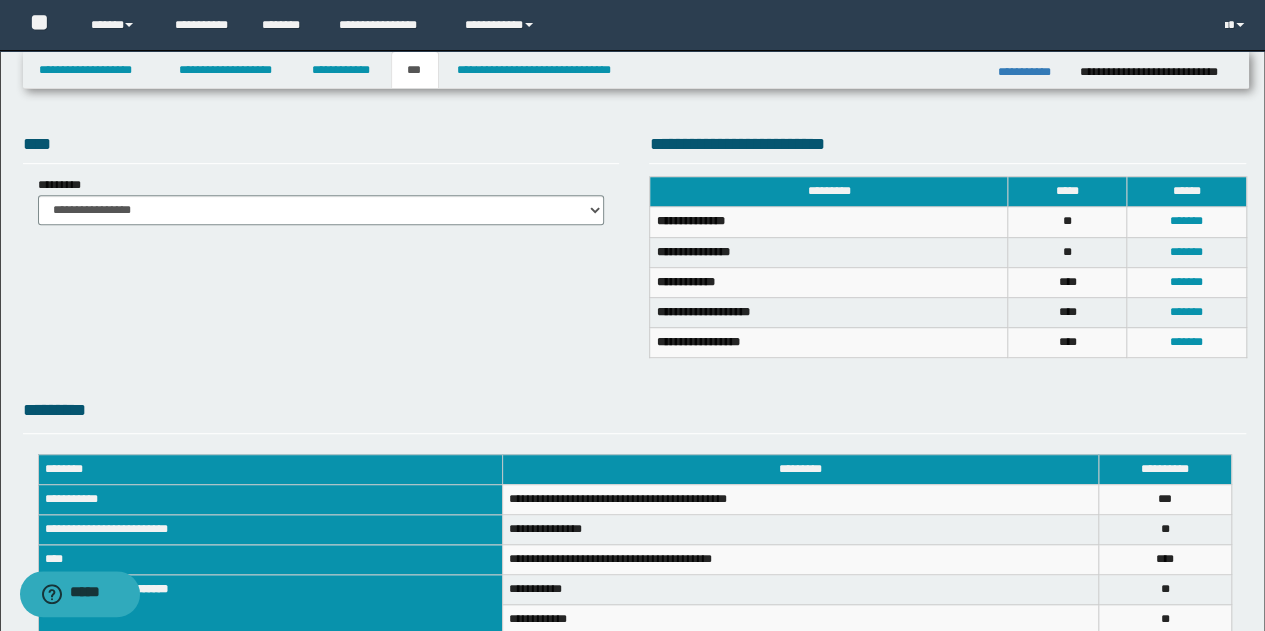 scroll, scrollTop: 167, scrollLeft: 0, axis: vertical 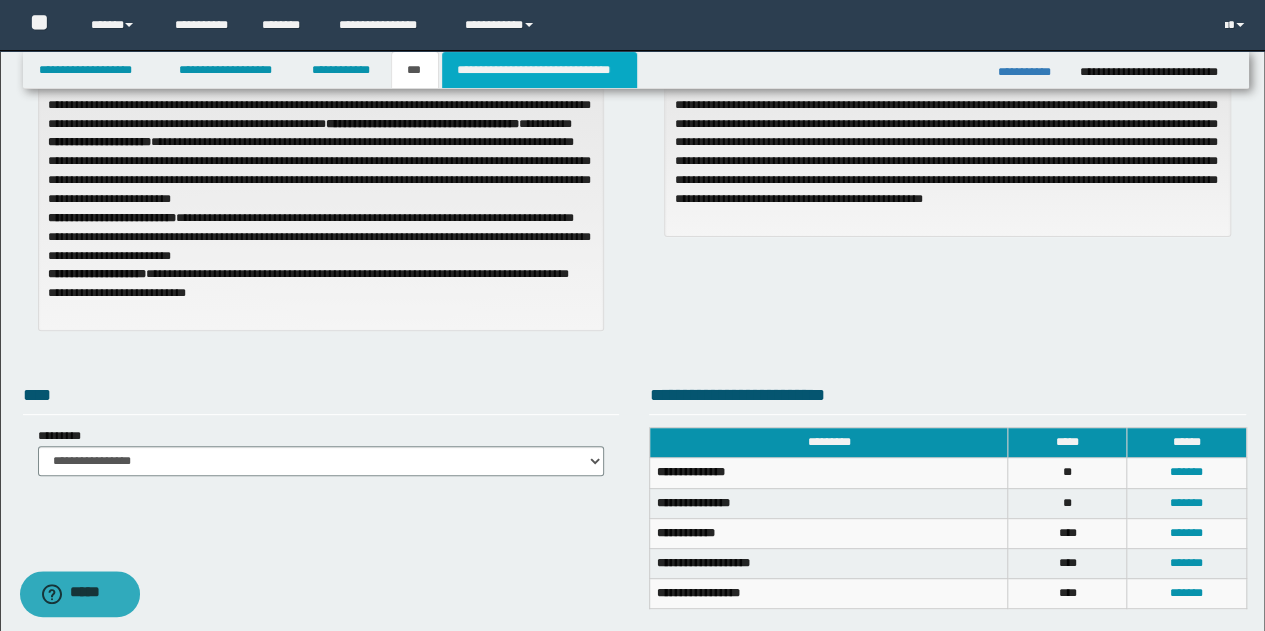 click on "**********" at bounding box center (539, 70) 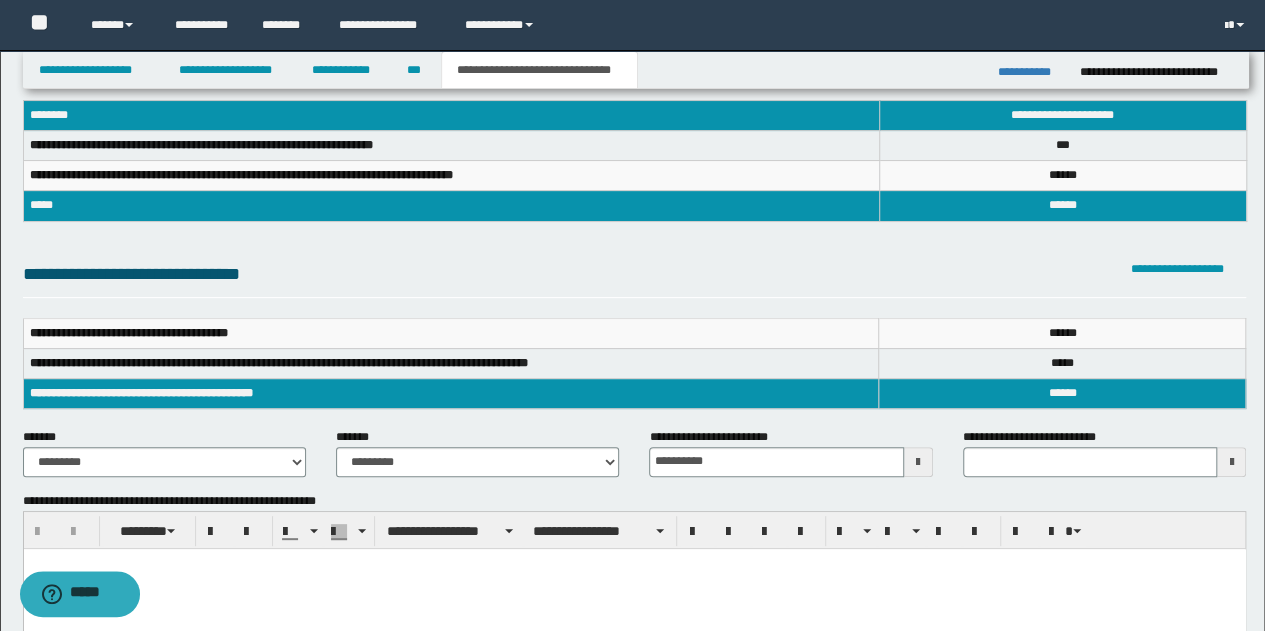 scroll, scrollTop: 0, scrollLeft: 0, axis: both 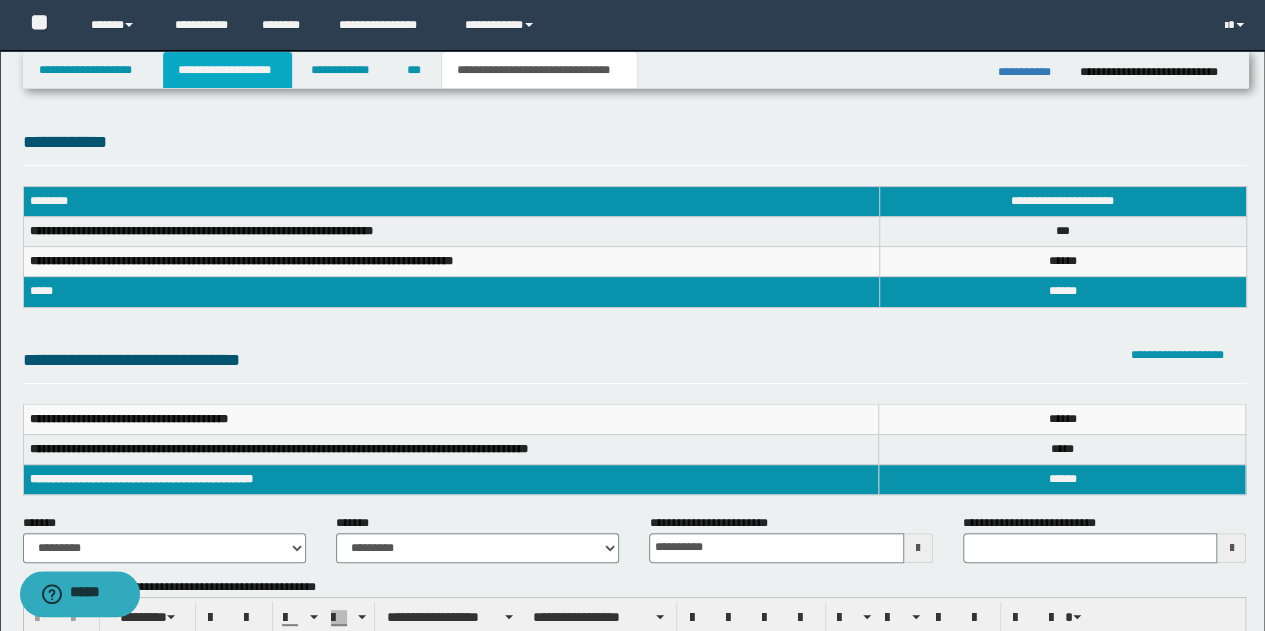 click on "**********" at bounding box center (227, 70) 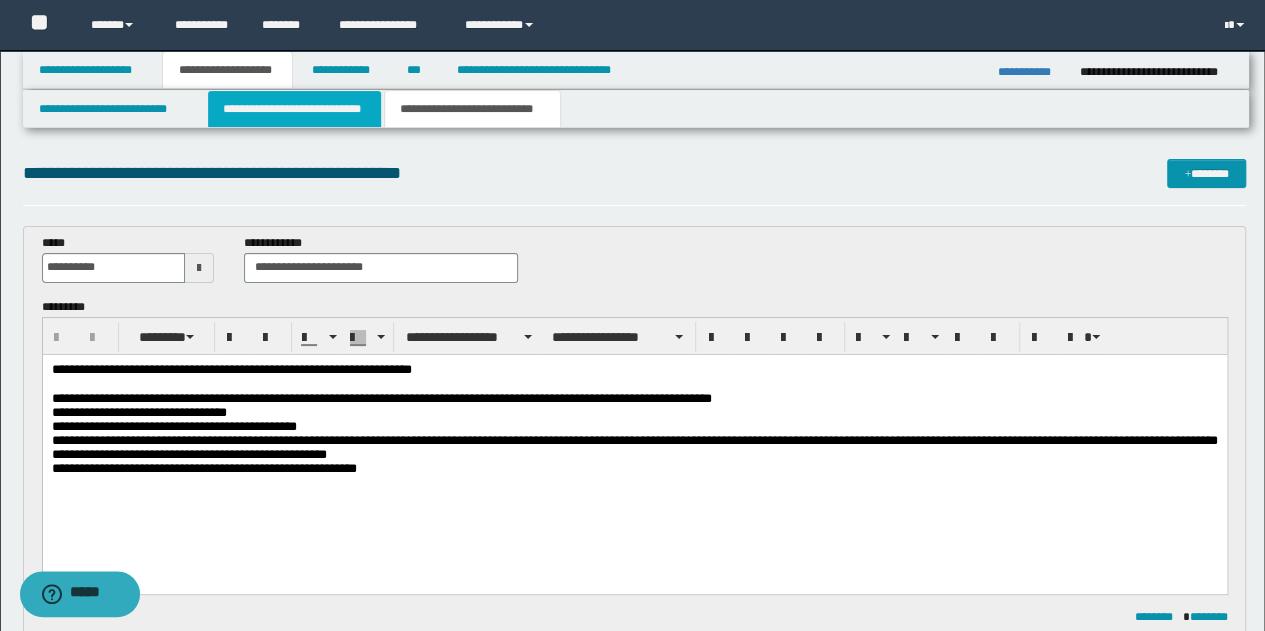 click on "**********" at bounding box center (294, 109) 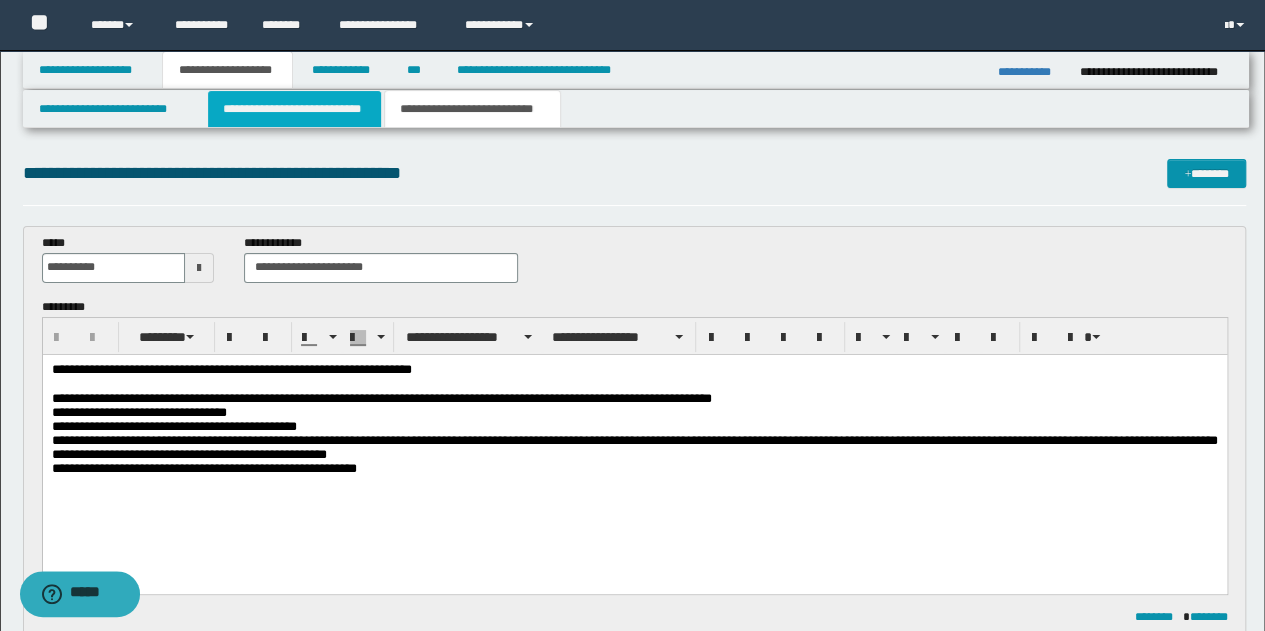 type 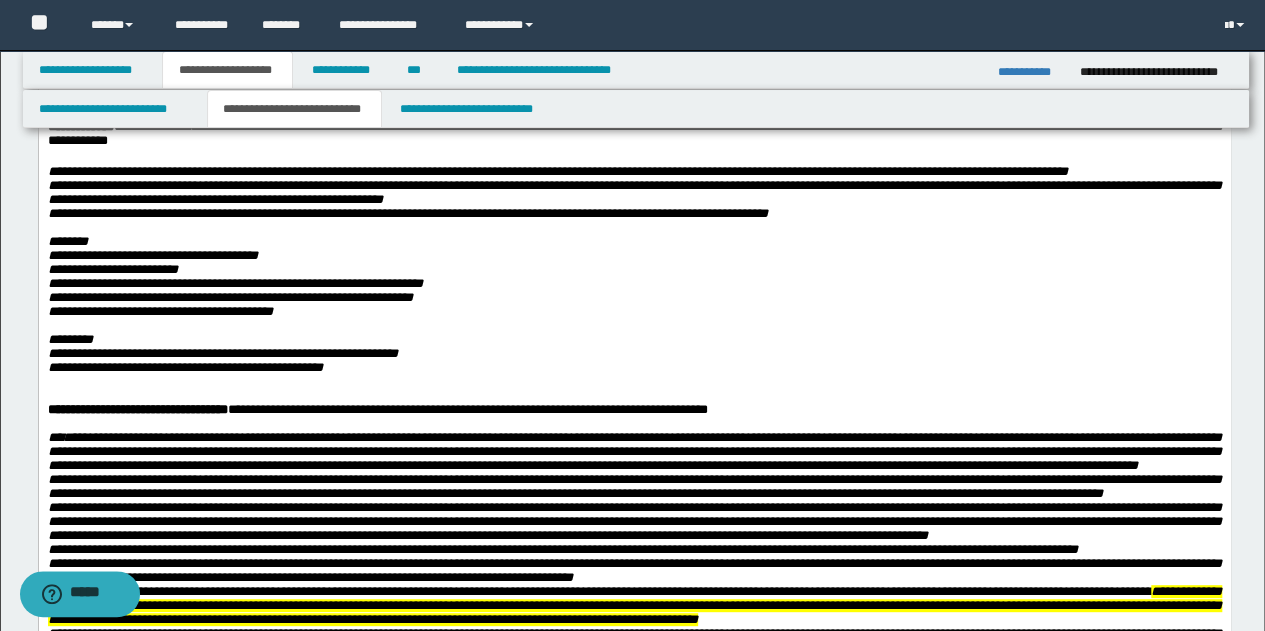 scroll, scrollTop: 100, scrollLeft: 0, axis: vertical 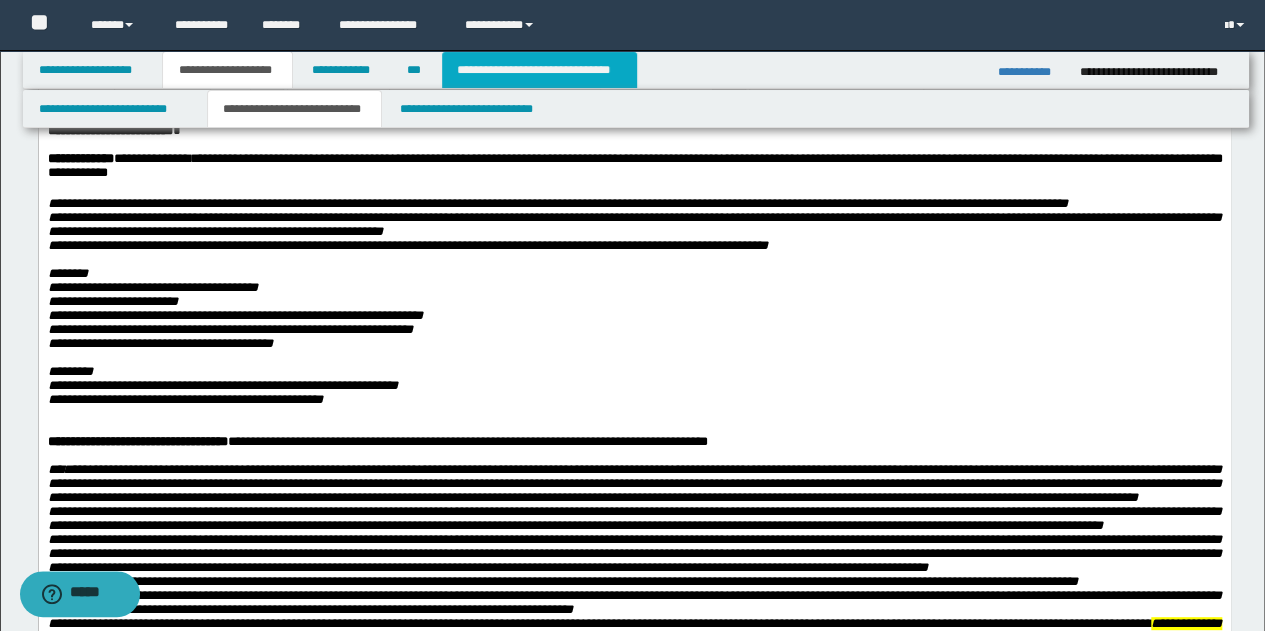 click on "**********" at bounding box center [539, 70] 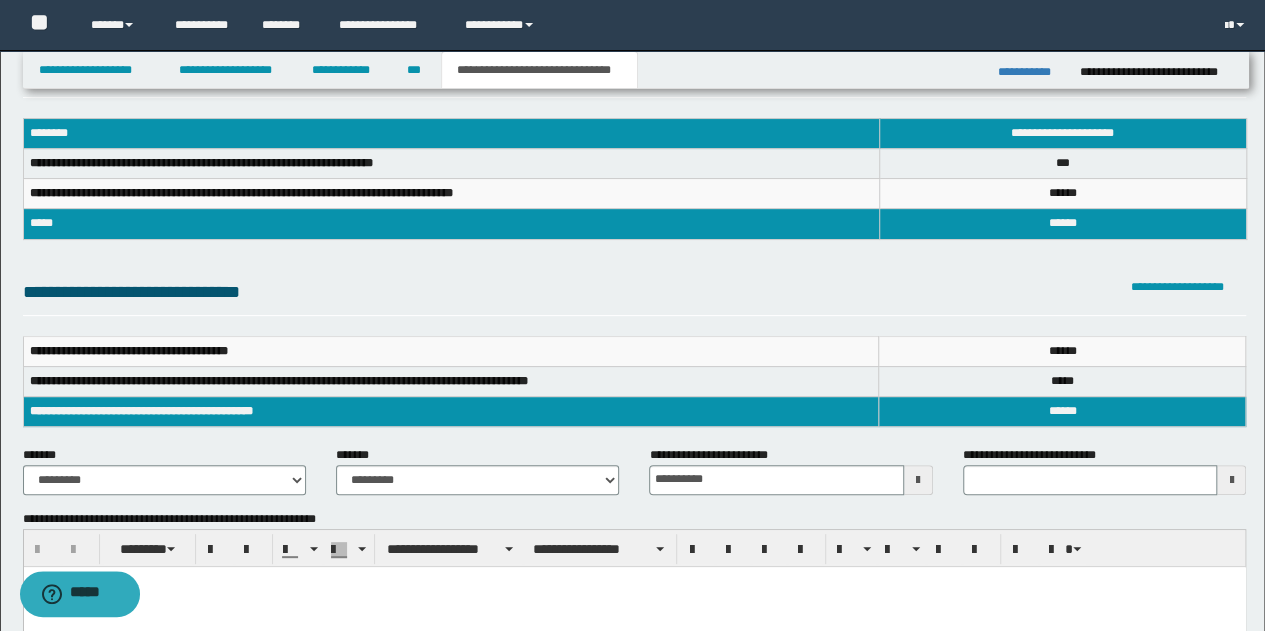 scroll, scrollTop: 100, scrollLeft: 0, axis: vertical 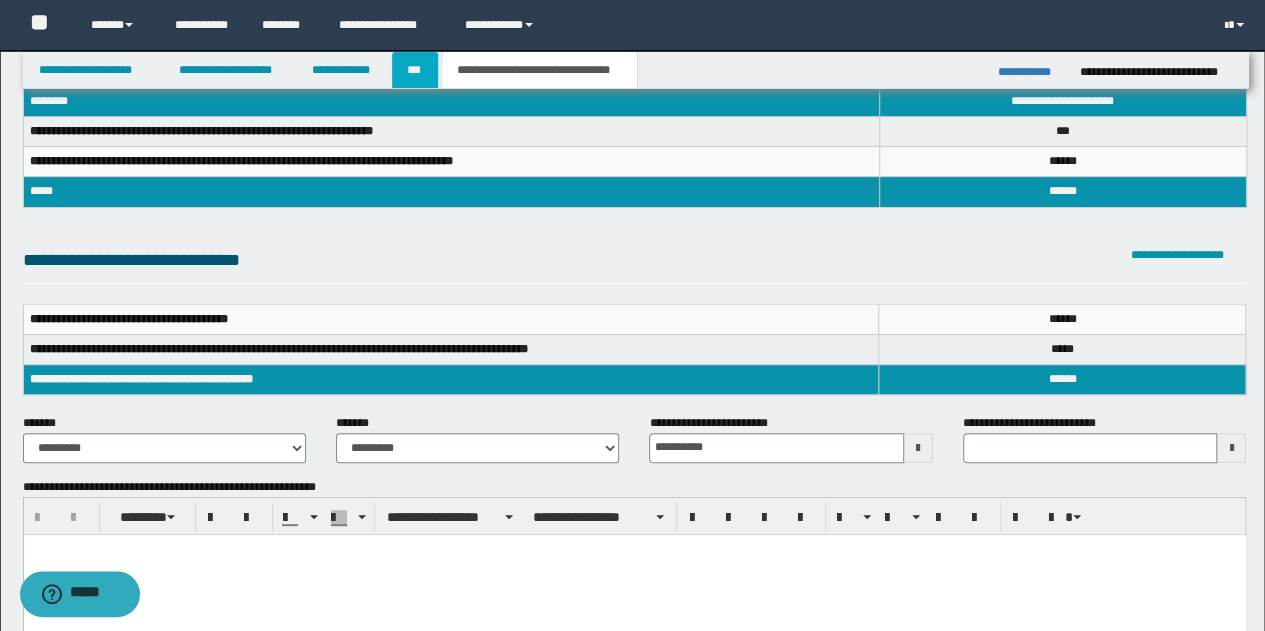 click on "***" at bounding box center [415, 70] 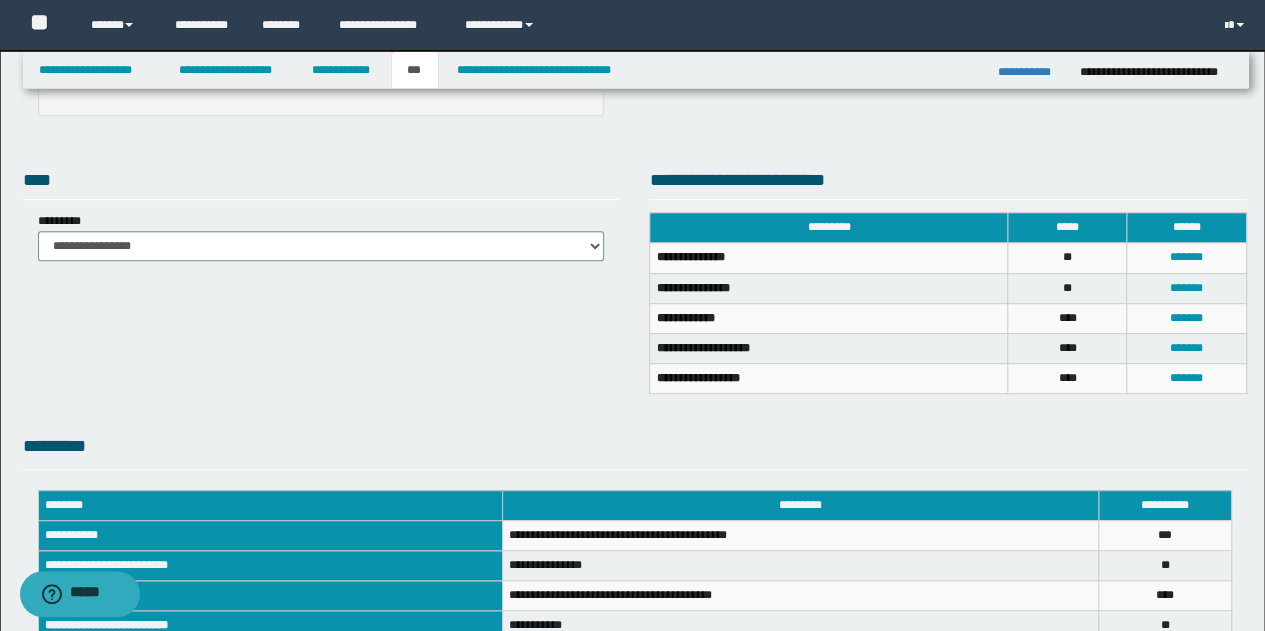 scroll, scrollTop: 500, scrollLeft: 0, axis: vertical 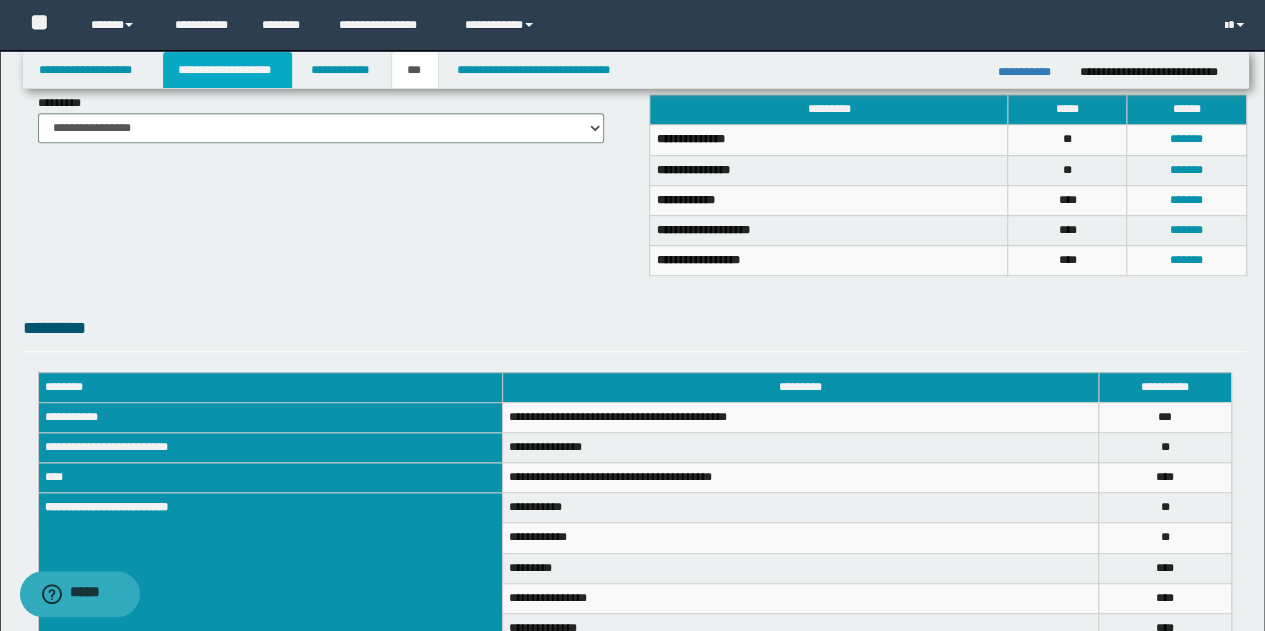 click on "**********" at bounding box center (227, 70) 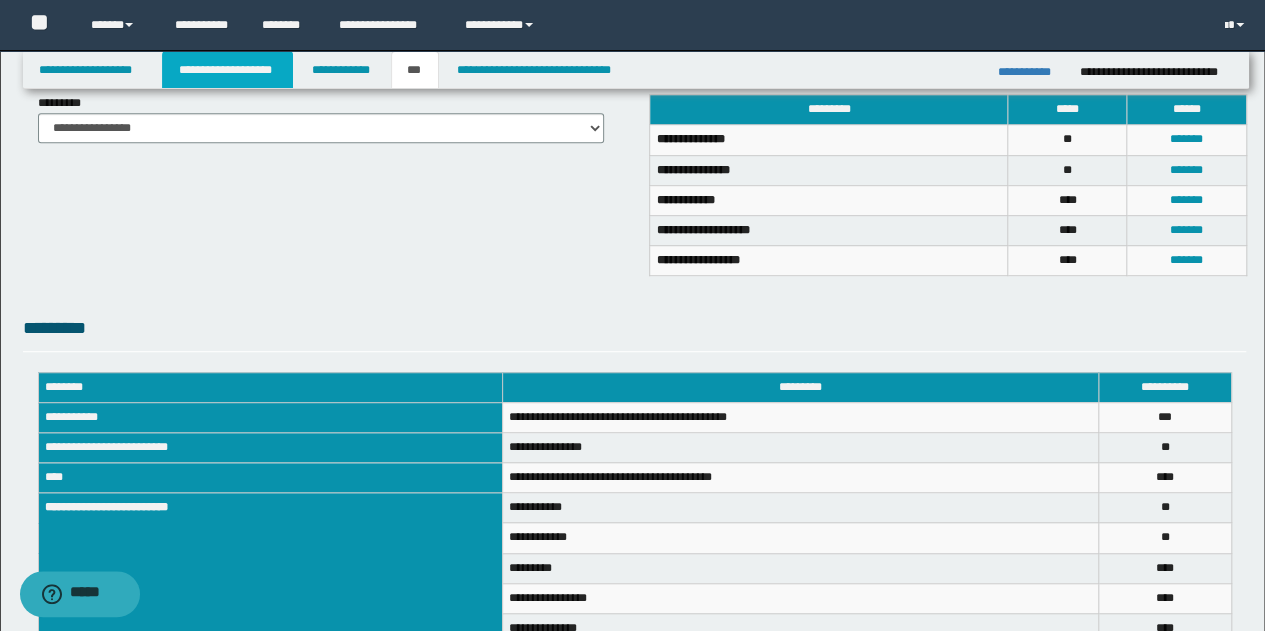 scroll, scrollTop: 530, scrollLeft: 0, axis: vertical 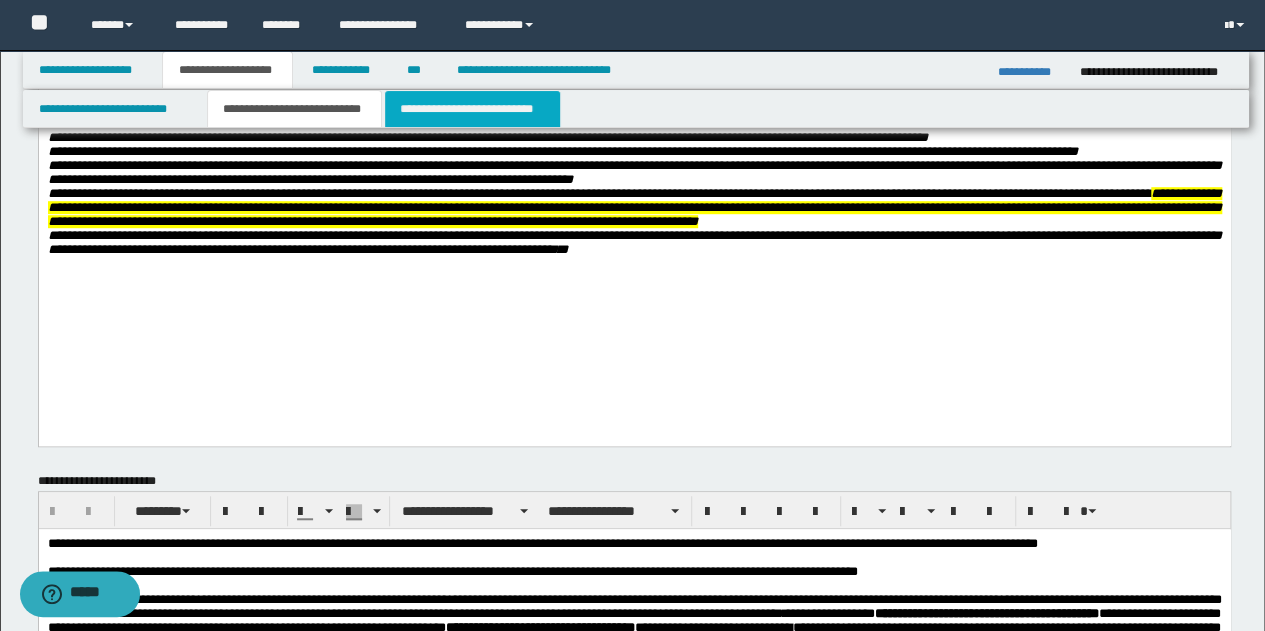 click on "**********" at bounding box center [472, 109] 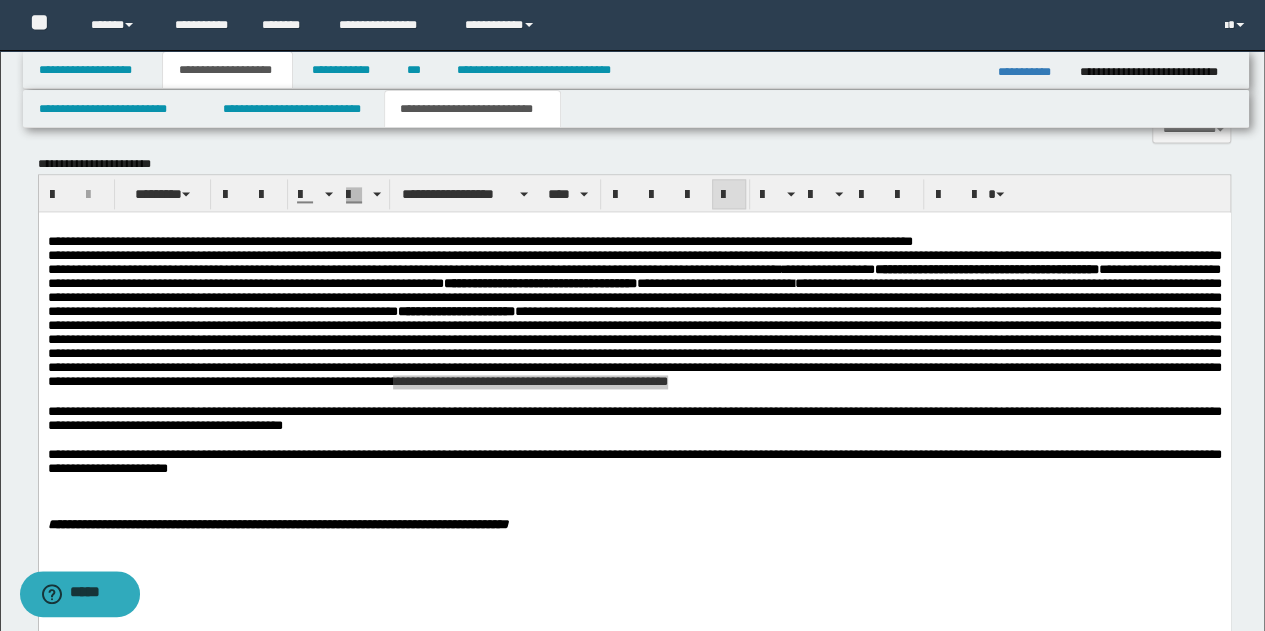 scroll, scrollTop: 1330, scrollLeft: 0, axis: vertical 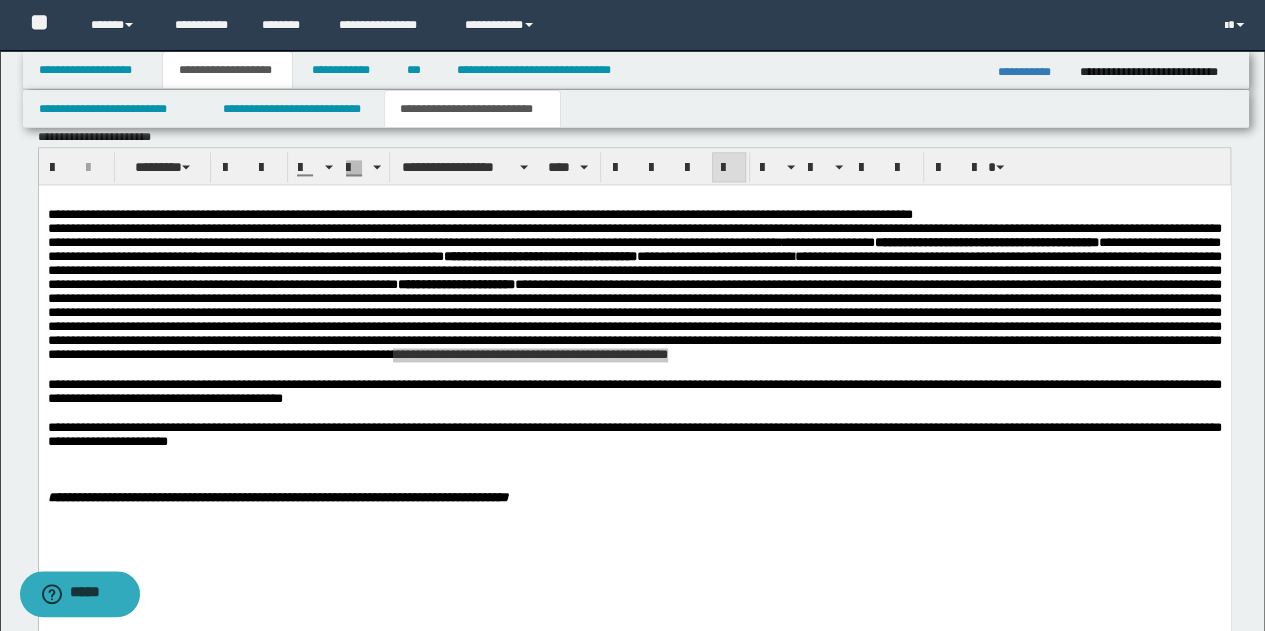 click on "**********" at bounding box center (472, 109) 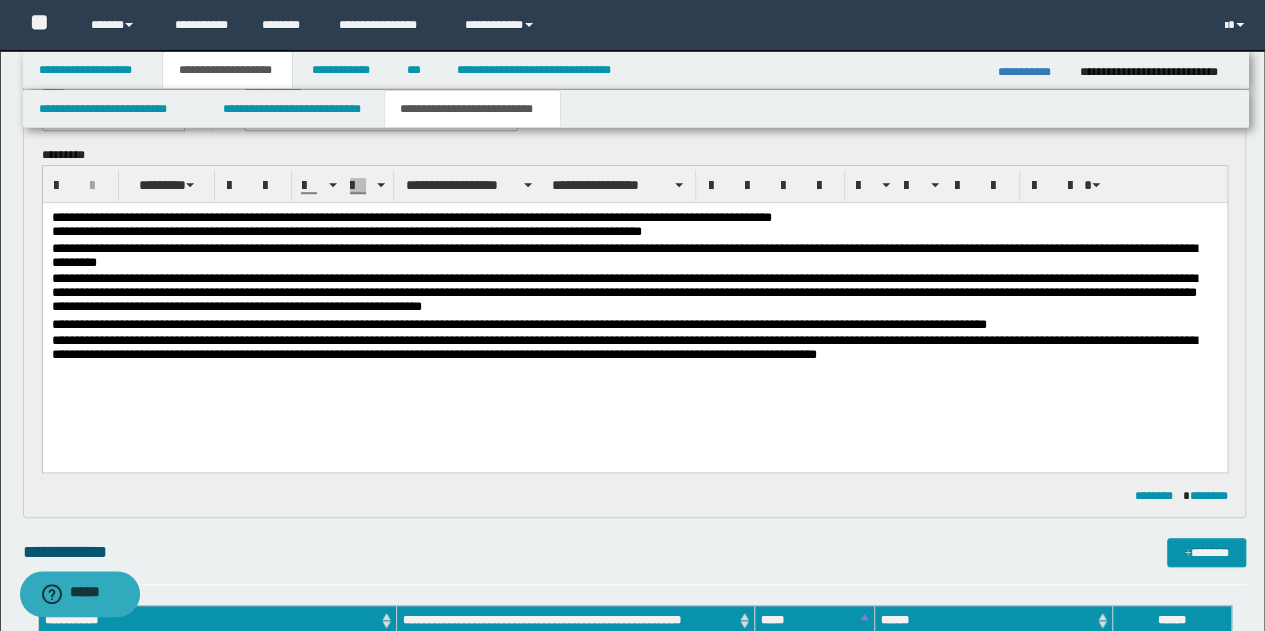scroll, scrollTop: 430, scrollLeft: 0, axis: vertical 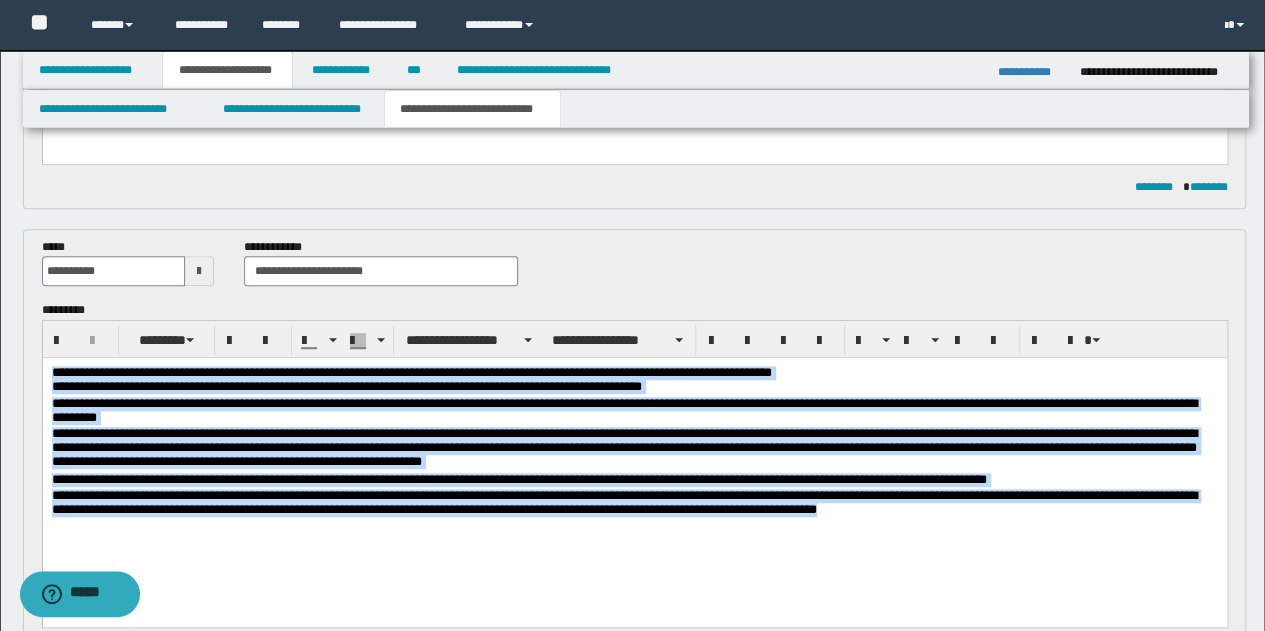 drag, startPoint x: 51, startPoint y: 370, endPoint x: 979, endPoint y: 526, distance: 941.02075 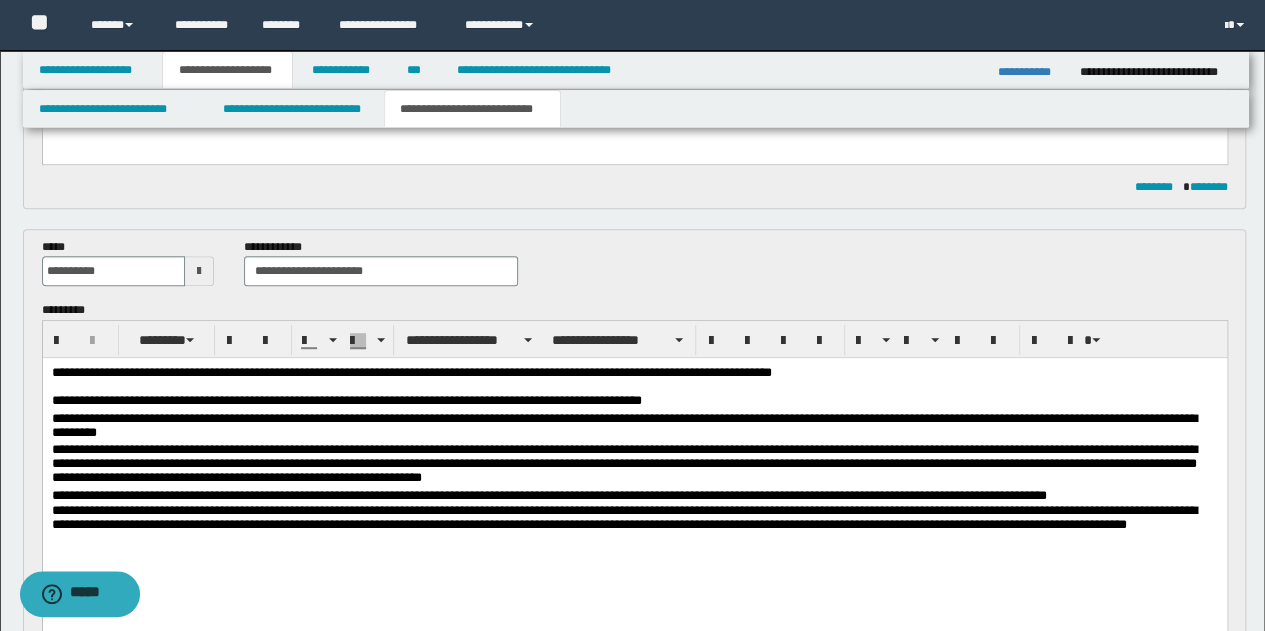 click on "**********" at bounding box center [634, 389] 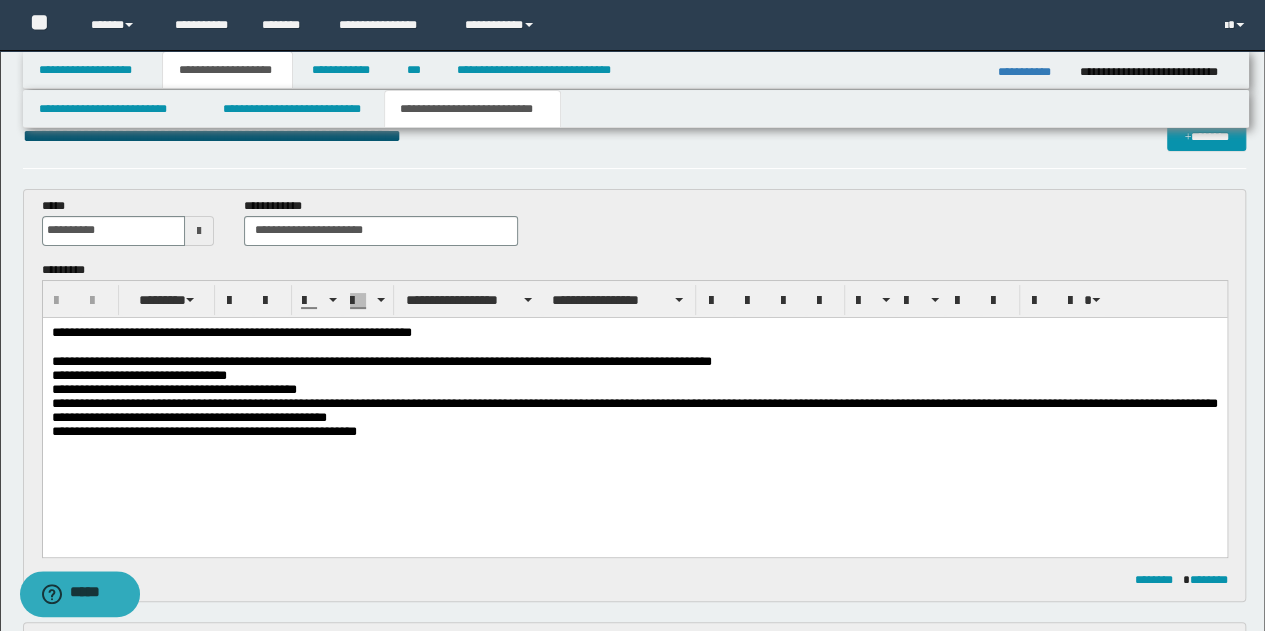 scroll, scrollTop: 30, scrollLeft: 0, axis: vertical 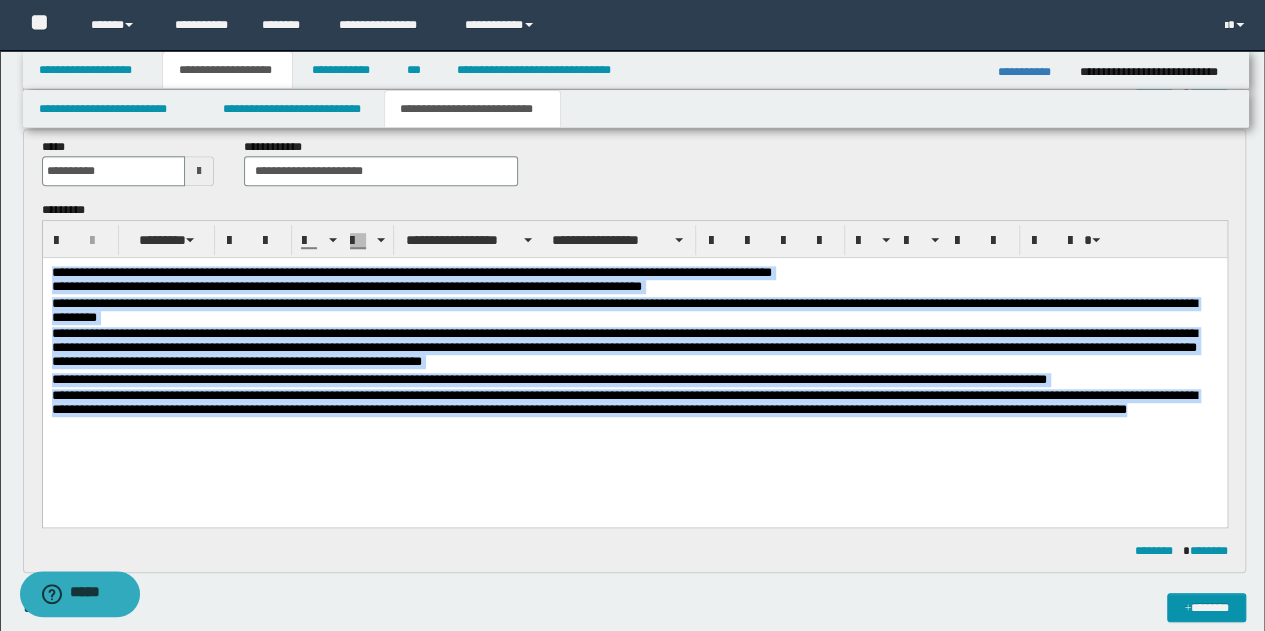 drag, startPoint x: 49, startPoint y: 271, endPoint x: 1223, endPoint y: 421, distance: 1183.5438 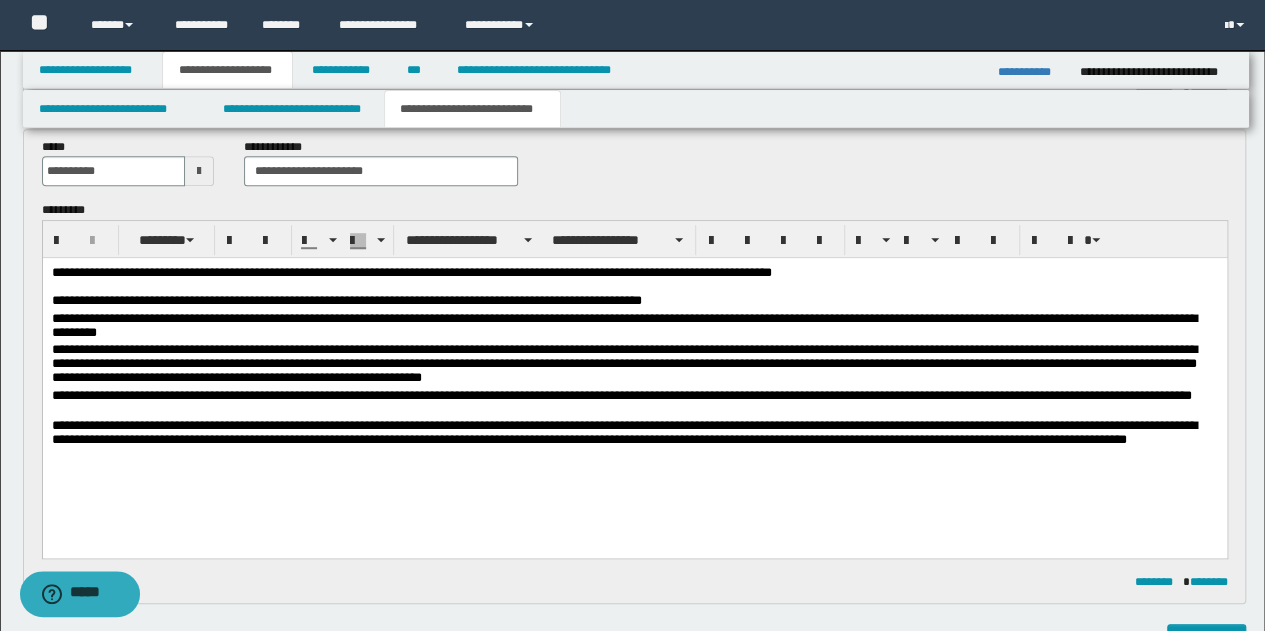 click on "**********" at bounding box center [634, 289] 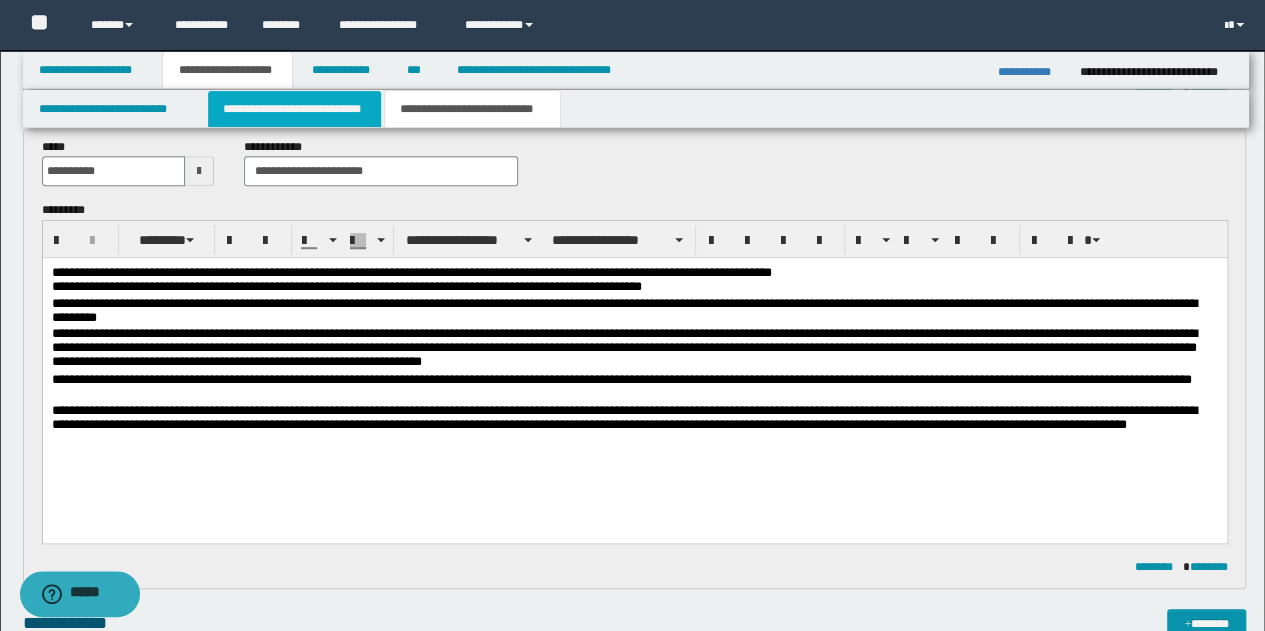 drag, startPoint x: 293, startPoint y: 107, endPoint x: 276, endPoint y: 470, distance: 363.39786 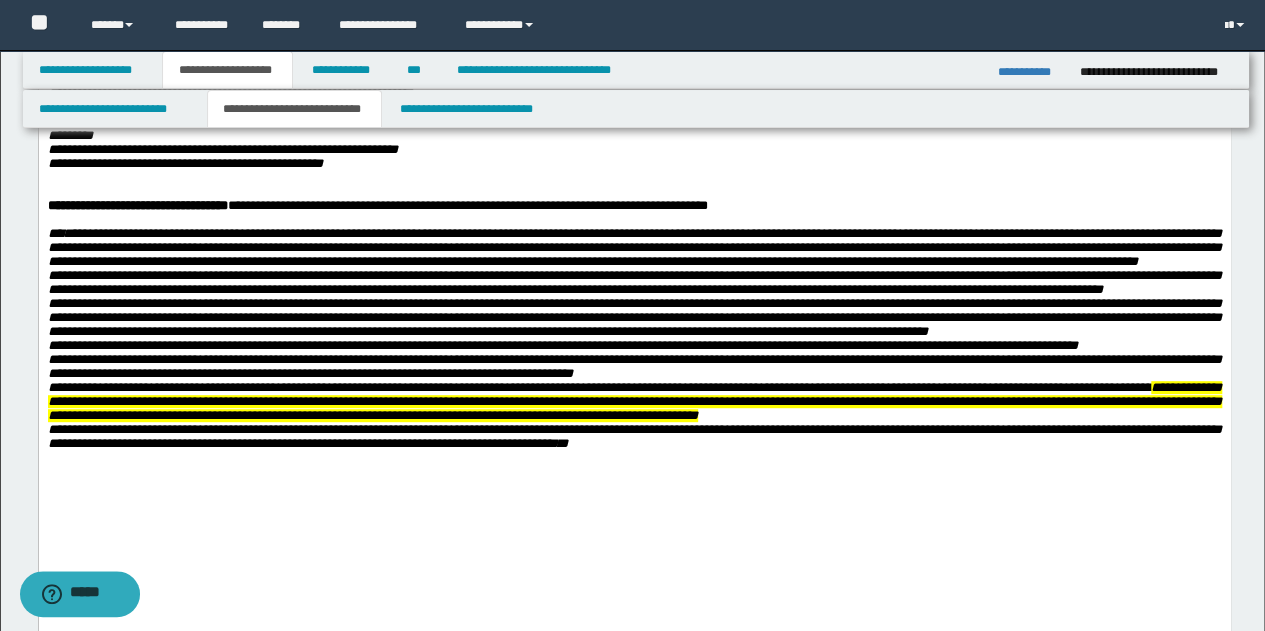scroll, scrollTop: 230, scrollLeft: 0, axis: vertical 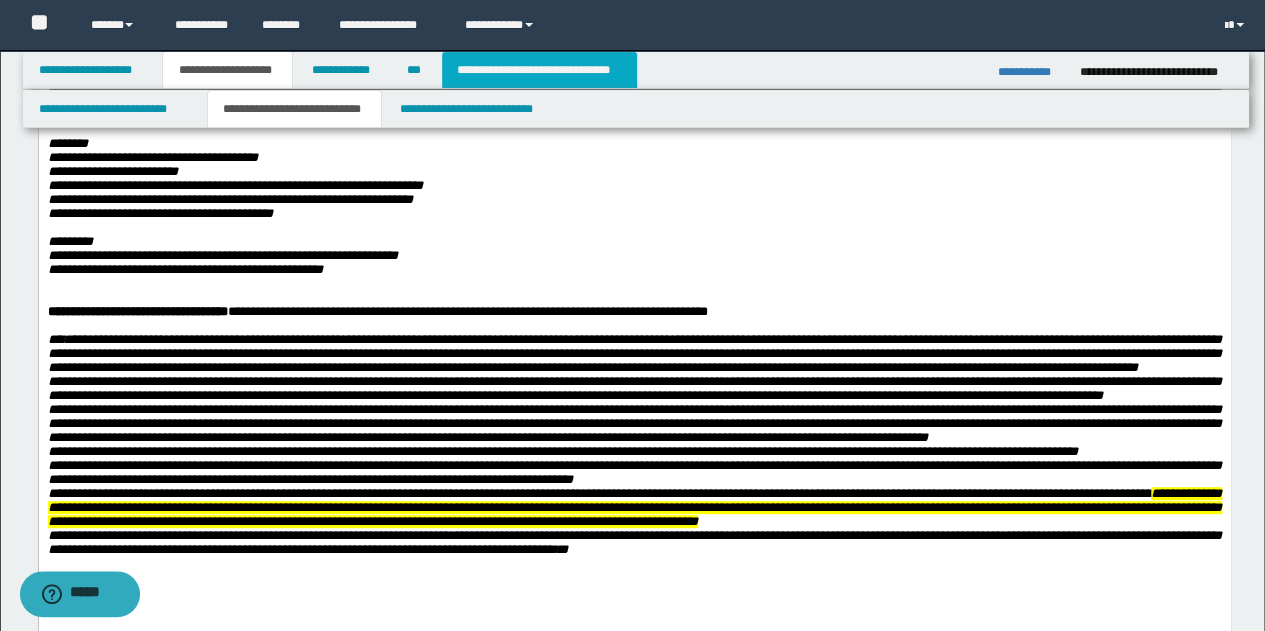 click on "**********" at bounding box center [539, 70] 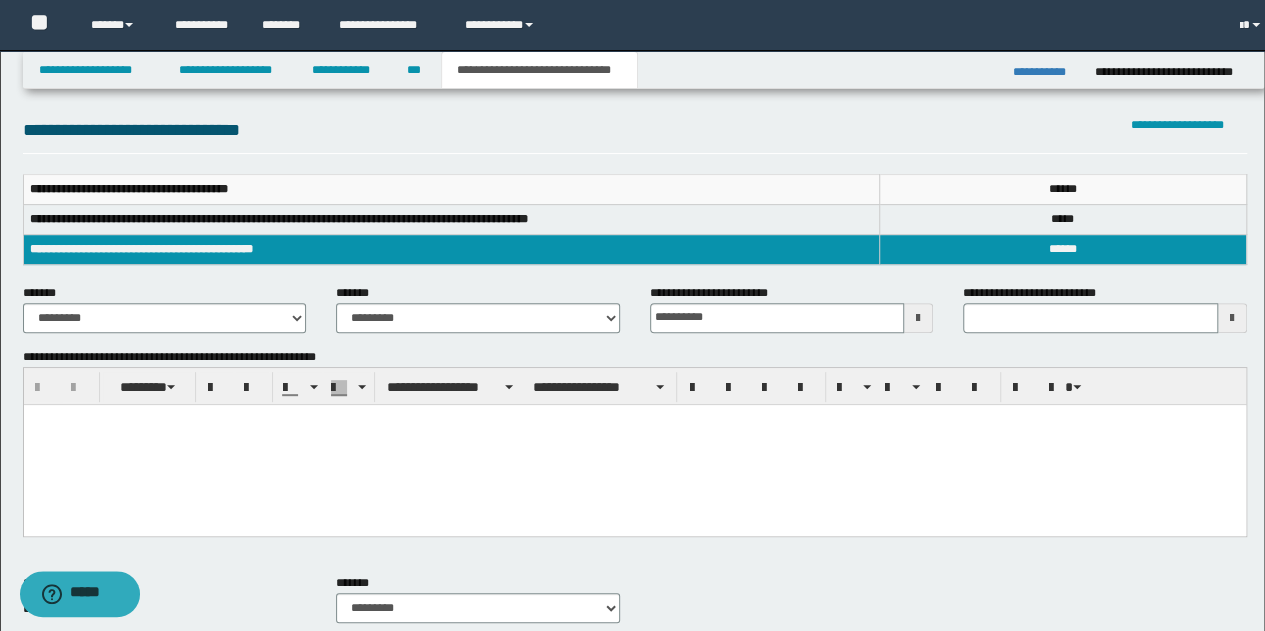scroll, scrollTop: 200, scrollLeft: 0, axis: vertical 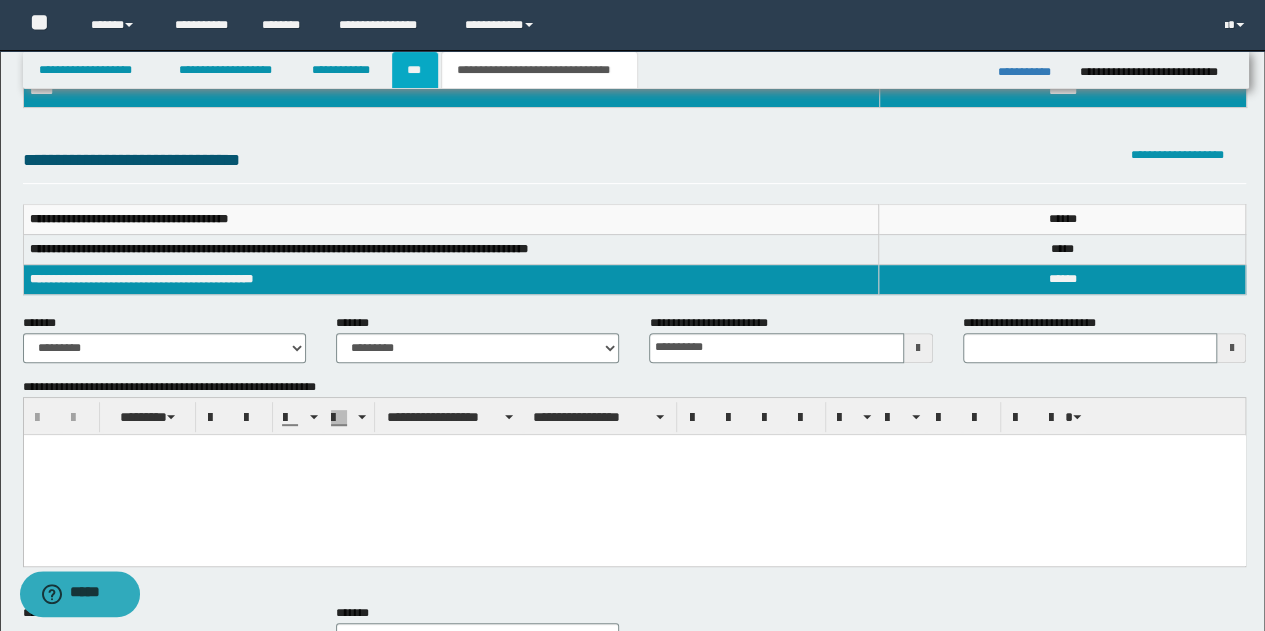 click on "***" at bounding box center (415, 70) 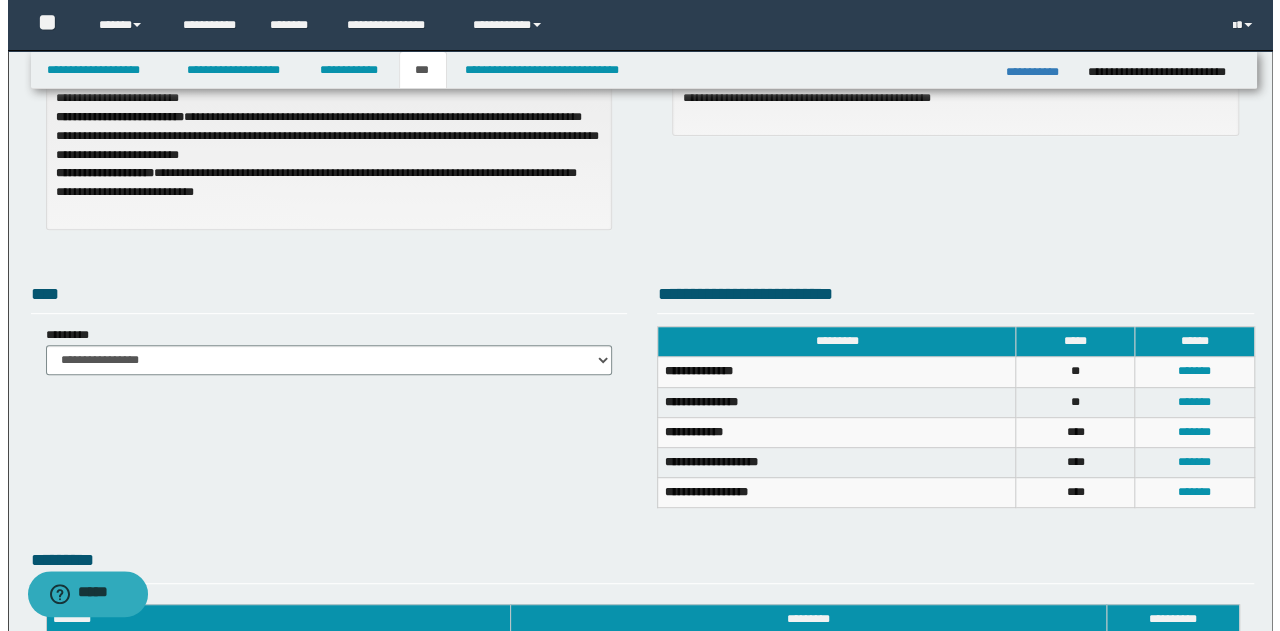 scroll, scrollTop: 300, scrollLeft: 0, axis: vertical 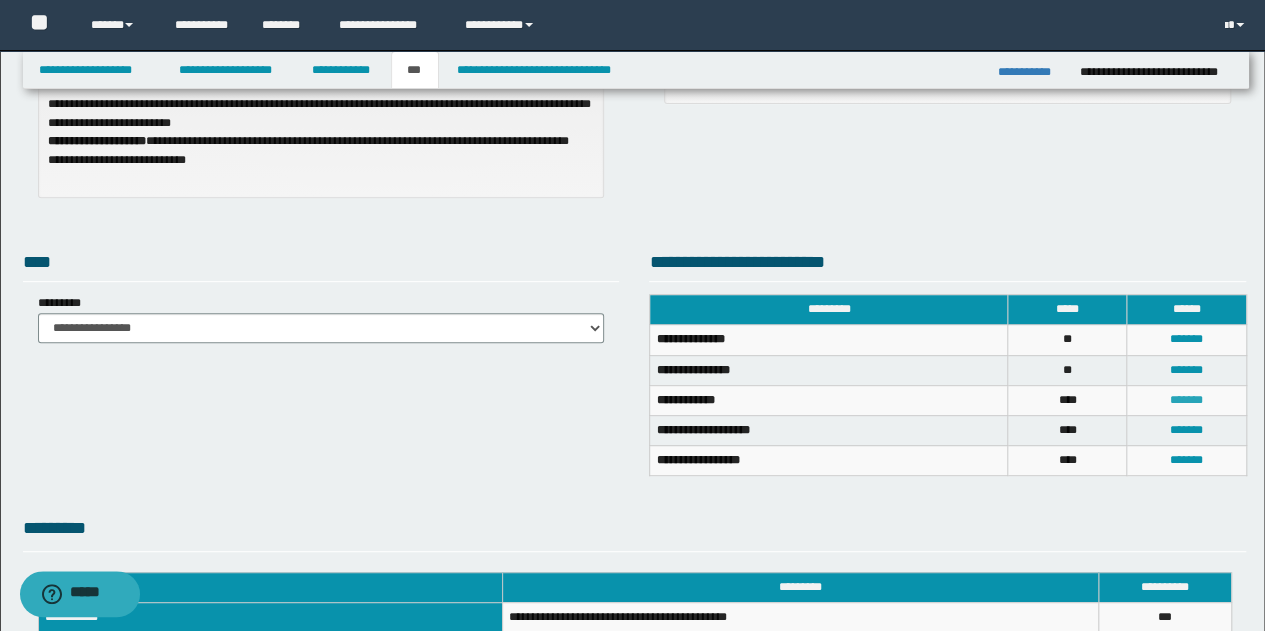 click on "*******" at bounding box center (1186, 400) 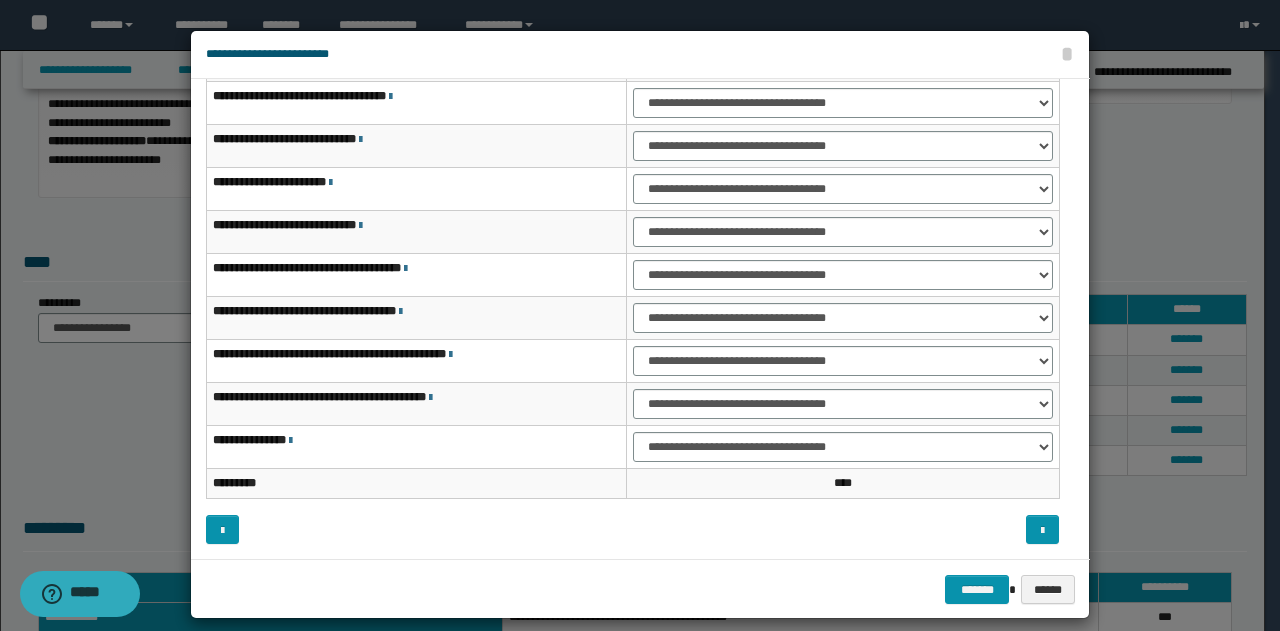 scroll, scrollTop: 16, scrollLeft: 0, axis: vertical 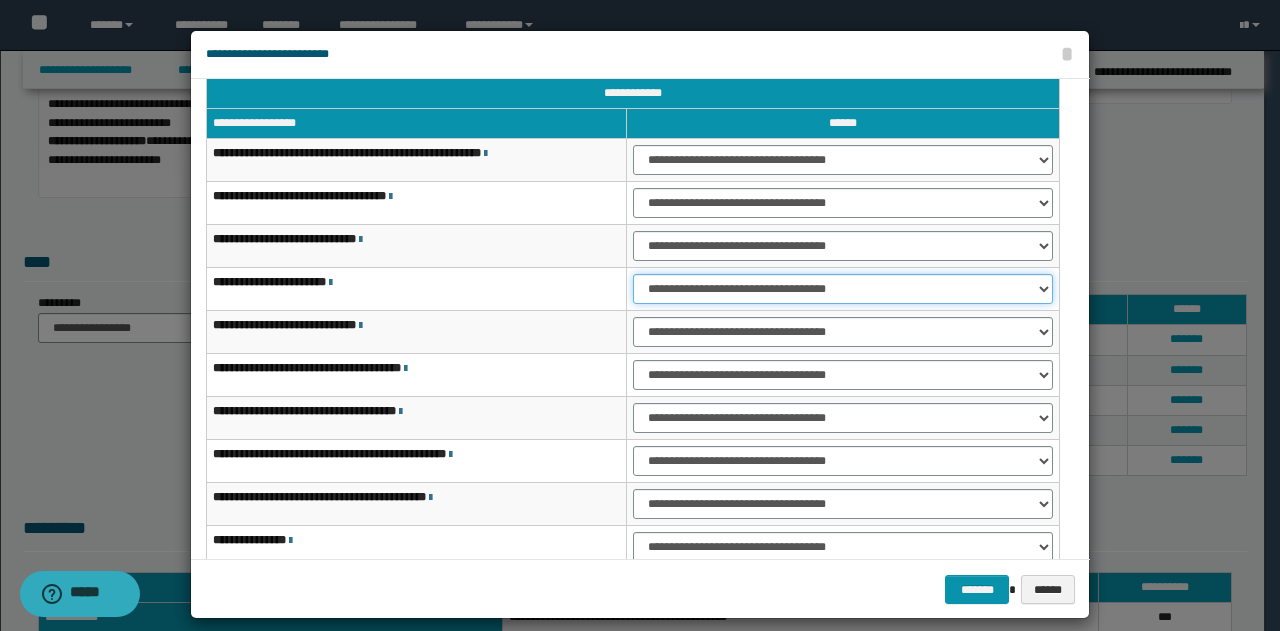 click on "**********" at bounding box center [843, 289] 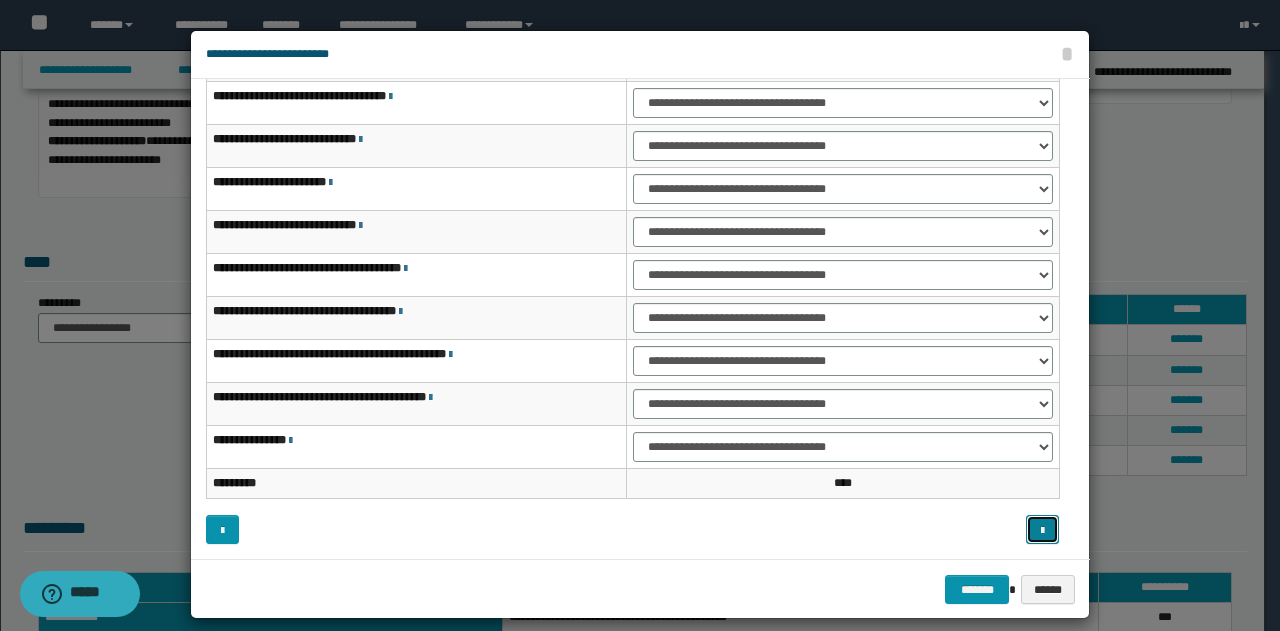 click at bounding box center [1042, 531] 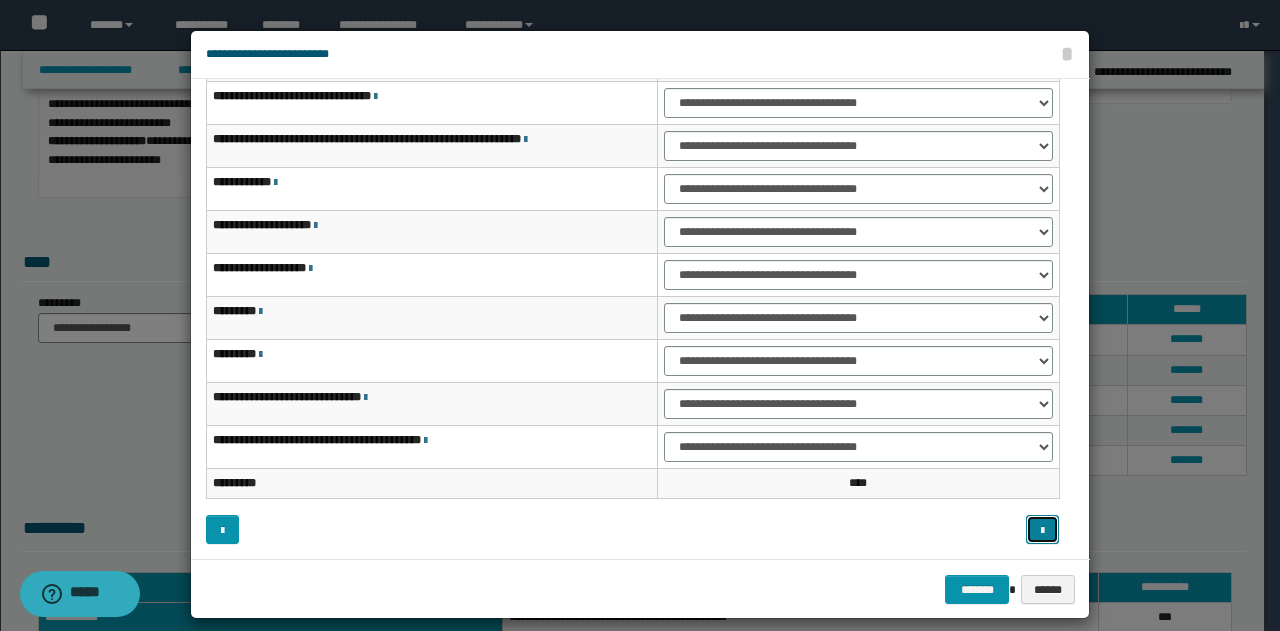 click at bounding box center [1042, 531] 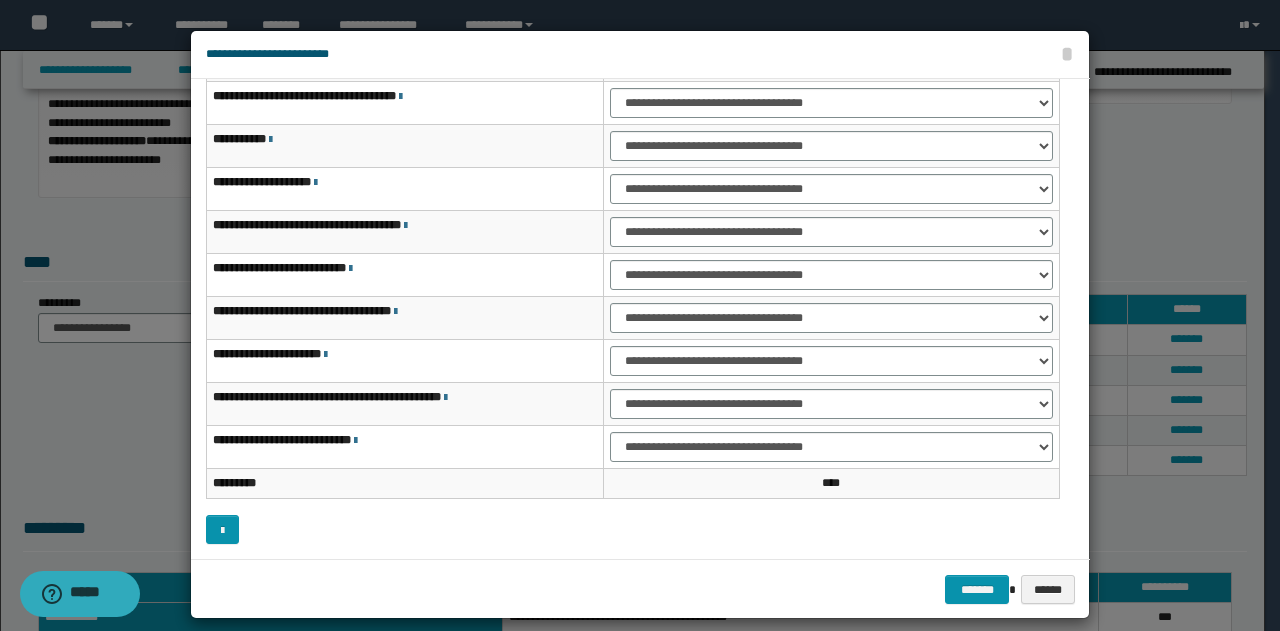 scroll, scrollTop: 16, scrollLeft: 0, axis: vertical 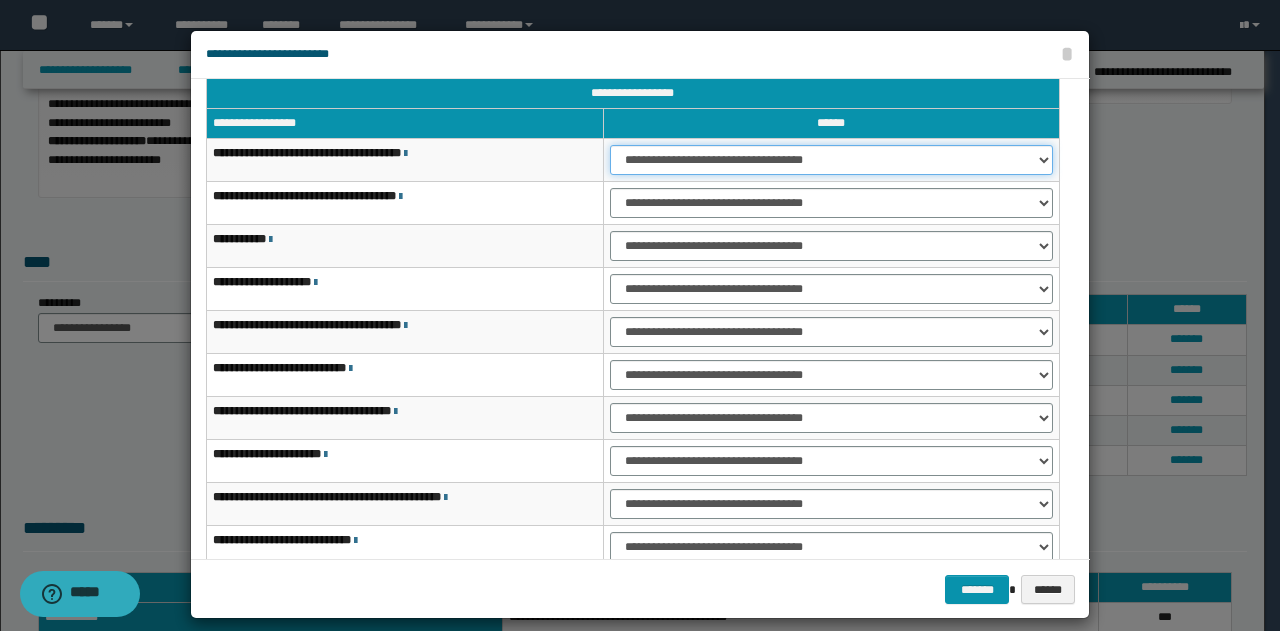 click on "**********" at bounding box center (831, 160) 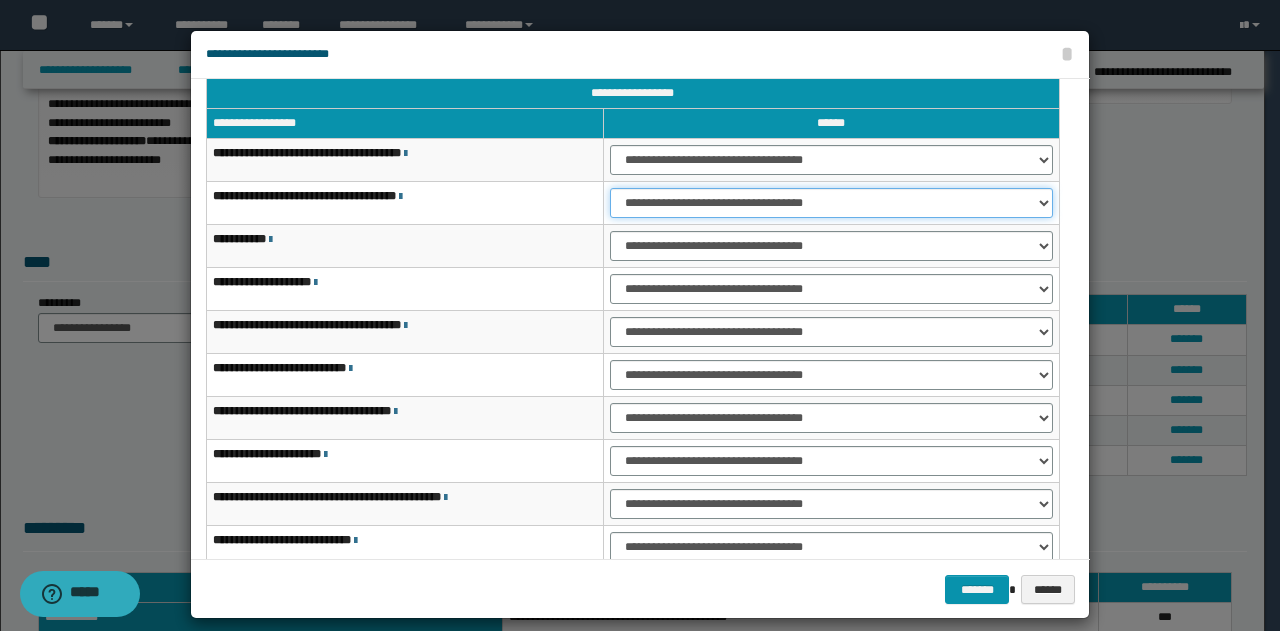 click on "**********" at bounding box center (831, 203) 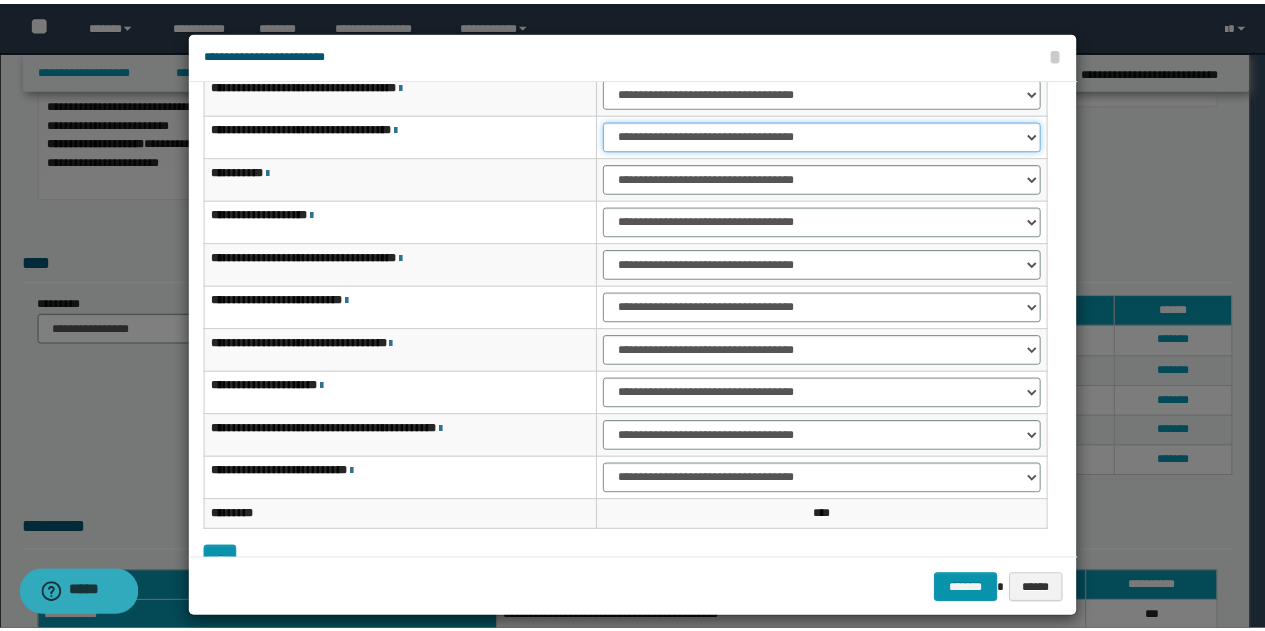 scroll, scrollTop: 116, scrollLeft: 0, axis: vertical 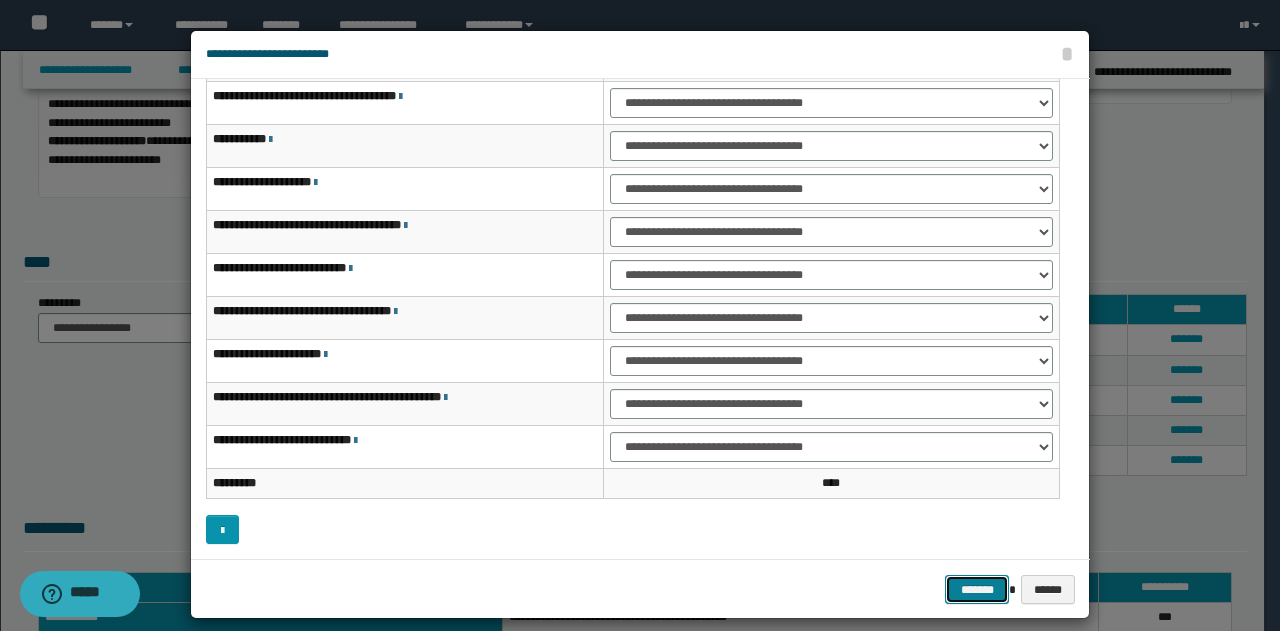 click on "*******" at bounding box center (977, 589) 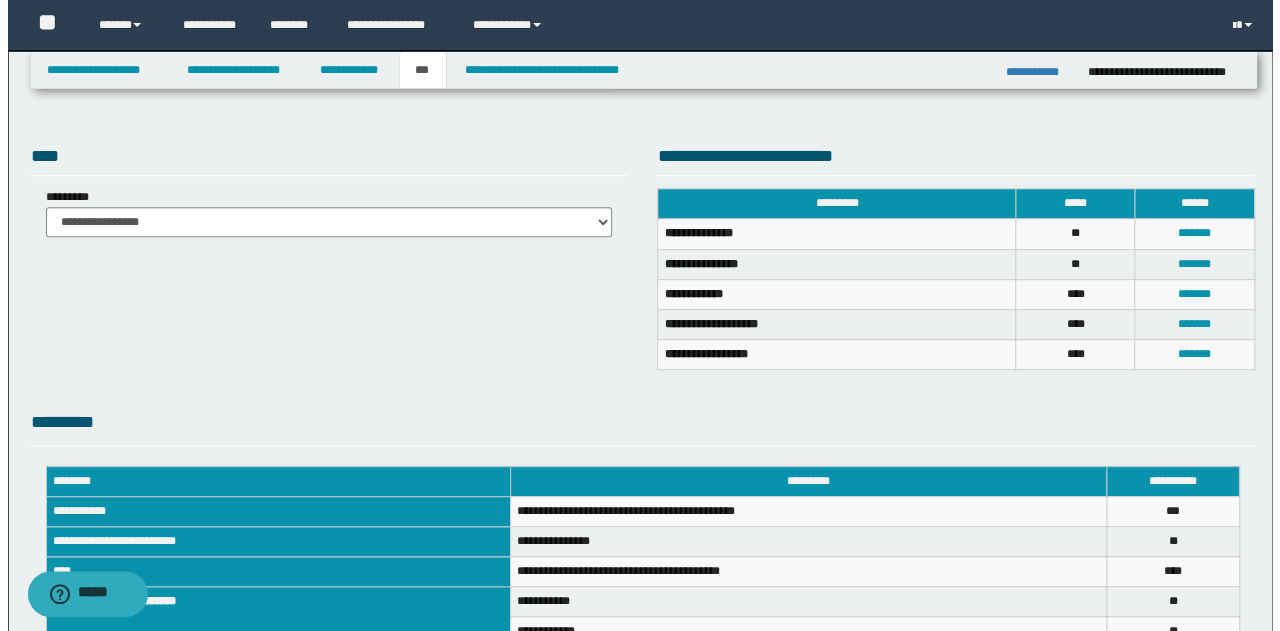 scroll, scrollTop: 600, scrollLeft: 0, axis: vertical 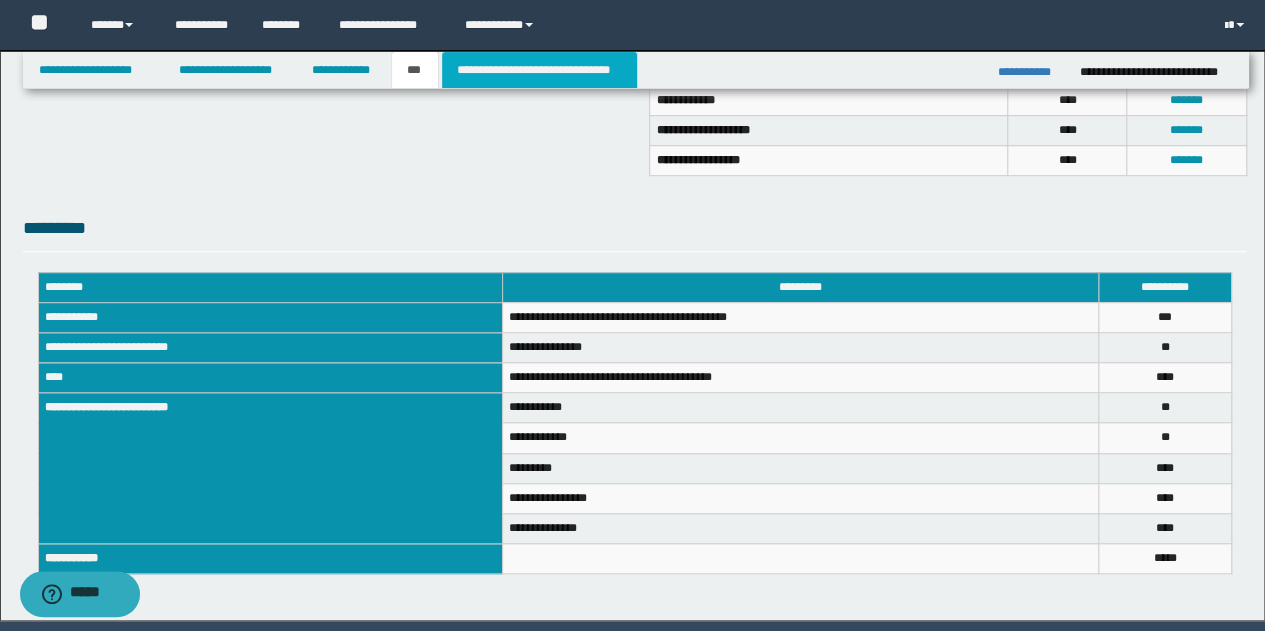 click on "**********" at bounding box center (539, 70) 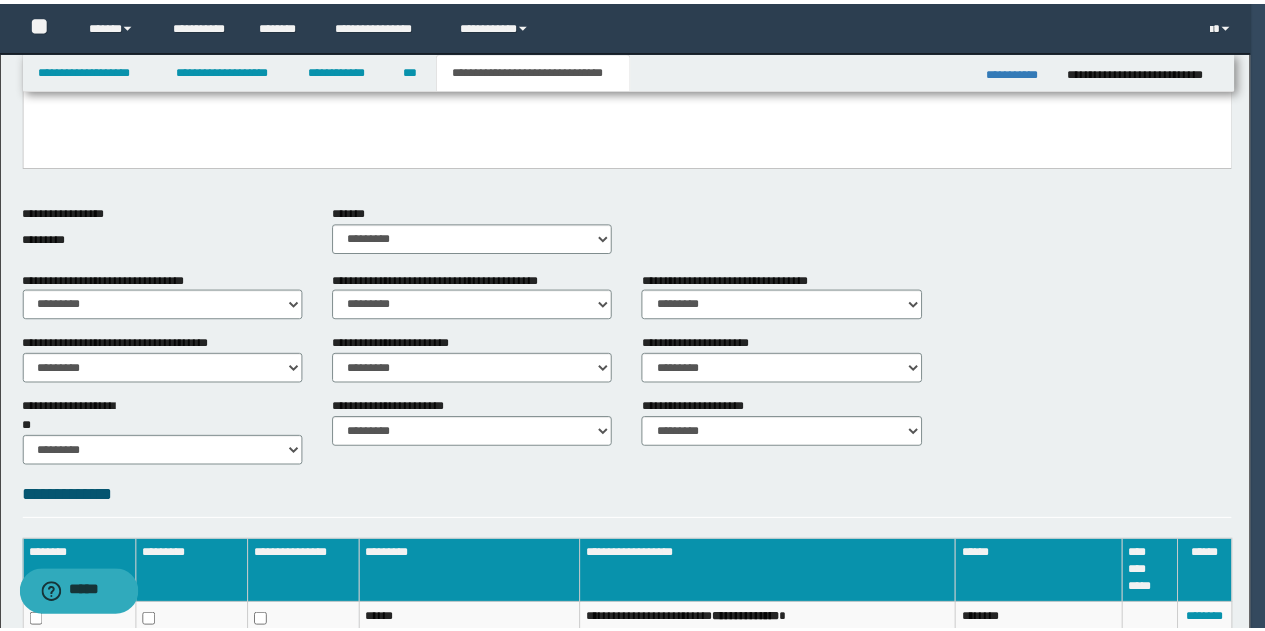 scroll, scrollTop: 200, scrollLeft: 0, axis: vertical 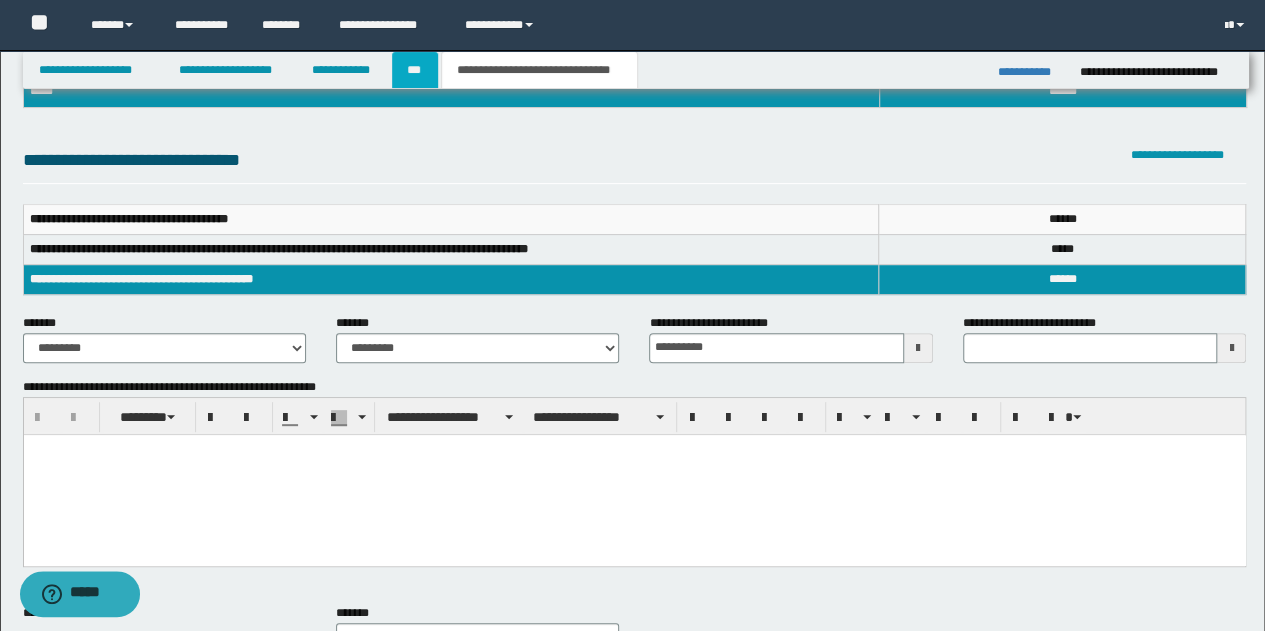 click on "***" at bounding box center [415, 70] 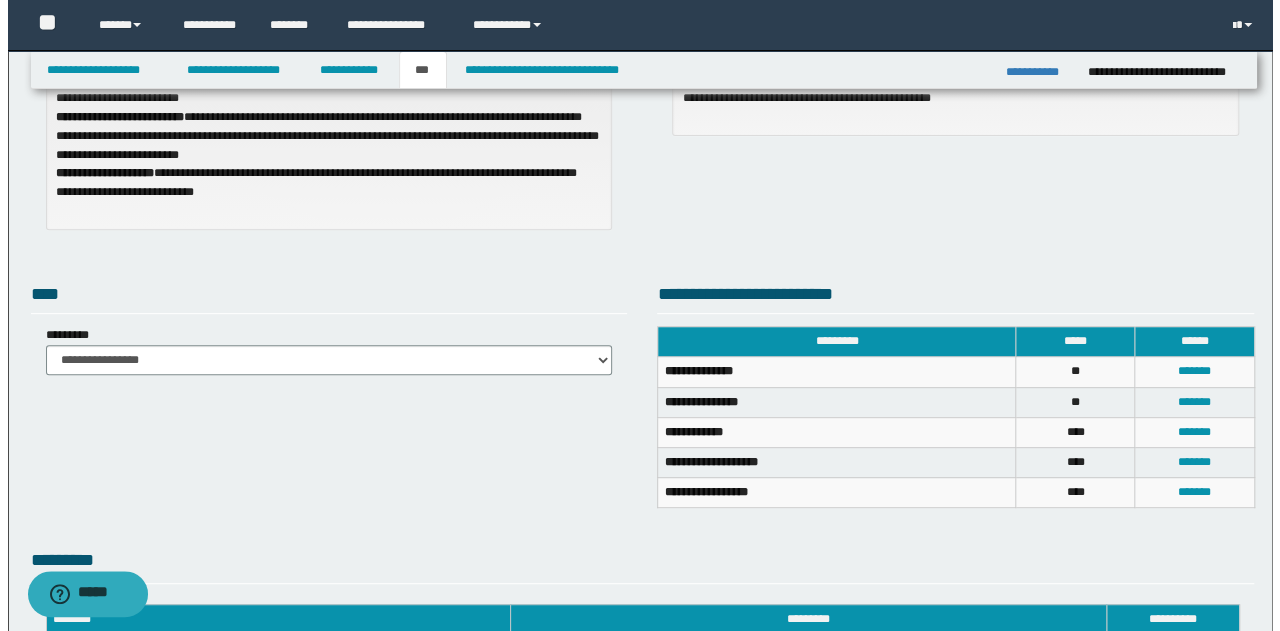 scroll, scrollTop: 300, scrollLeft: 0, axis: vertical 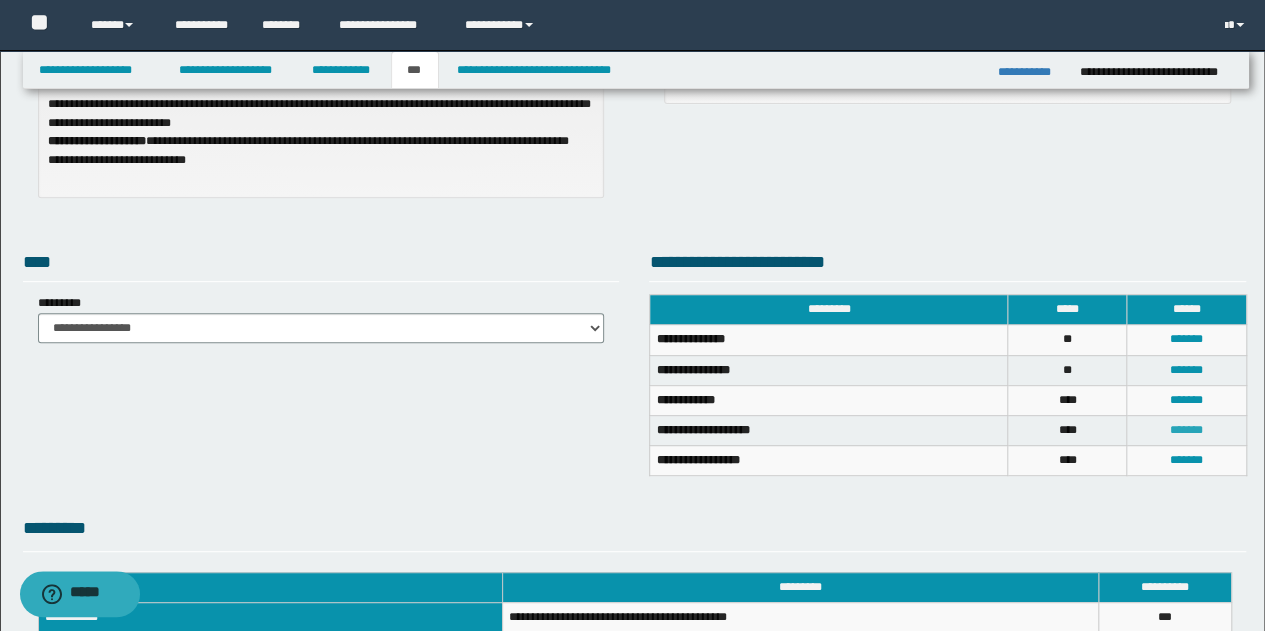 click on "*******" at bounding box center (1186, 430) 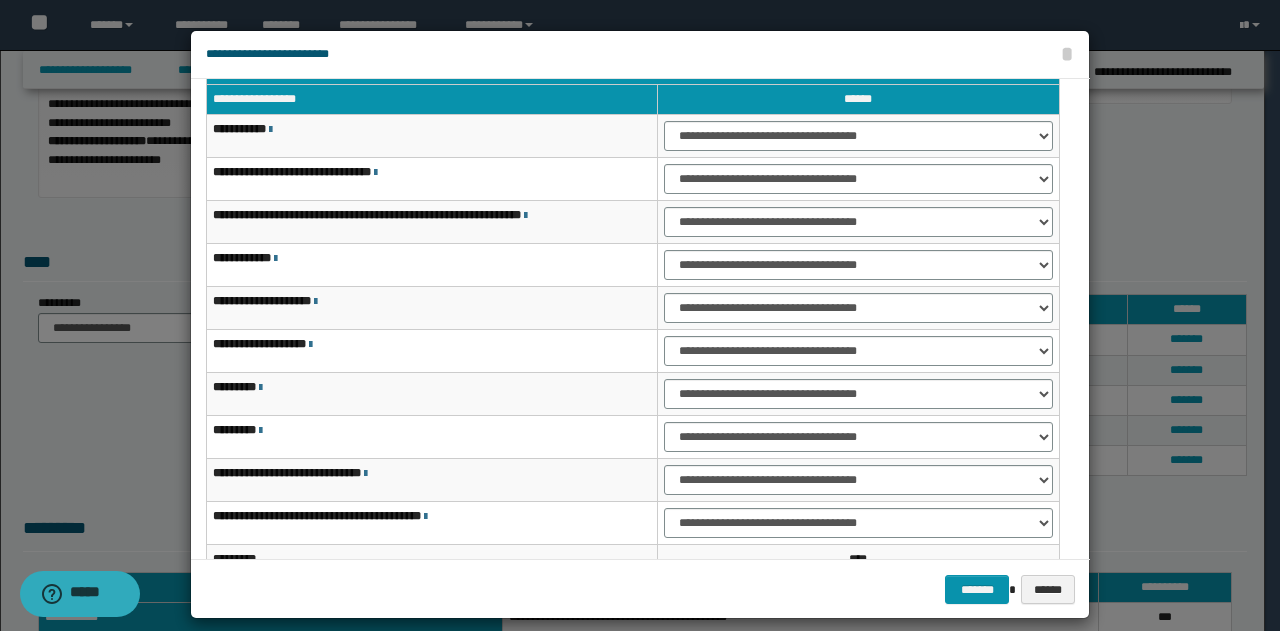 scroll, scrollTop: 116, scrollLeft: 0, axis: vertical 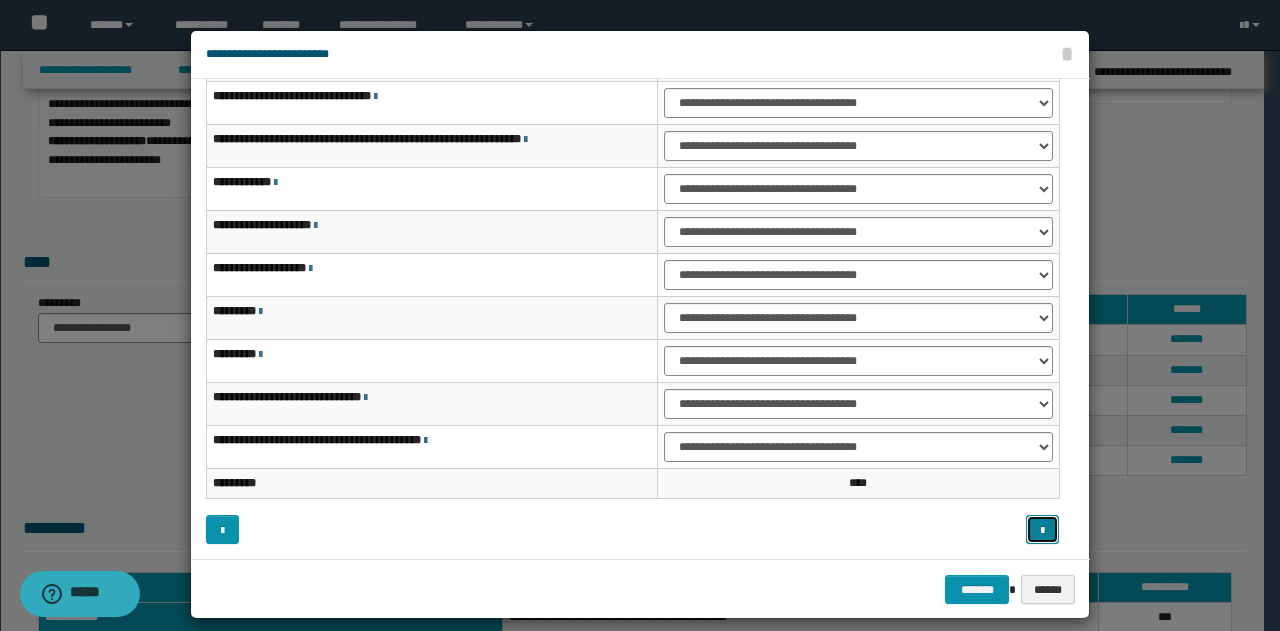 click at bounding box center (1042, 531) 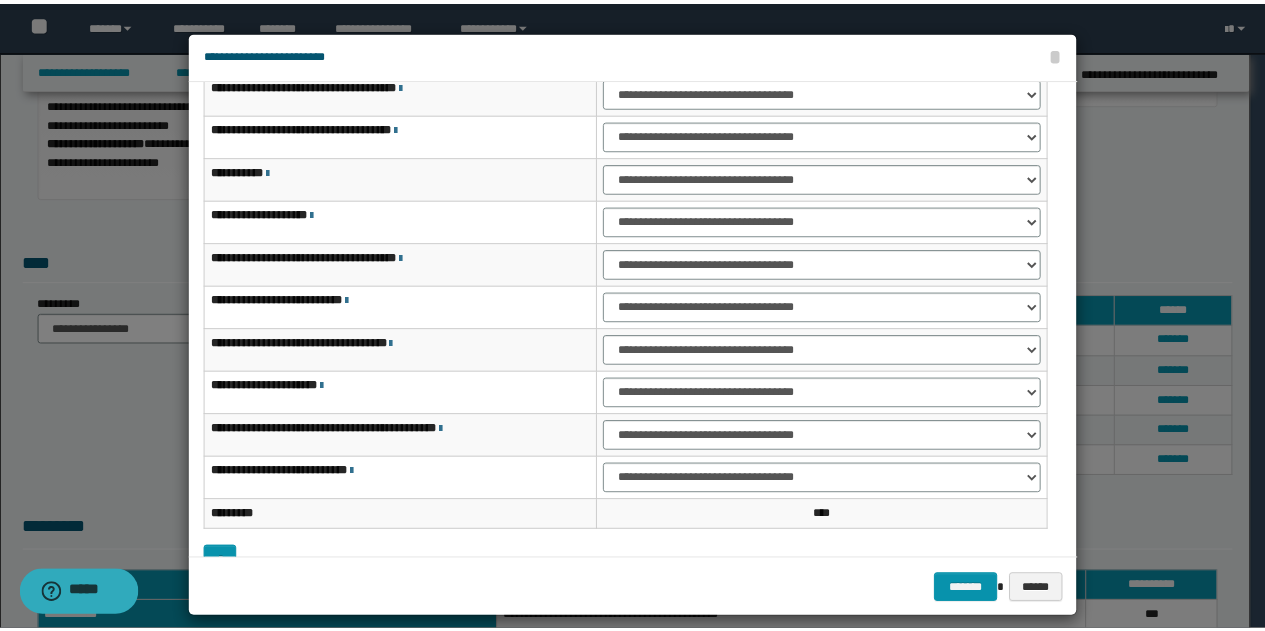 scroll, scrollTop: 116, scrollLeft: 0, axis: vertical 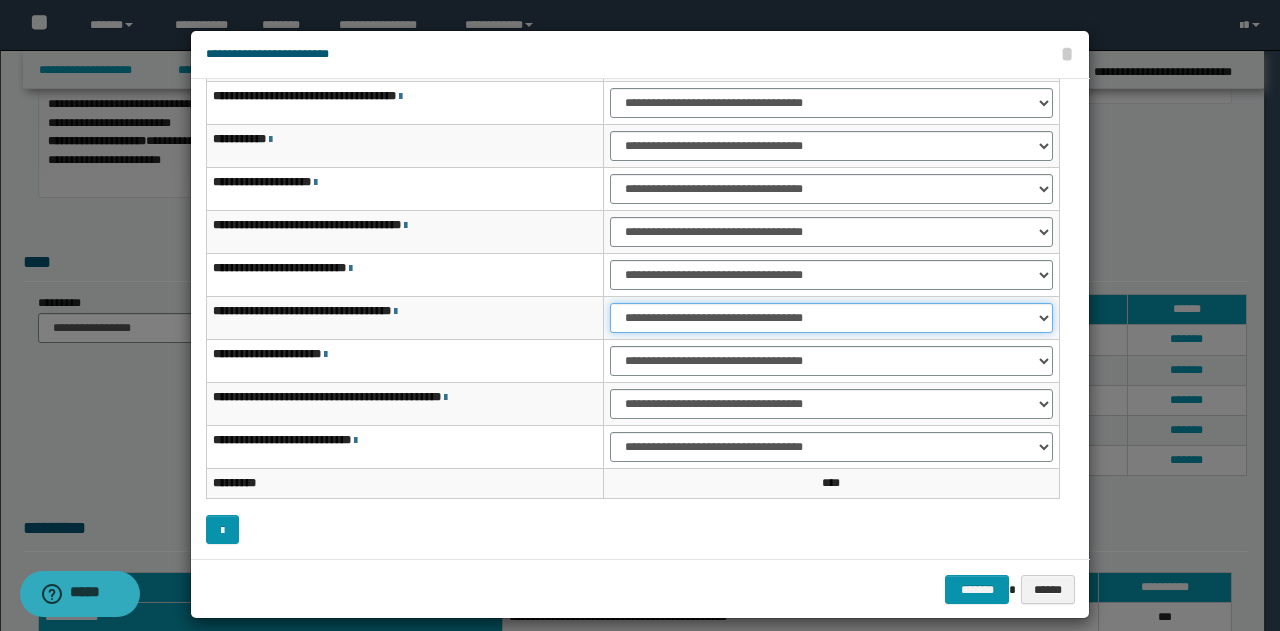 click on "**********" at bounding box center (831, 318) 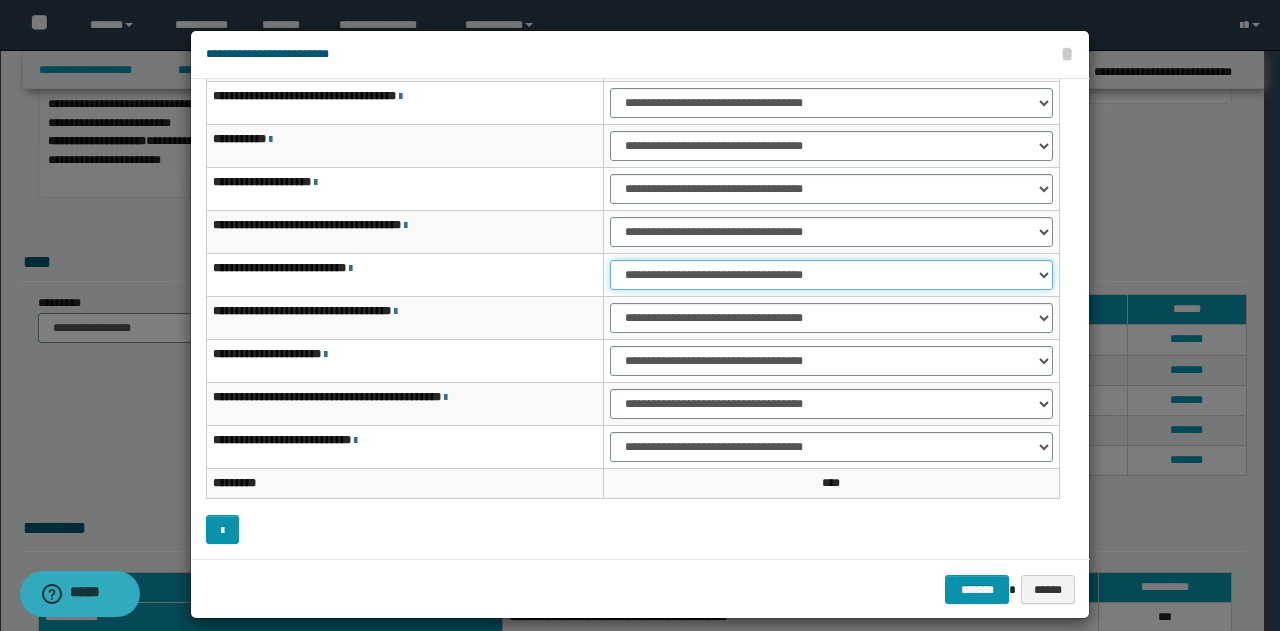 click on "**********" at bounding box center (831, 275) 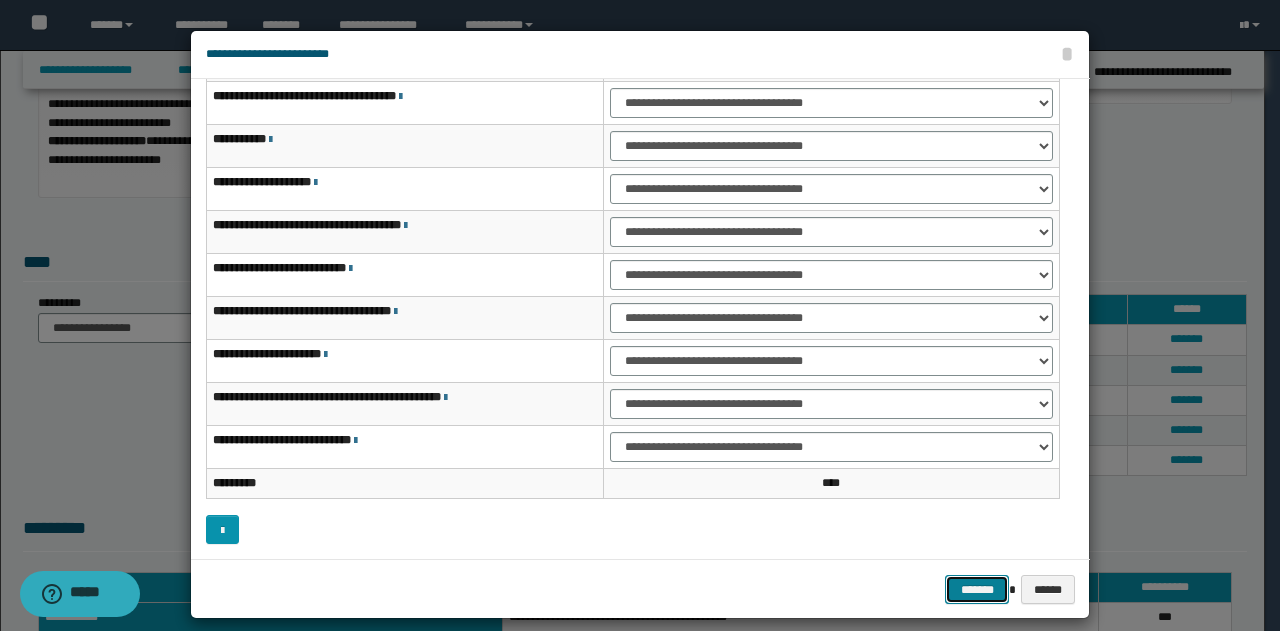 click on "*******" at bounding box center [977, 589] 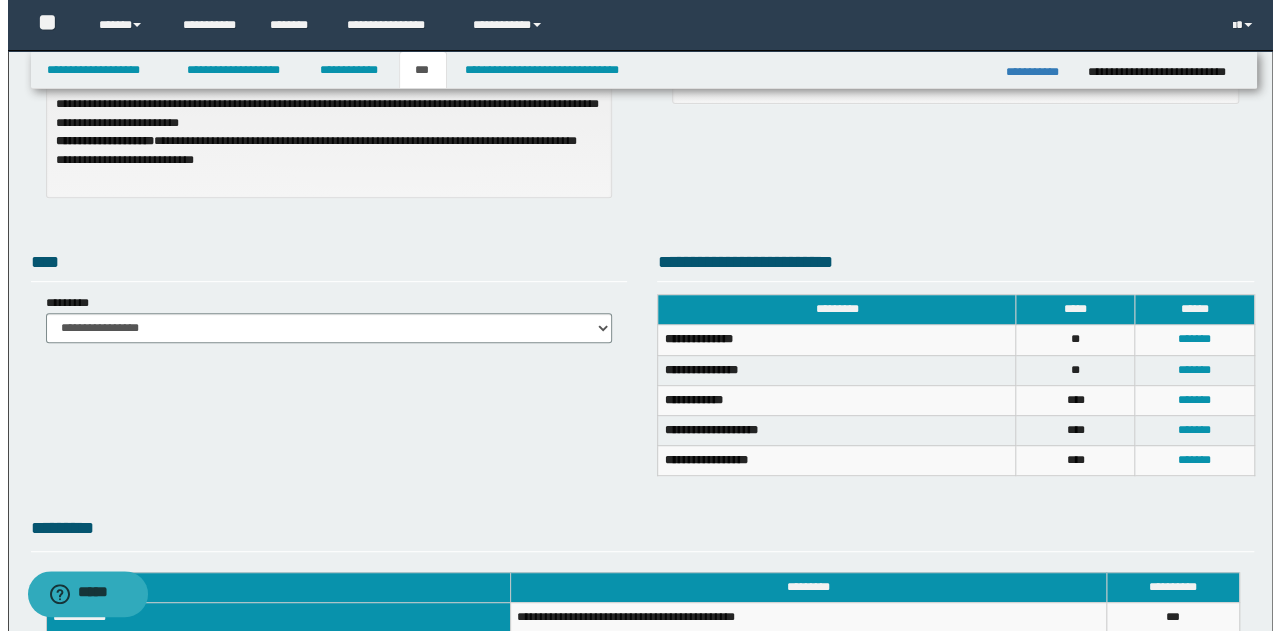 scroll, scrollTop: 600, scrollLeft: 0, axis: vertical 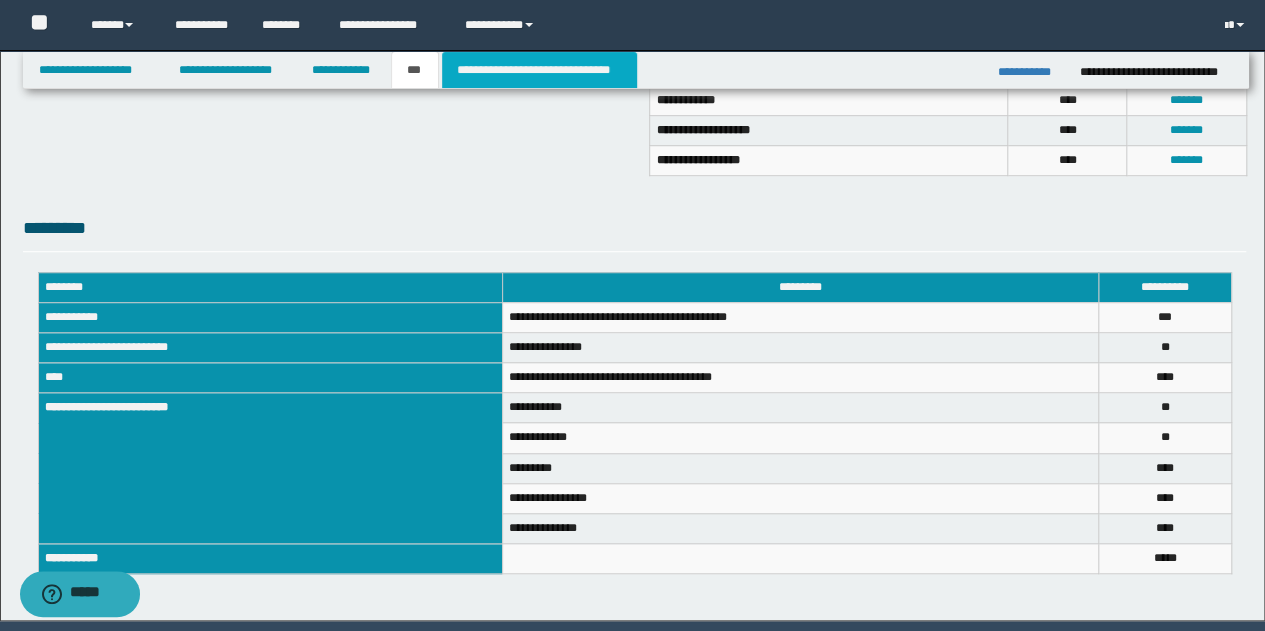 click on "**********" at bounding box center [539, 70] 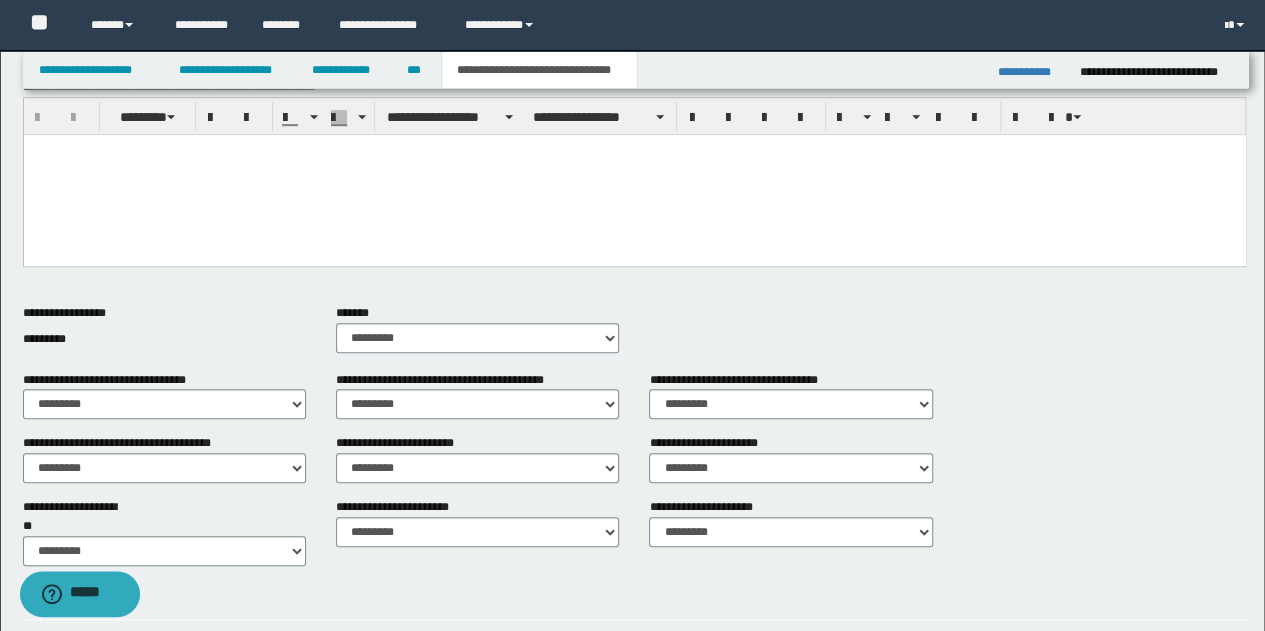 scroll, scrollTop: 200, scrollLeft: 0, axis: vertical 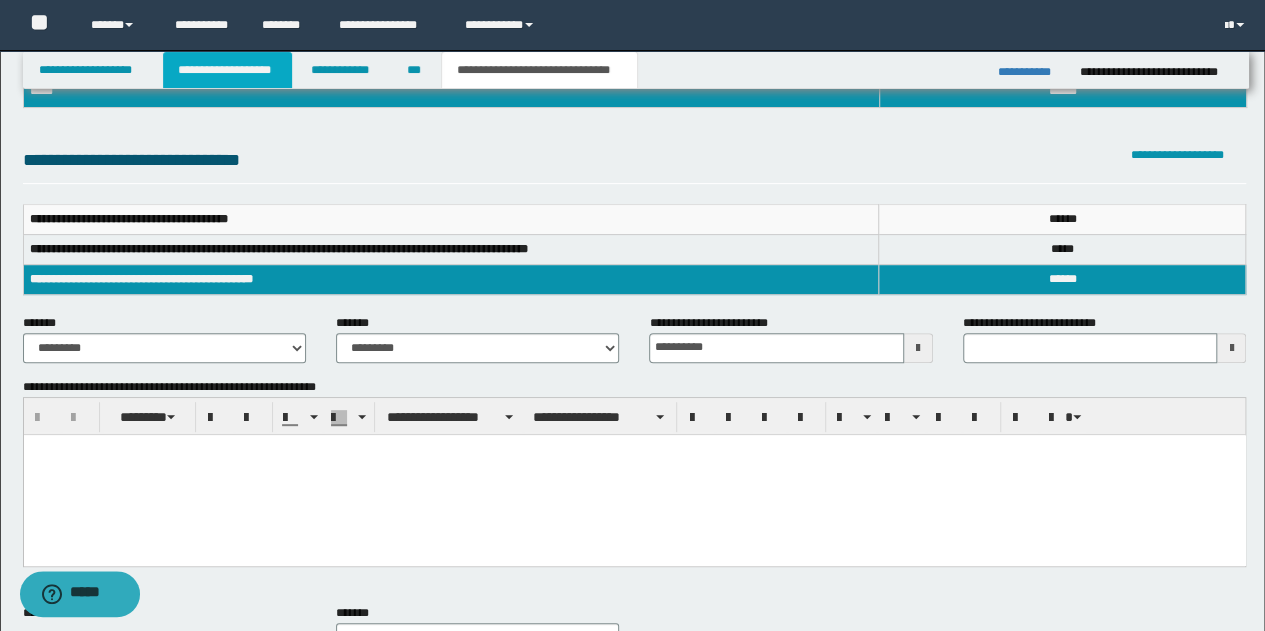 click on "**********" at bounding box center [227, 70] 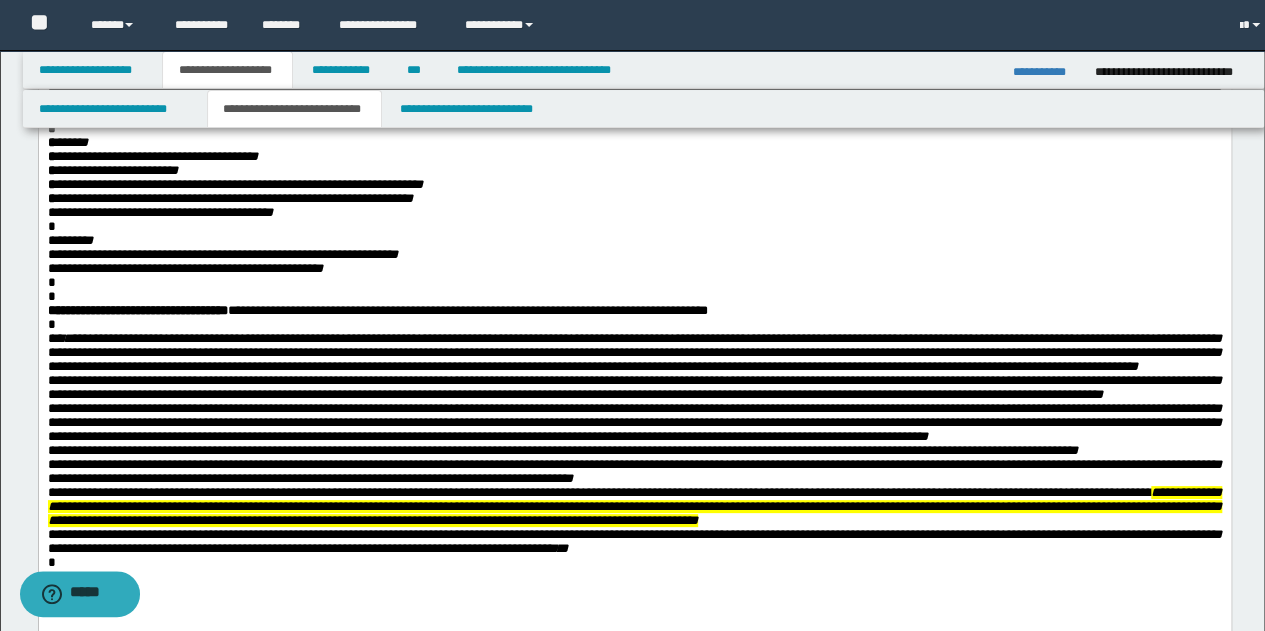 scroll, scrollTop: 230, scrollLeft: 0, axis: vertical 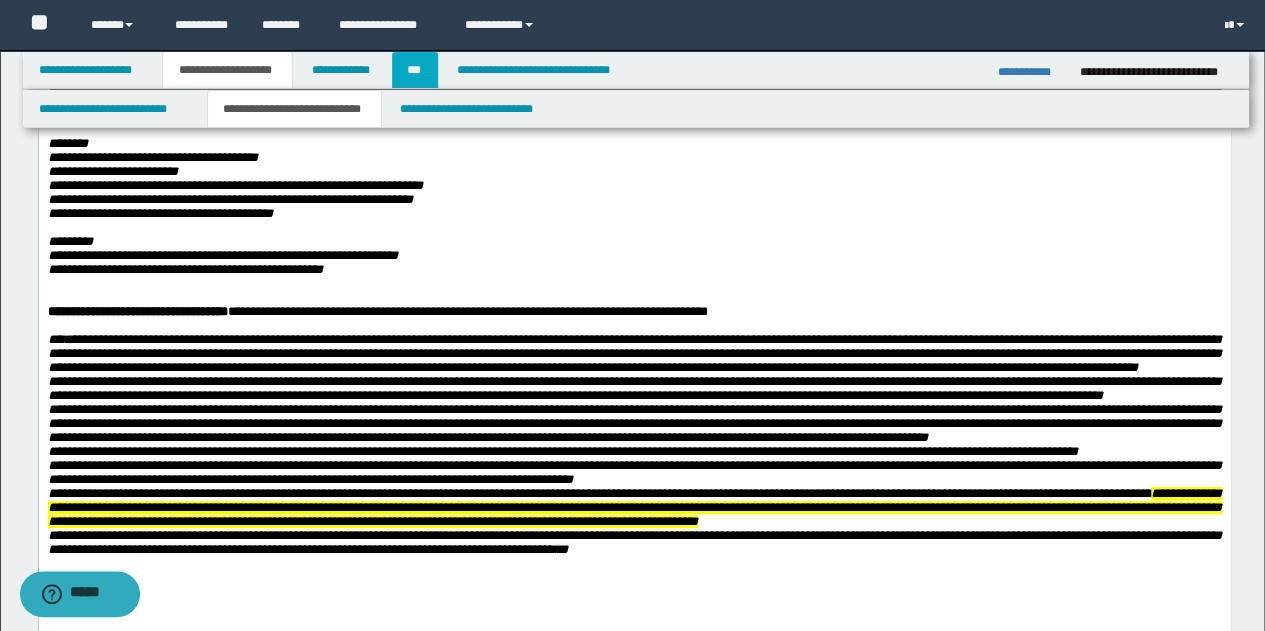 click on "***" at bounding box center (415, 70) 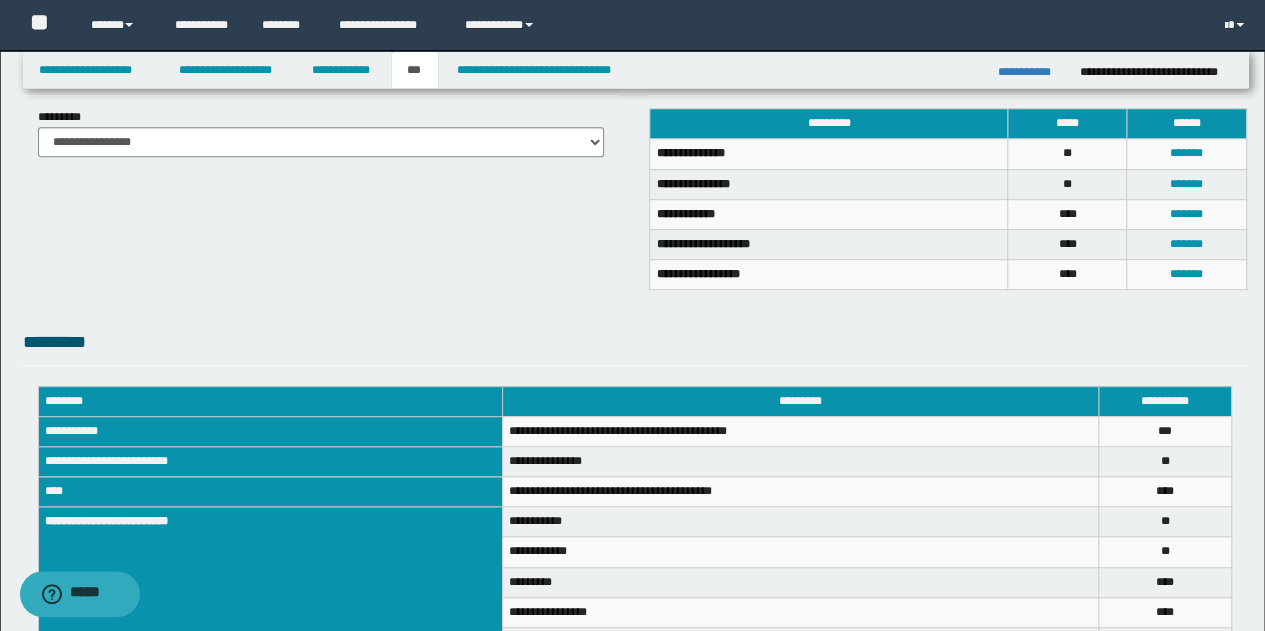 scroll, scrollTop: 267, scrollLeft: 0, axis: vertical 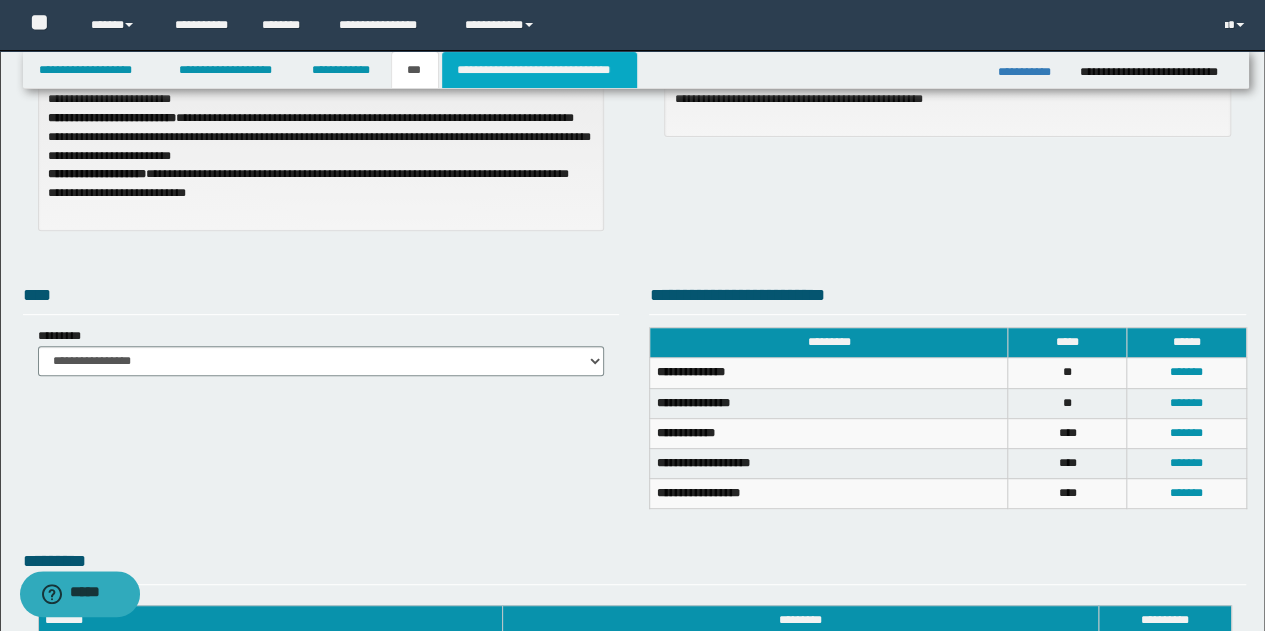 click on "**********" at bounding box center [539, 70] 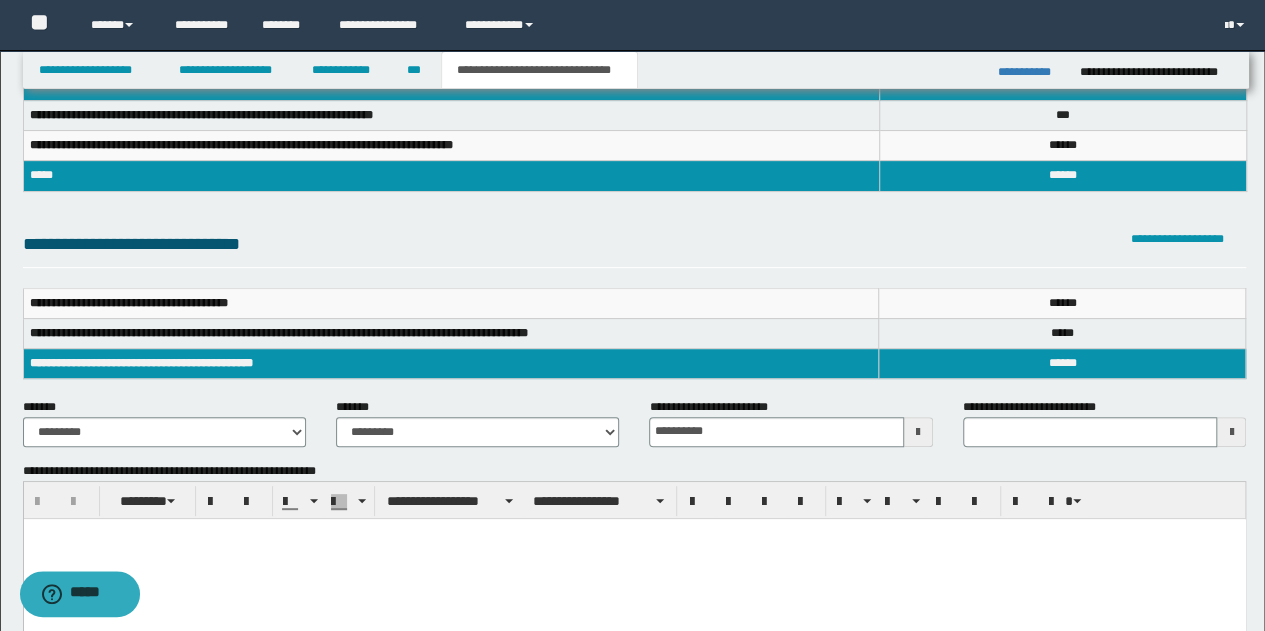 scroll, scrollTop: 67, scrollLeft: 0, axis: vertical 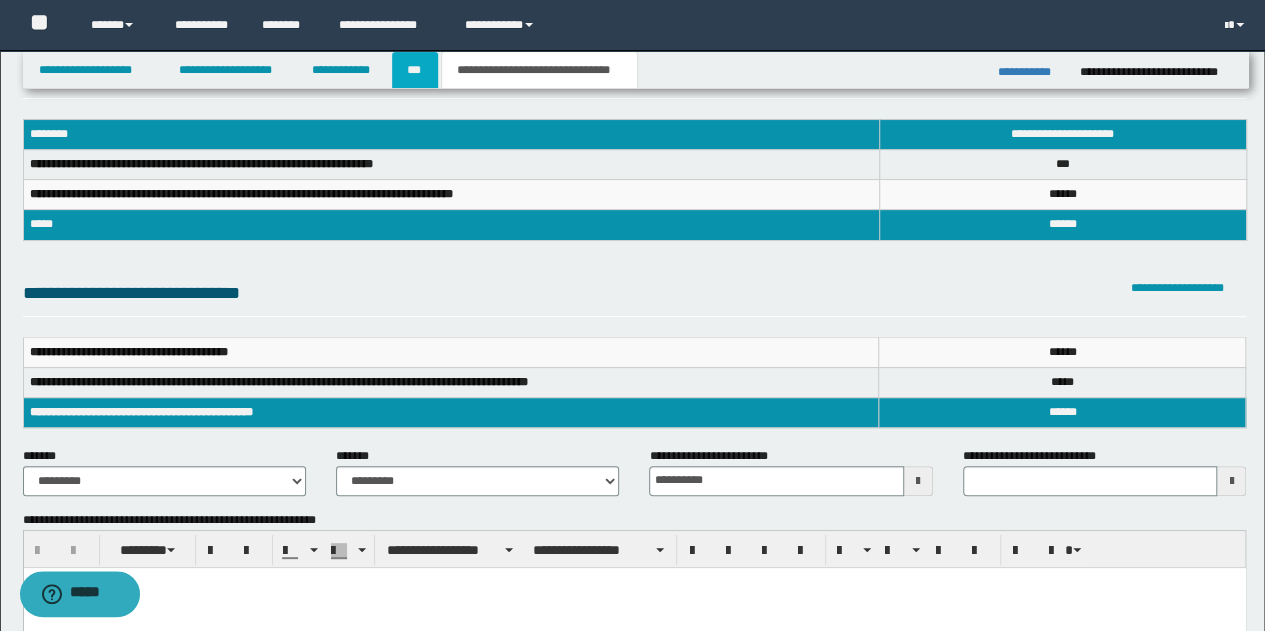 click on "***" at bounding box center [415, 70] 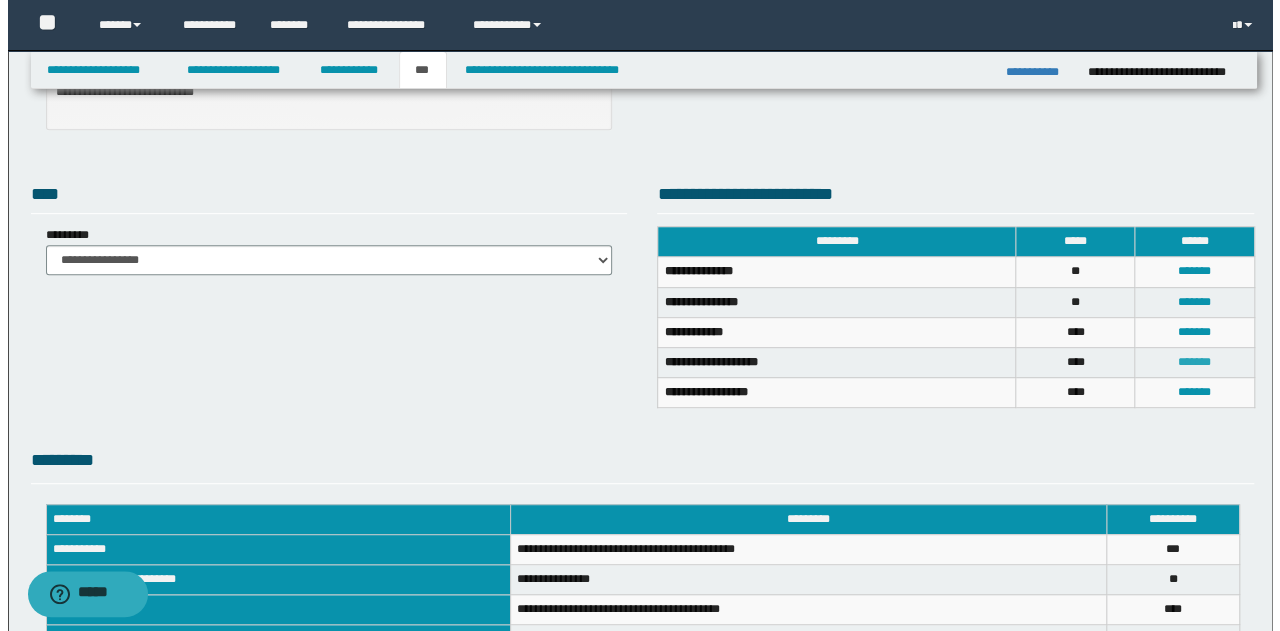scroll, scrollTop: 400, scrollLeft: 0, axis: vertical 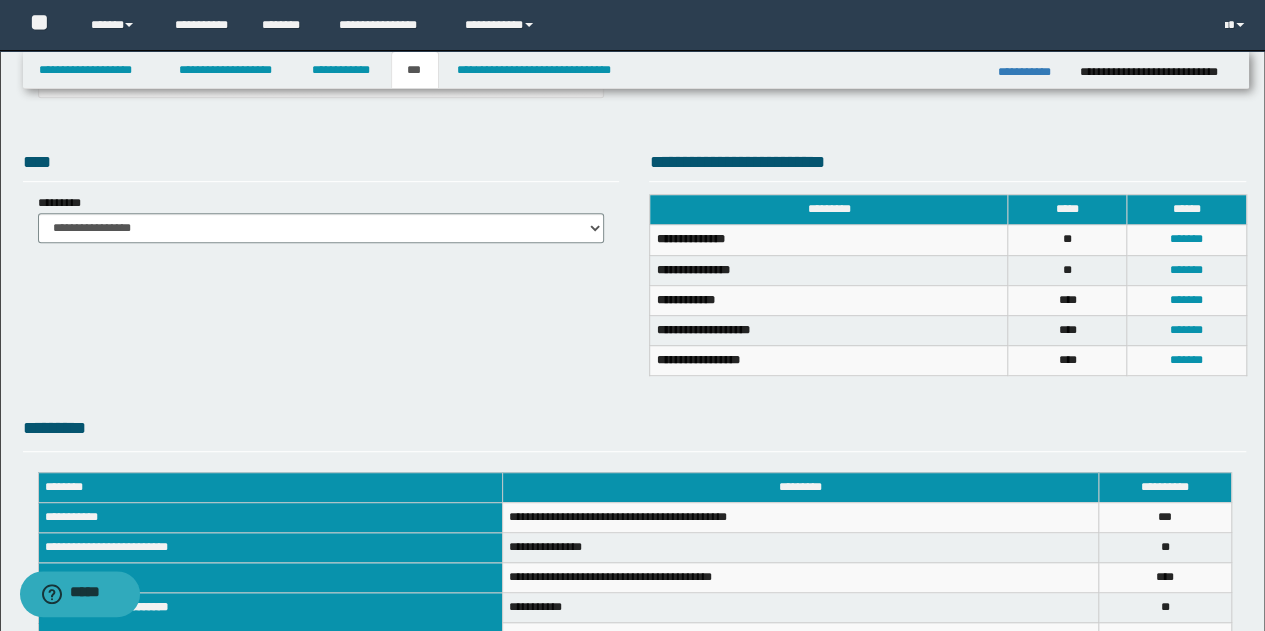 click on "*******" at bounding box center (1186, 330) 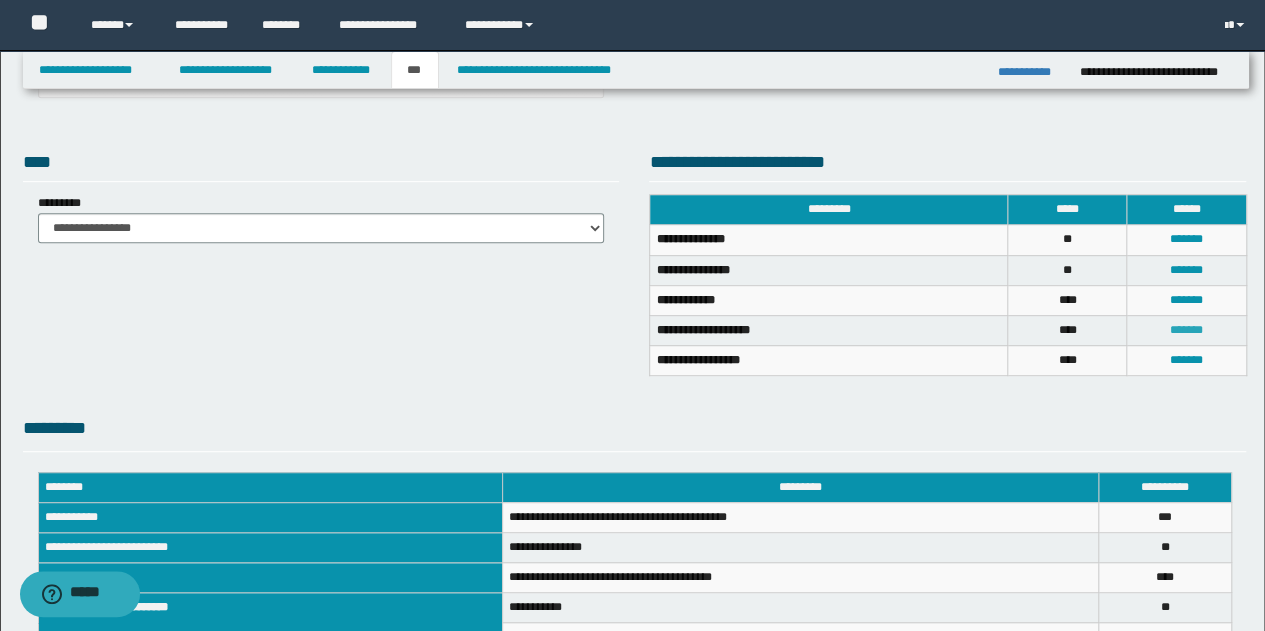 click on "*******" at bounding box center [1186, 330] 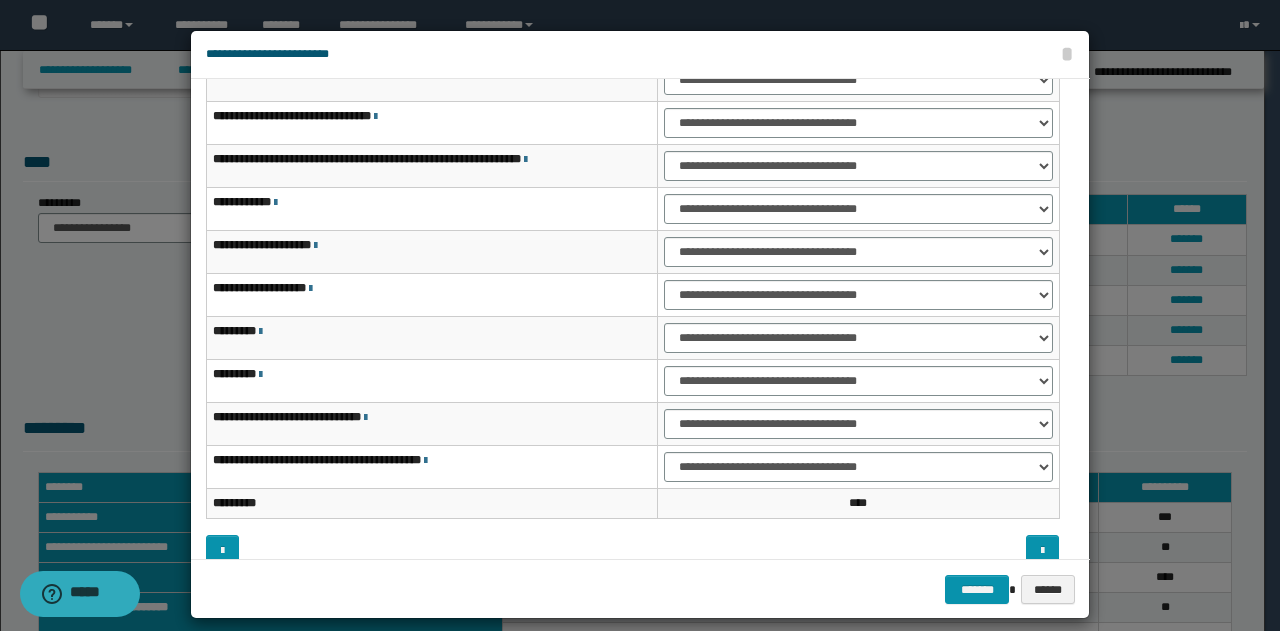 scroll, scrollTop: 116, scrollLeft: 0, axis: vertical 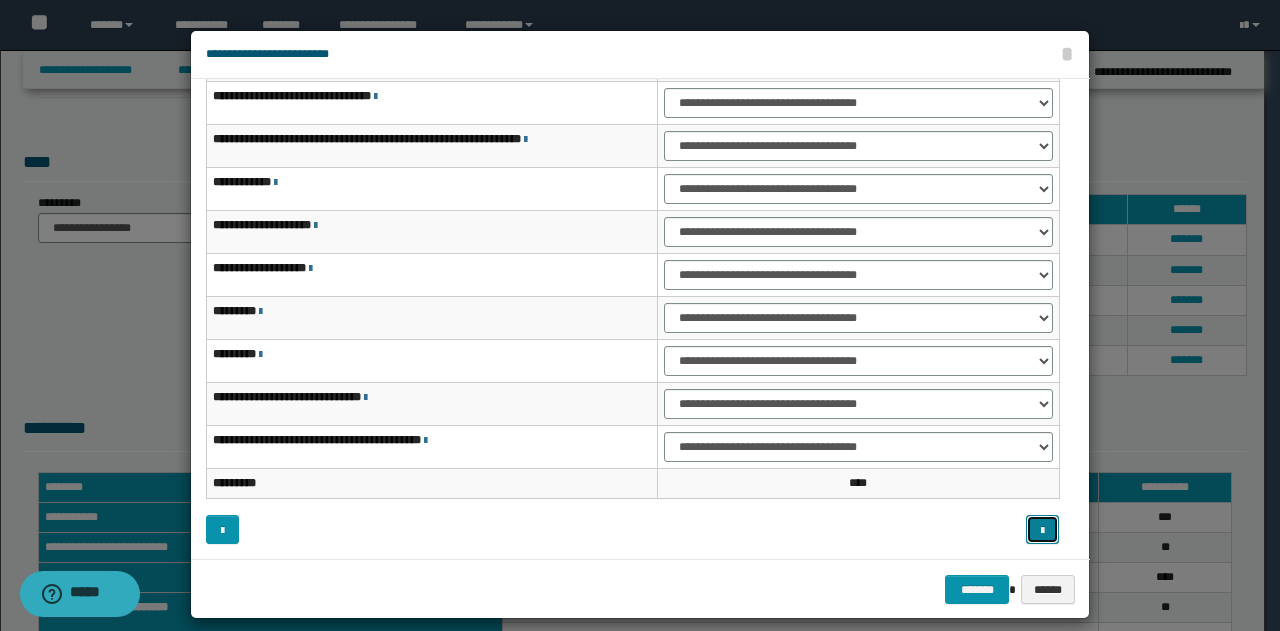 click at bounding box center (1042, 531) 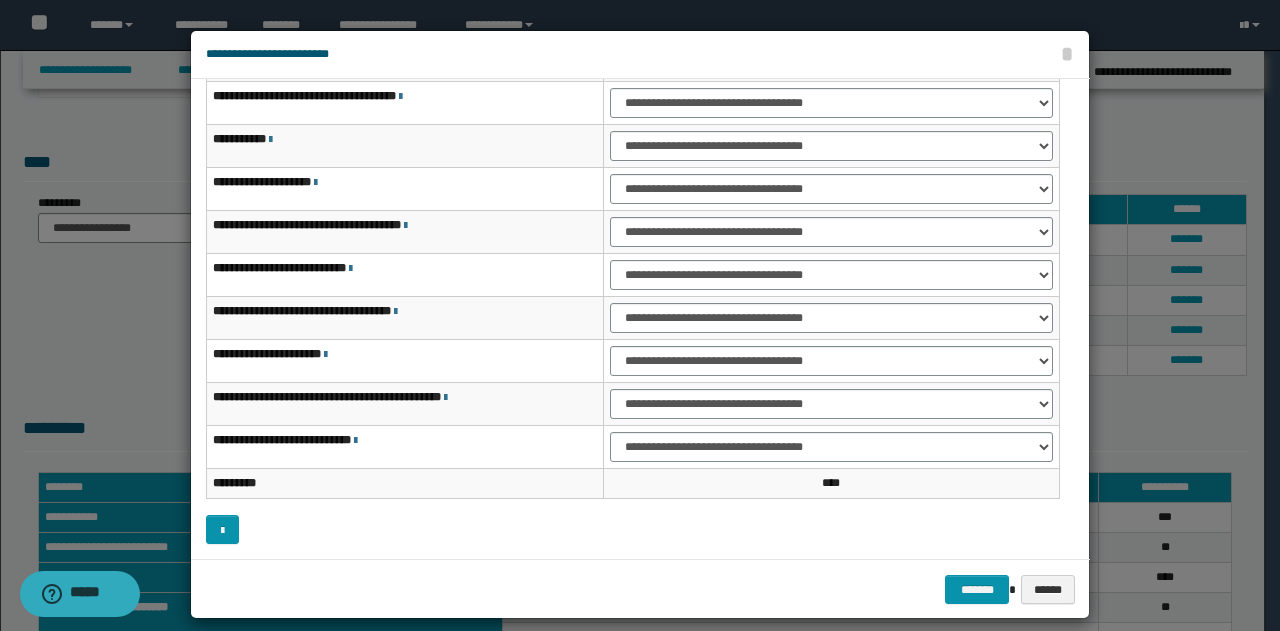 scroll, scrollTop: 0, scrollLeft: 0, axis: both 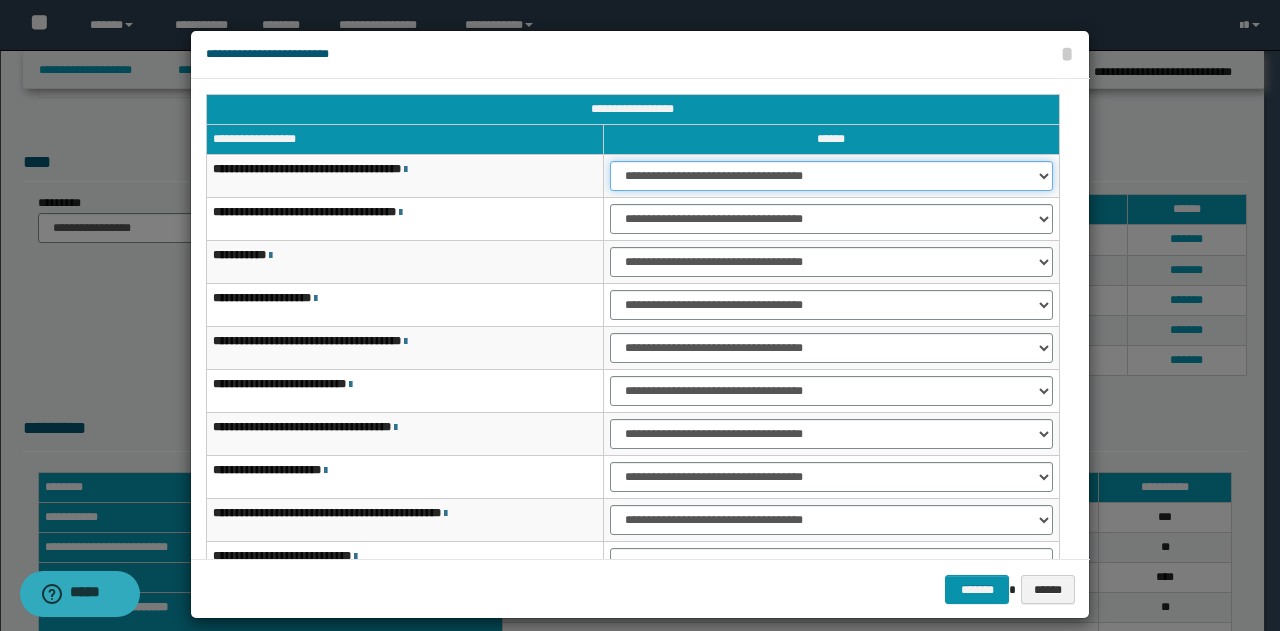 click on "**********" at bounding box center [831, 176] 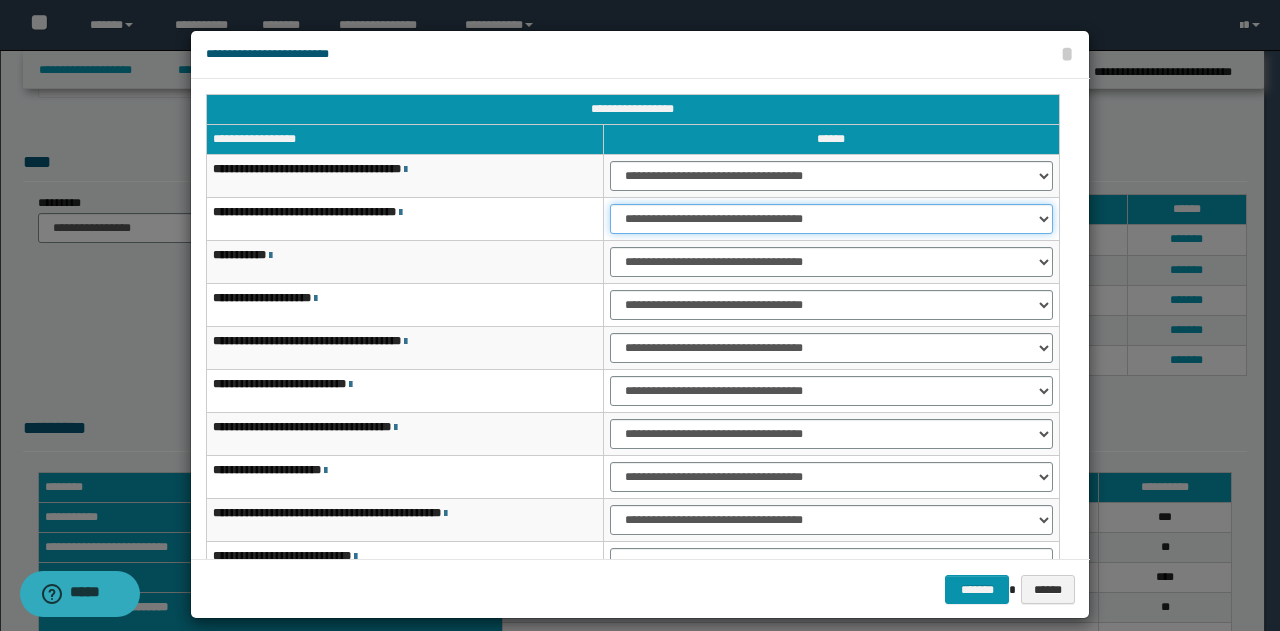 click on "**********" at bounding box center [831, 219] 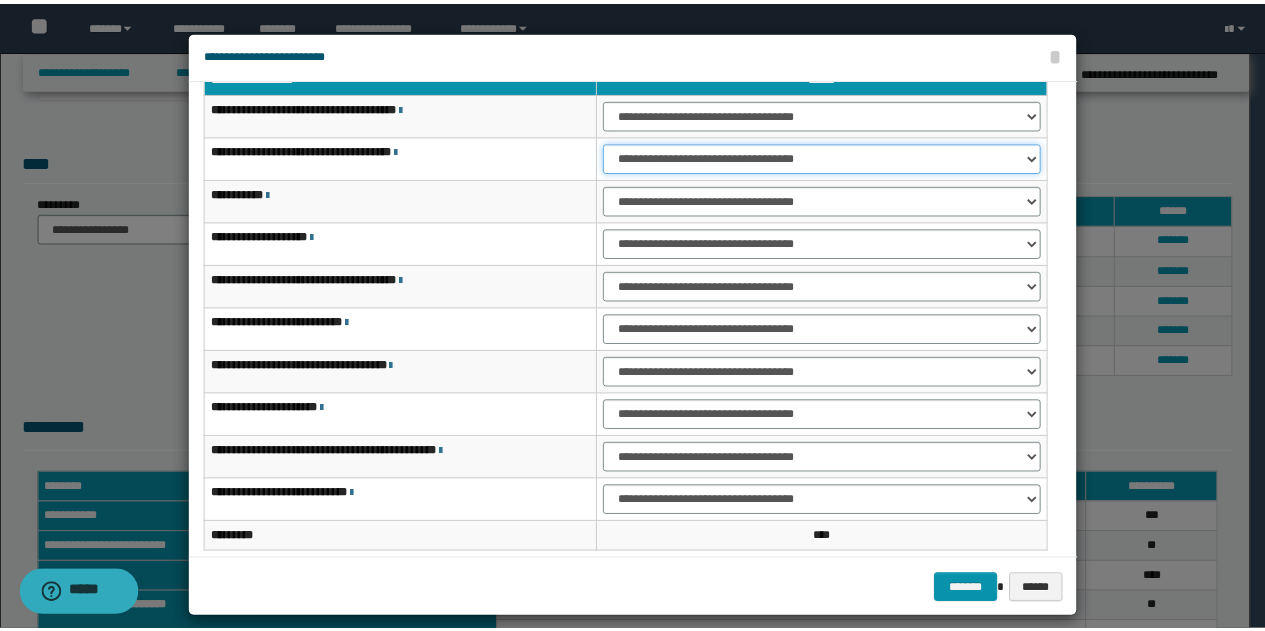 scroll, scrollTop: 116, scrollLeft: 0, axis: vertical 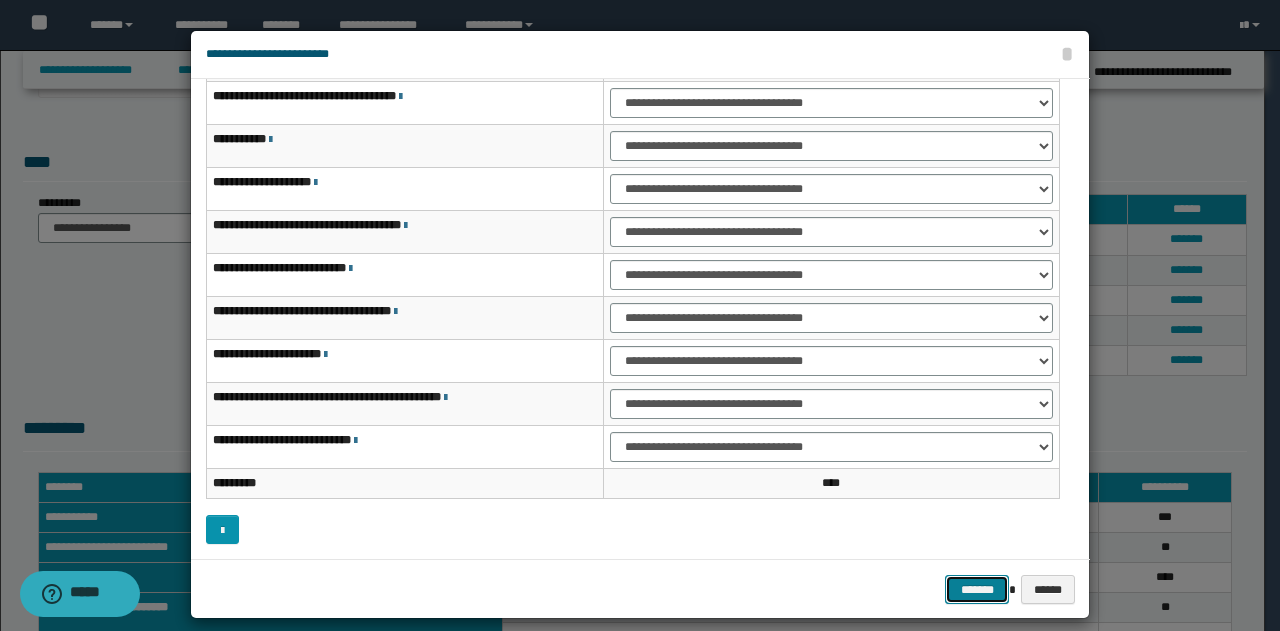 click on "*******" at bounding box center (977, 589) 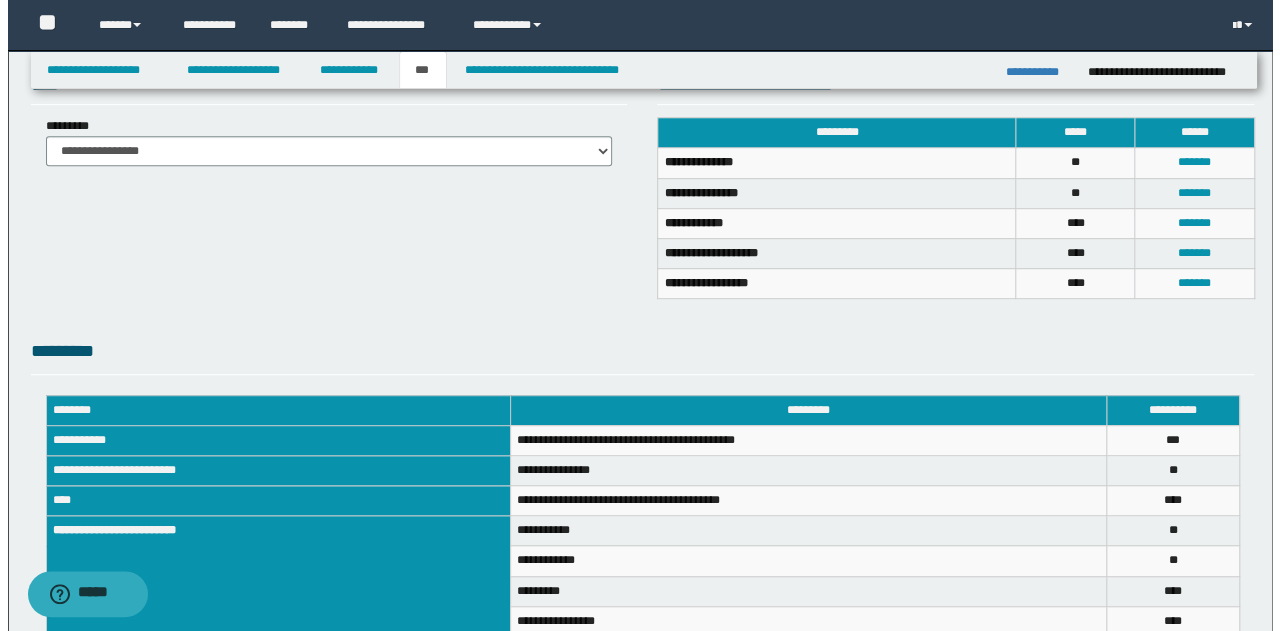 scroll, scrollTop: 367, scrollLeft: 0, axis: vertical 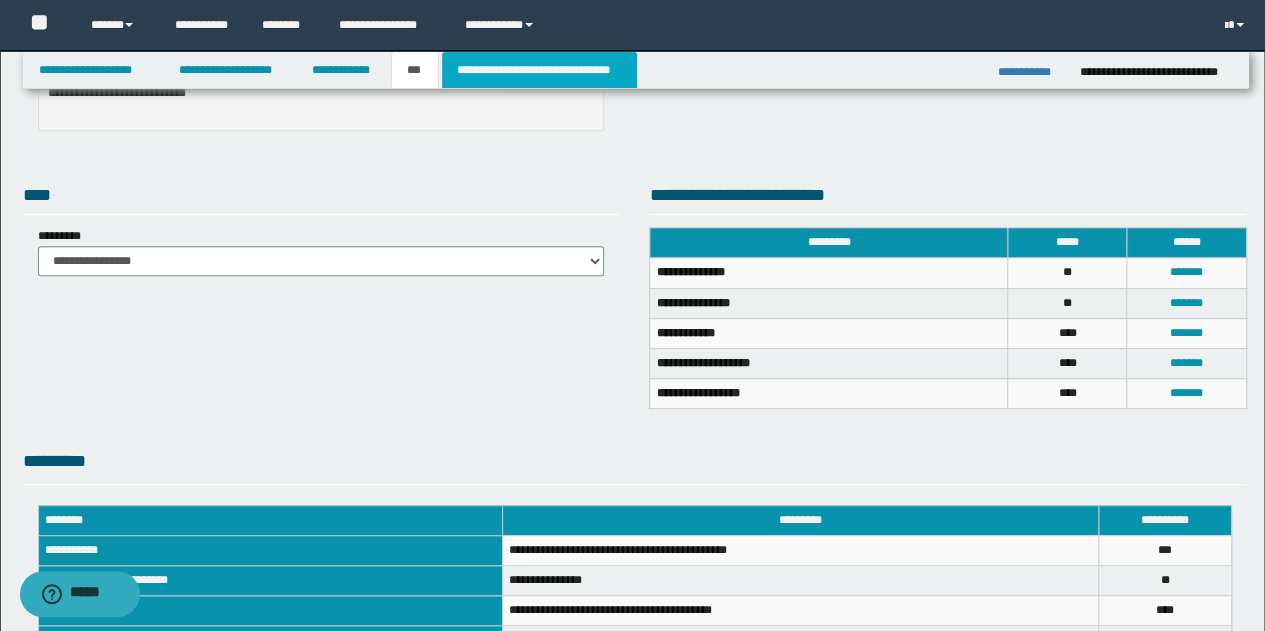 click on "**********" at bounding box center (539, 70) 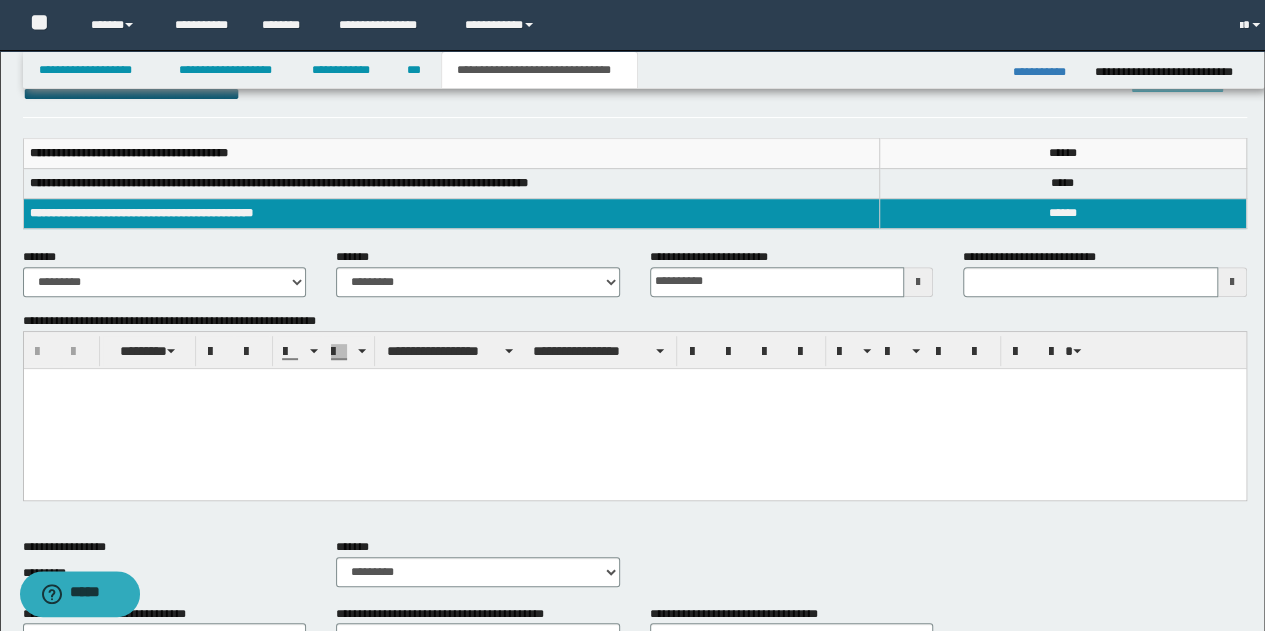 scroll, scrollTop: 0, scrollLeft: 0, axis: both 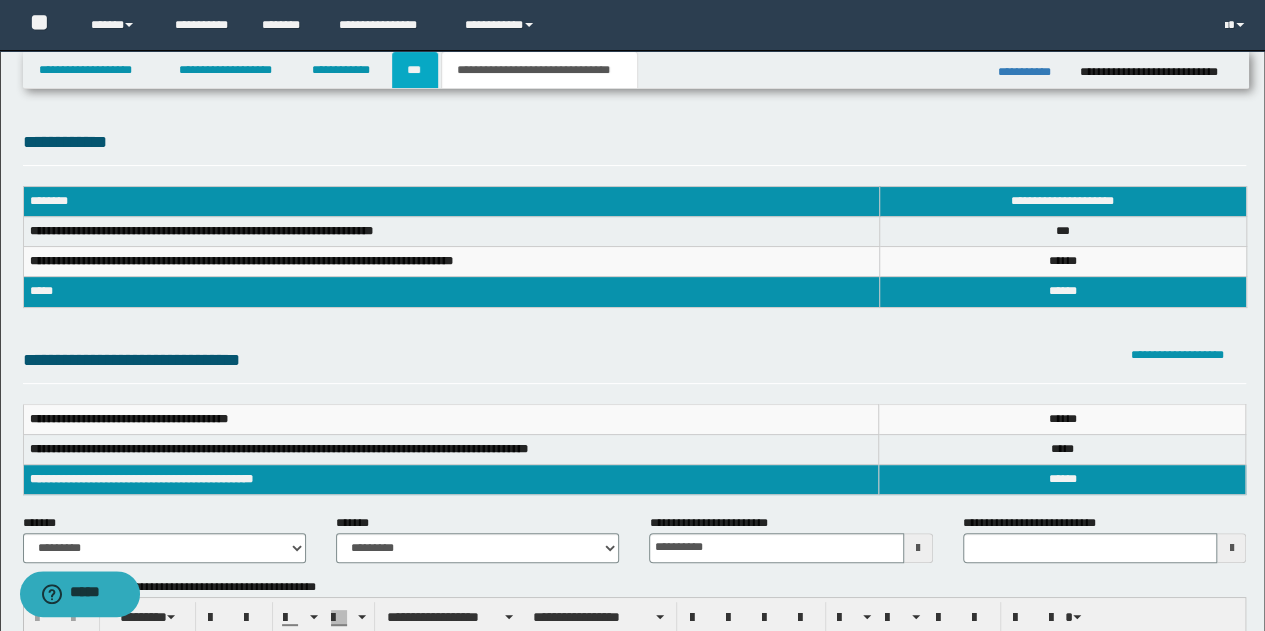 click on "***" at bounding box center [415, 70] 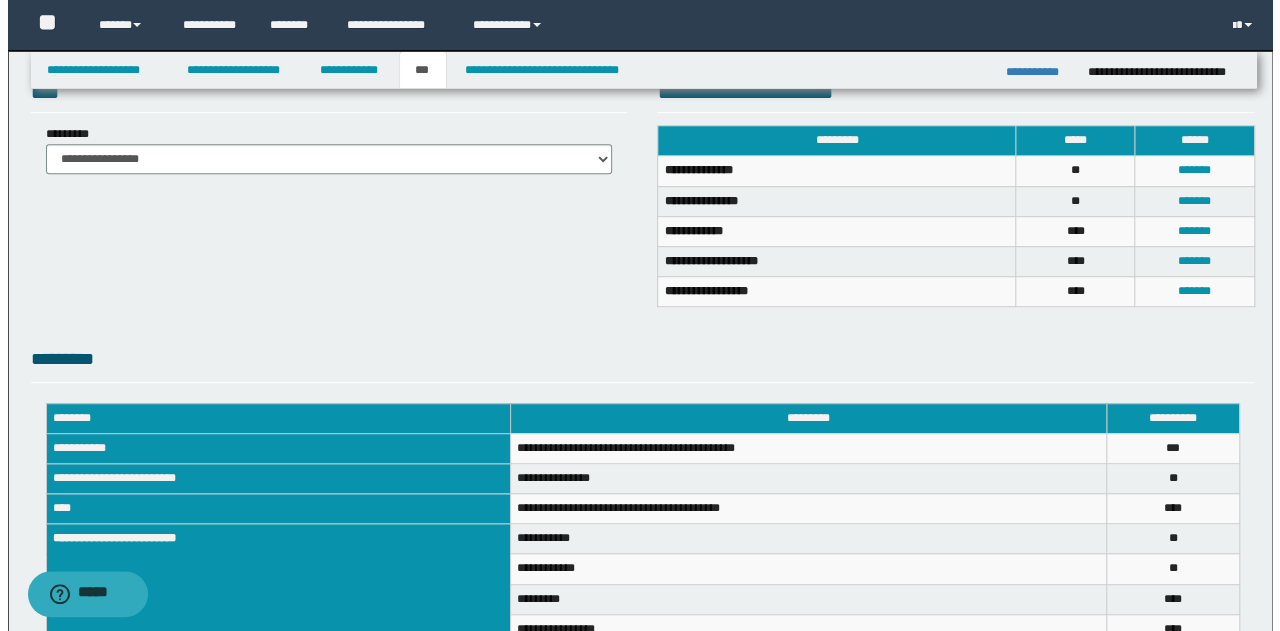 scroll, scrollTop: 500, scrollLeft: 0, axis: vertical 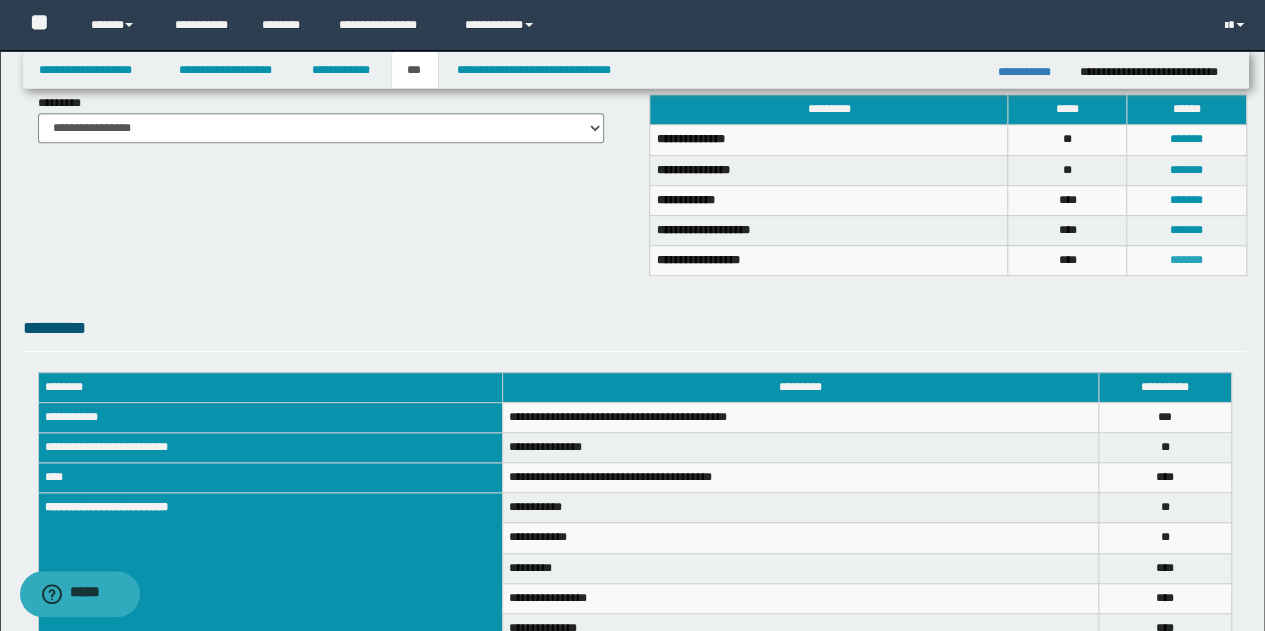click on "*******" at bounding box center (1186, 260) 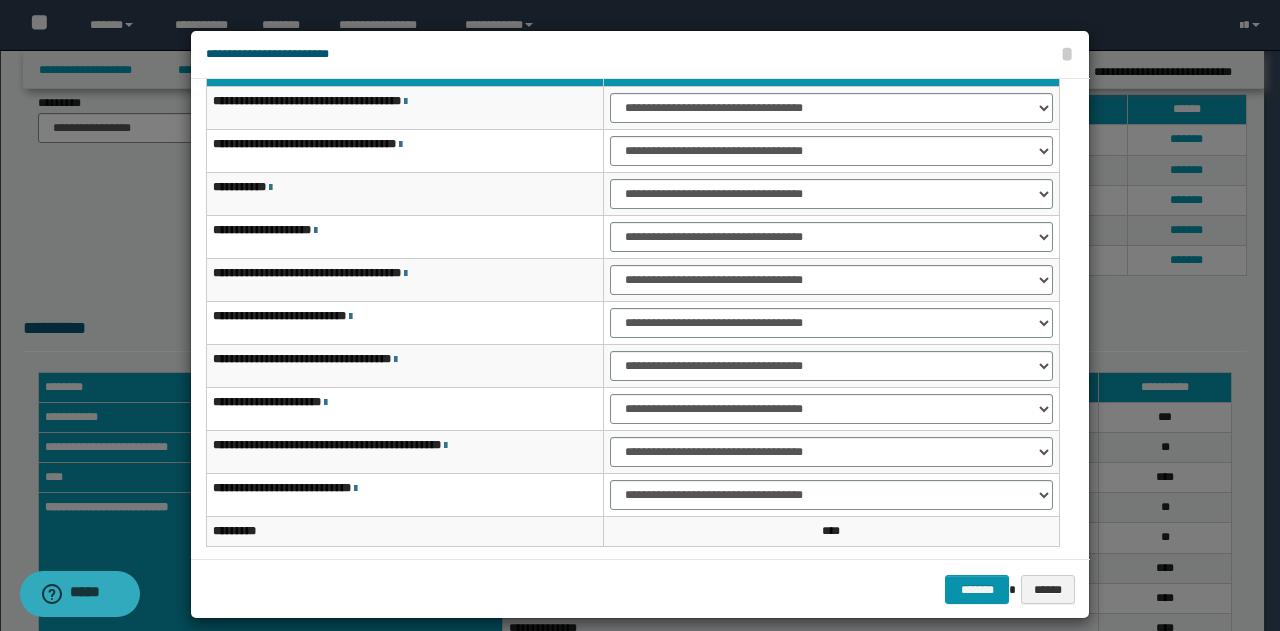 scroll, scrollTop: 100, scrollLeft: 0, axis: vertical 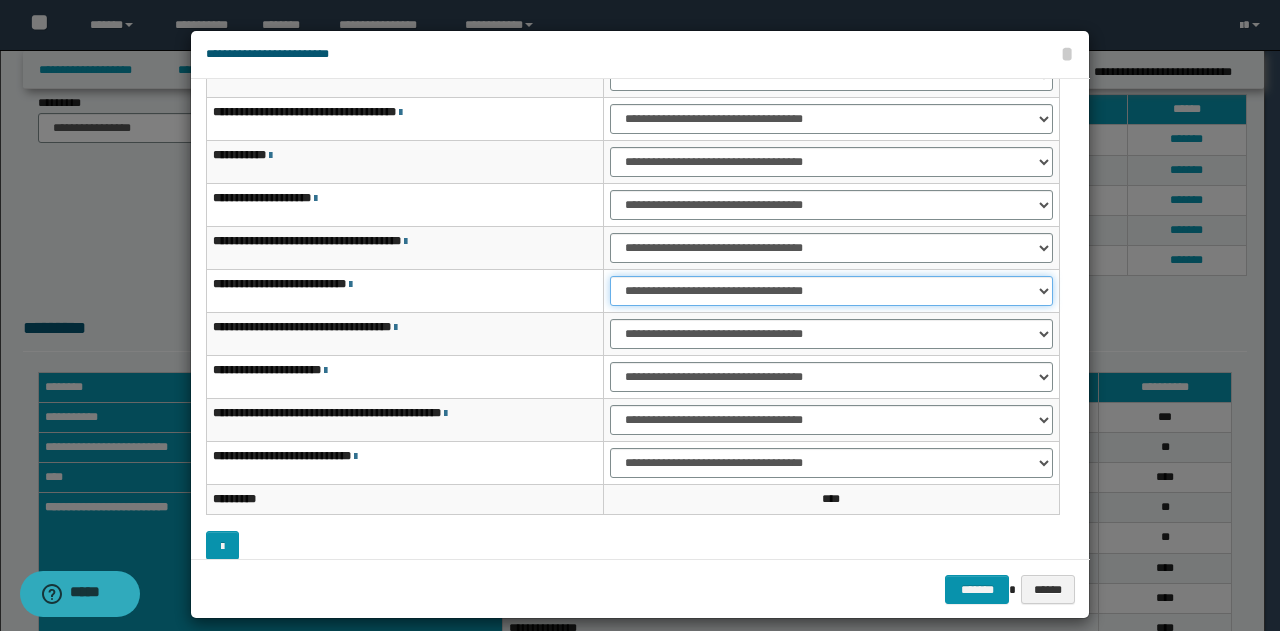 click on "**********" at bounding box center (831, 291) 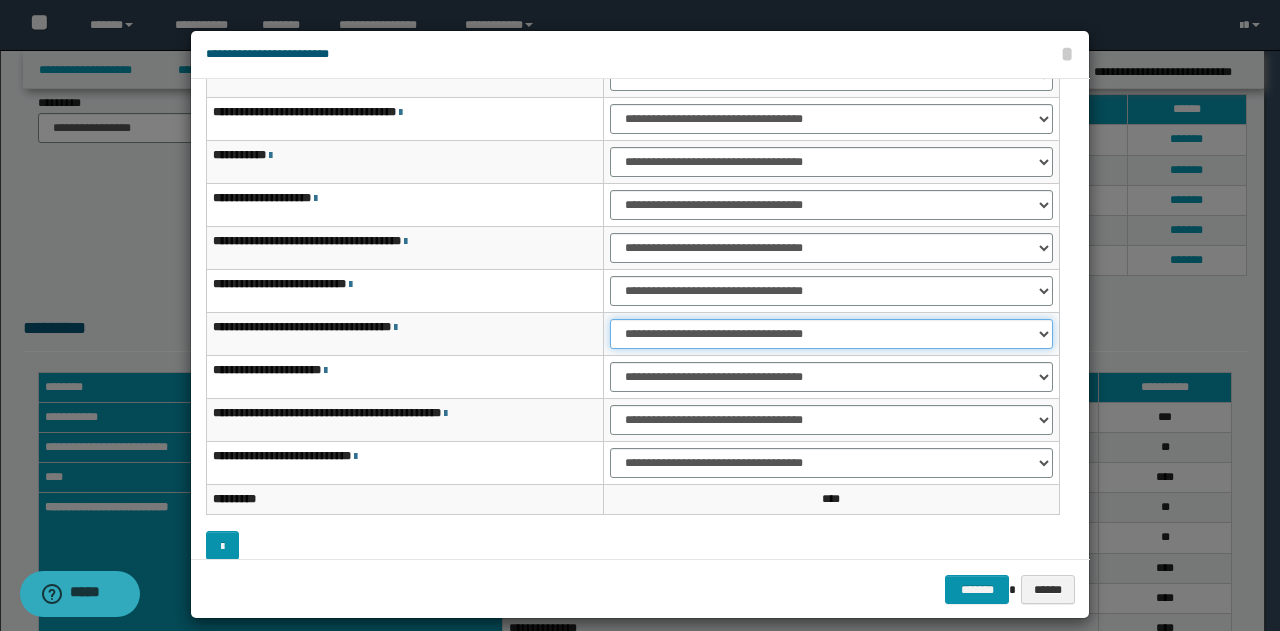 click on "**********" at bounding box center (831, 334) 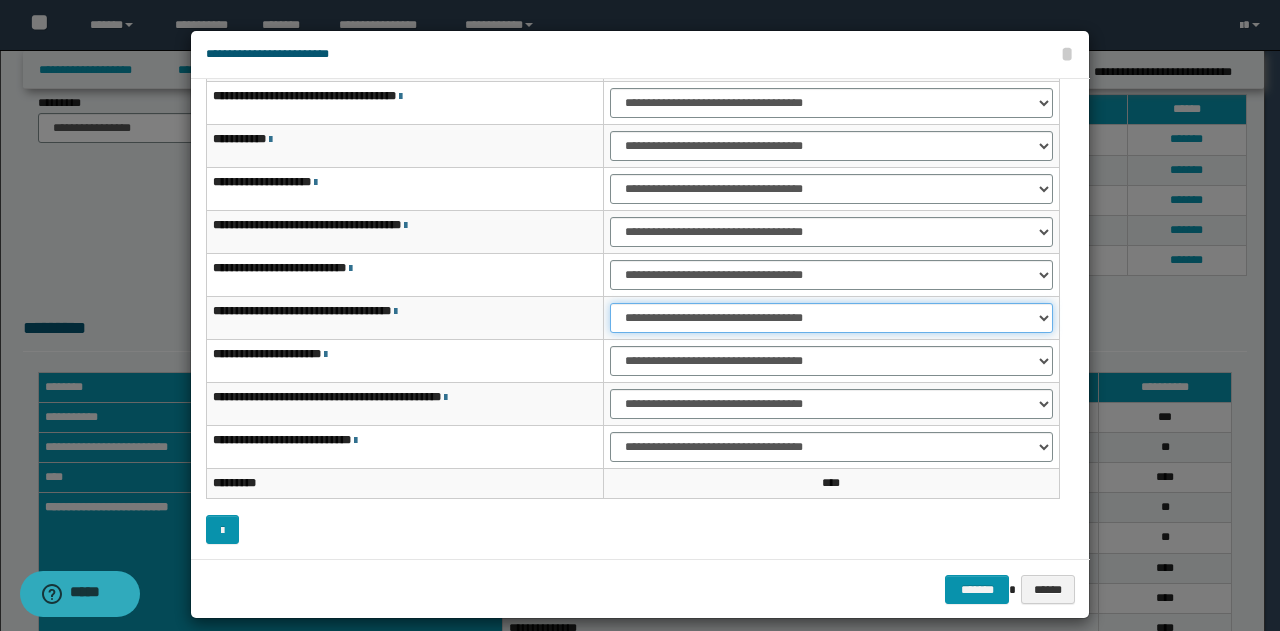 scroll, scrollTop: 0, scrollLeft: 0, axis: both 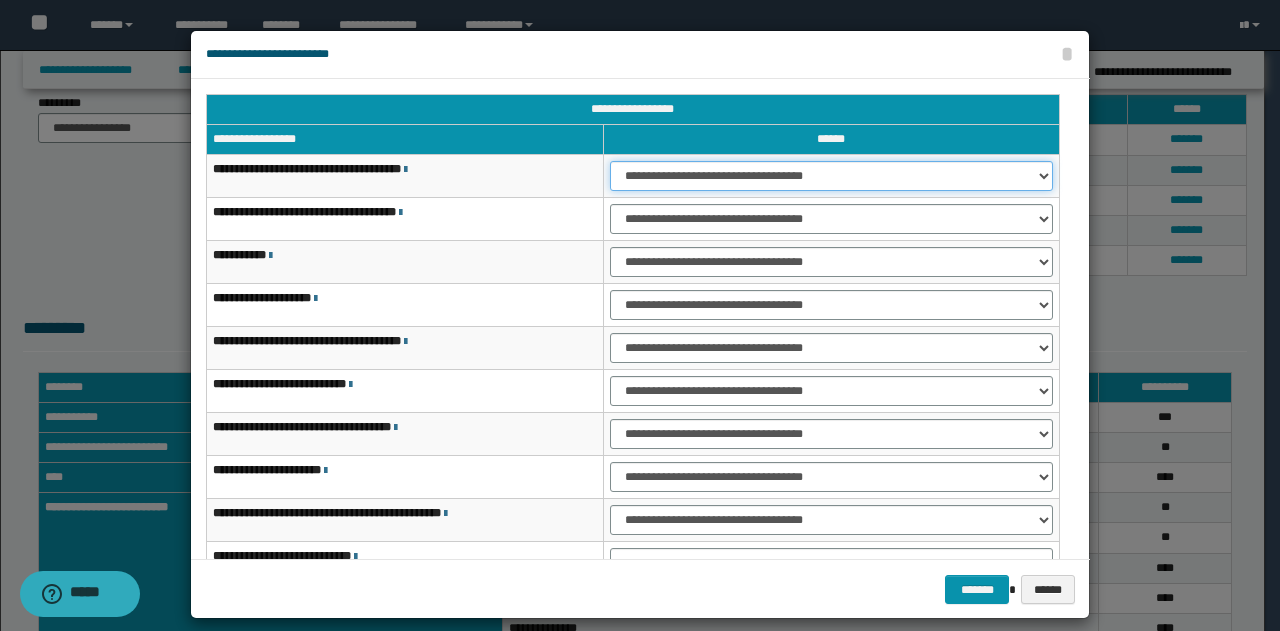 click on "**********" at bounding box center [831, 176] 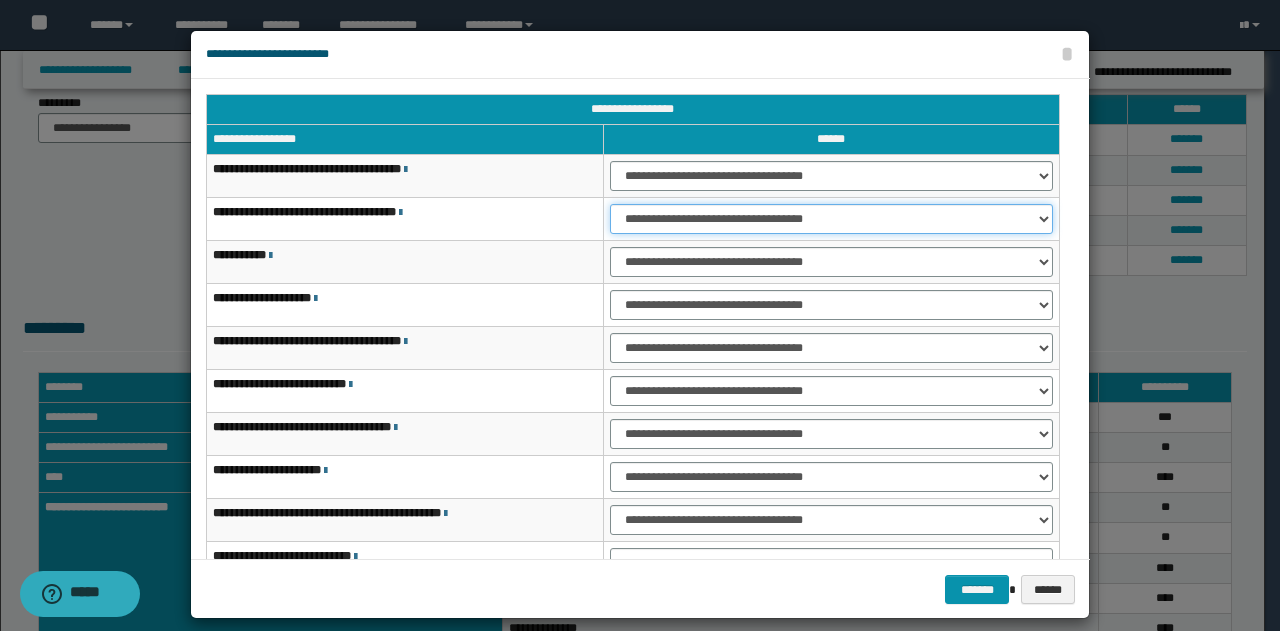 click on "**********" at bounding box center [831, 219] 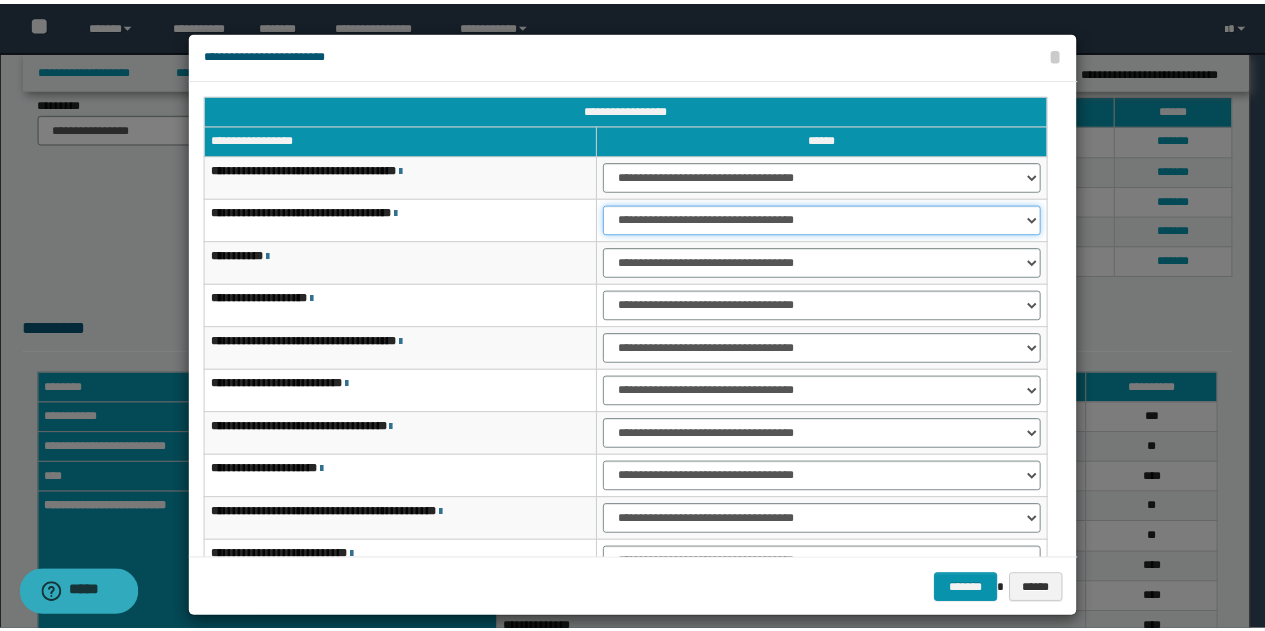 scroll, scrollTop: 116, scrollLeft: 0, axis: vertical 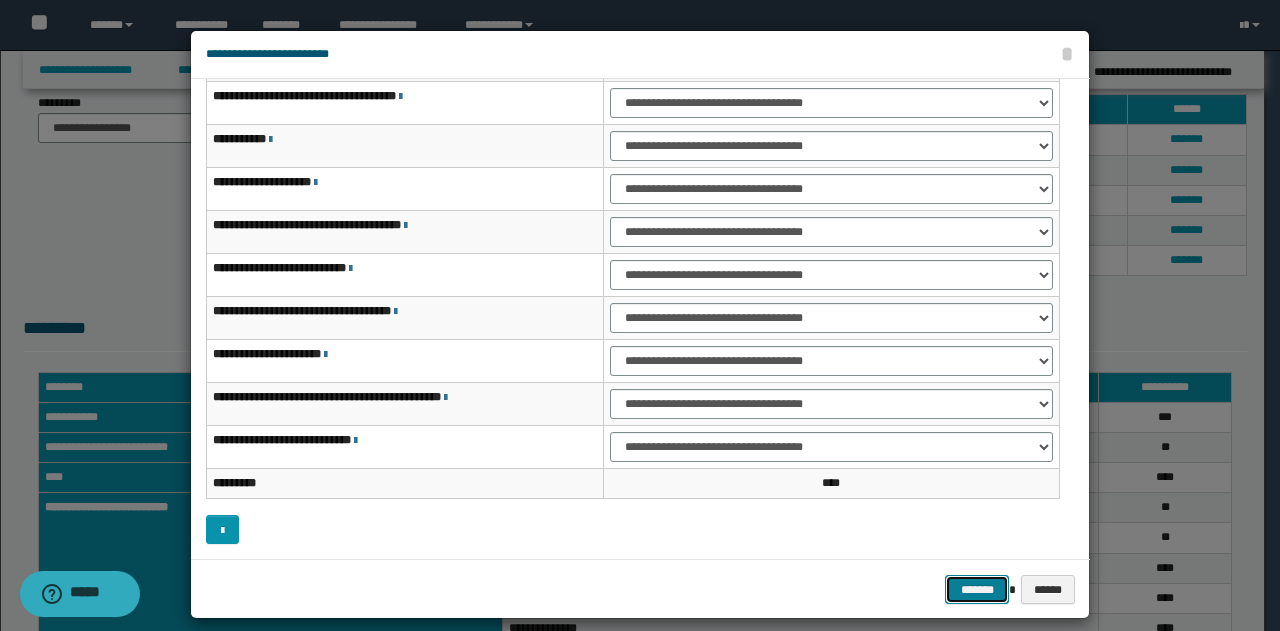 drag, startPoint x: 967, startPoint y: 588, endPoint x: 942, endPoint y: 571, distance: 30.232433 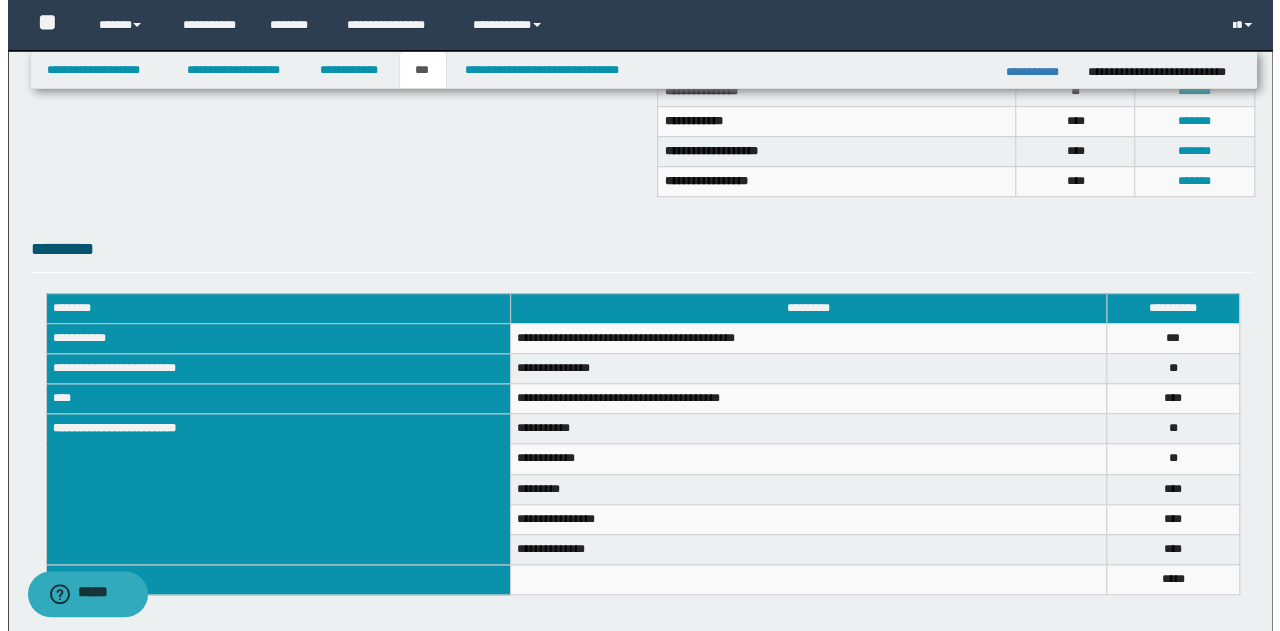 scroll, scrollTop: 667, scrollLeft: 0, axis: vertical 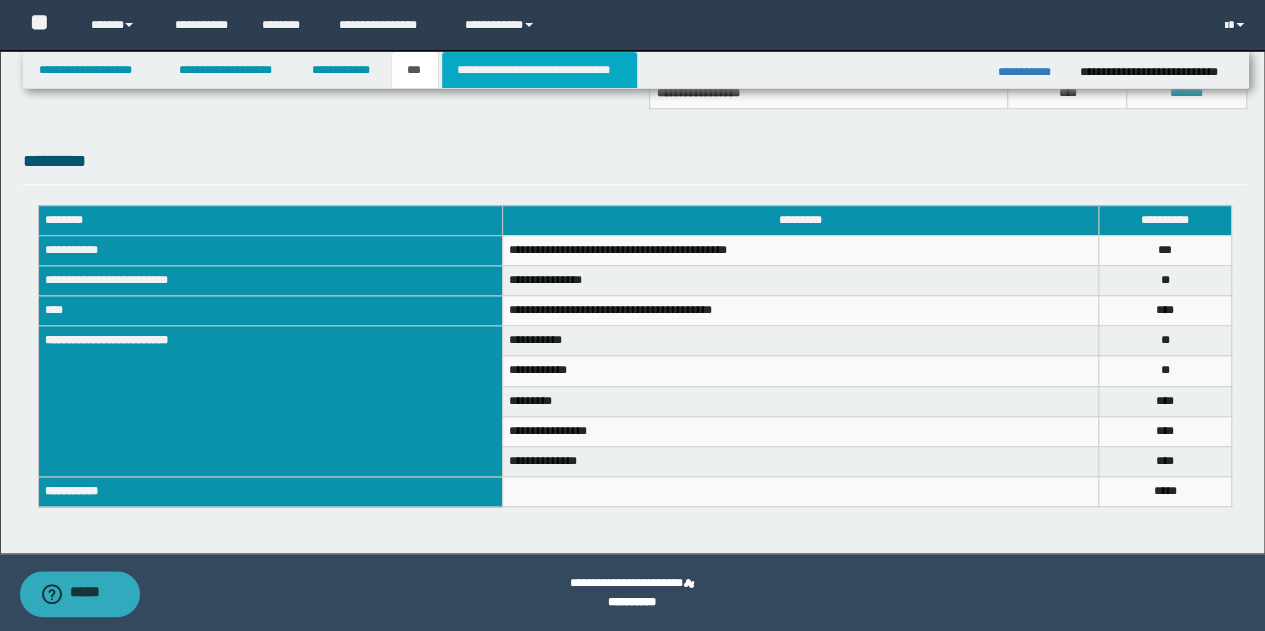 click on "**********" at bounding box center [539, 70] 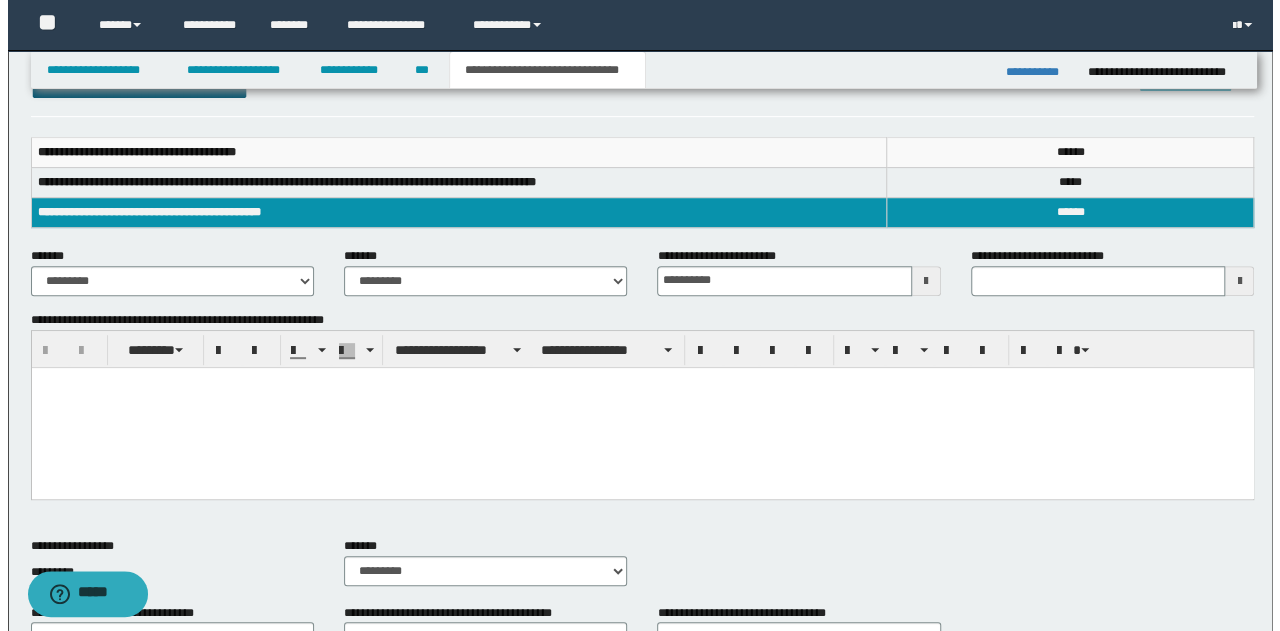 scroll, scrollTop: 0, scrollLeft: 0, axis: both 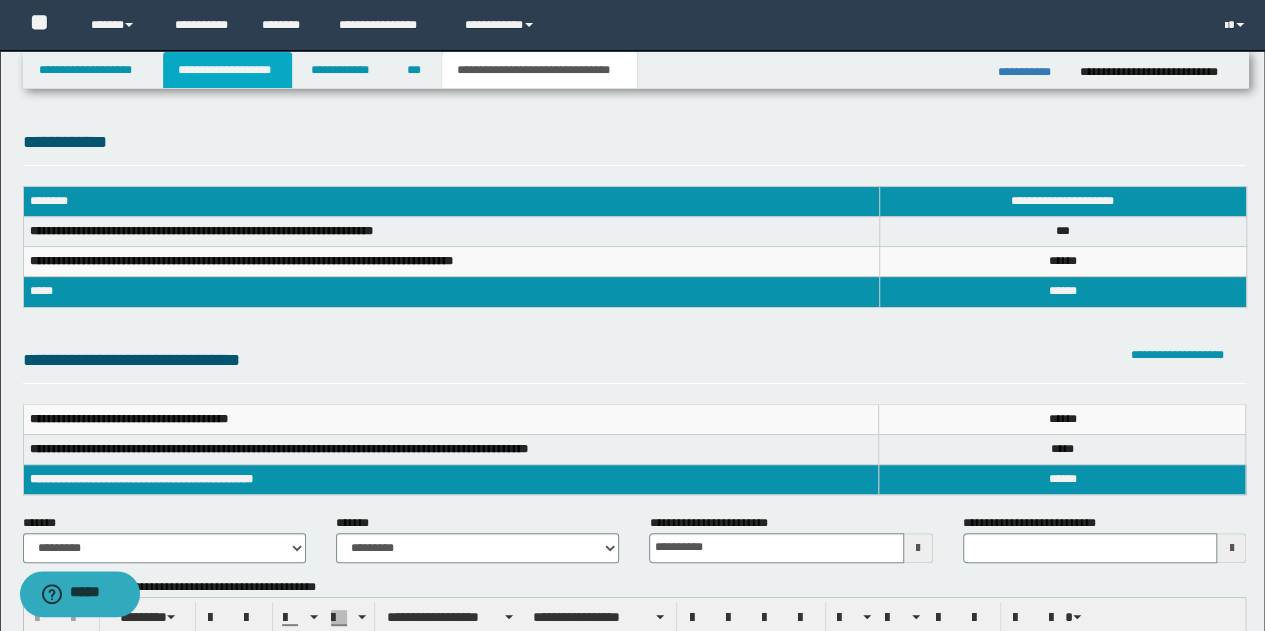 click on "**********" at bounding box center [227, 70] 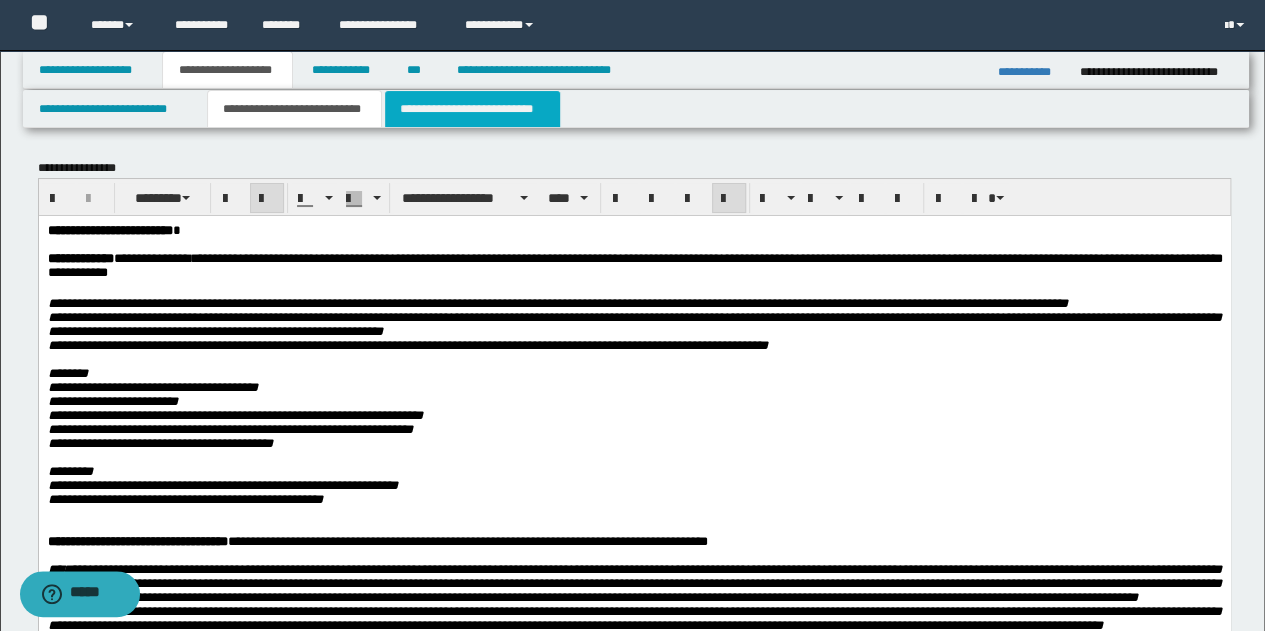 click on "**********" at bounding box center (472, 109) 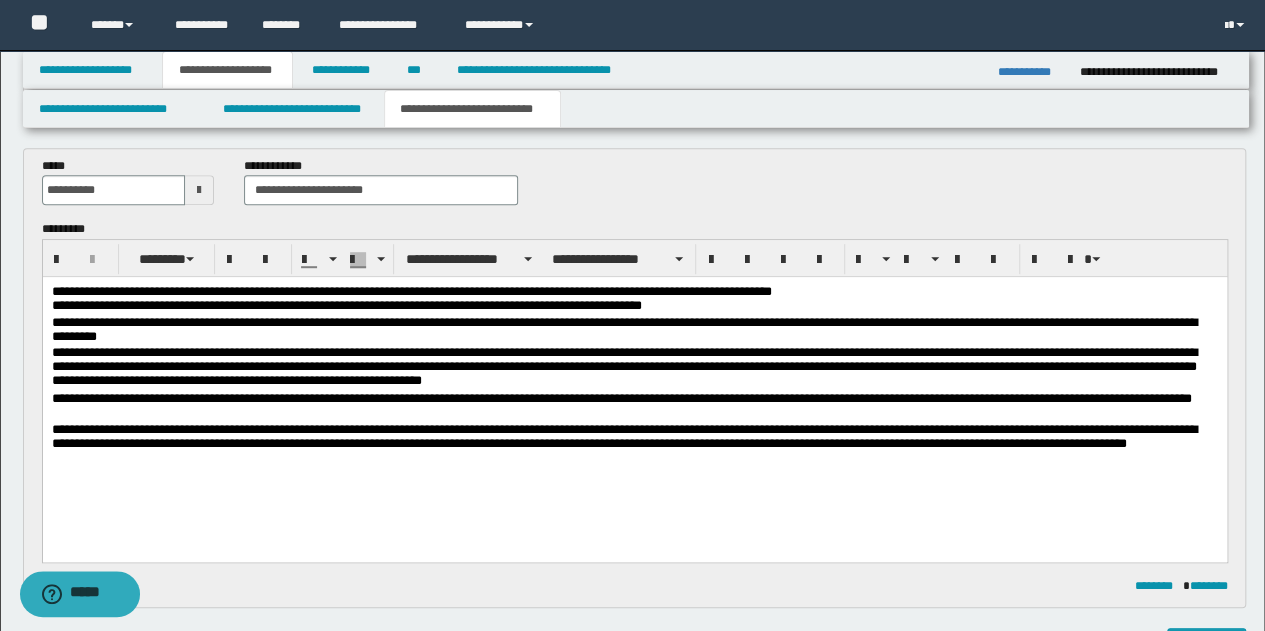 scroll, scrollTop: 500, scrollLeft: 0, axis: vertical 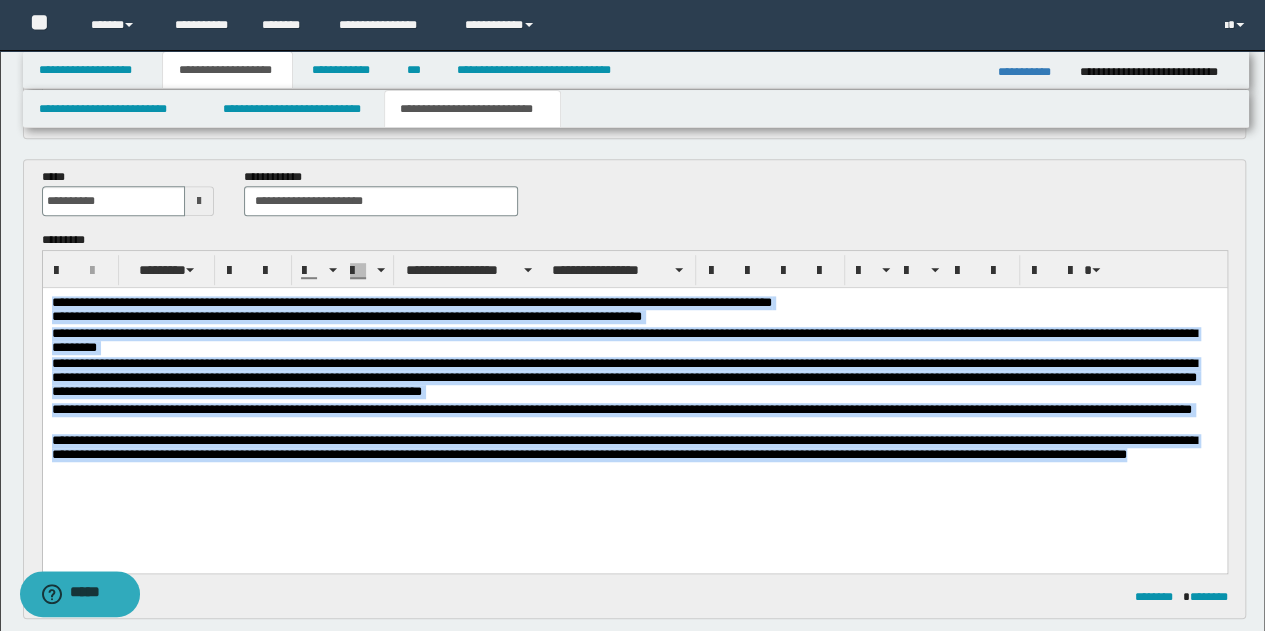 drag, startPoint x: 50, startPoint y: 300, endPoint x: 1193, endPoint y: 464, distance: 1154.7056 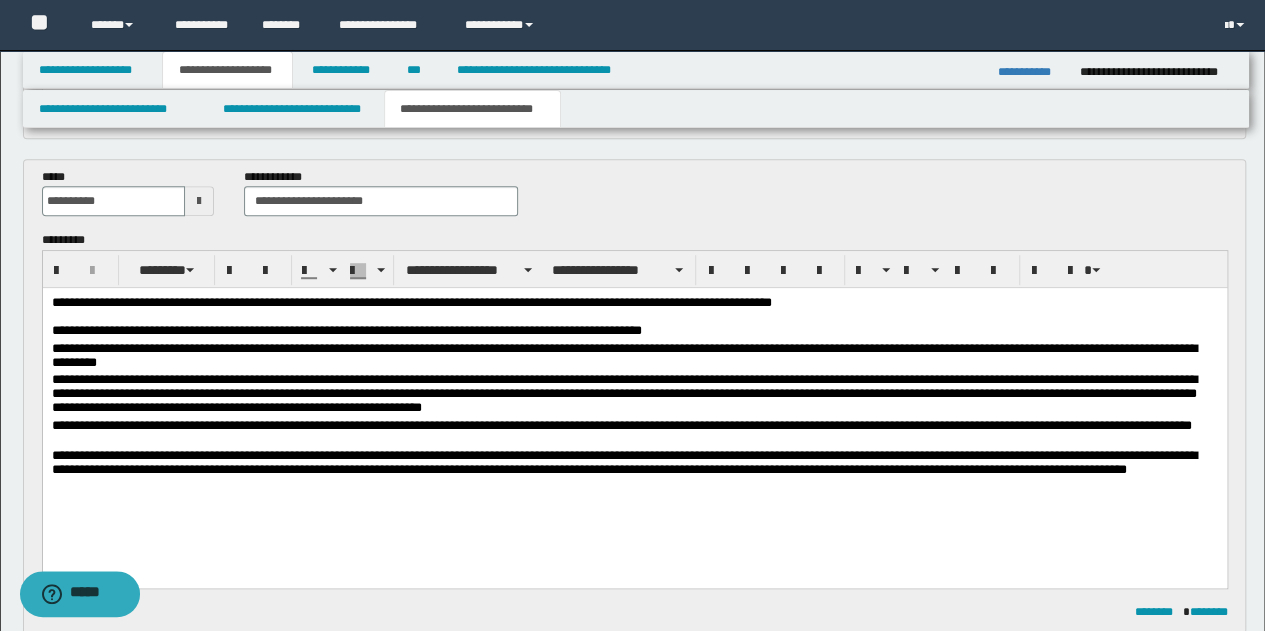 click on "**********" at bounding box center [634, 319] 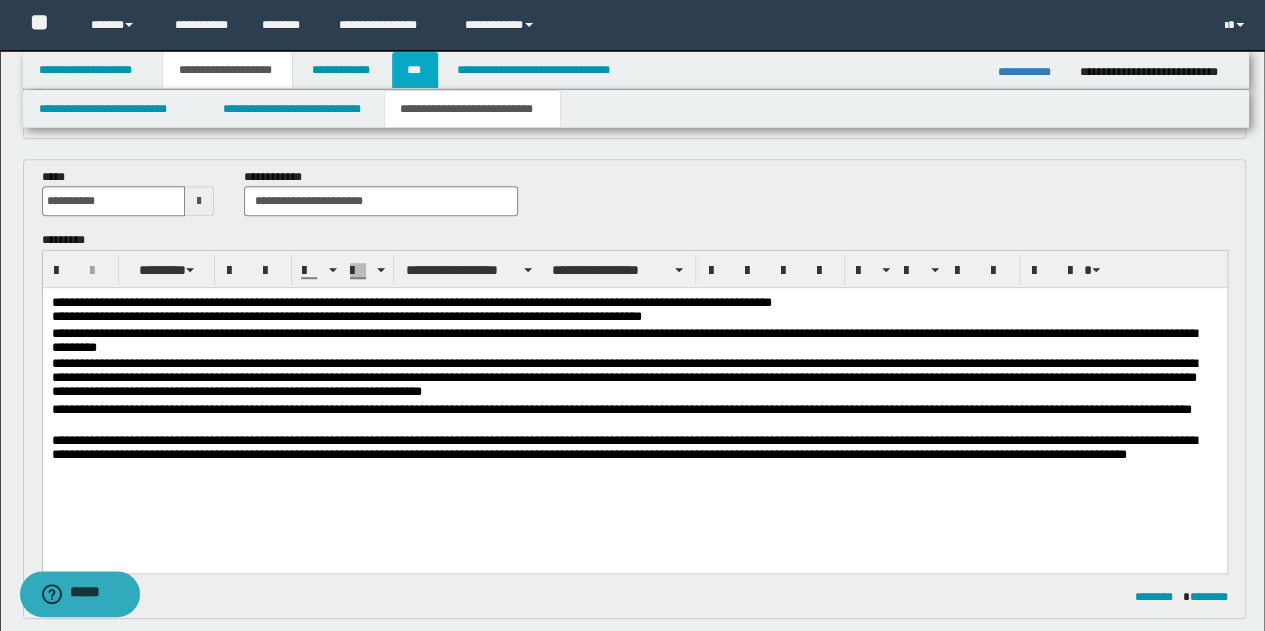 click on "***" at bounding box center (415, 70) 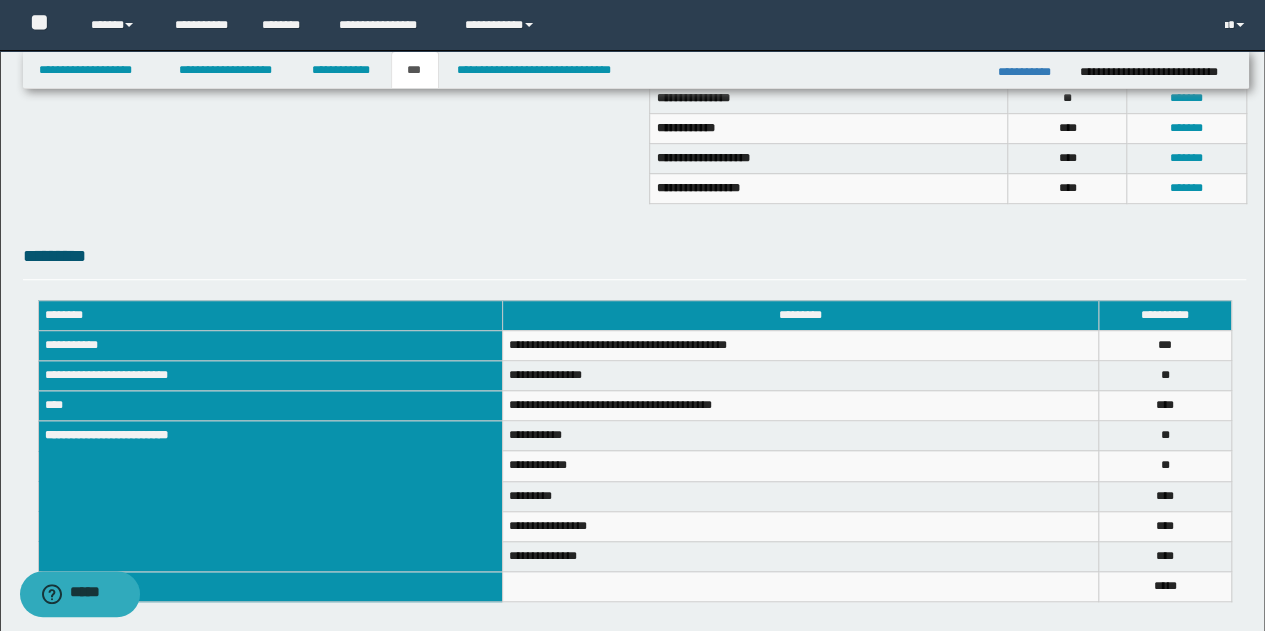 scroll, scrollTop: 667, scrollLeft: 0, axis: vertical 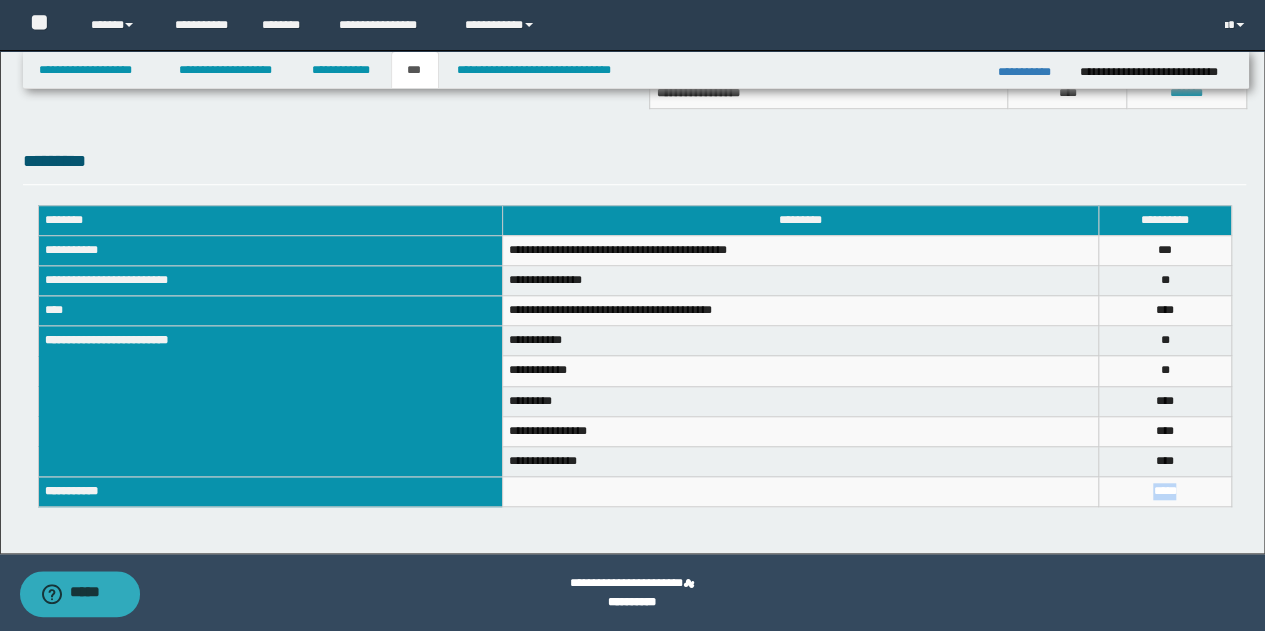 drag, startPoint x: 1176, startPoint y: 481, endPoint x: 1130, endPoint y: 486, distance: 46.270943 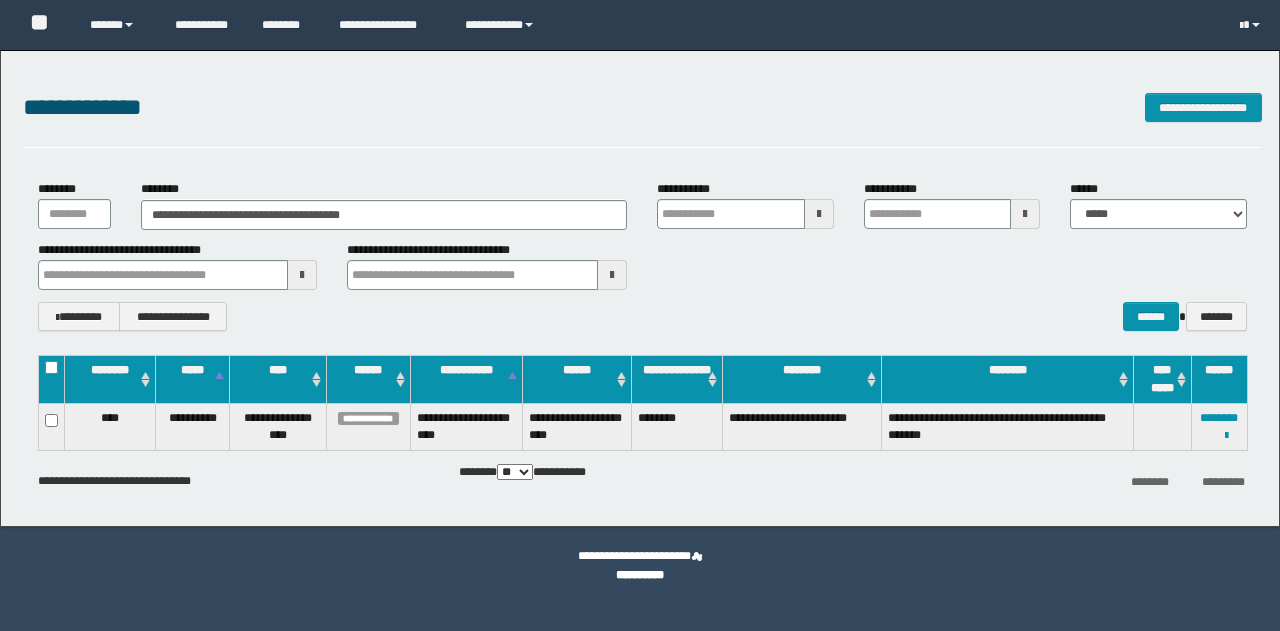 scroll, scrollTop: 0, scrollLeft: 0, axis: both 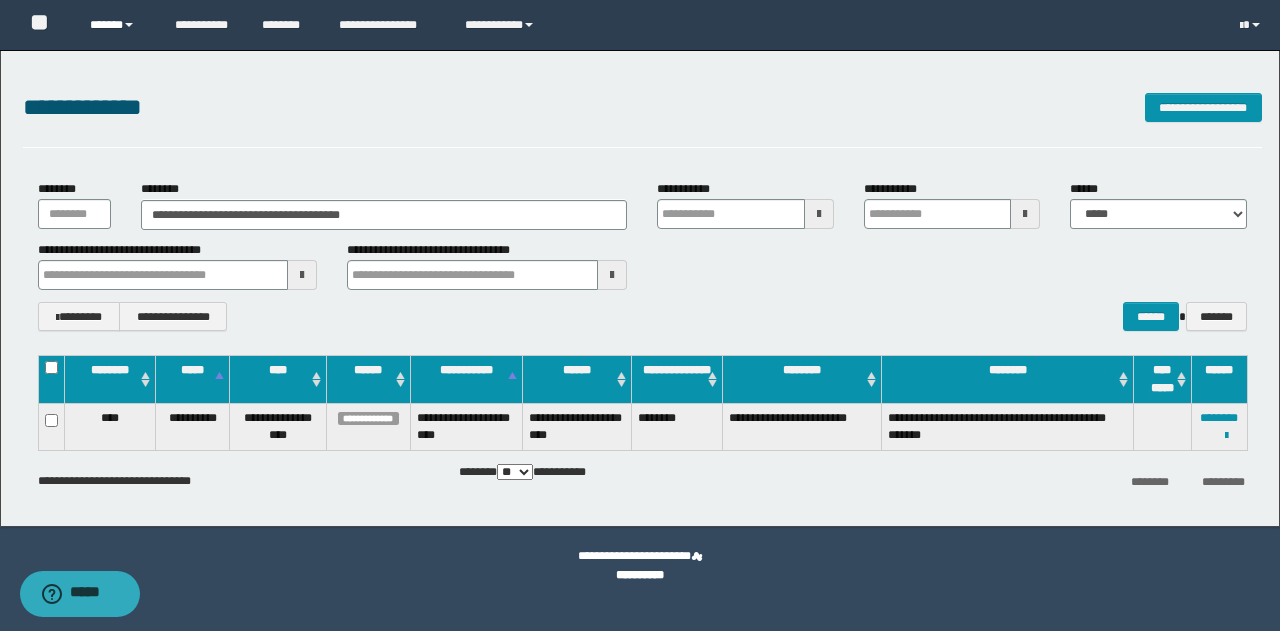 click on "******" at bounding box center [117, 25] 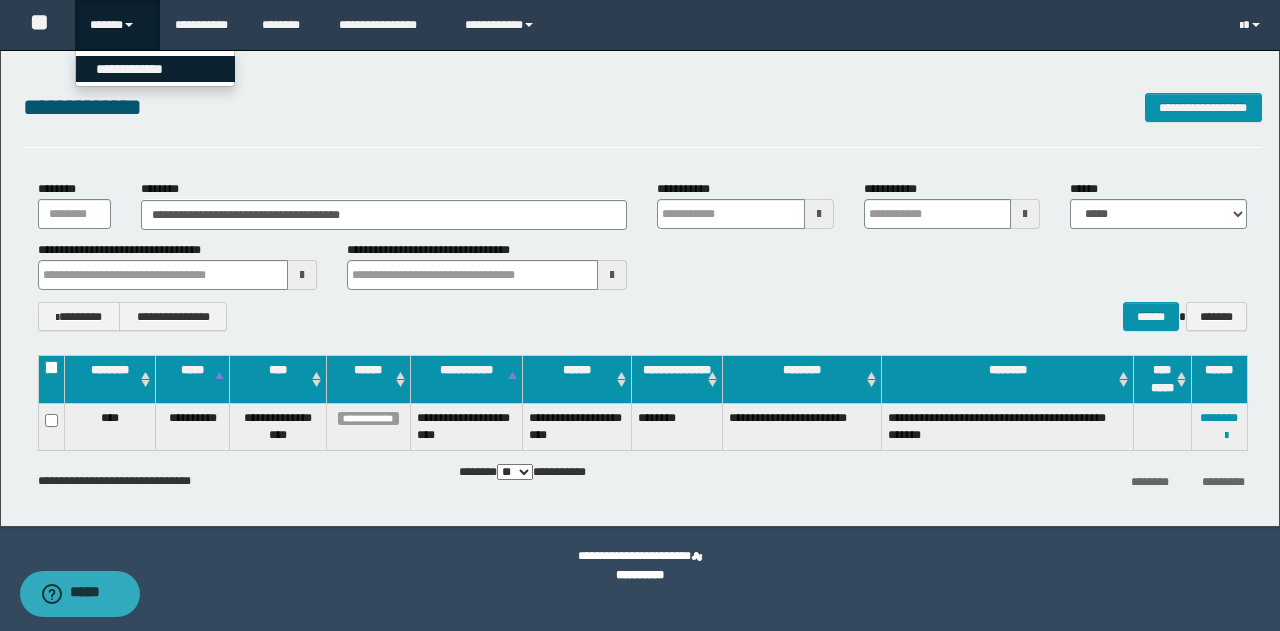 click on "**********" at bounding box center (155, 69) 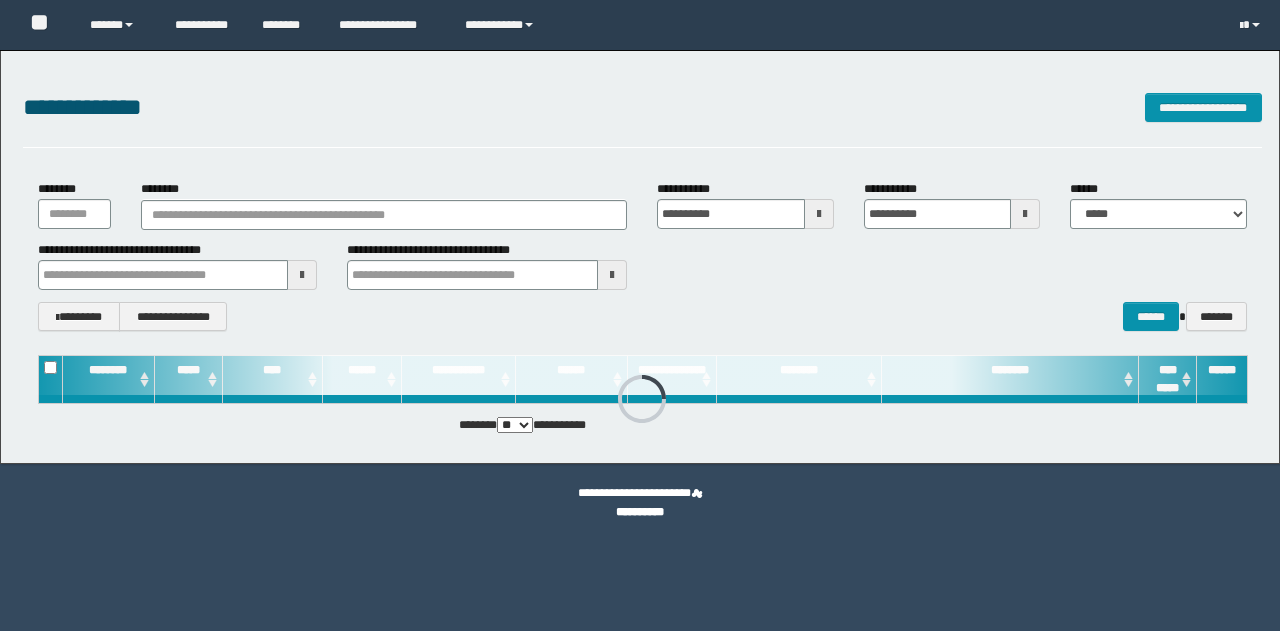 scroll, scrollTop: 0, scrollLeft: 0, axis: both 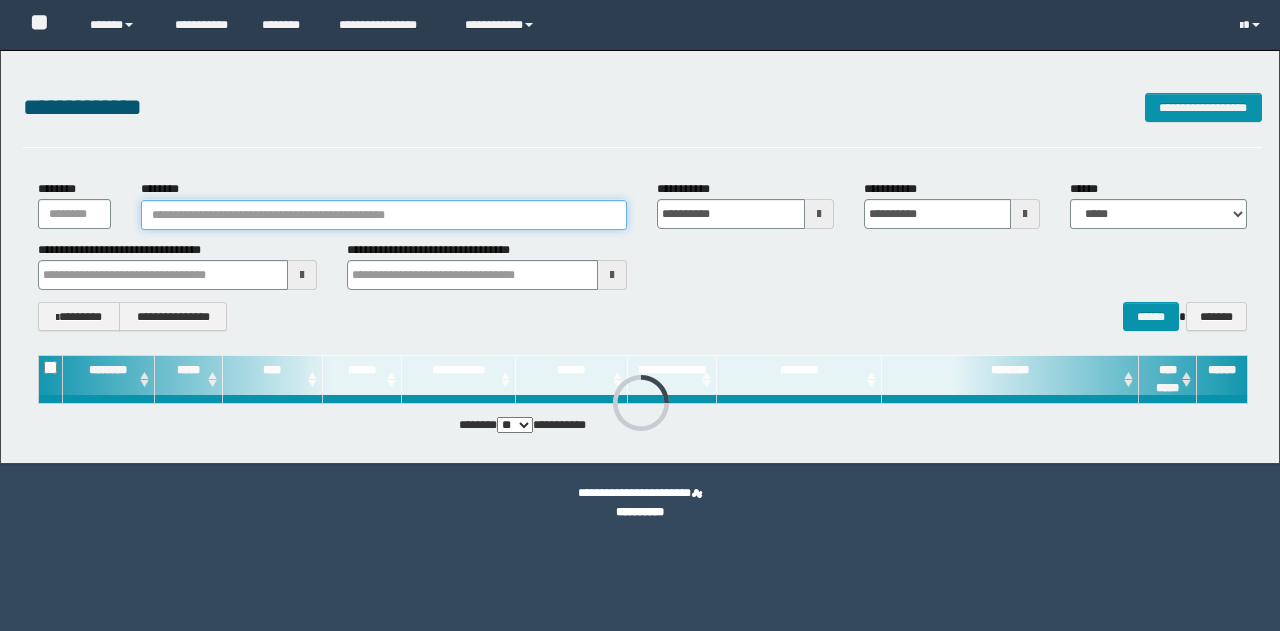 click on "********" at bounding box center [384, 215] 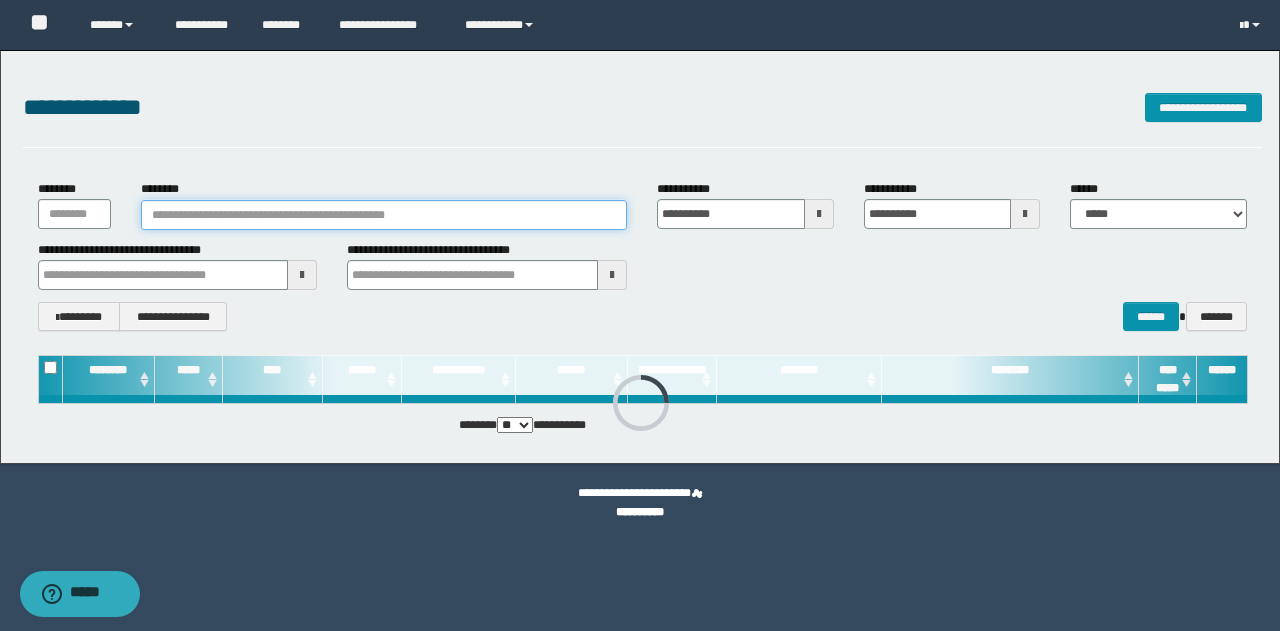 paste on "**********" 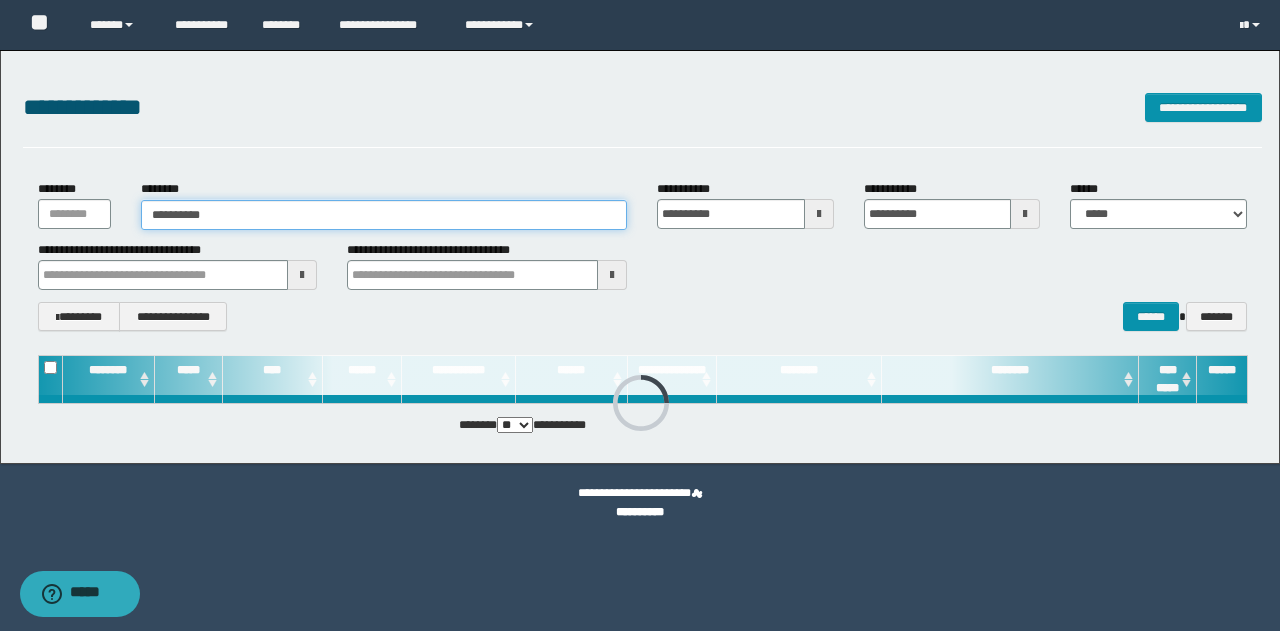 type on "**********" 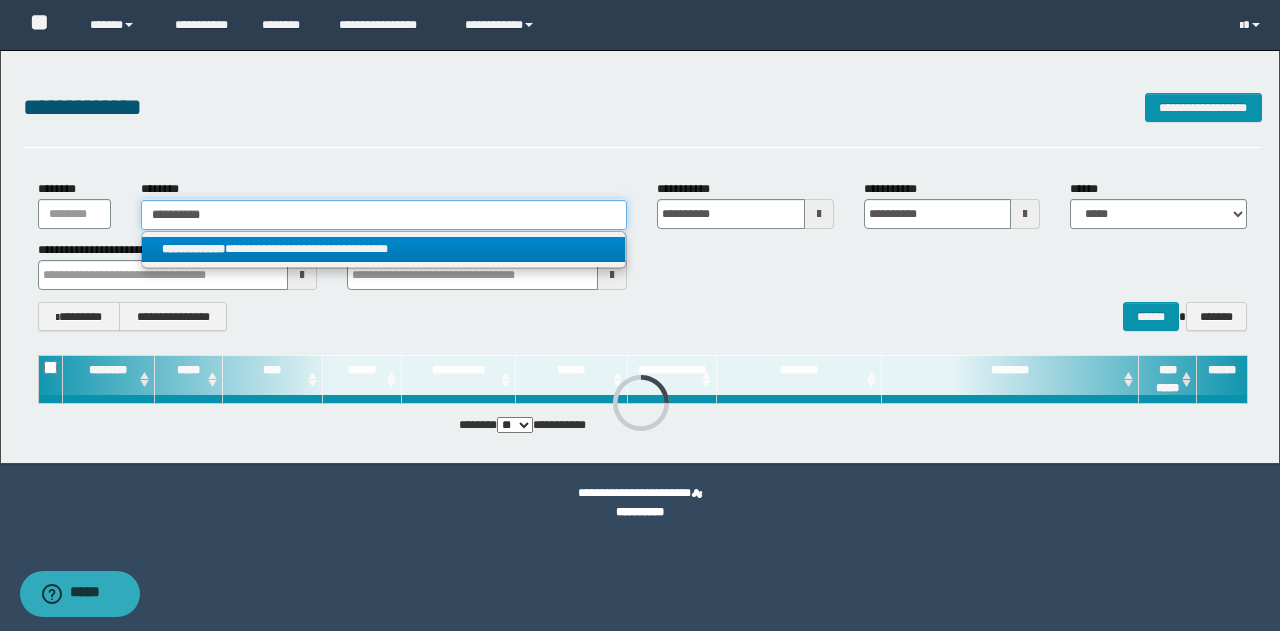 type on "**********" 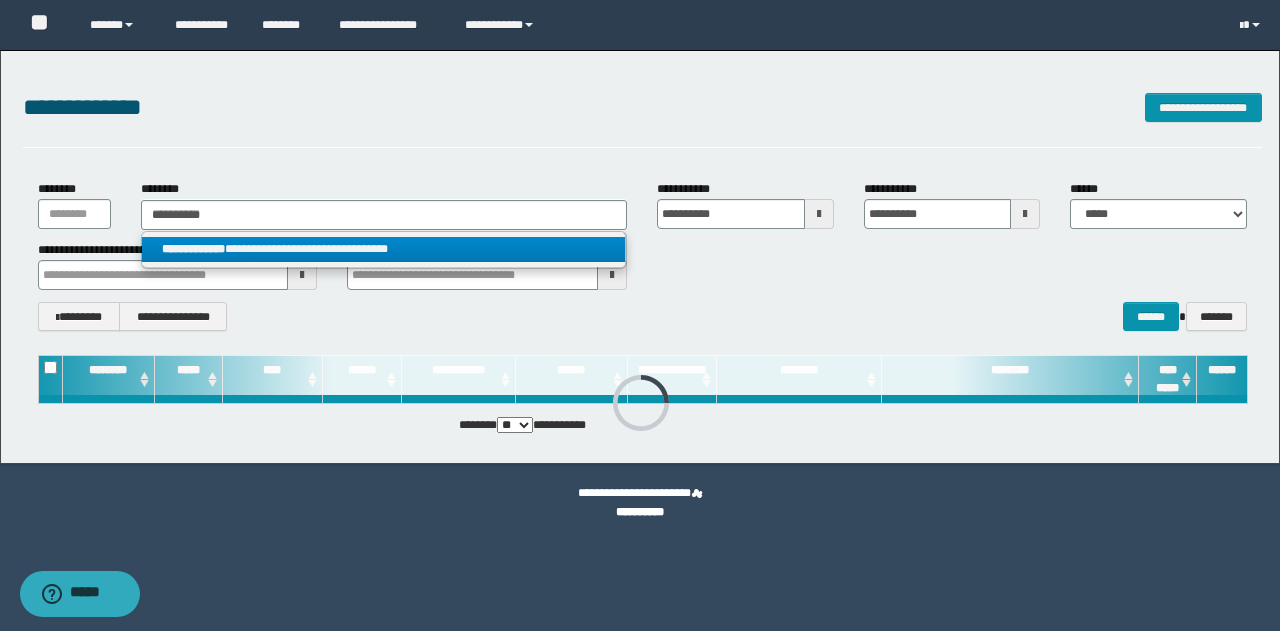 click on "**********" at bounding box center [384, 249] 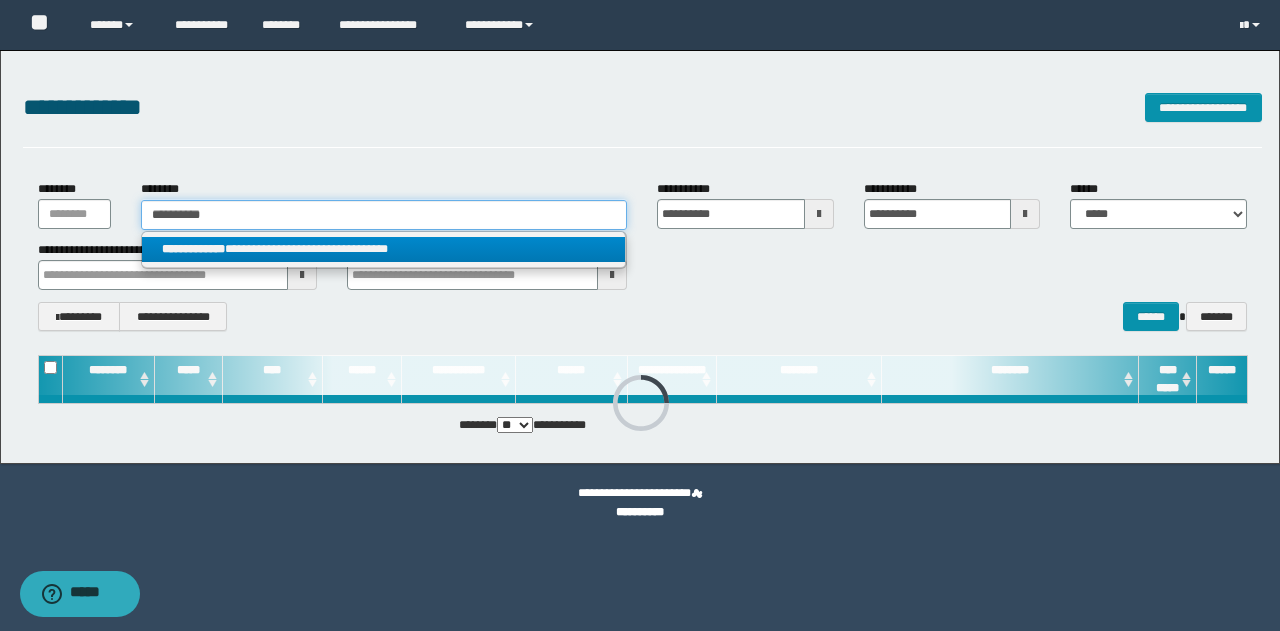 type 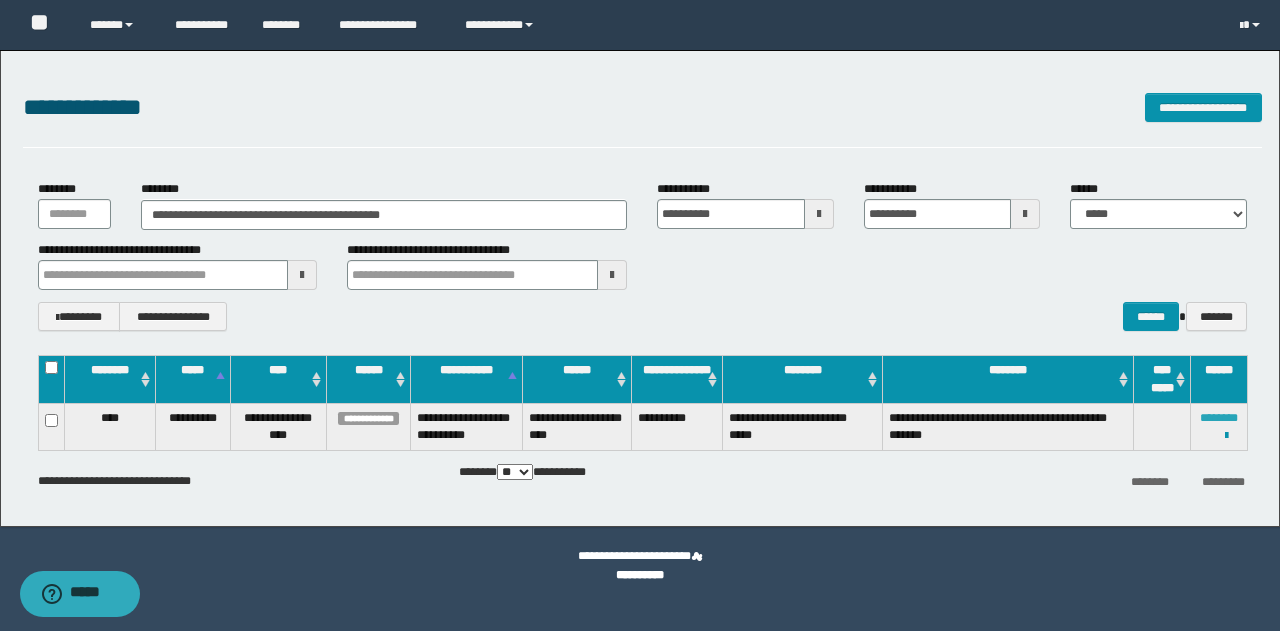 click on "********" at bounding box center (1219, 418) 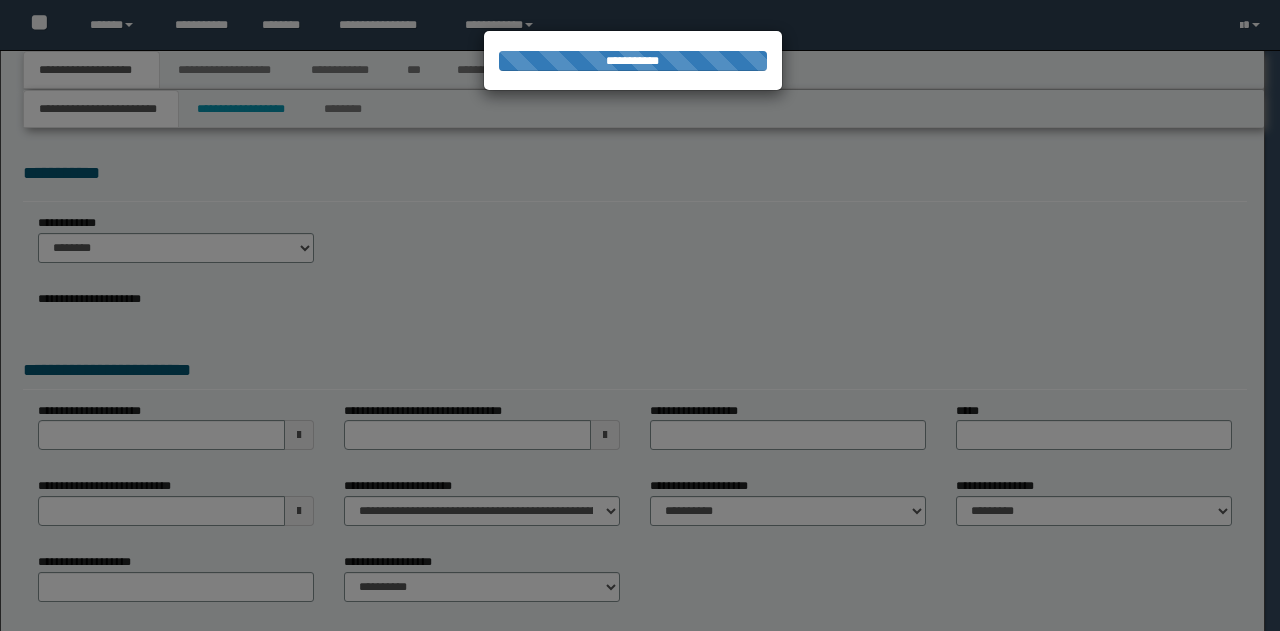 scroll, scrollTop: 0, scrollLeft: 0, axis: both 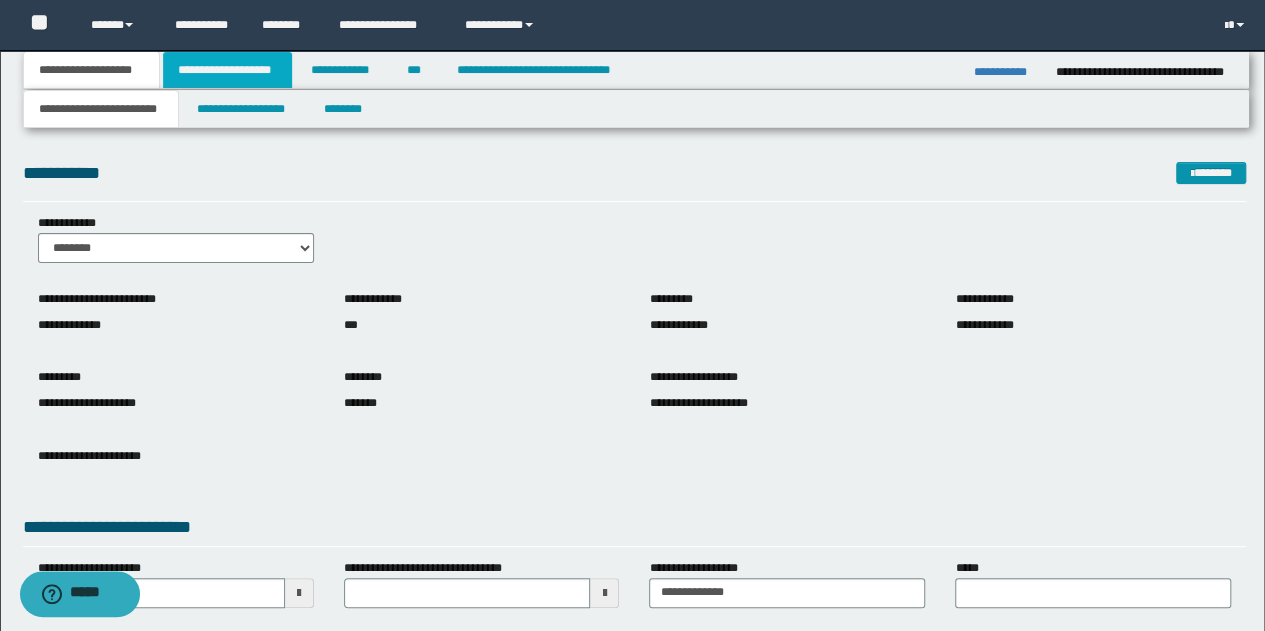click on "**********" at bounding box center [227, 70] 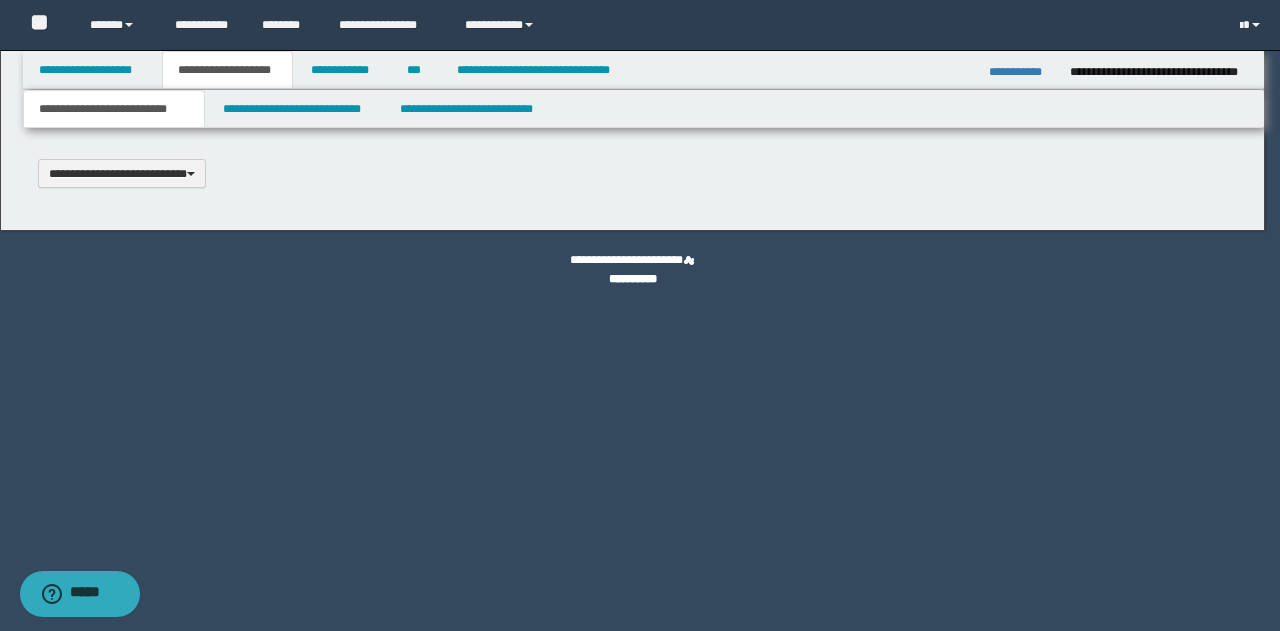 scroll, scrollTop: 0, scrollLeft: 0, axis: both 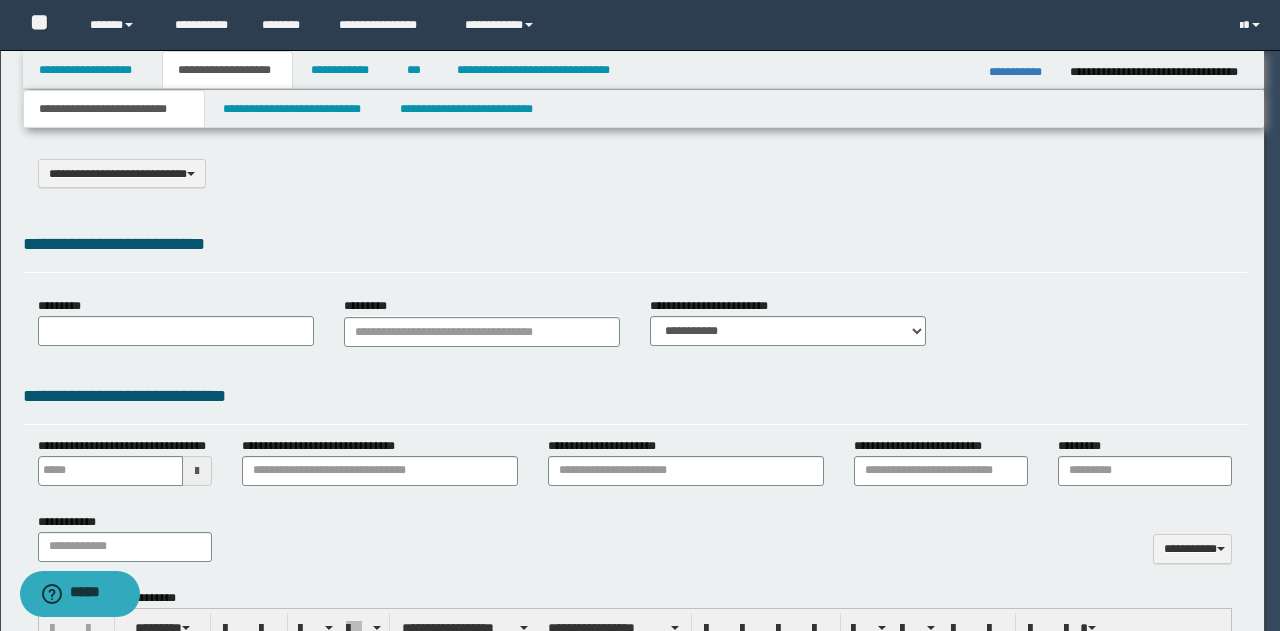 select on "*" 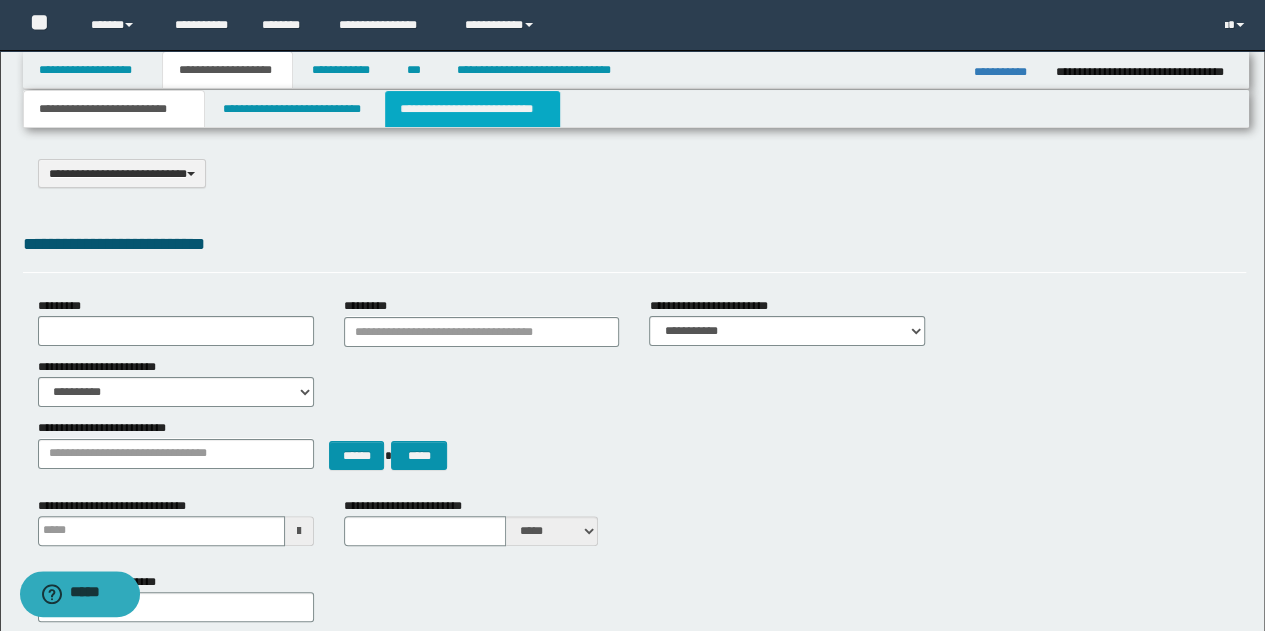 click on "**********" at bounding box center [472, 109] 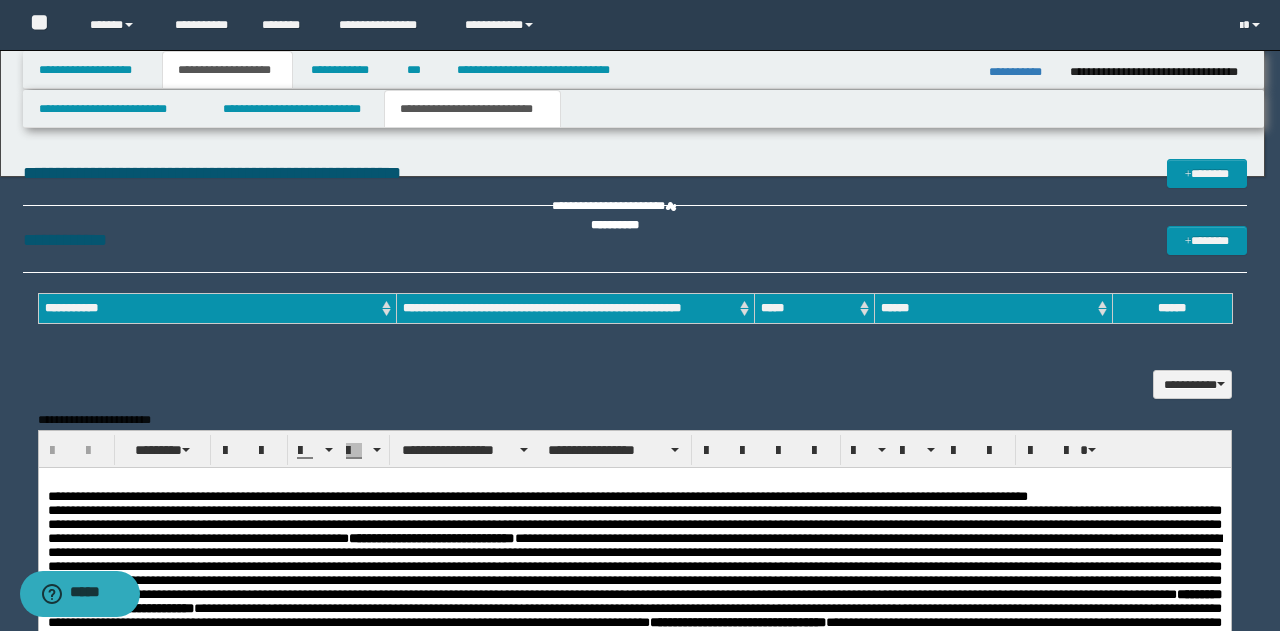 scroll, scrollTop: 0, scrollLeft: 0, axis: both 